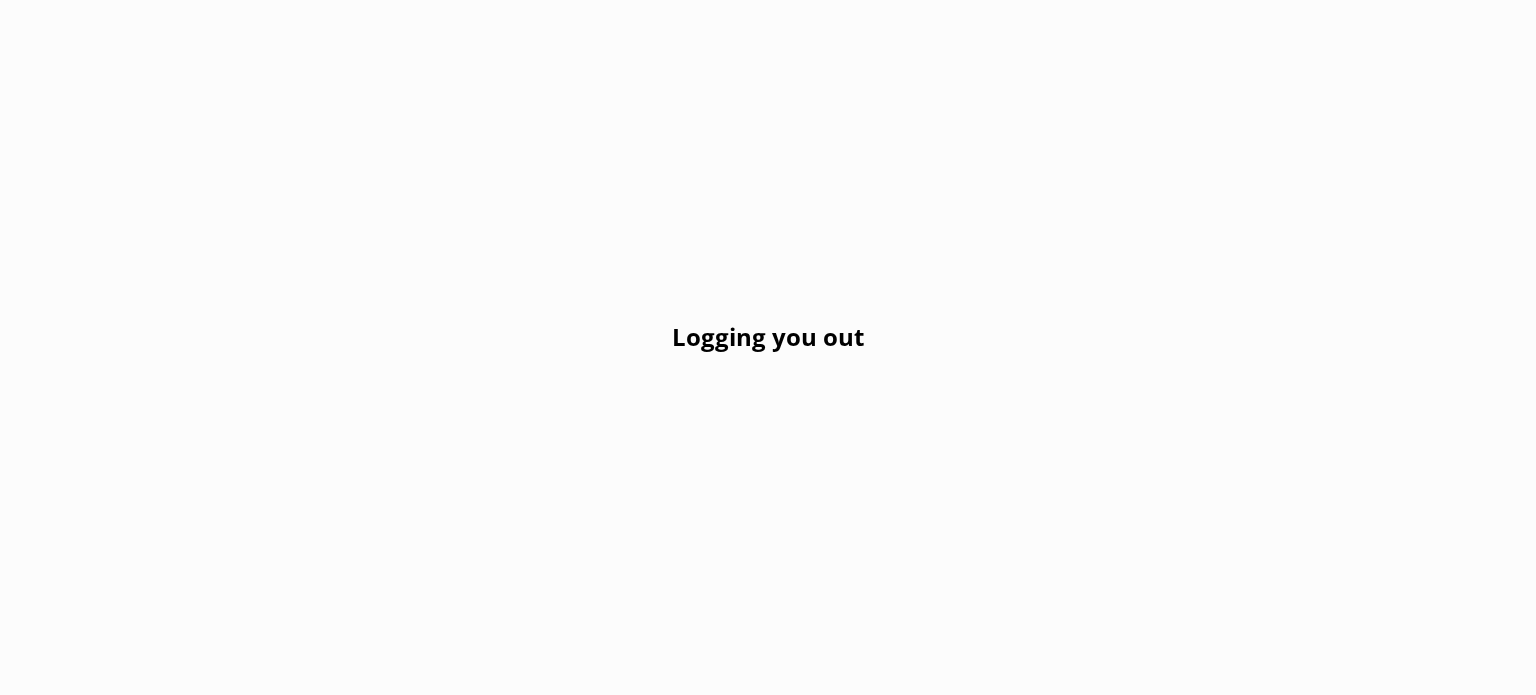 scroll, scrollTop: 0, scrollLeft: 0, axis: both 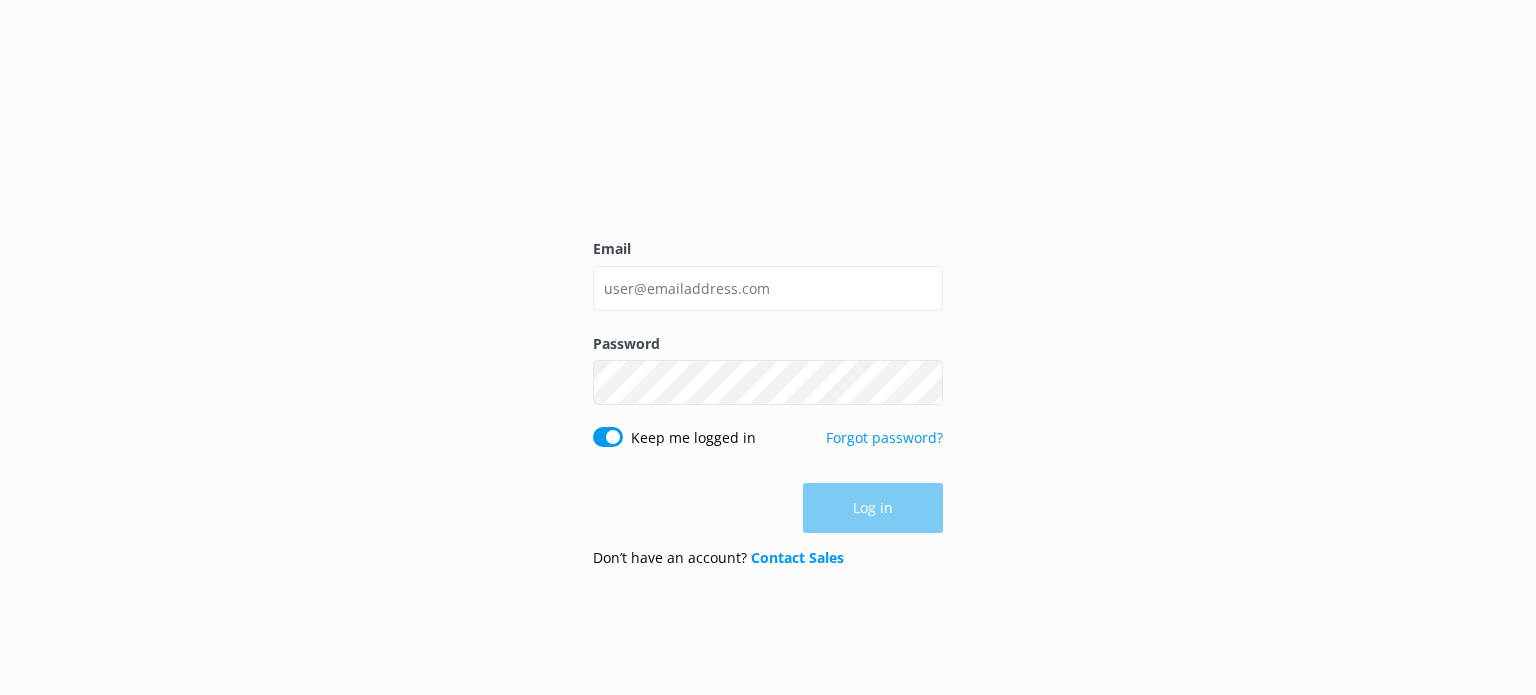 type on "[EMAIL_ADDRESS][DOMAIN_NAME]" 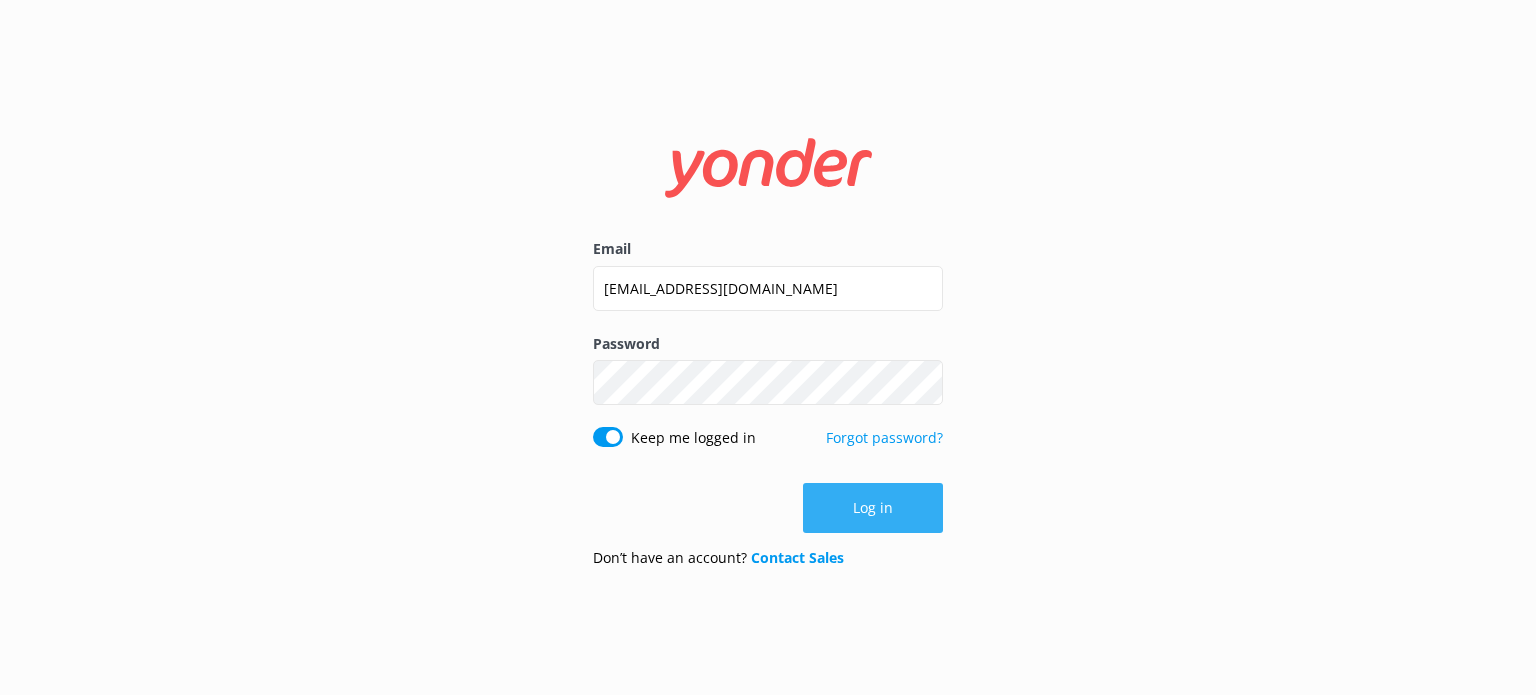 click on "Log in" at bounding box center [873, 508] 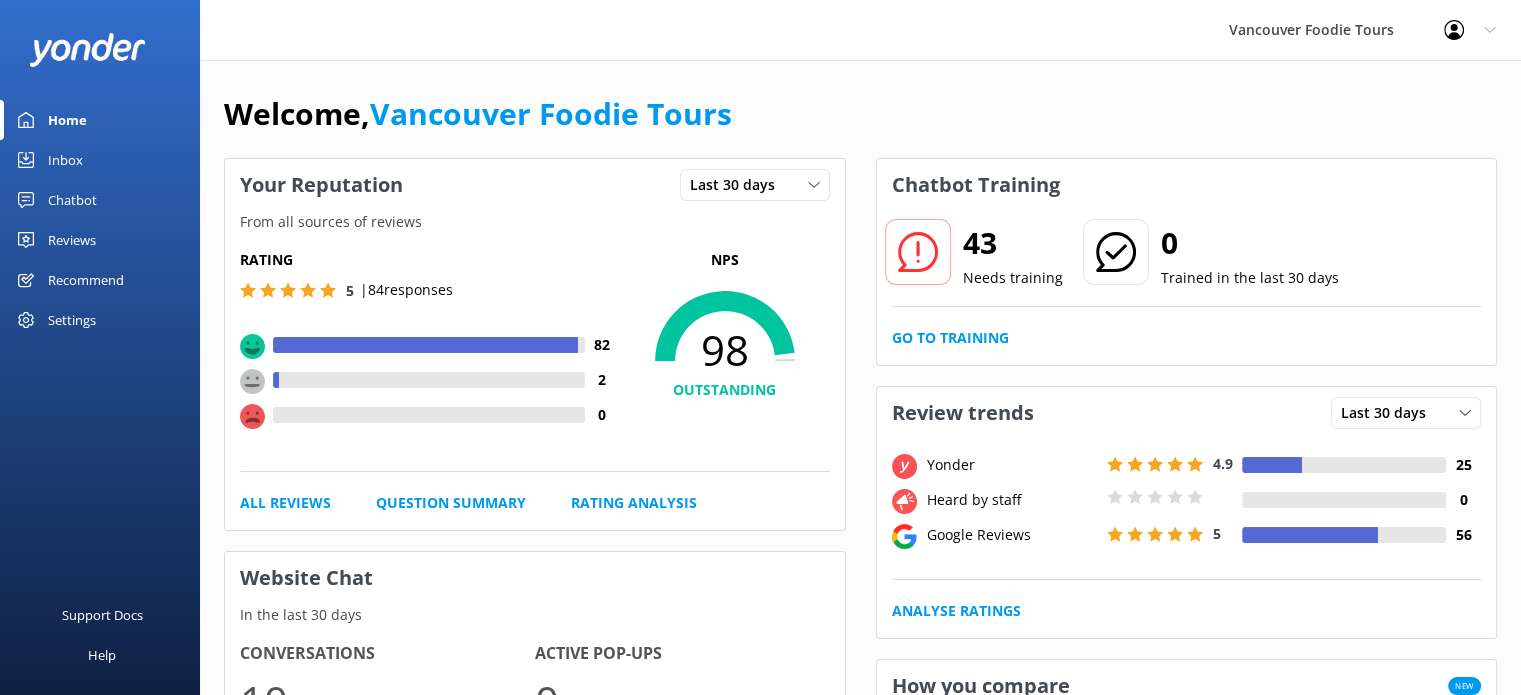 click on "Inbox" at bounding box center [100, 160] 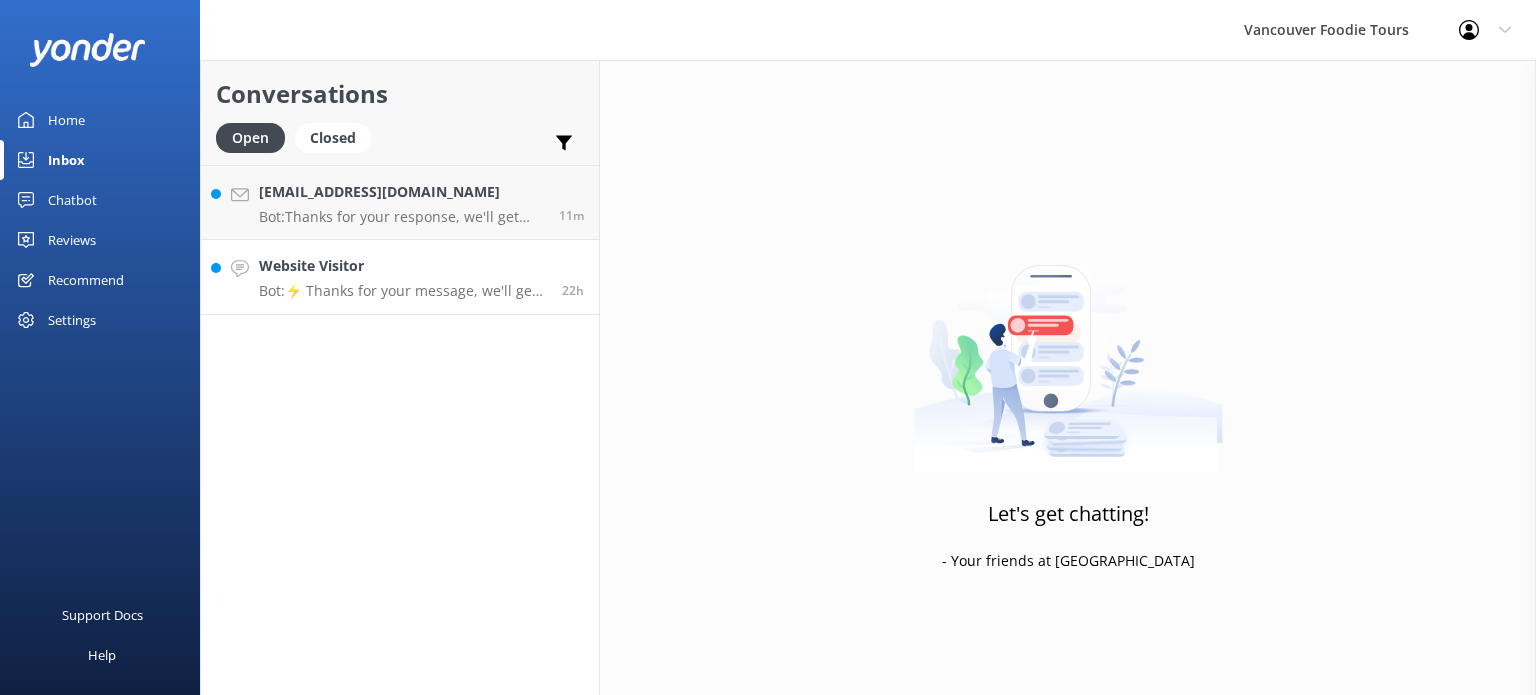 click on "Bot:  ⚡ Thanks for your message, we'll get back to you within 24 hours. You can leave your contact information when you click "Make Enquiry" and our Customer Experience Team can reach out to you directly.
You can also continue chatting with our Bot to answer any other questions you might have. Thank you for your patience!" at bounding box center (403, 291) 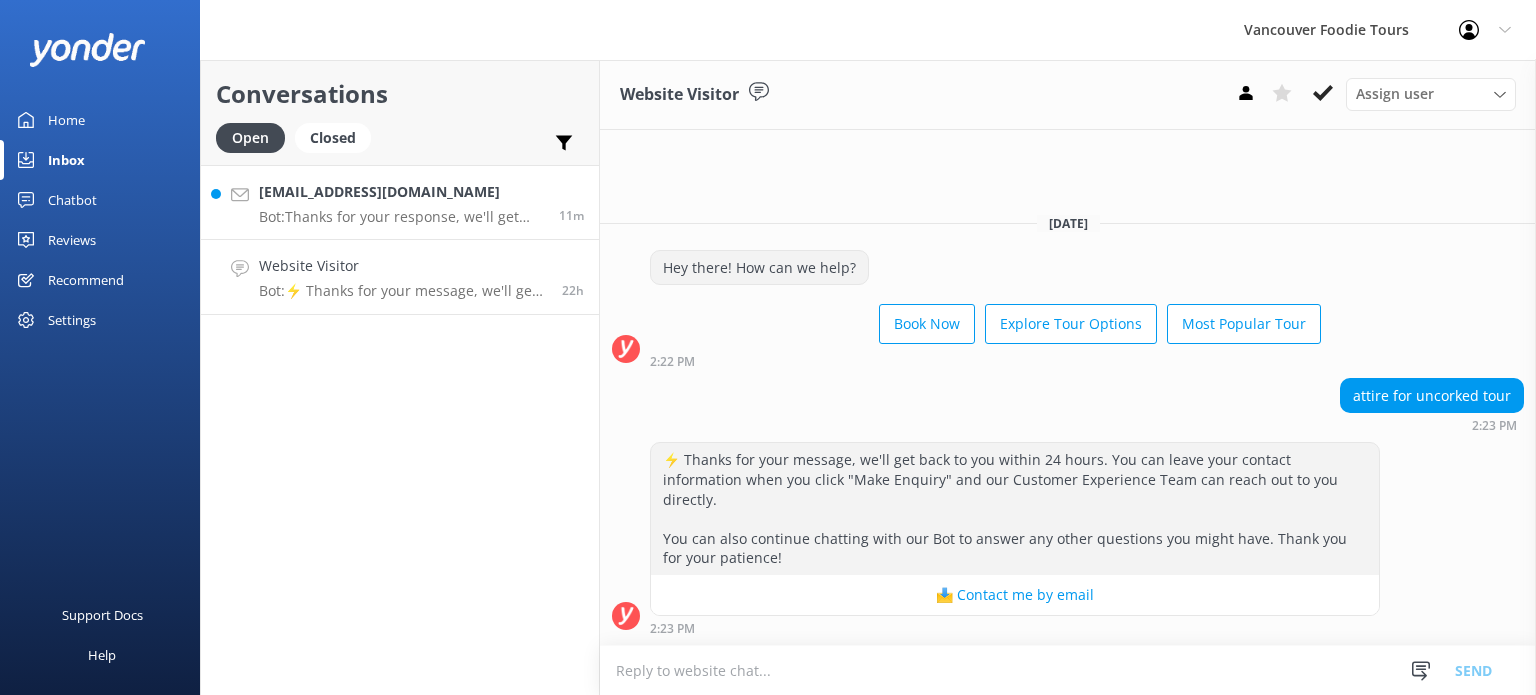 click on "evadee@gmail.com Bot:  Thanks for your response, we'll get back to you as soon as we can during opening hours." at bounding box center [401, 202] 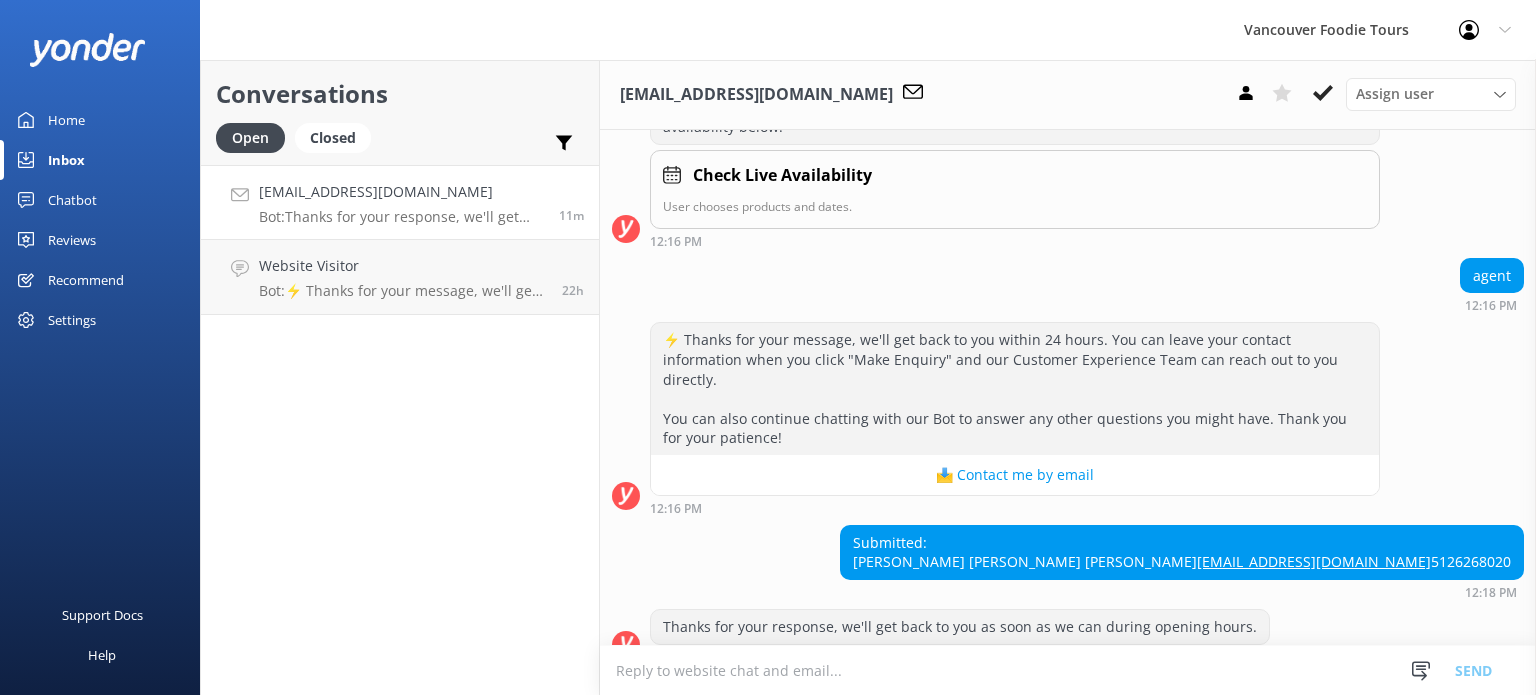 scroll, scrollTop: 388, scrollLeft: 0, axis: vertical 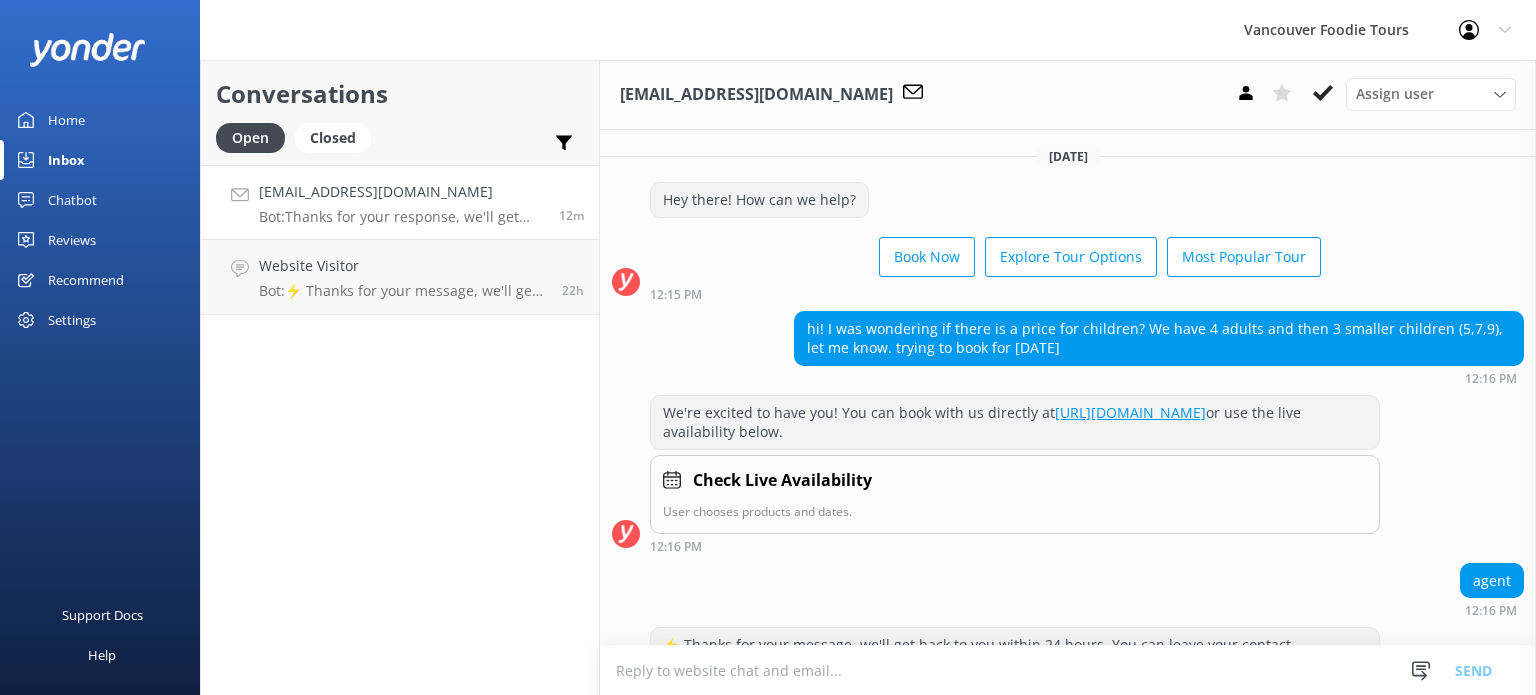 drag, startPoint x: 802, startPoint y: 330, endPoint x: 1129, endPoint y: 356, distance: 328.032 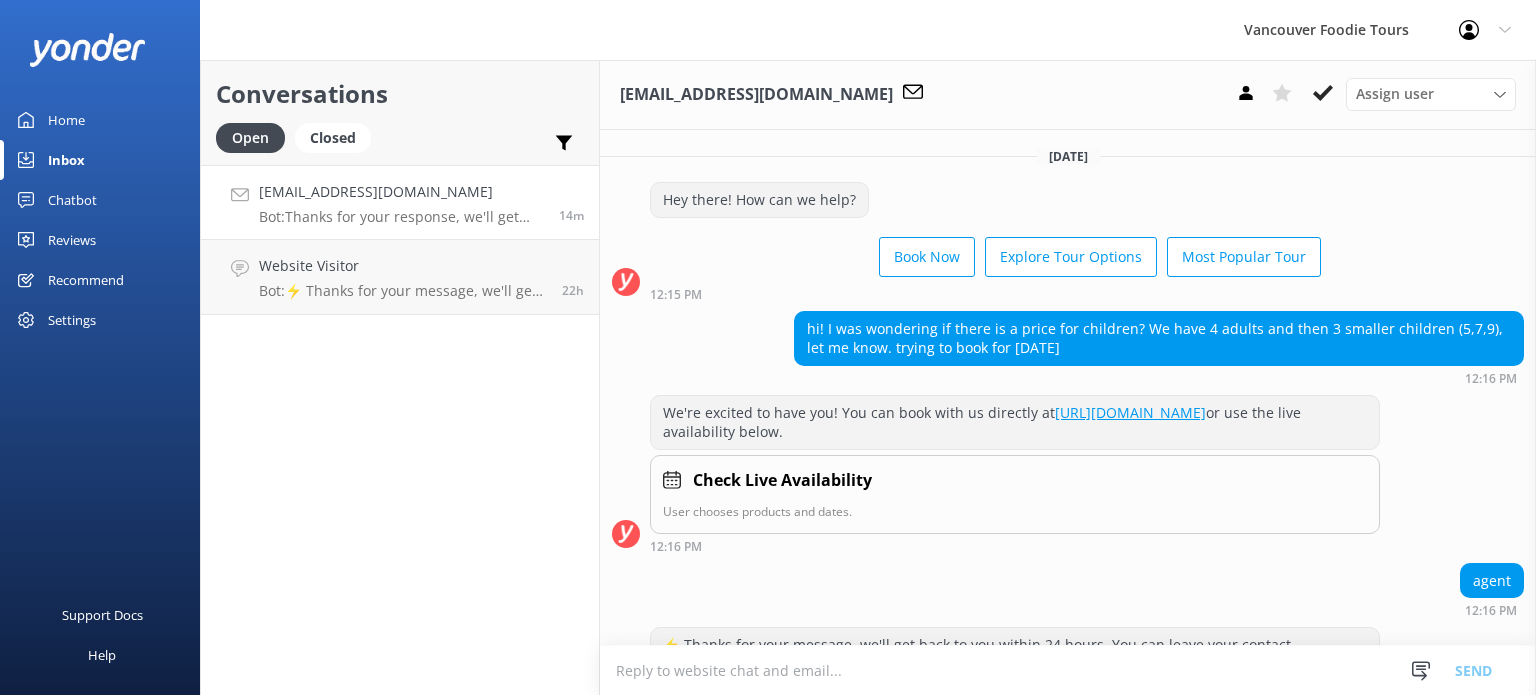 click at bounding box center [1068, 670] 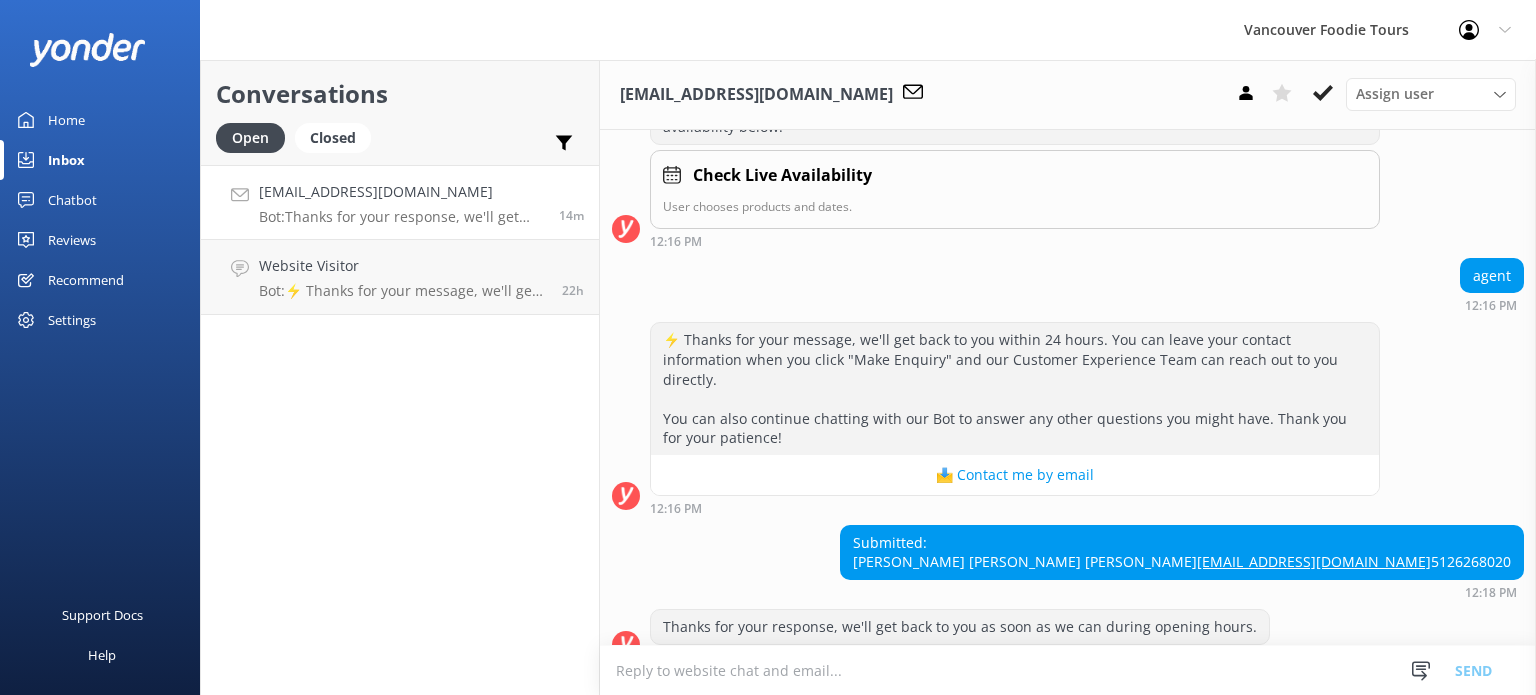 scroll, scrollTop: 388, scrollLeft: 0, axis: vertical 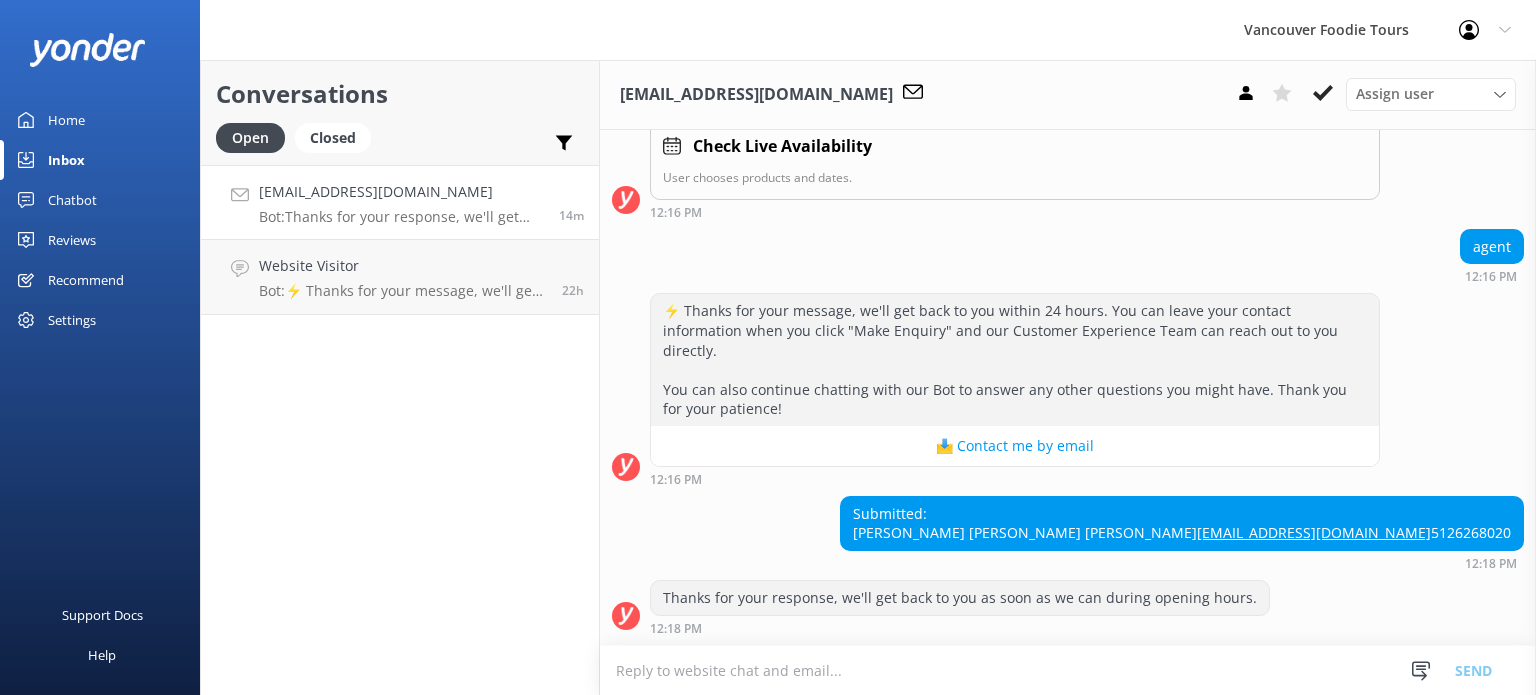 click at bounding box center [1068, 670] 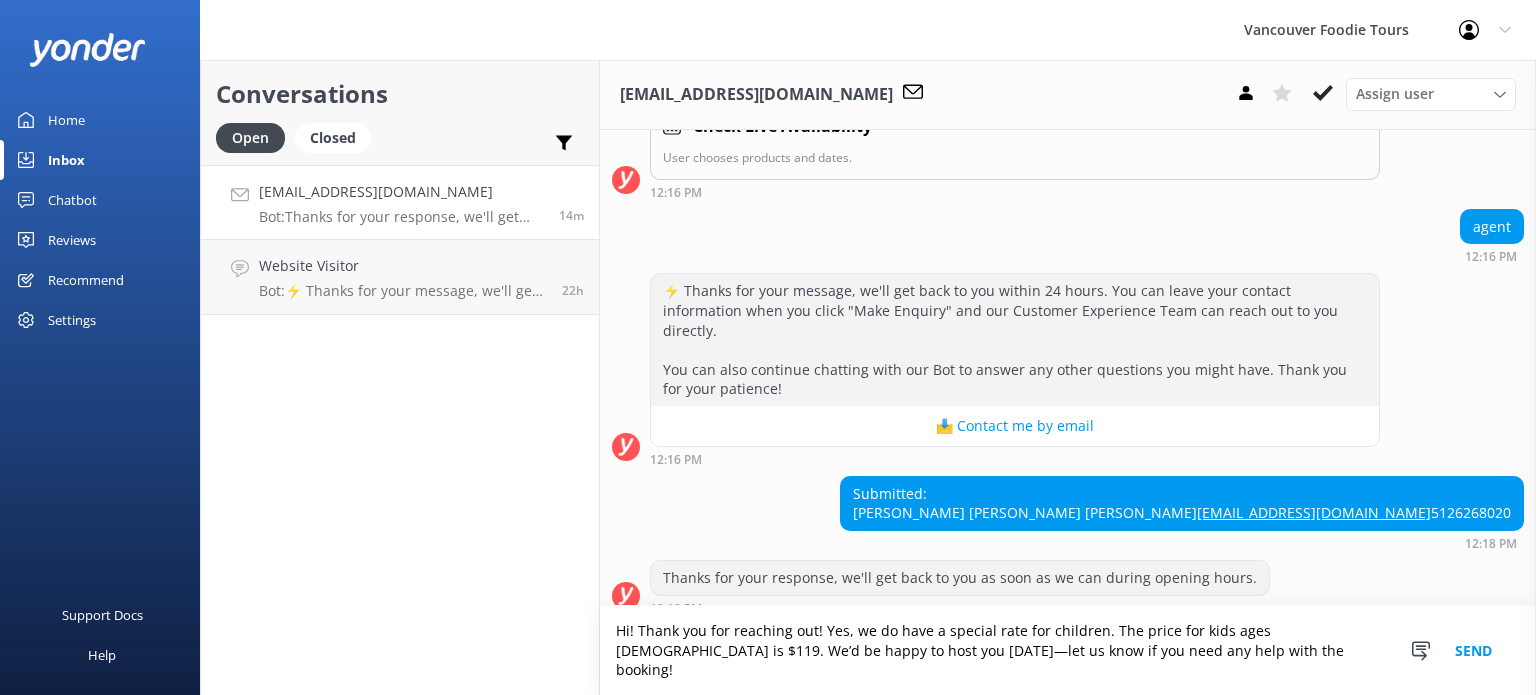scroll, scrollTop: 408, scrollLeft: 0, axis: vertical 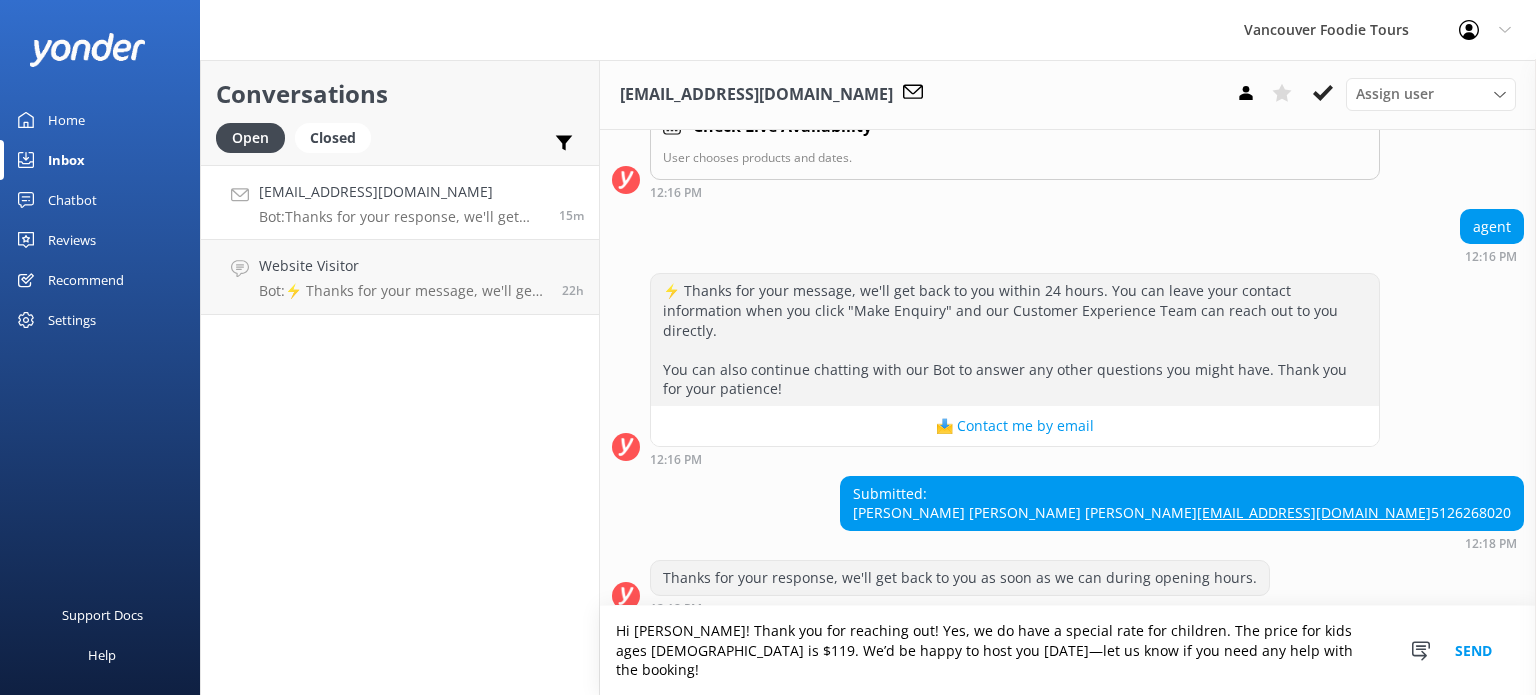 click on "Hi [PERSON_NAME]! Thank you for reaching out! Yes, we do have a special rate for children. The price for kids ages [DEMOGRAPHIC_DATA] is $119. We’d be happy to host you [DATE]—let us know if you need any help with the booking!" at bounding box center (1068, 650) 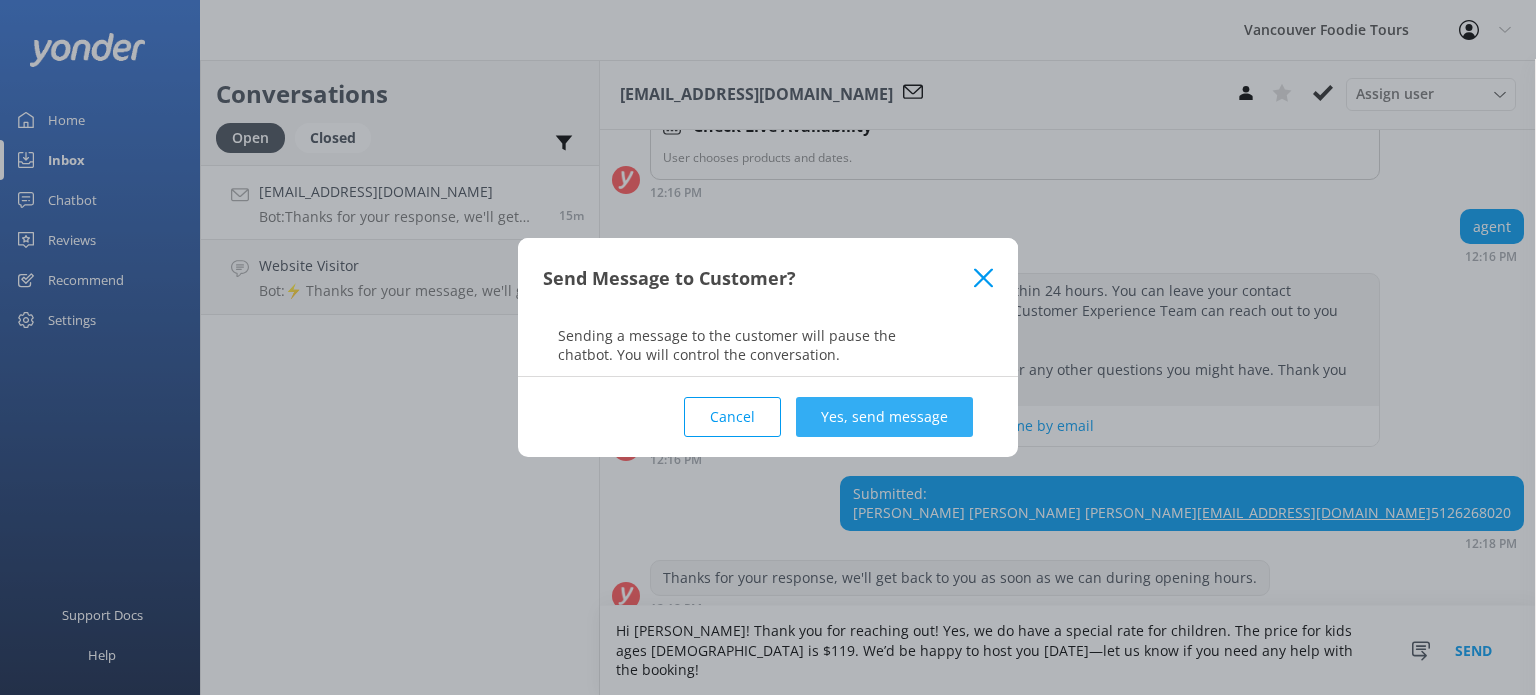 click on "Yes, send message" at bounding box center [884, 417] 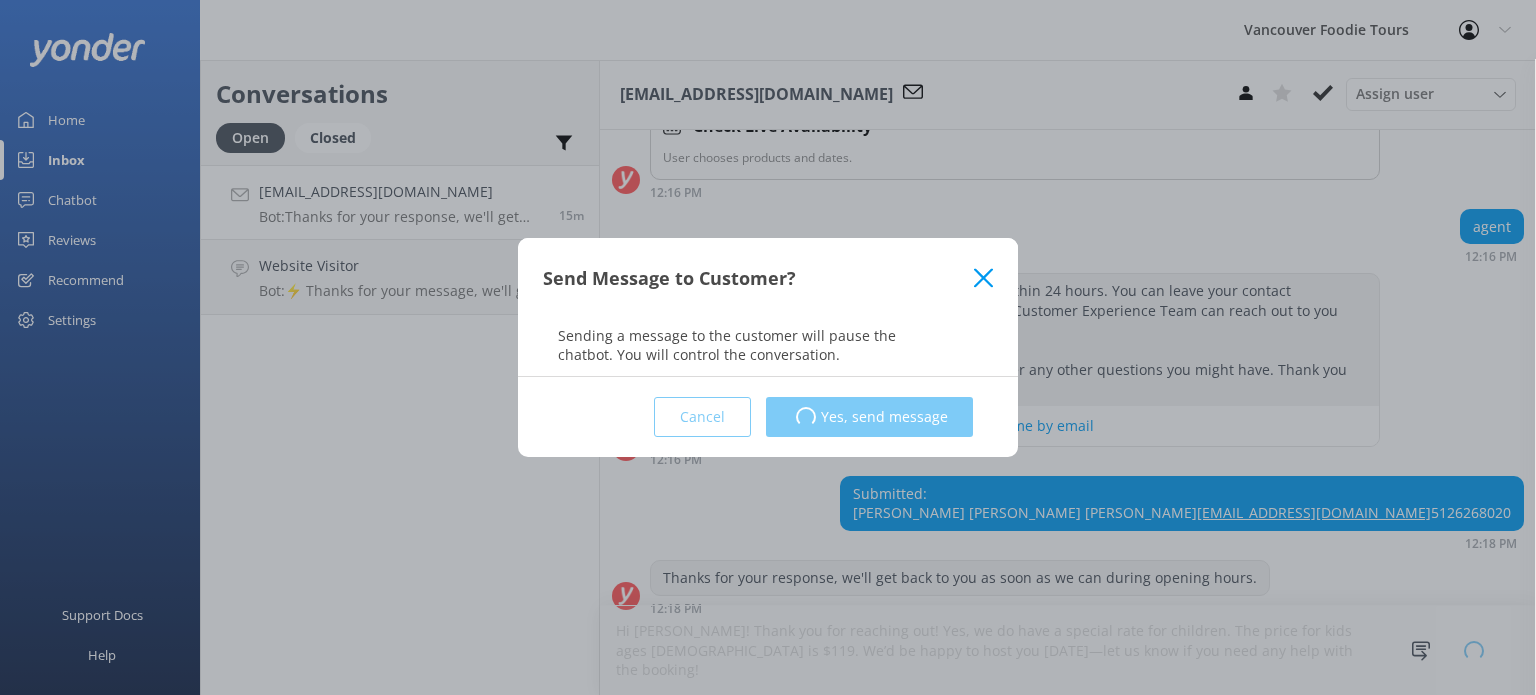 type 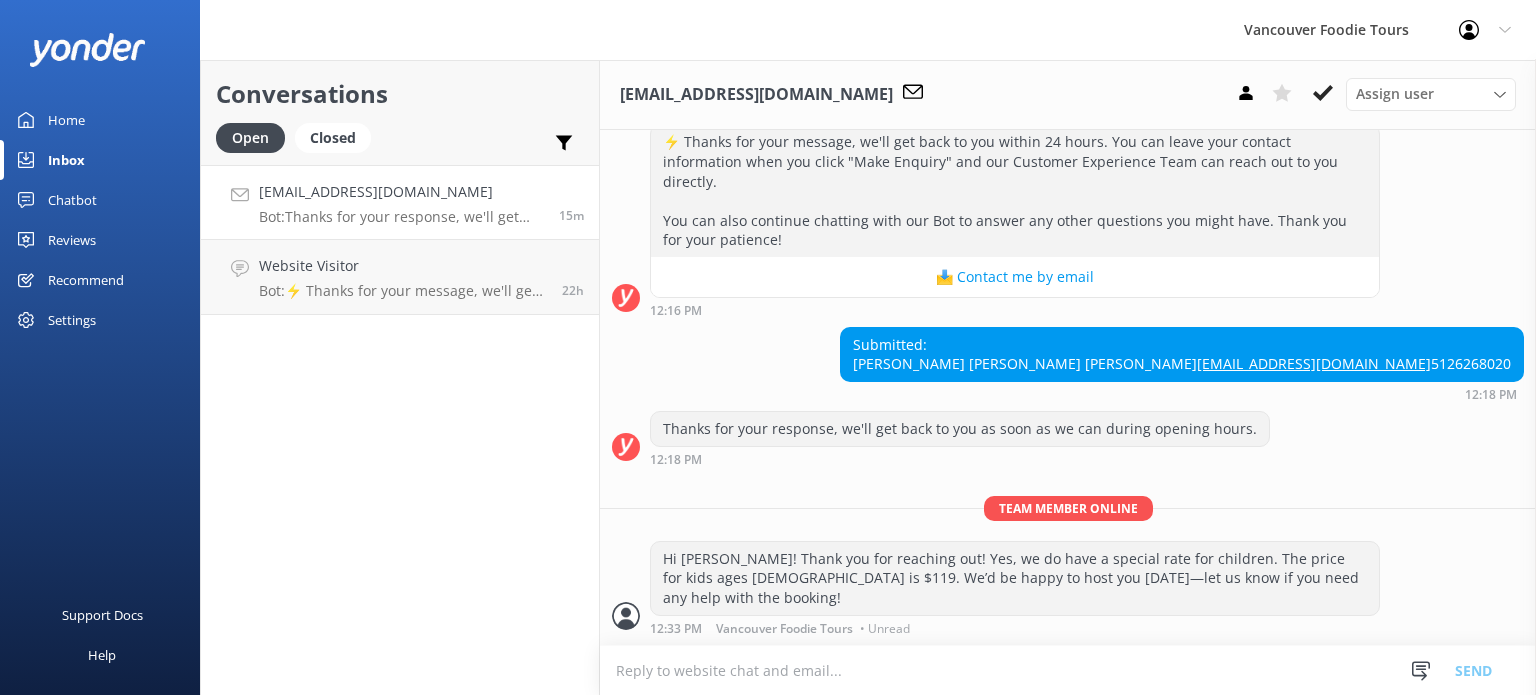 scroll, scrollTop: 537, scrollLeft: 0, axis: vertical 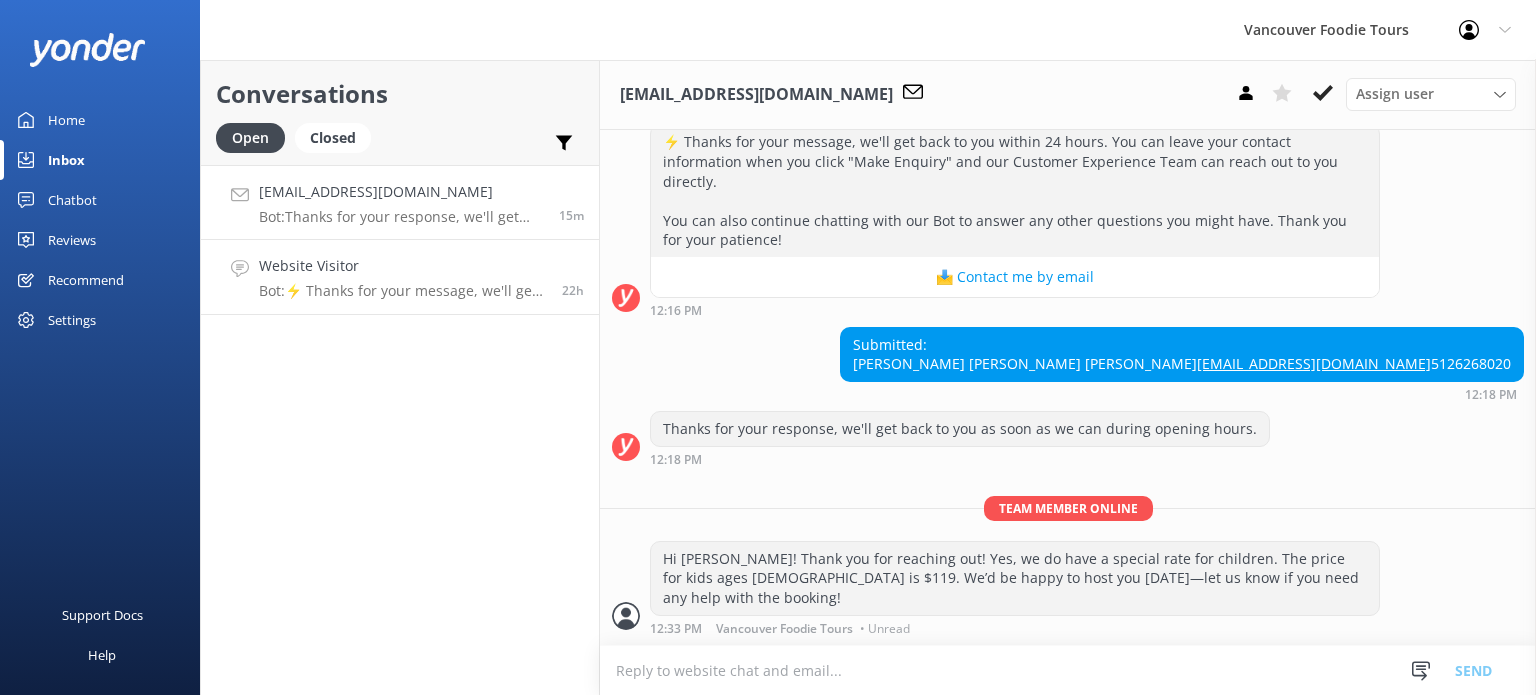 click on "Bot:  ⚡ Thanks for your message, we'll get back to you within 24 hours. You can leave your contact information when you click "Make Enquiry" and our Customer Experience Team can reach out to you directly.
You can also continue chatting with our Bot to answer any other questions you might have. Thank you for your patience!" at bounding box center [403, 291] 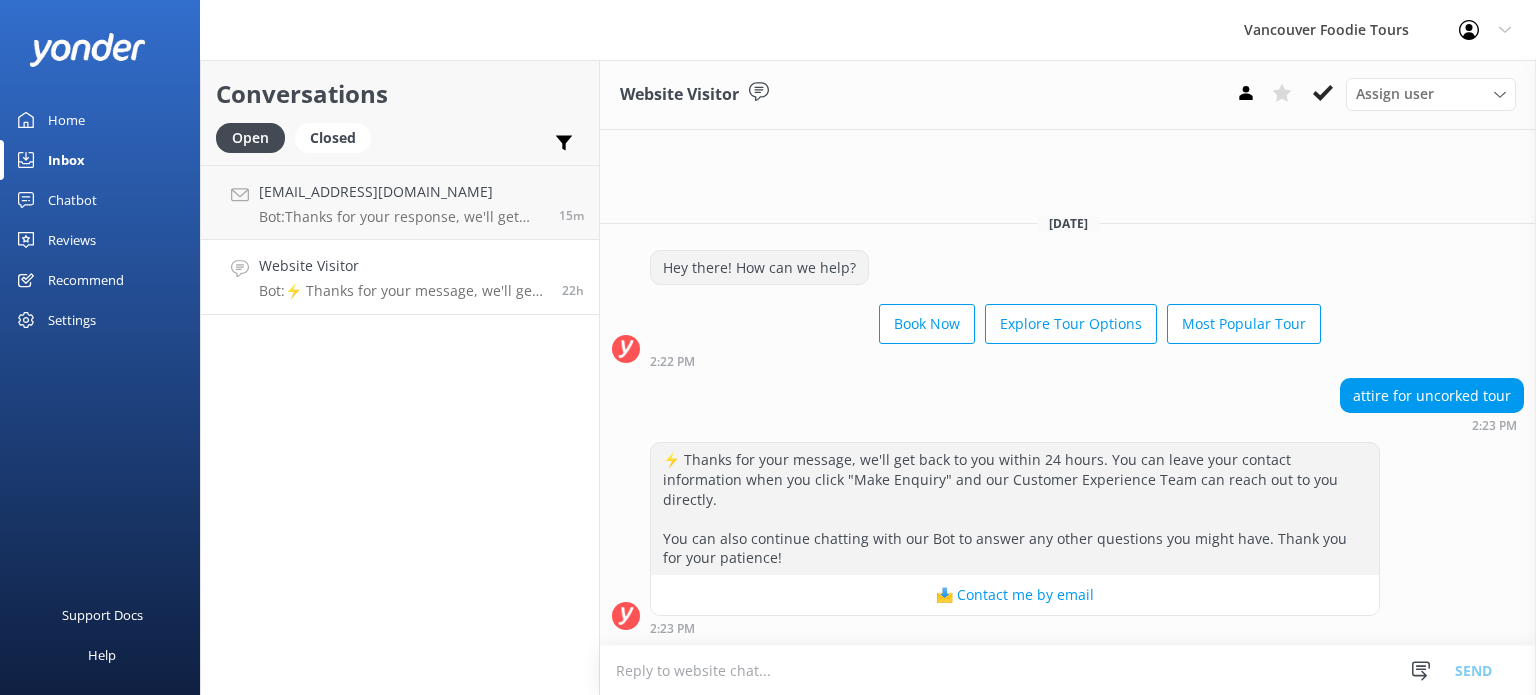 scroll, scrollTop: 0, scrollLeft: 0, axis: both 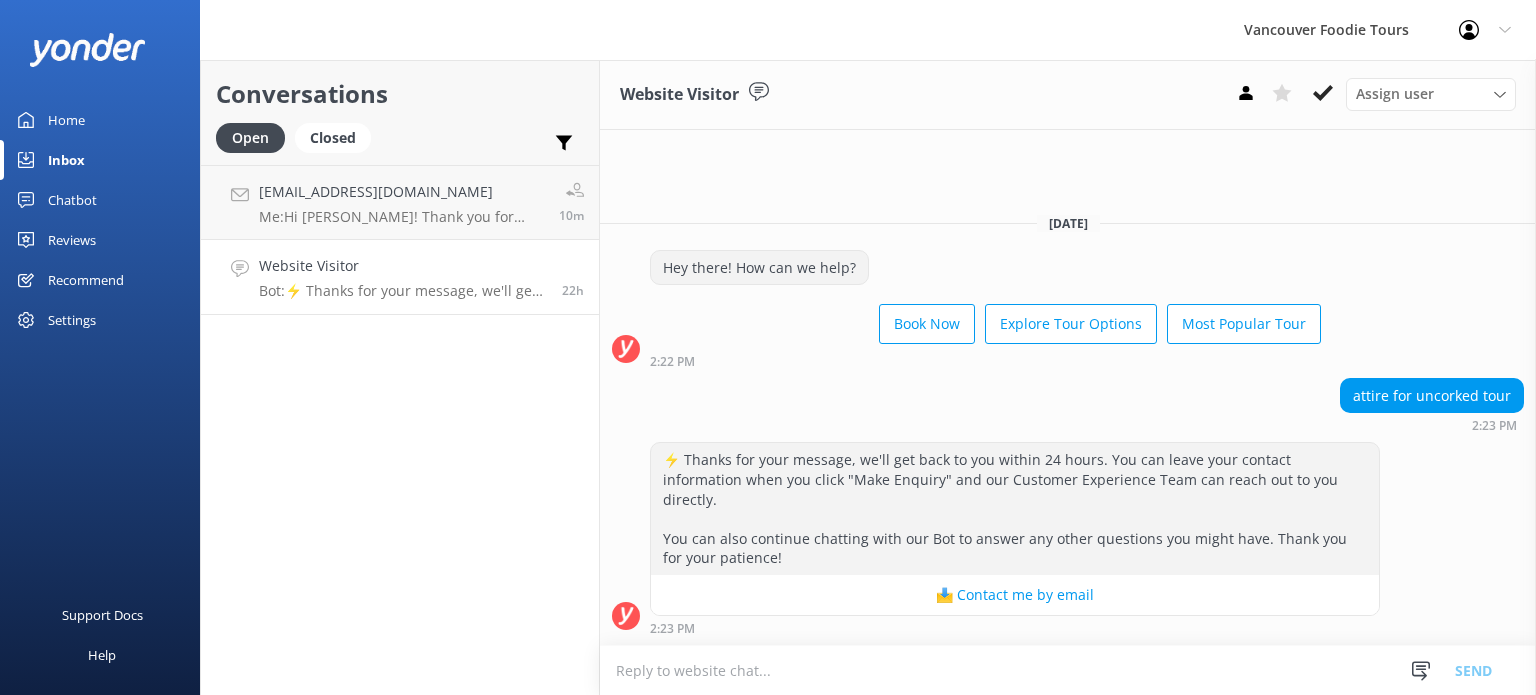 click at bounding box center (1068, 670) 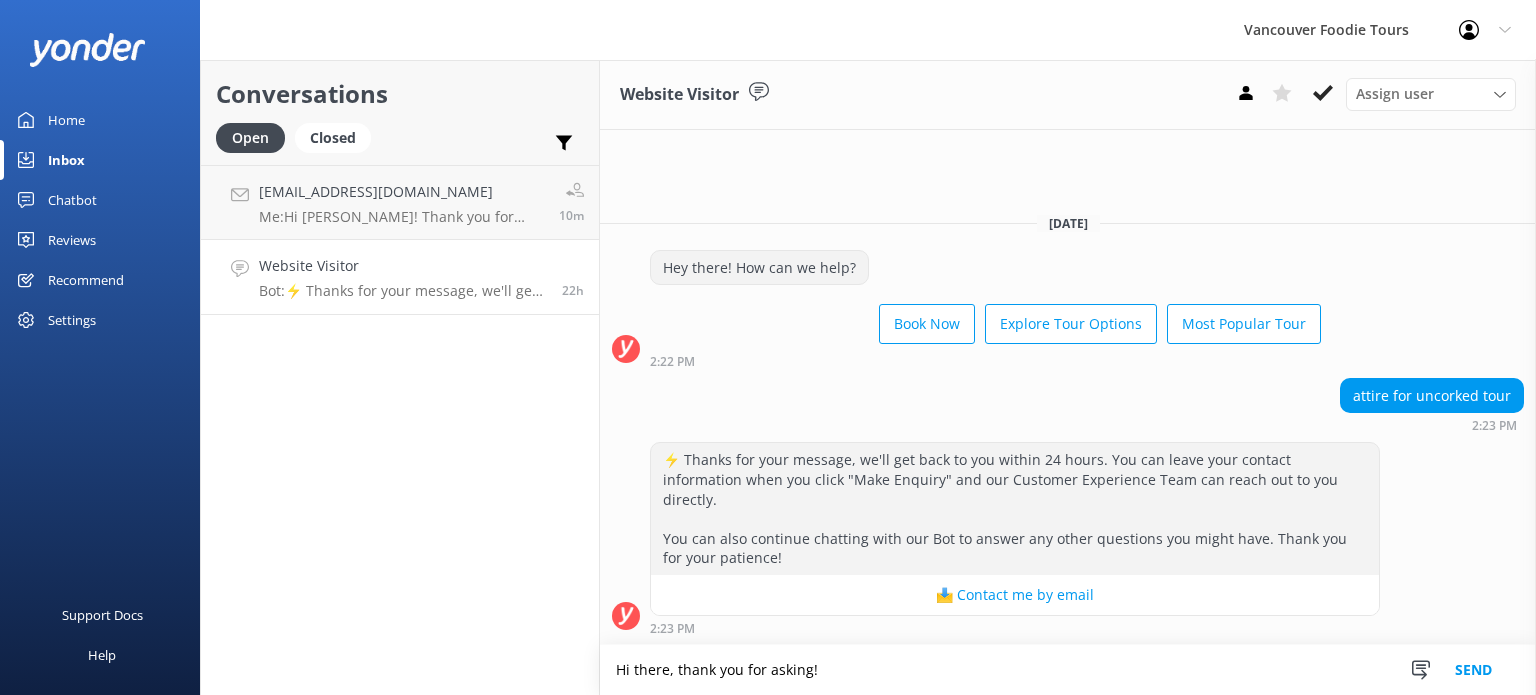 paste on "Please kindly check the weather forecast for the day of your tour and dress in comfortable, weather-appropriate attire. We also recommend wearing comfortable shoes, as there may be some walking involved." 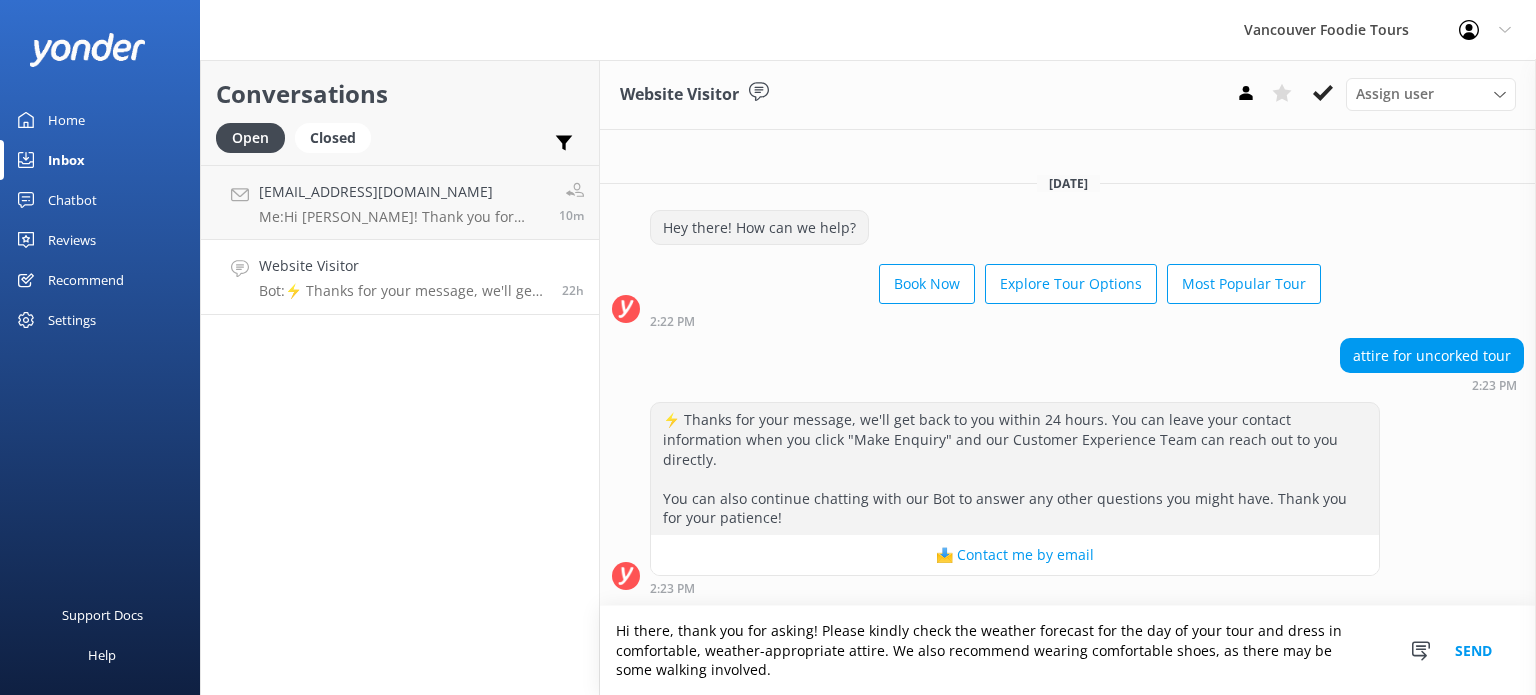 click on "Hi there, thank you for asking! Please kindly check the weather forecast for the day of your tour and dress in comfortable, weather-appropriate attire. We also recommend wearing comfortable shoes, as there may be some walking involved." at bounding box center [1068, 650] 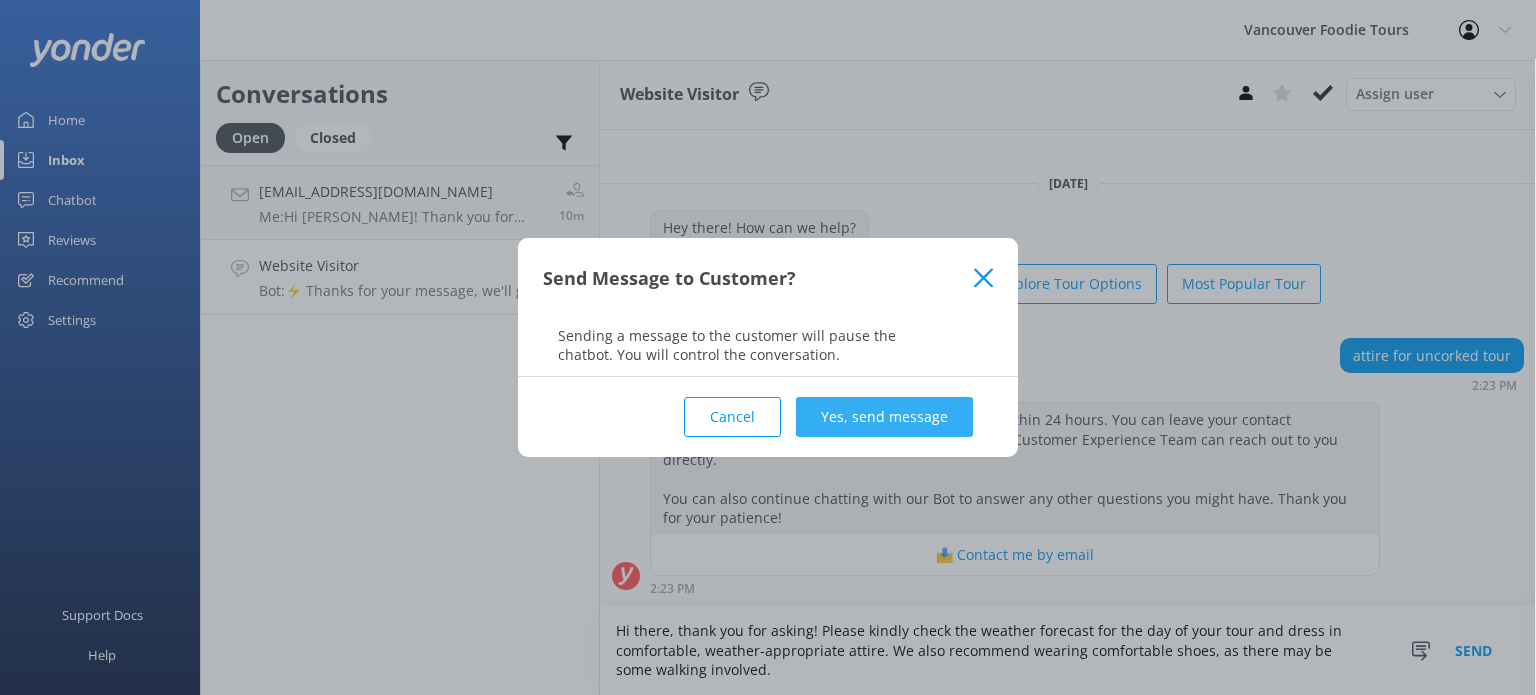 click on "Yes, send message" at bounding box center (884, 417) 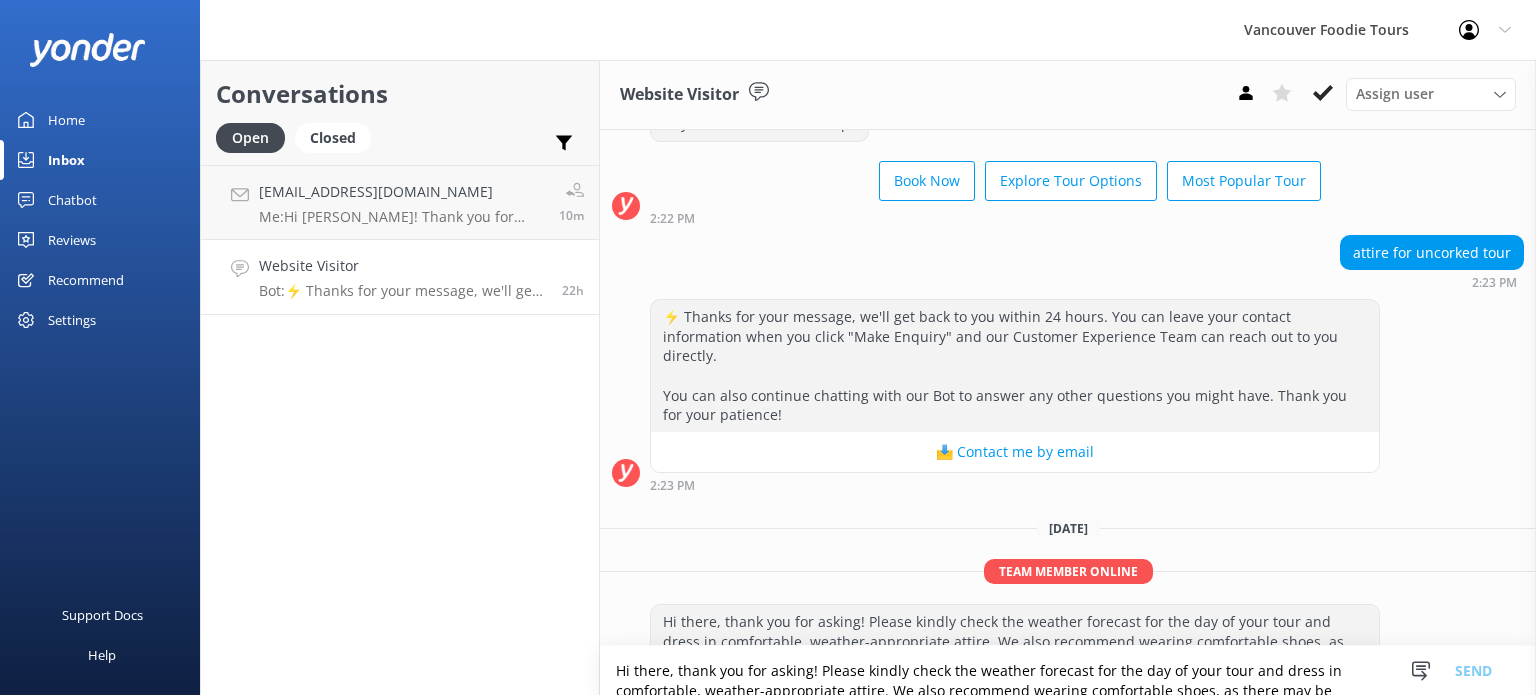 scroll, scrollTop: 136, scrollLeft: 0, axis: vertical 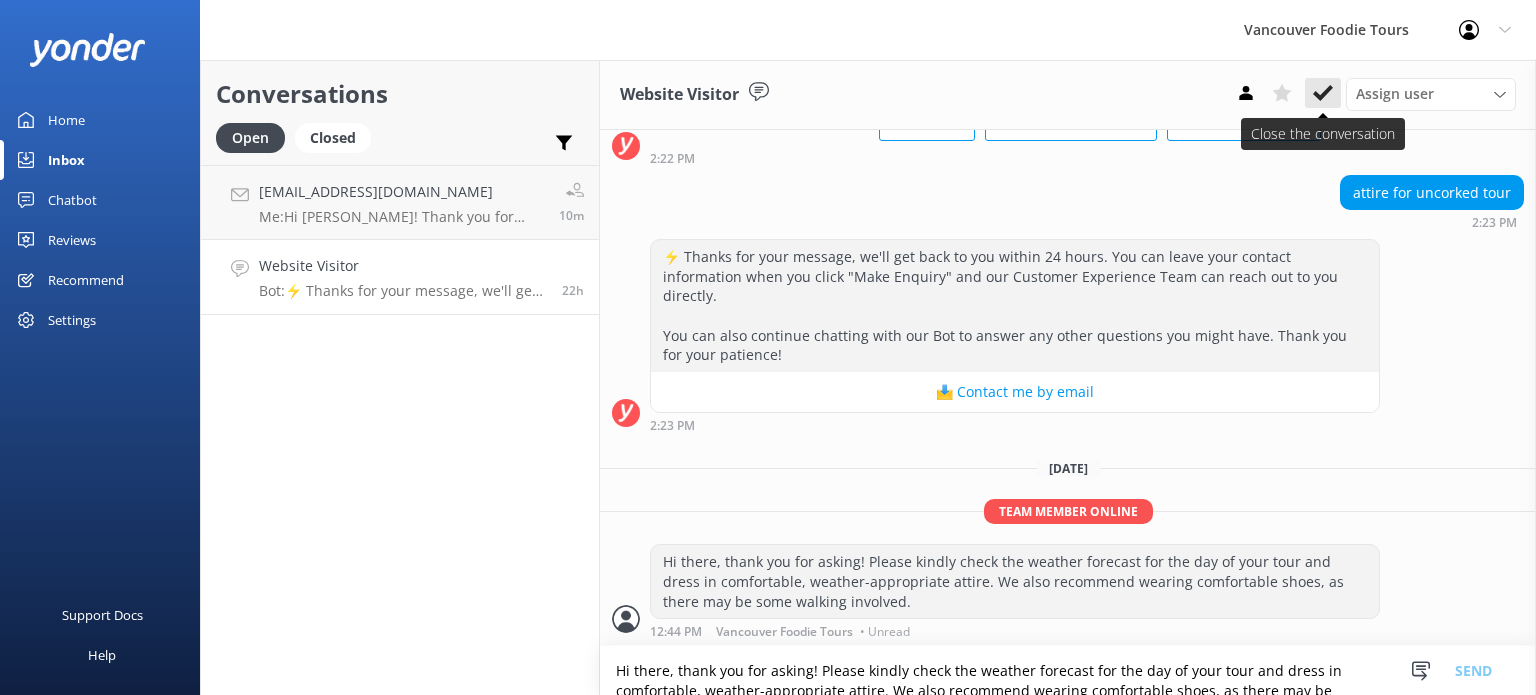 click 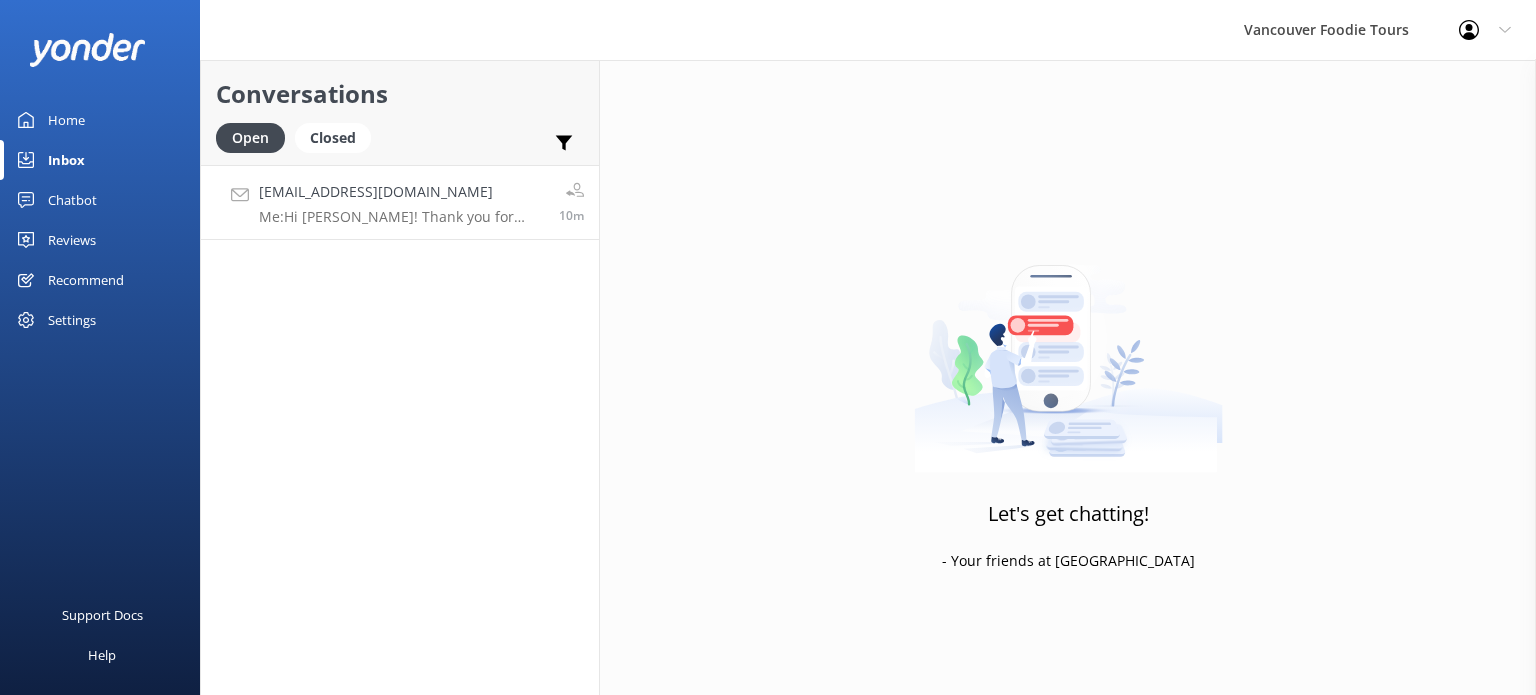 click on "[EMAIL_ADDRESS][DOMAIN_NAME]" at bounding box center [401, 192] 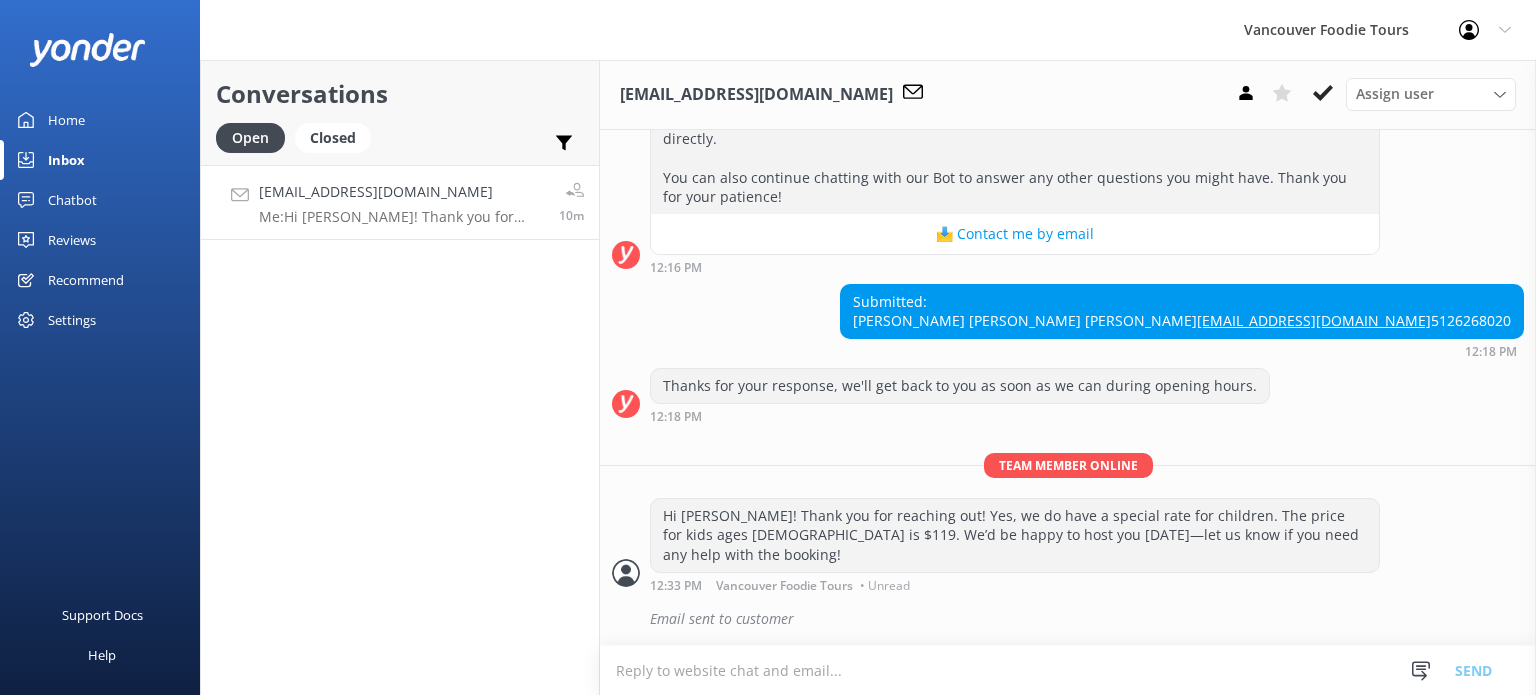 scroll, scrollTop: 580, scrollLeft: 0, axis: vertical 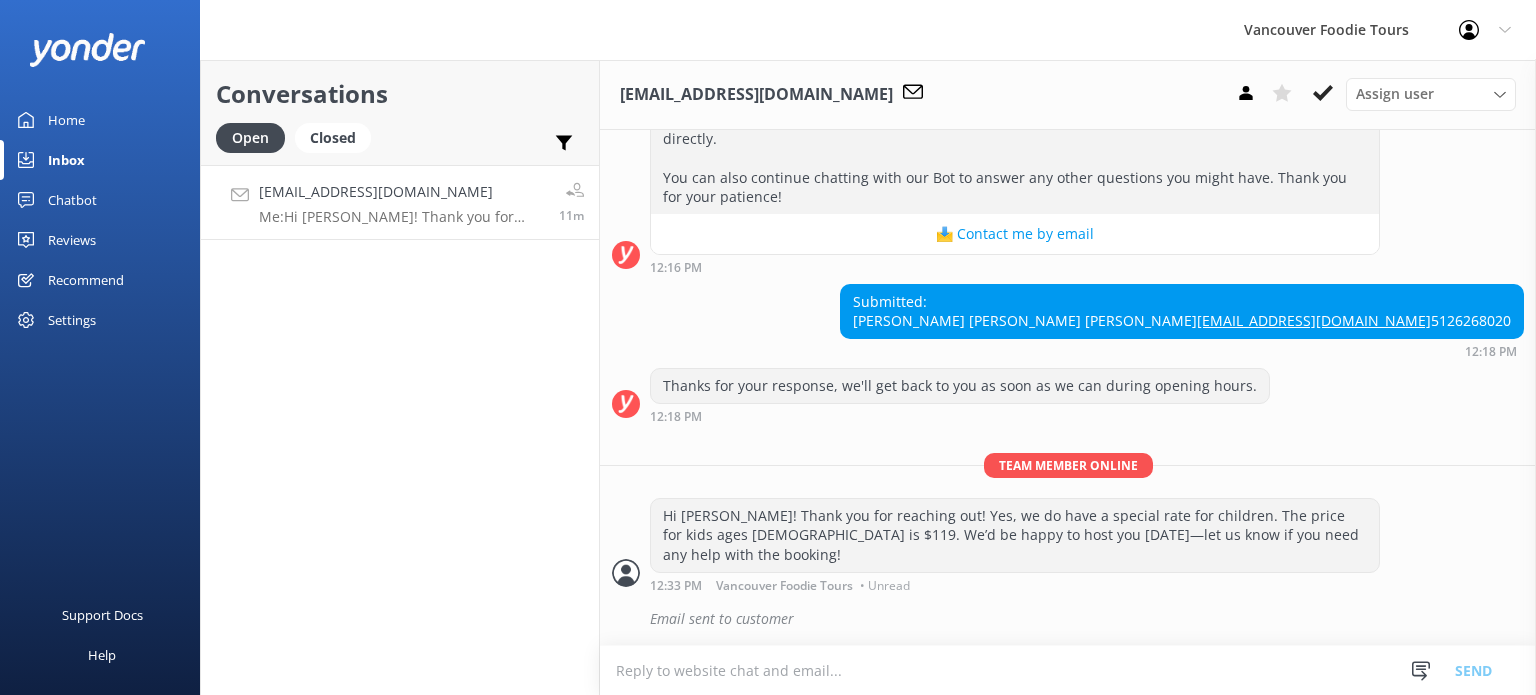 click at bounding box center [1068, 670] 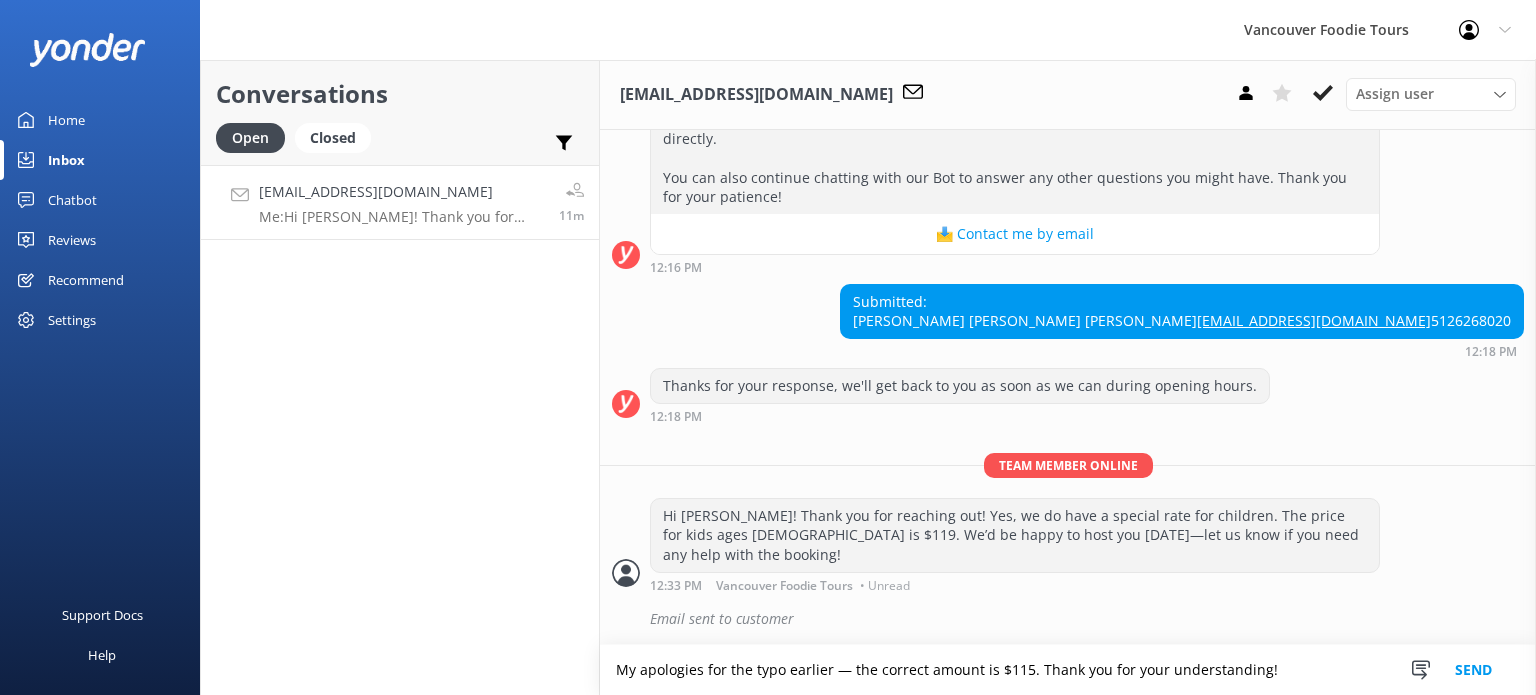 click on "My apologies for the typo earlier — the correct amount is $115. Thank you for your understanding!" at bounding box center [1068, 670] 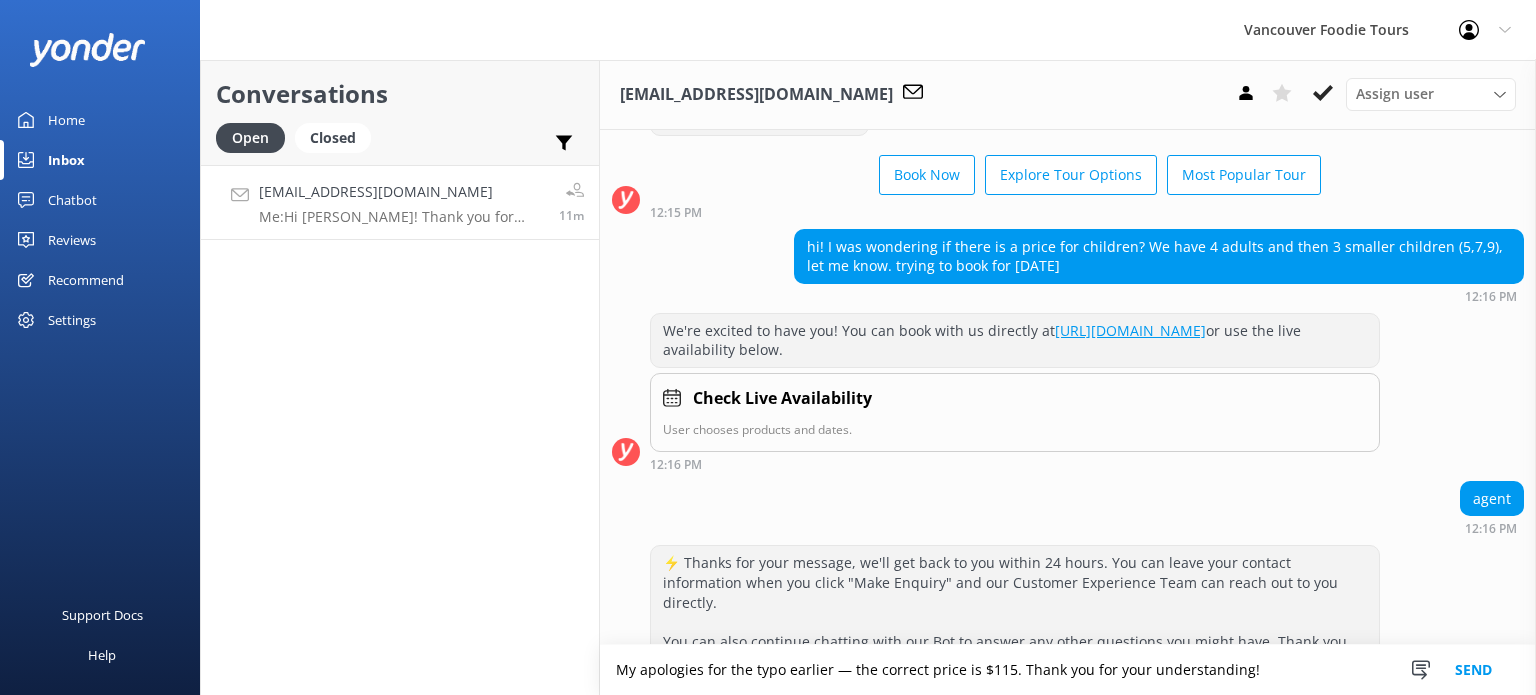 scroll, scrollTop: 580, scrollLeft: 0, axis: vertical 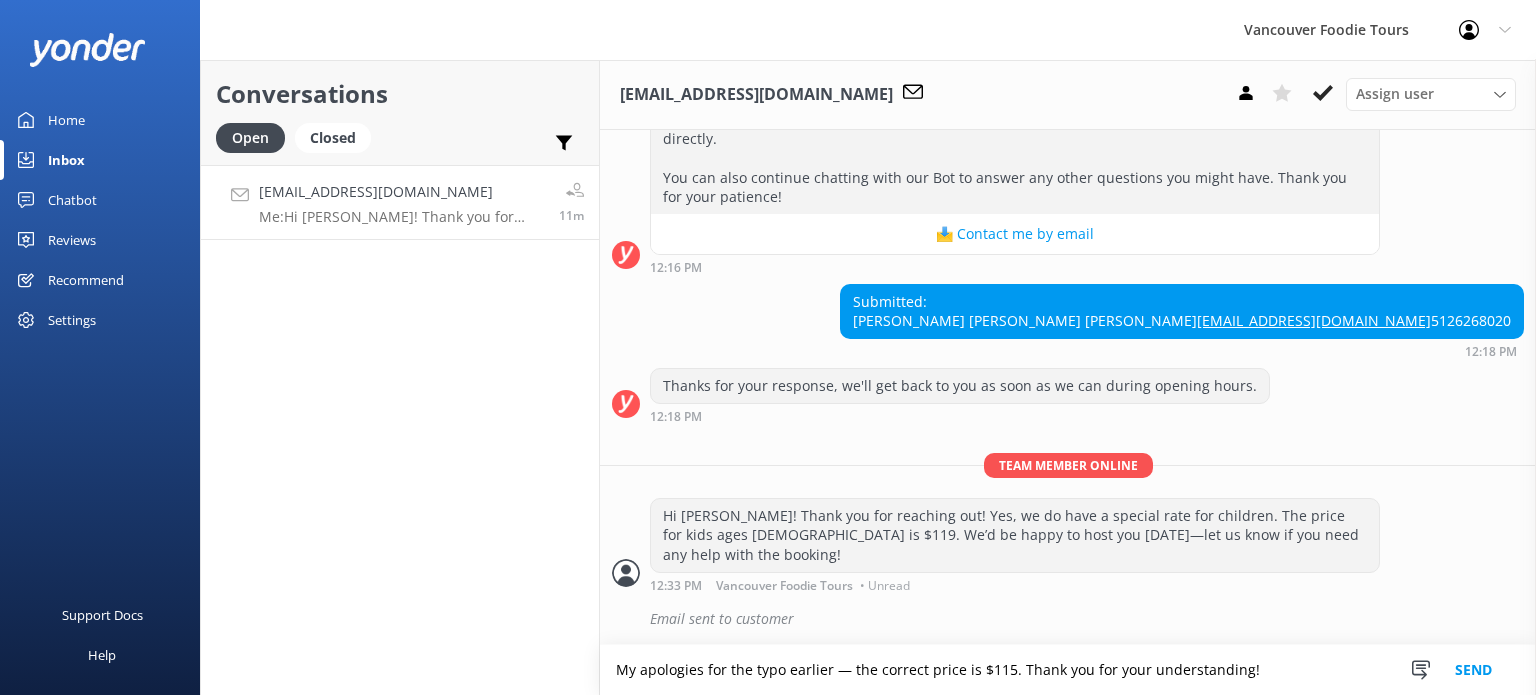 click on "My apologies for the typo earlier — the correct price is $115. Thank you for your understanding!" at bounding box center [1068, 670] 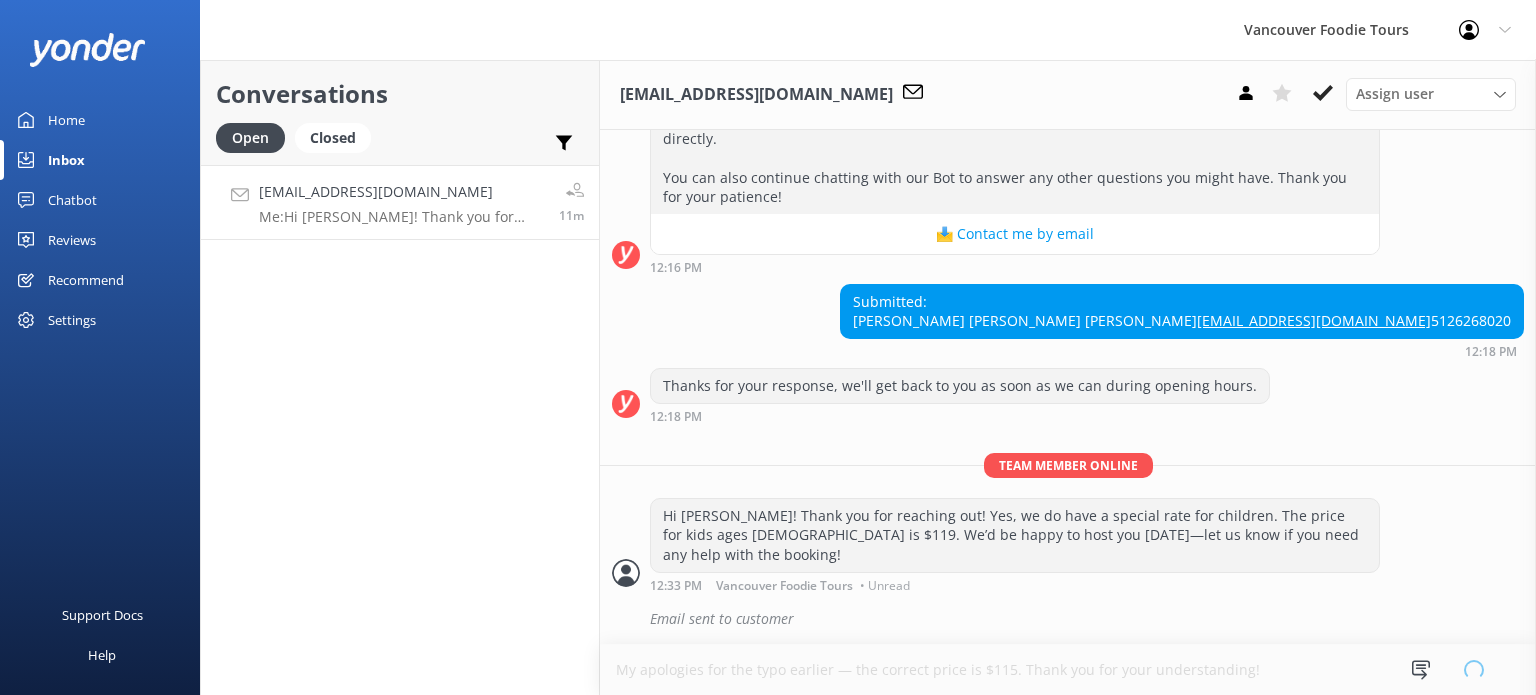 type 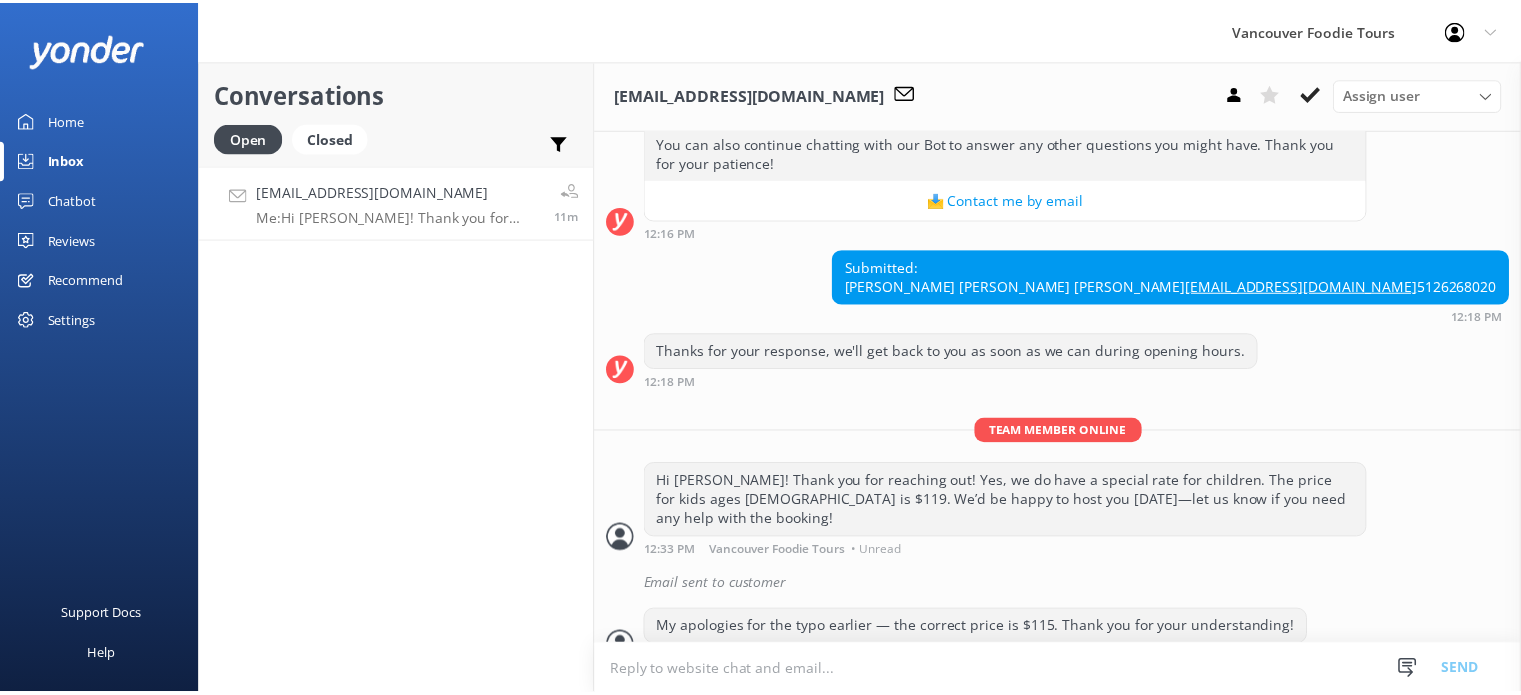 scroll, scrollTop: 645, scrollLeft: 0, axis: vertical 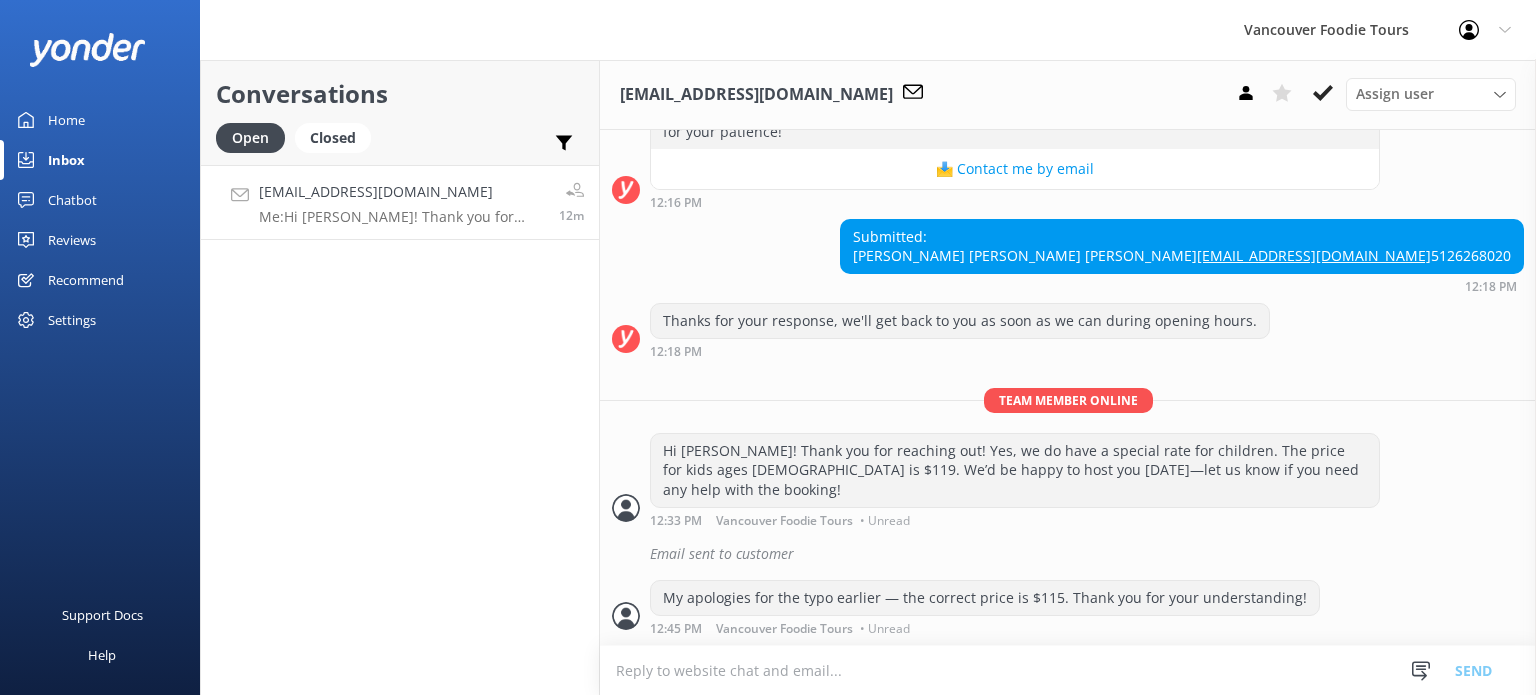 click at bounding box center [1068, 670] 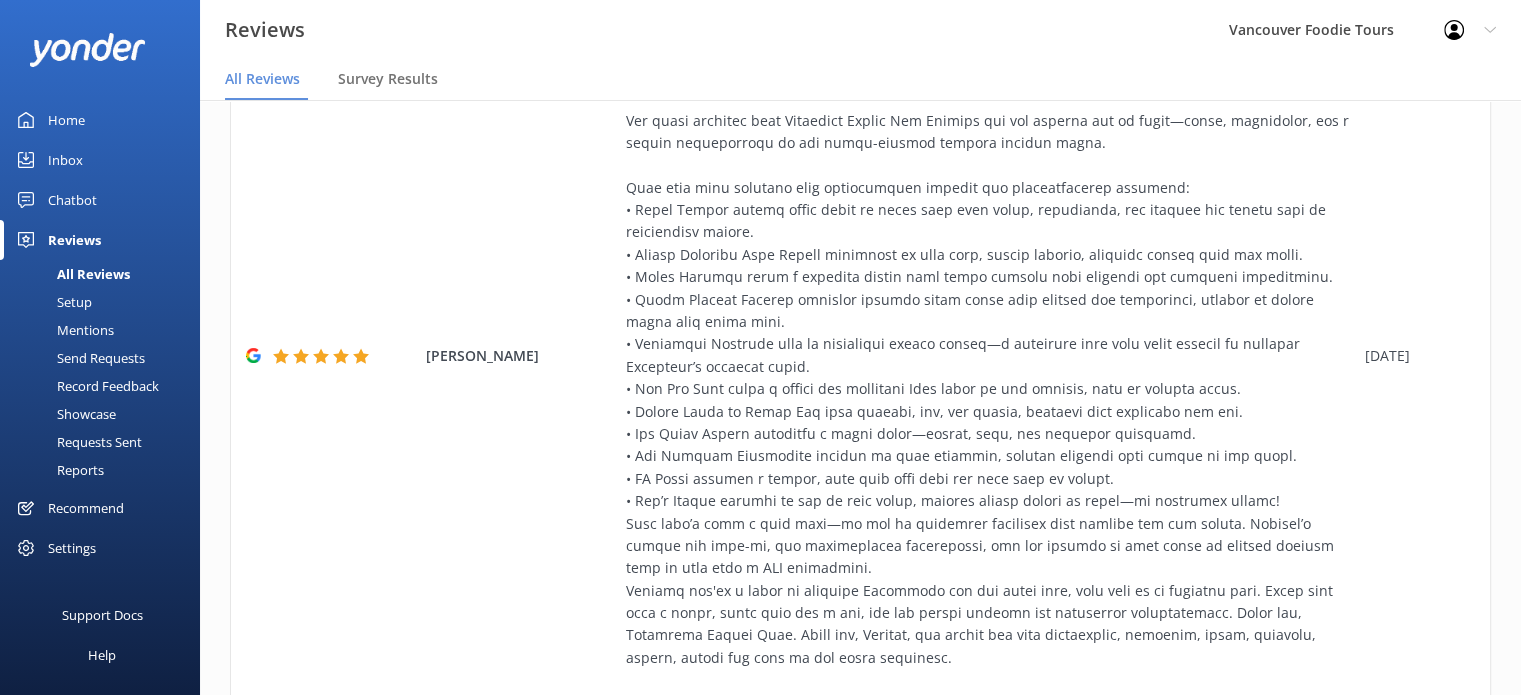 scroll, scrollTop: 1136, scrollLeft: 0, axis: vertical 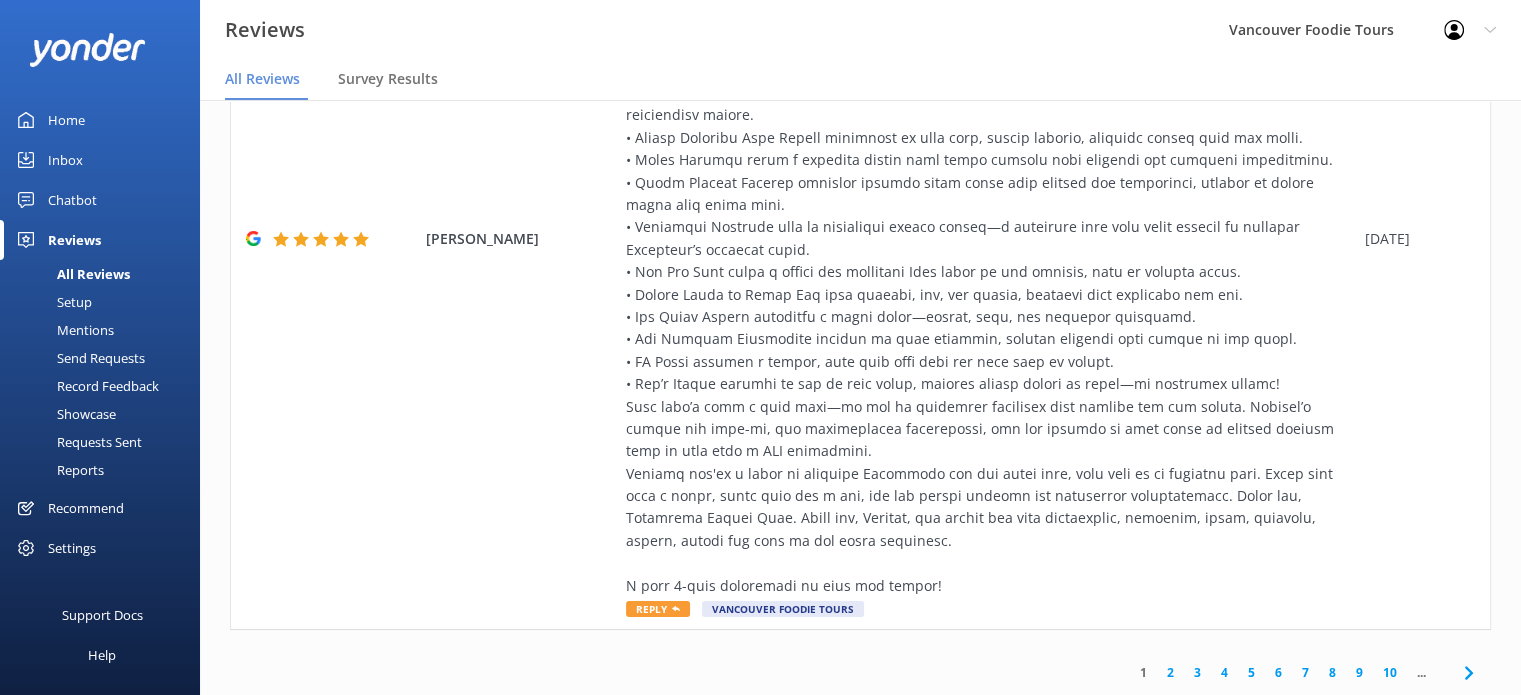 click on "2" at bounding box center [1170, 672] 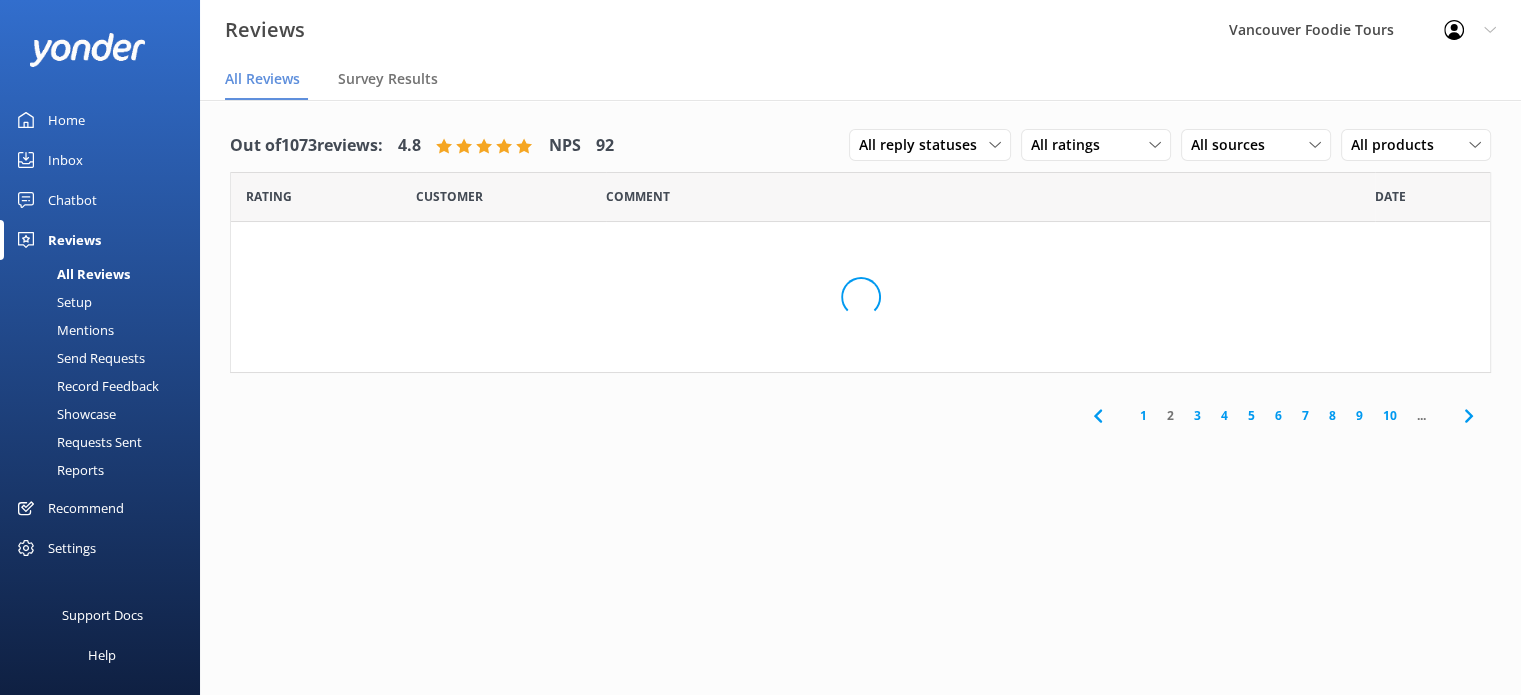scroll, scrollTop: 0, scrollLeft: 0, axis: both 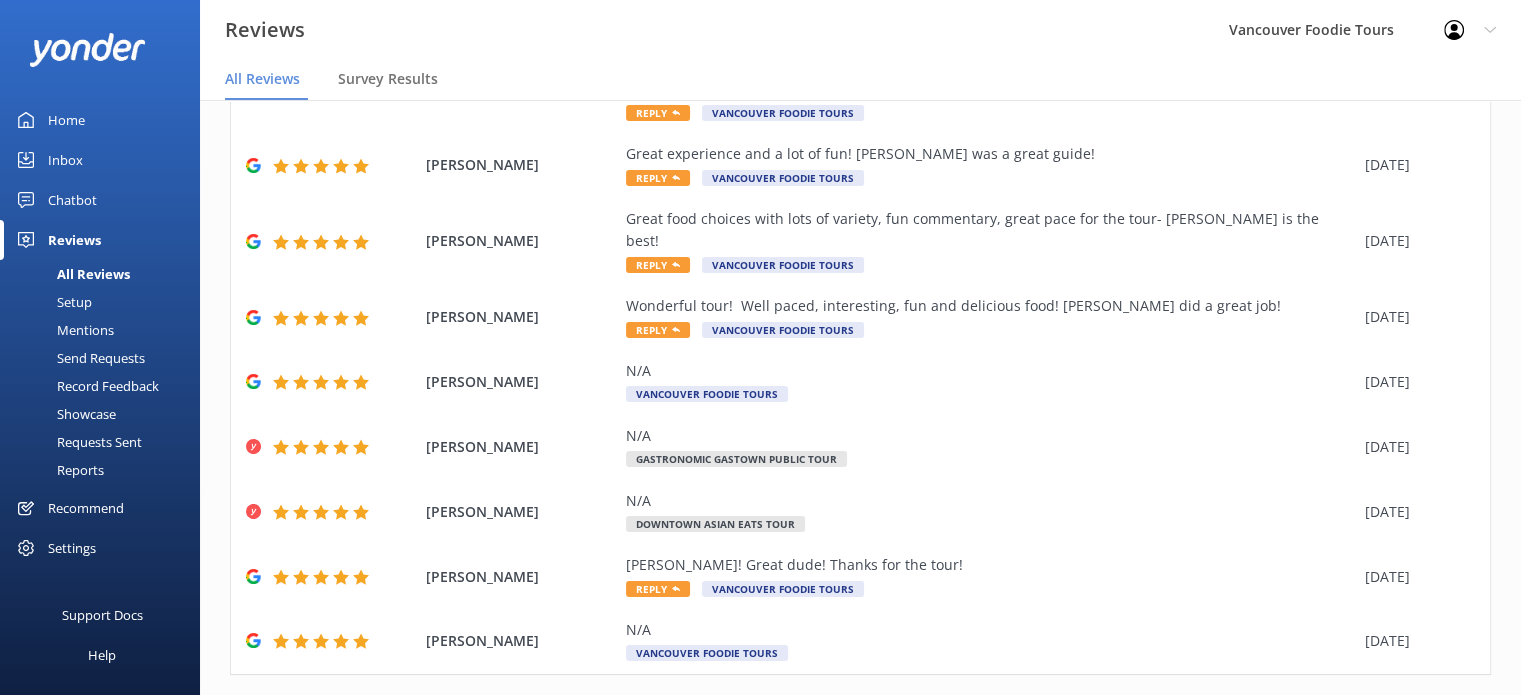 click on "3" at bounding box center (1197, 717) 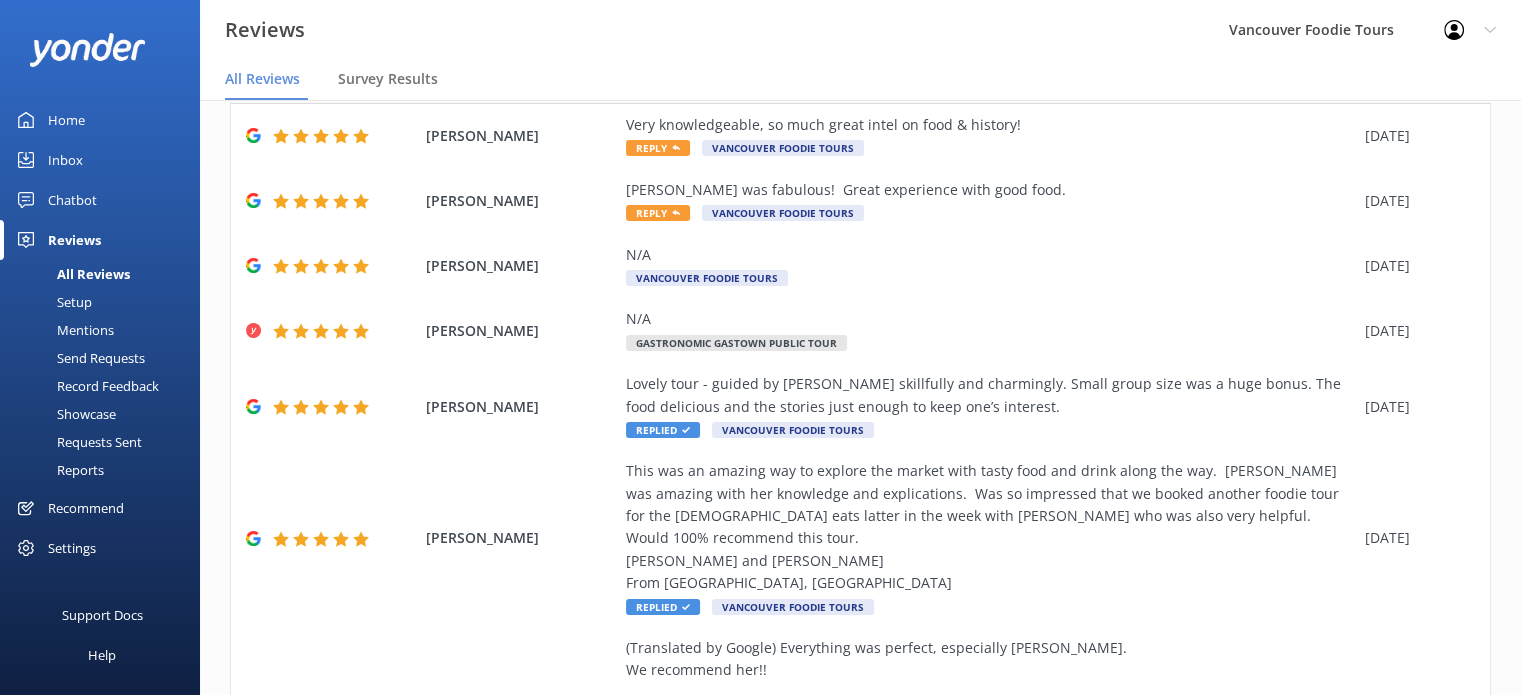 scroll, scrollTop: 0, scrollLeft: 0, axis: both 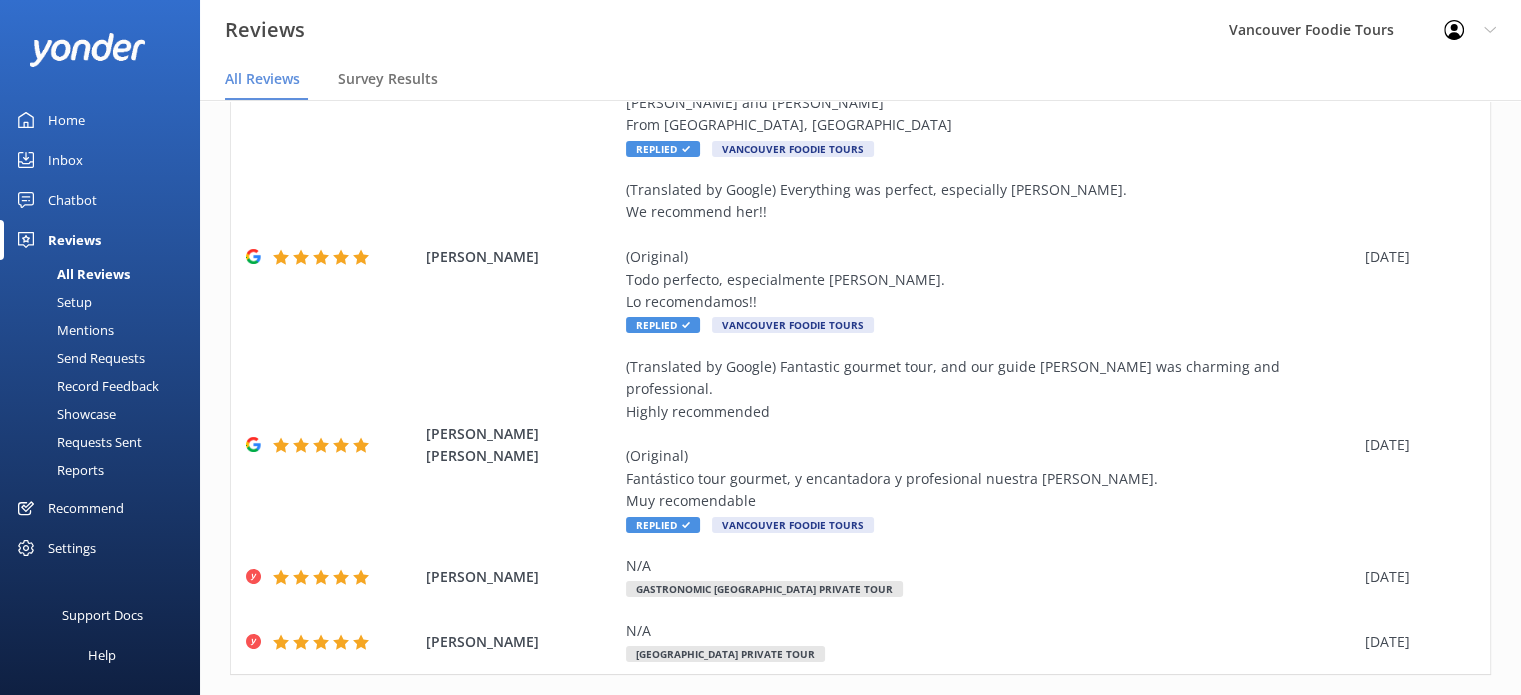 click on "2" at bounding box center (1170, 717) 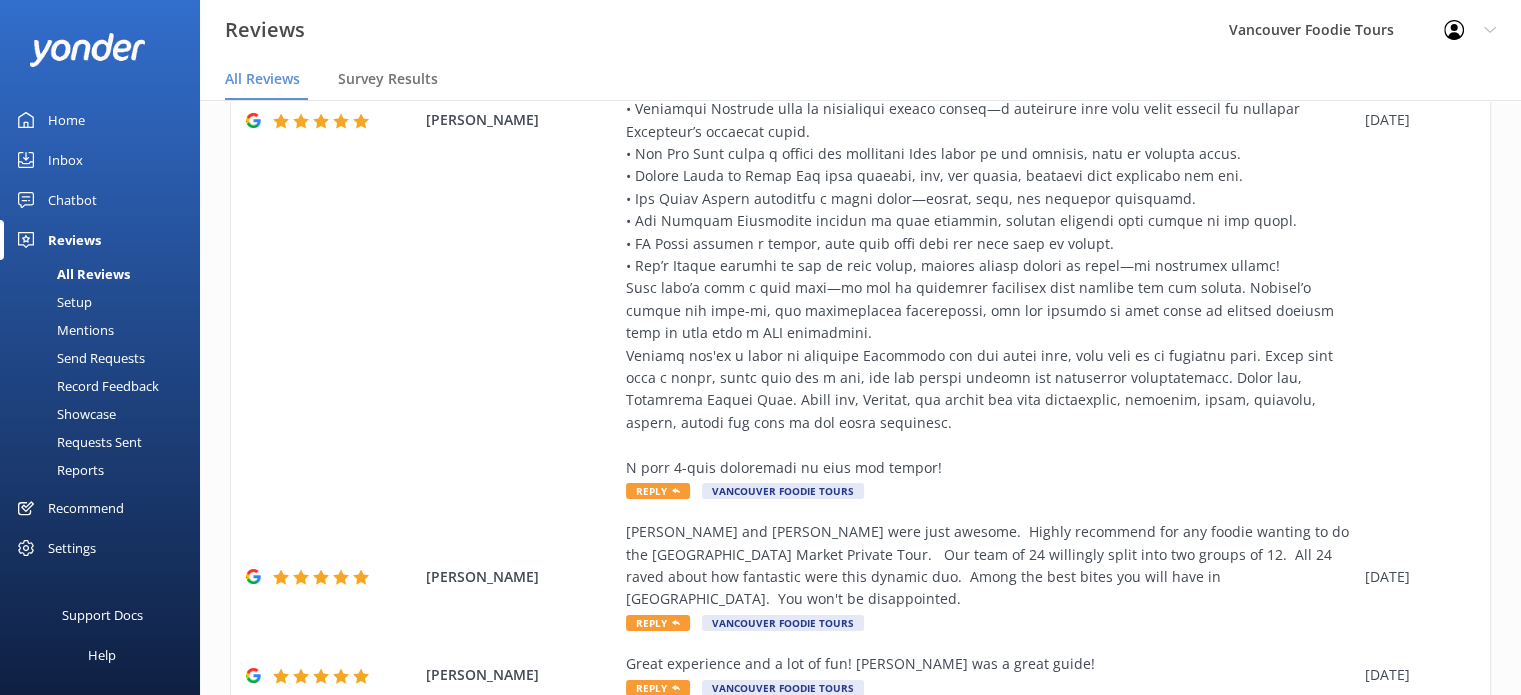 scroll, scrollTop: 1002, scrollLeft: 0, axis: vertical 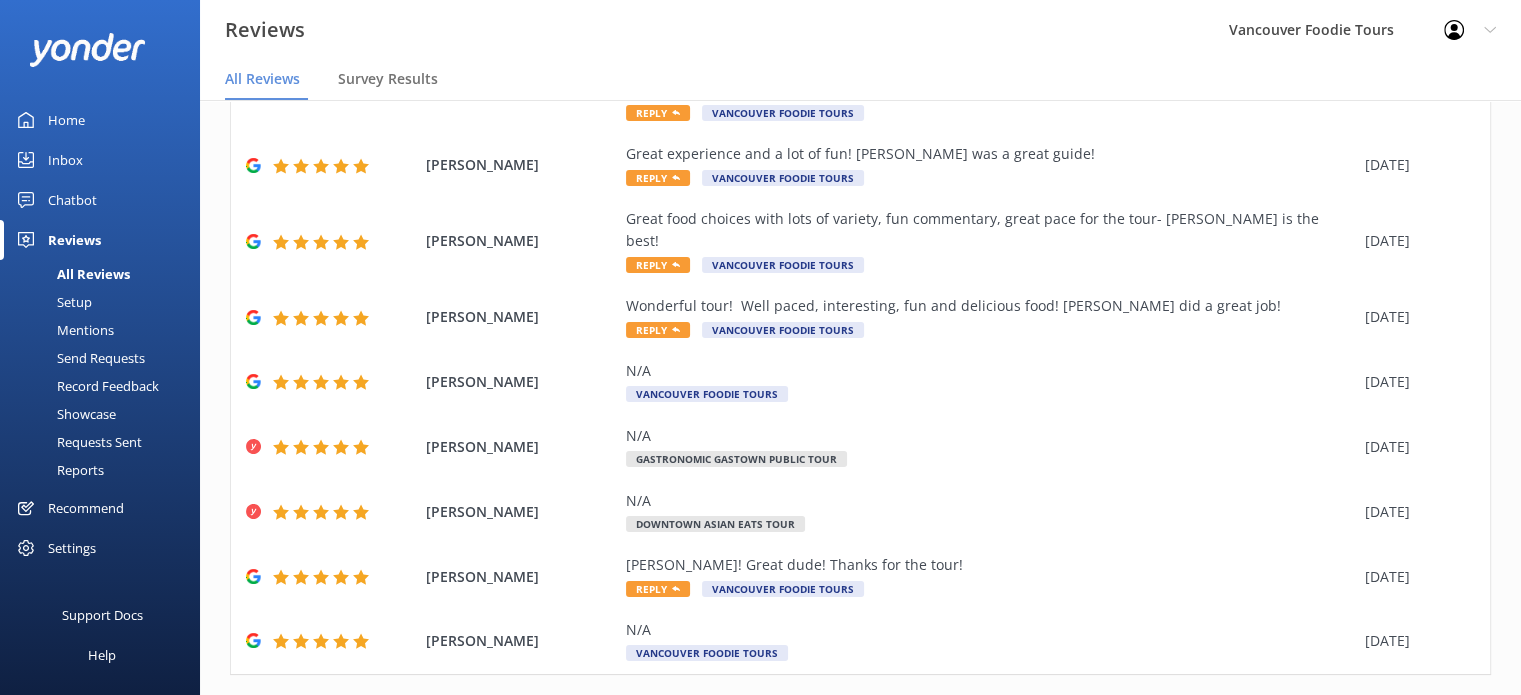 click on "1" at bounding box center (1143, 717) 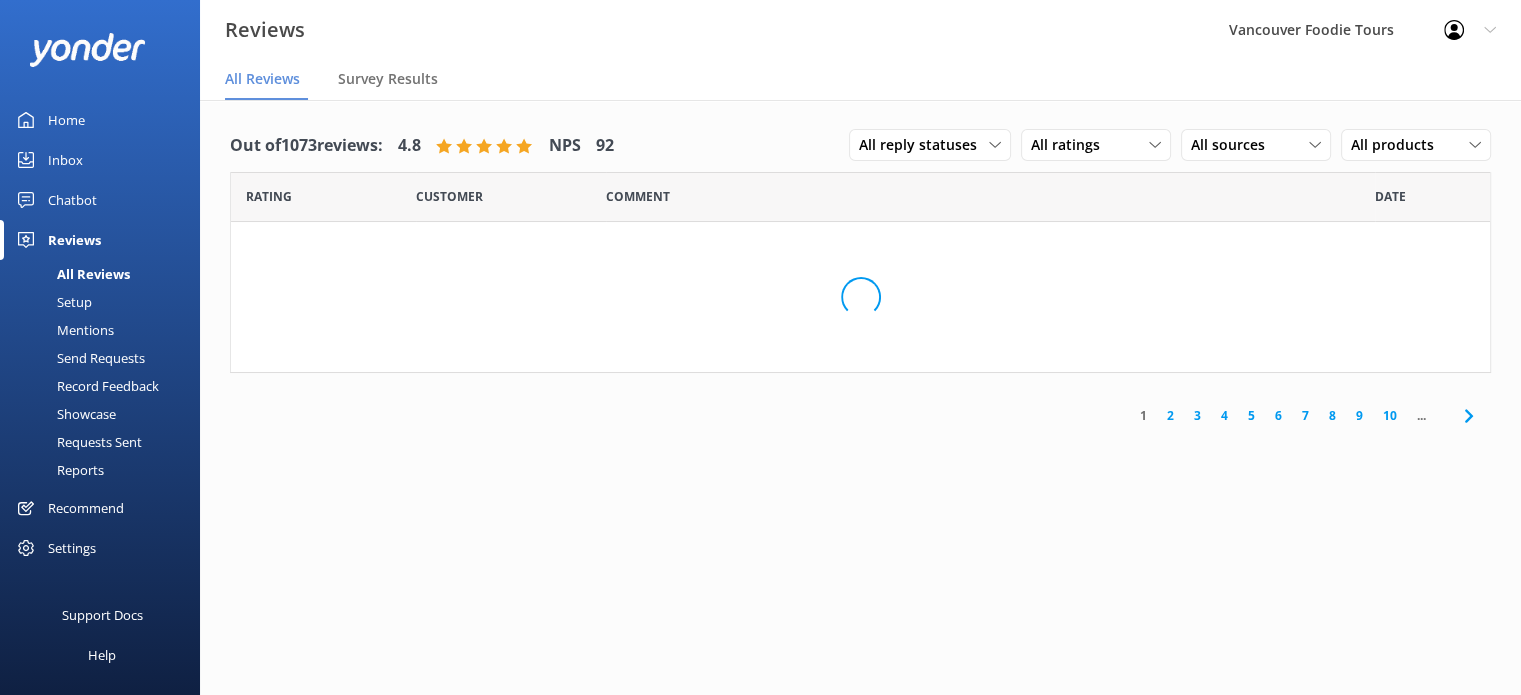 scroll, scrollTop: 0, scrollLeft: 0, axis: both 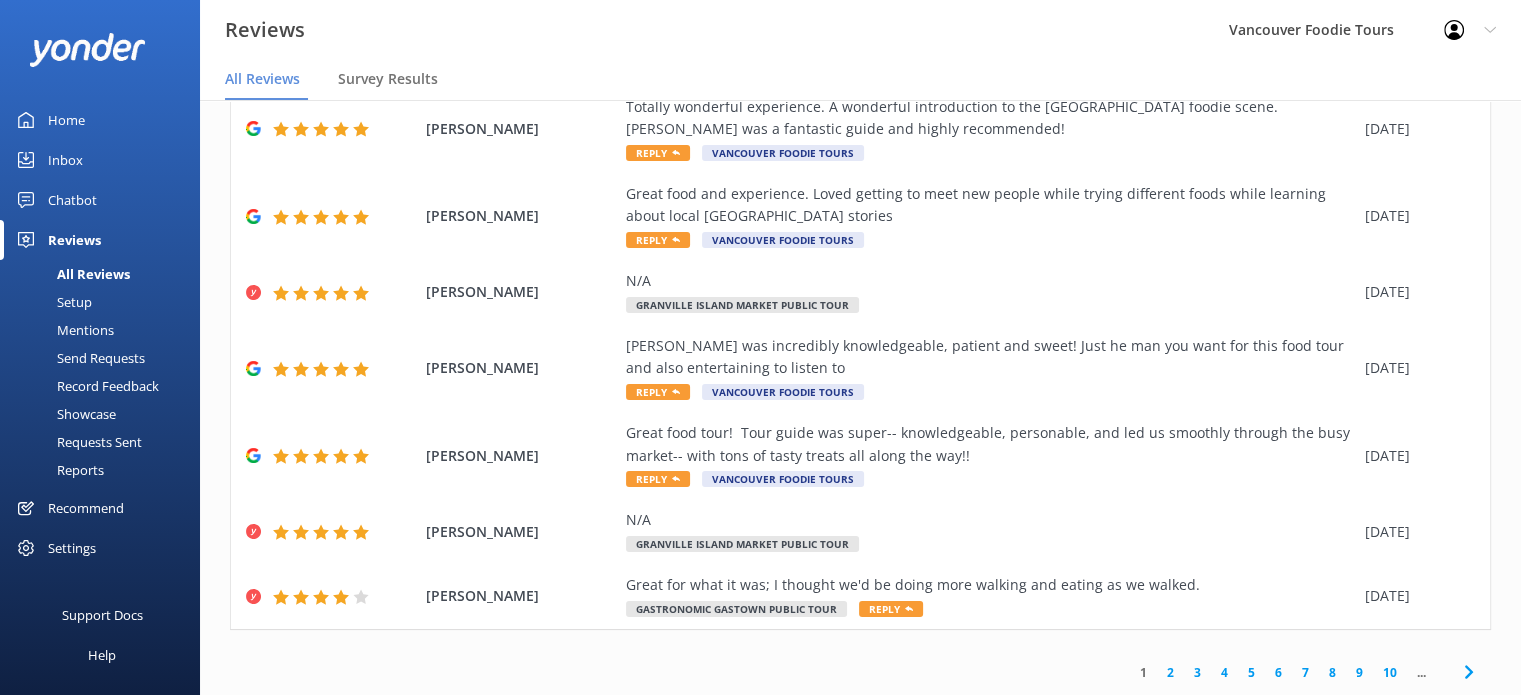 click on "3" at bounding box center (1197, 672) 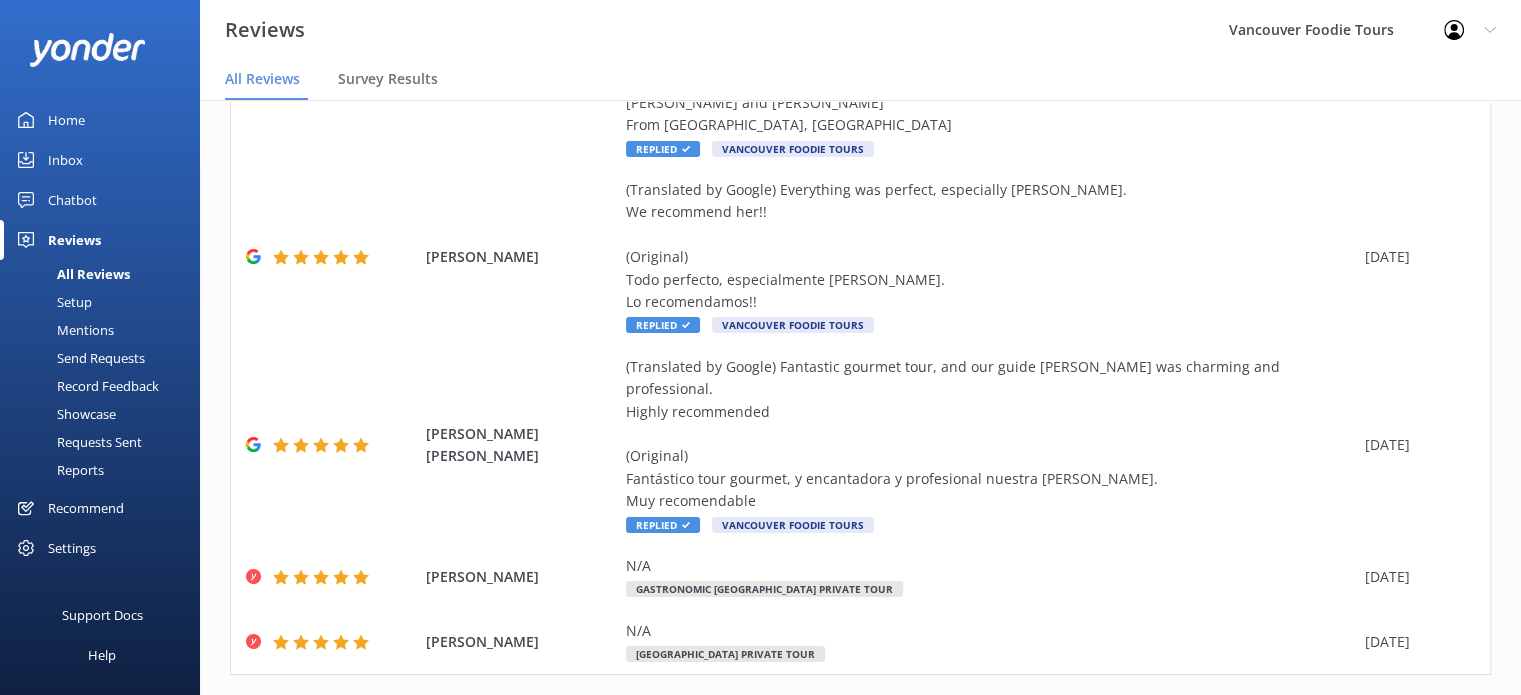 scroll, scrollTop: 0, scrollLeft: 0, axis: both 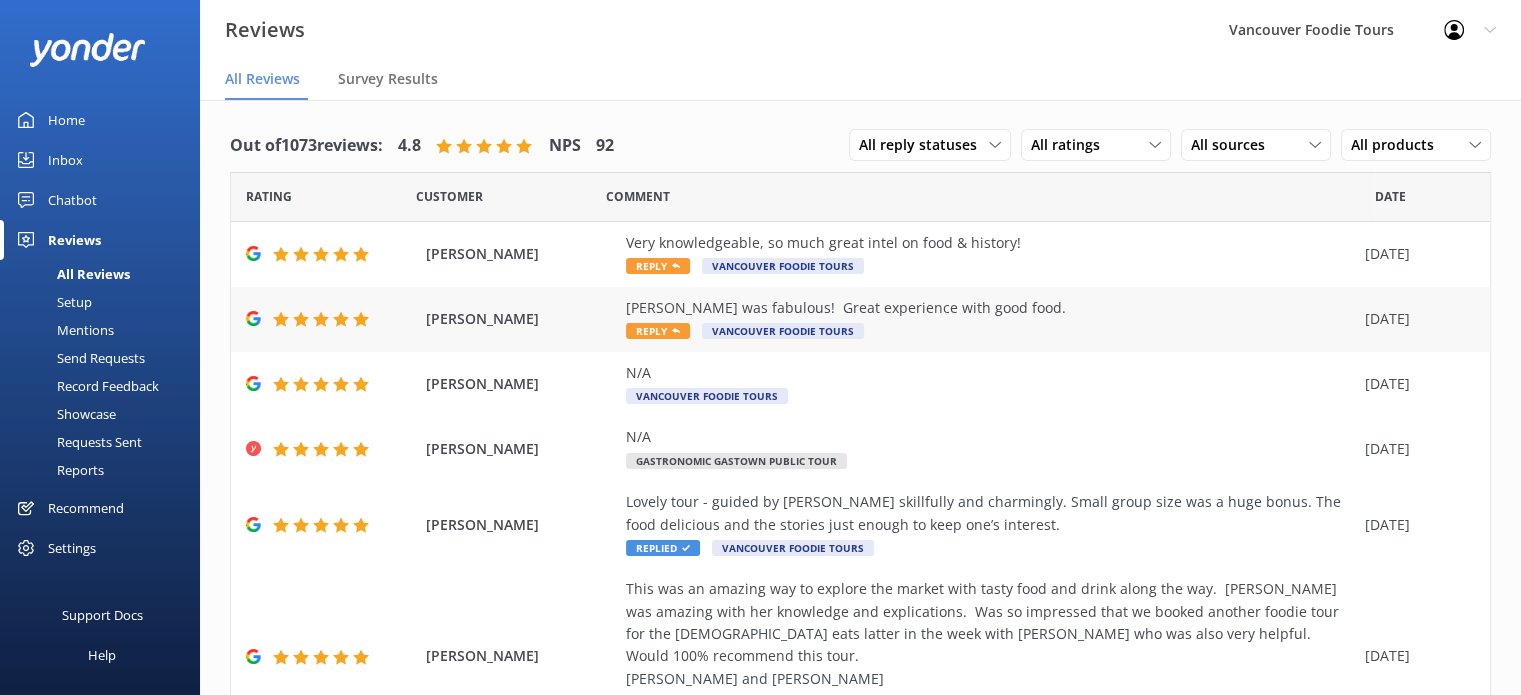 click on "[PERSON_NAME] was fabulous!  Great experience with good food." at bounding box center [990, 308] 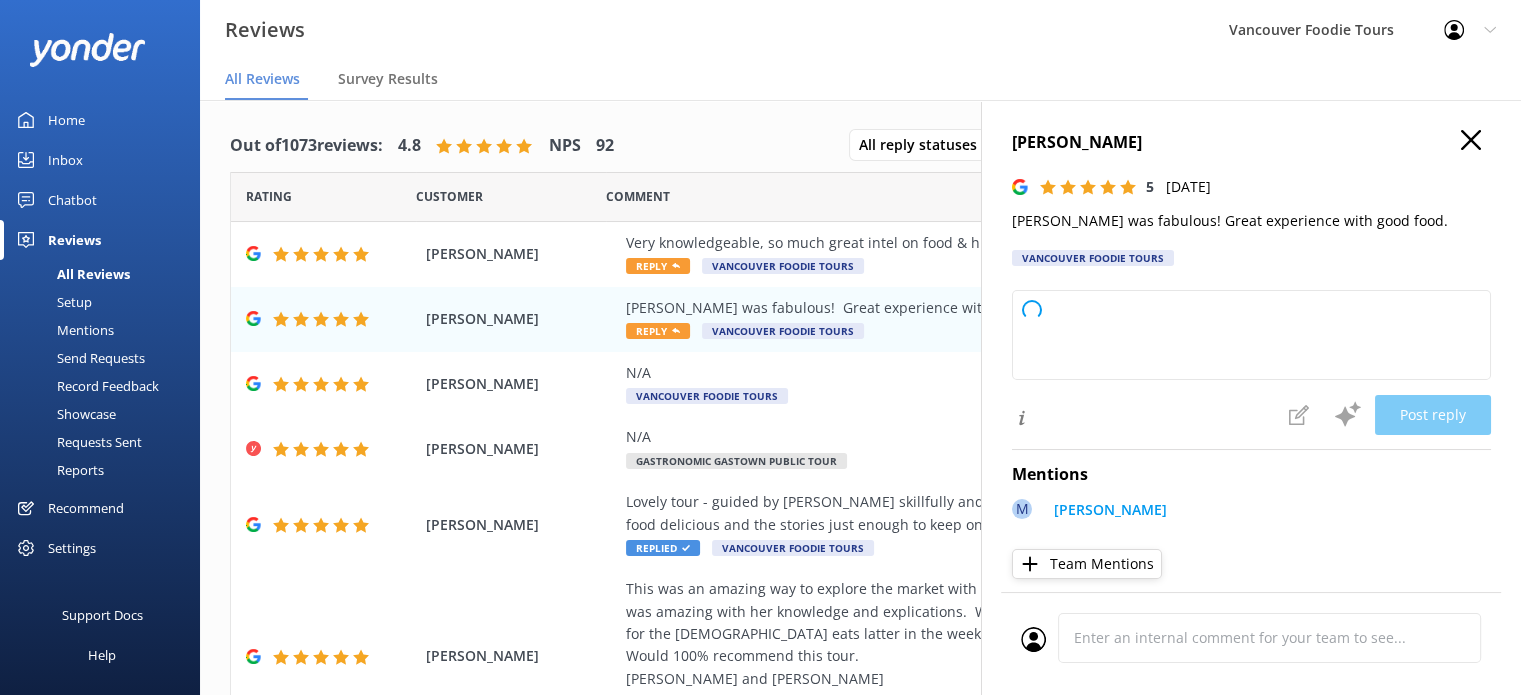type on "Thank you so much for your wonderful review! We're thrilled to hear you had a great experience and enjoyed the food. We'll be sure to pass your kind words along to [PERSON_NAME]. Hope to see you again soon!" 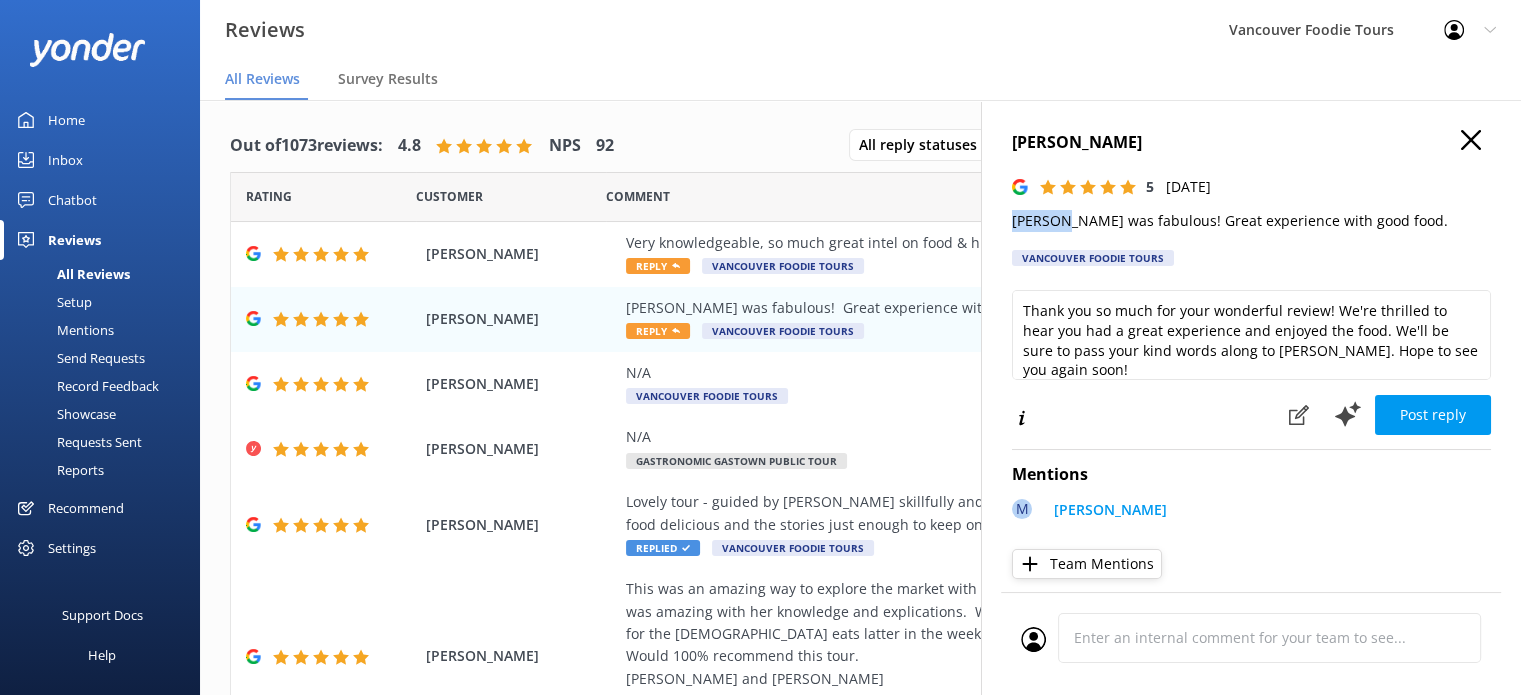 drag, startPoint x: 1068, startPoint y: 223, endPoint x: 1000, endPoint y: 223, distance: 68 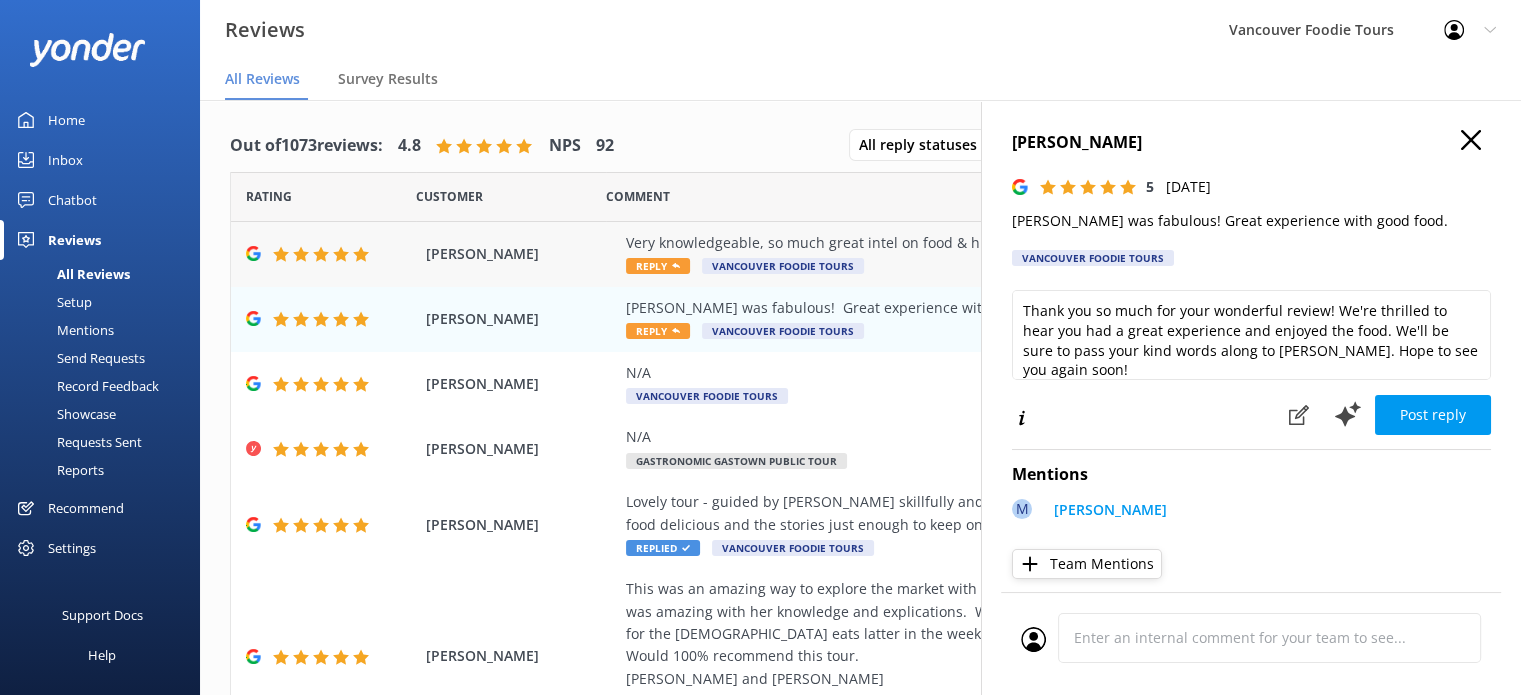click on "Very knowledgeable, so much great intel on food & history! Reply Vancouver Foodie Tours" at bounding box center (990, 254) 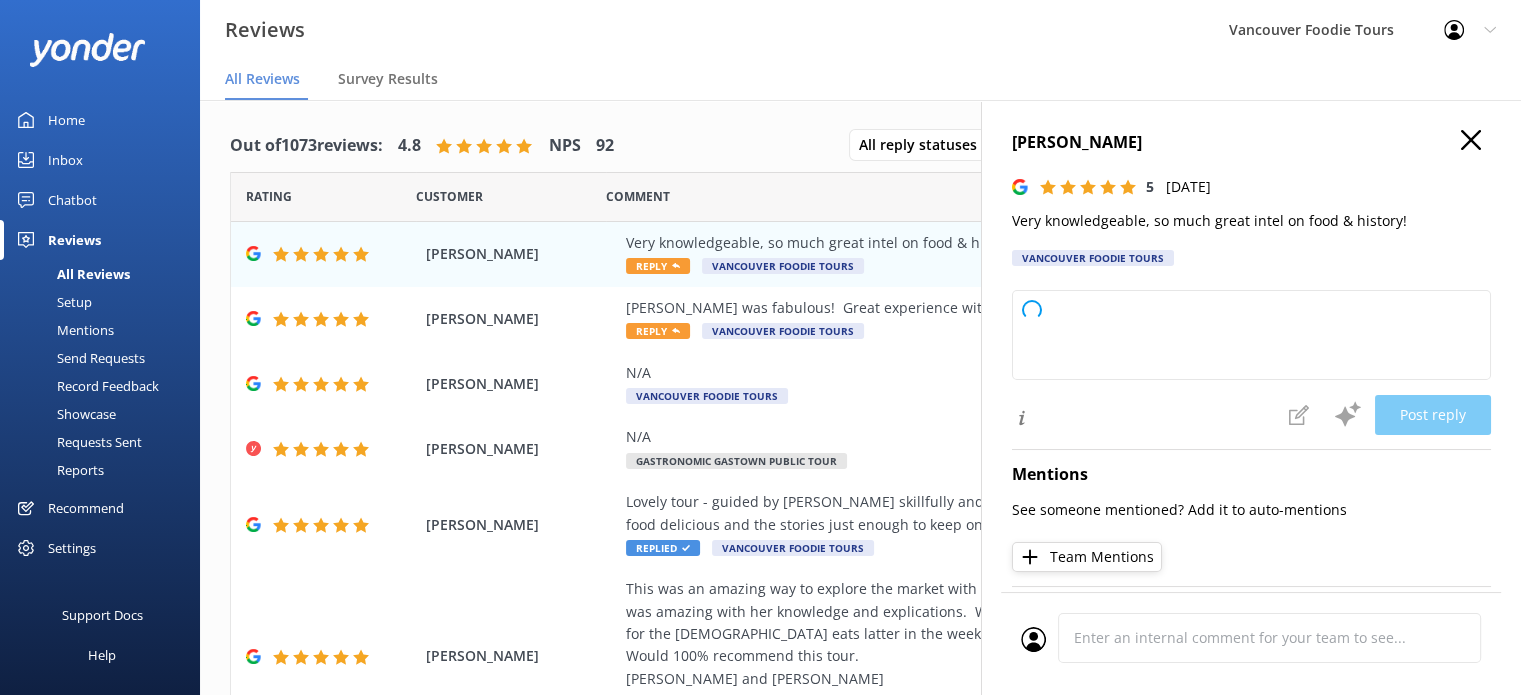 type on "Thank you so much for your kind words and fantastic rating! We're thrilled you enjoyed the insights on food and history. Hope to welcome you again soon!" 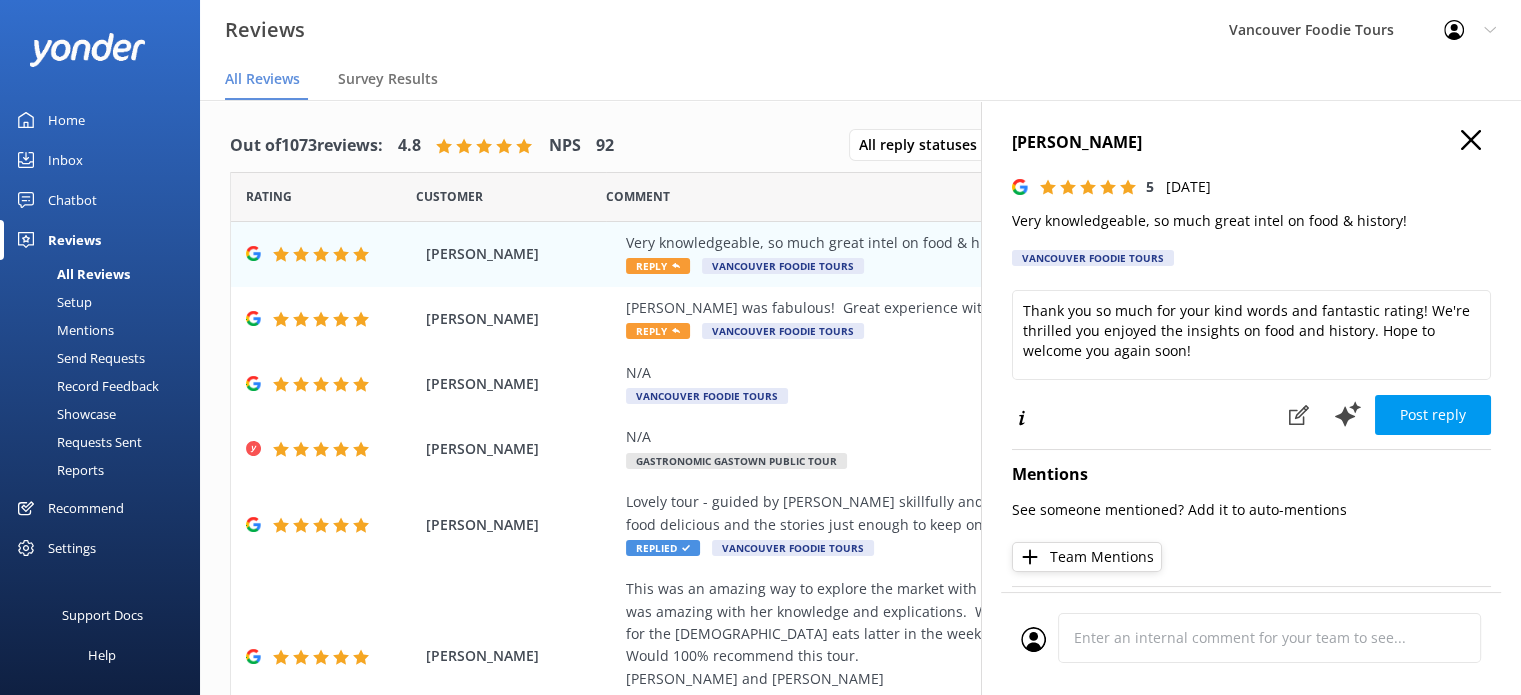 click 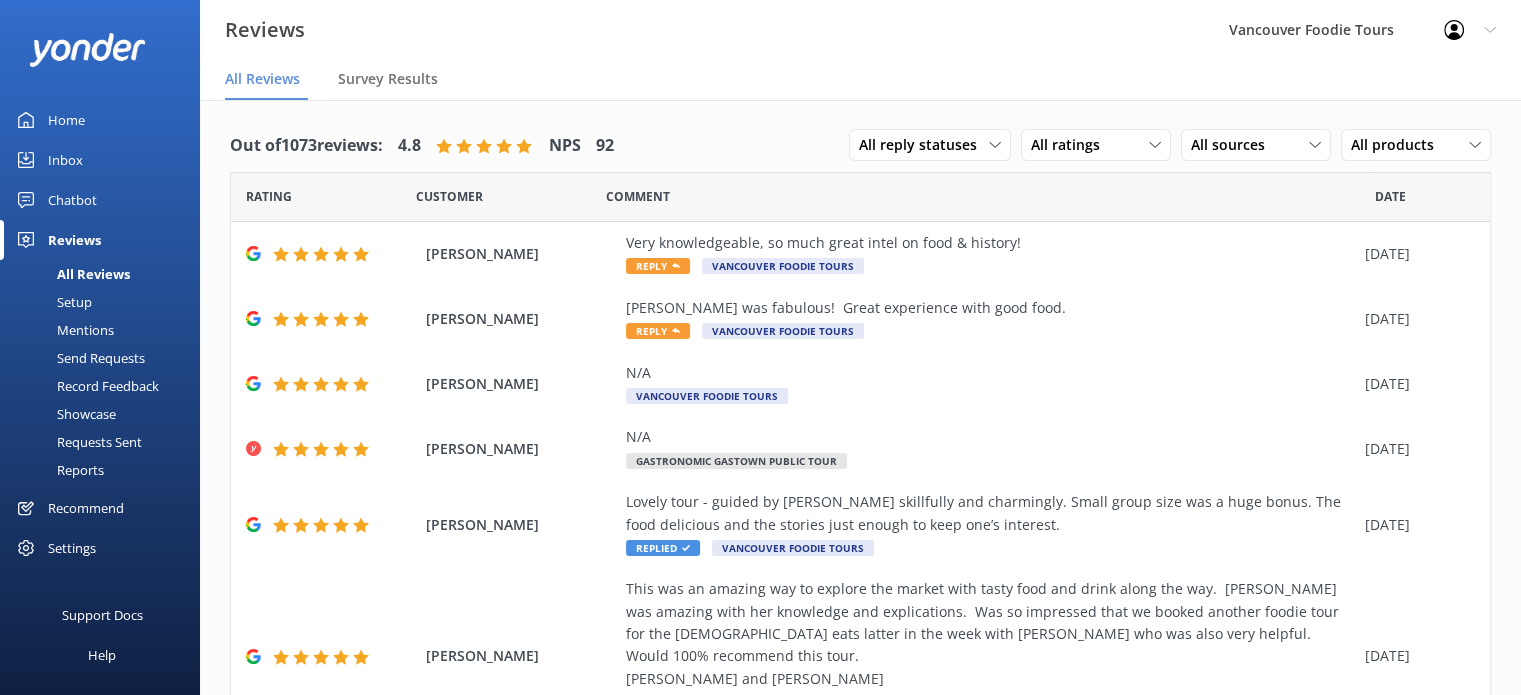 scroll, scrollTop: 576, scrollLeft: 0, axis: vertical 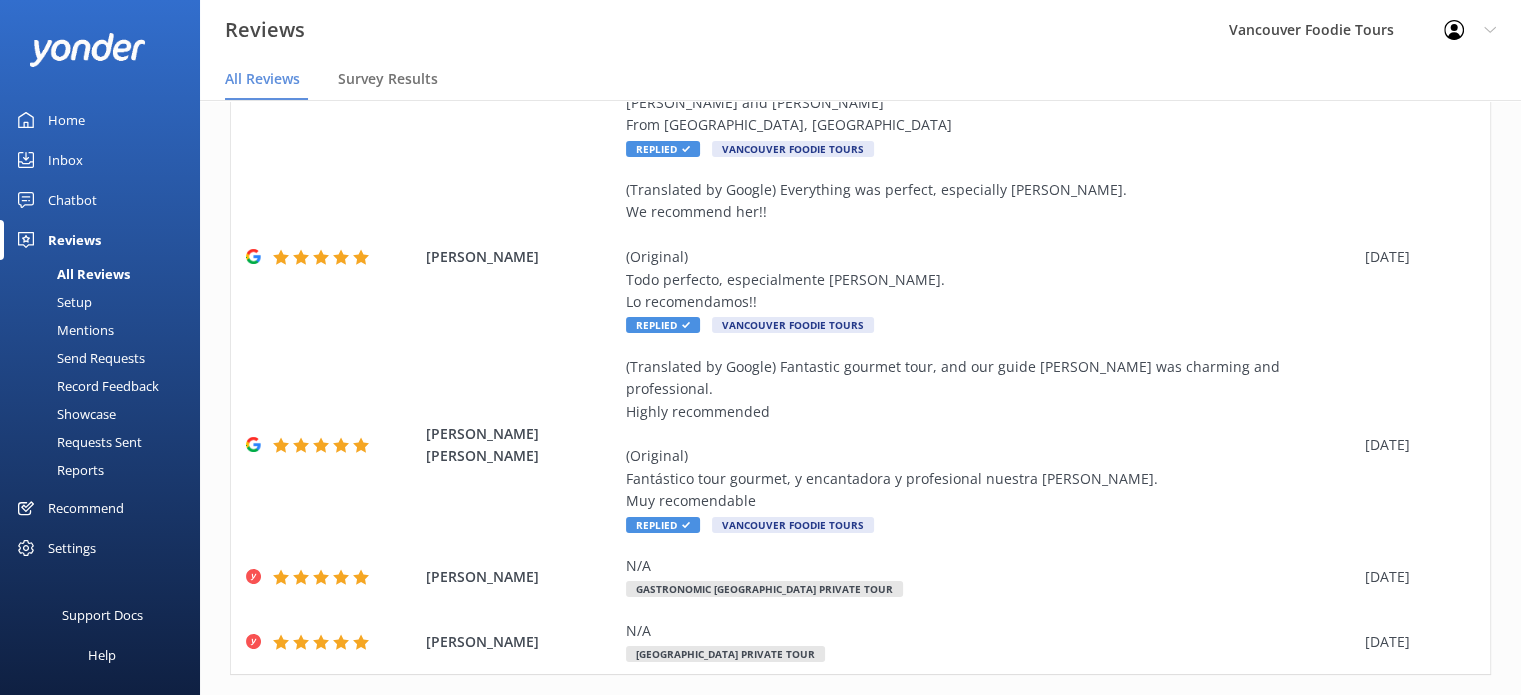 click on "2" at bounding box center (1170, 717) 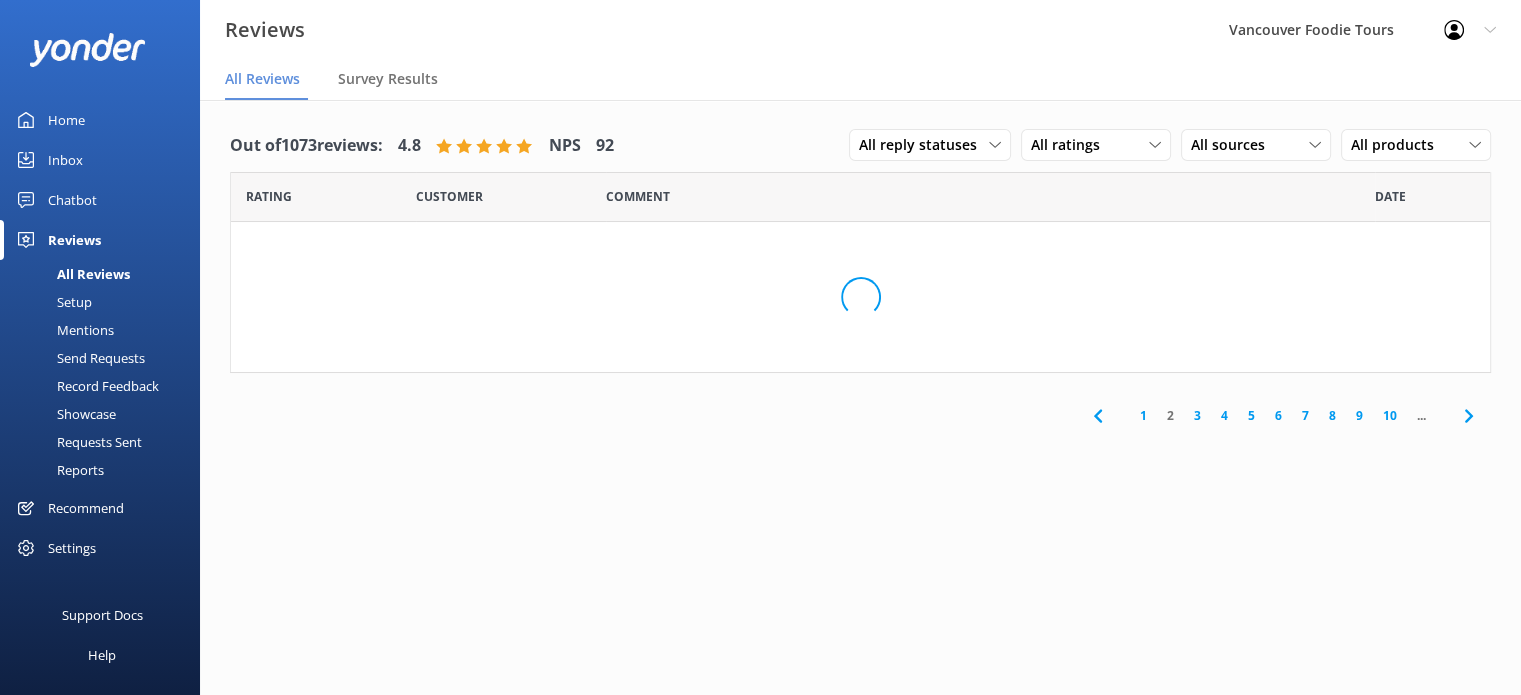 scroll, scrollTop: 0, scrollLeft: 0, axis: both 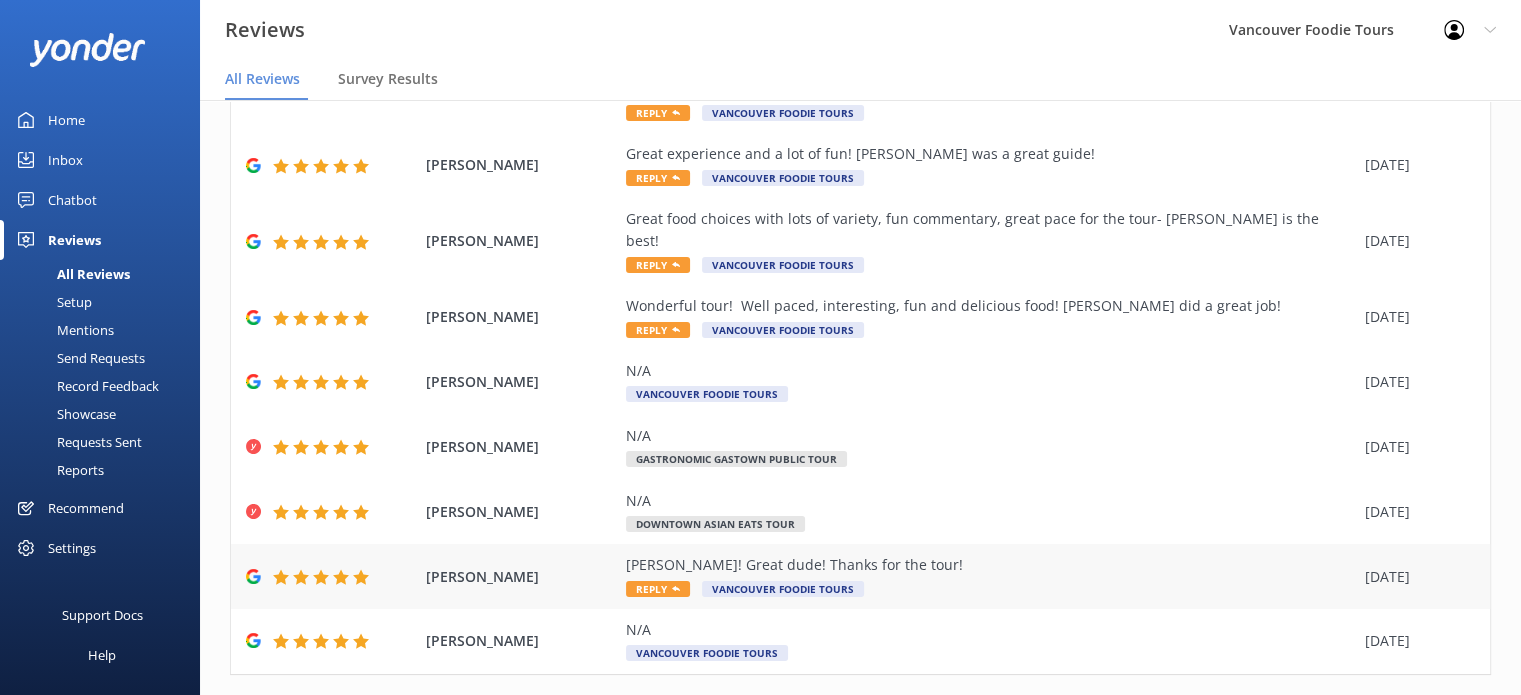 click on "[PERSON_NAME]! Great dude! Thanks for the tour!" at bounding box center [990, 565] 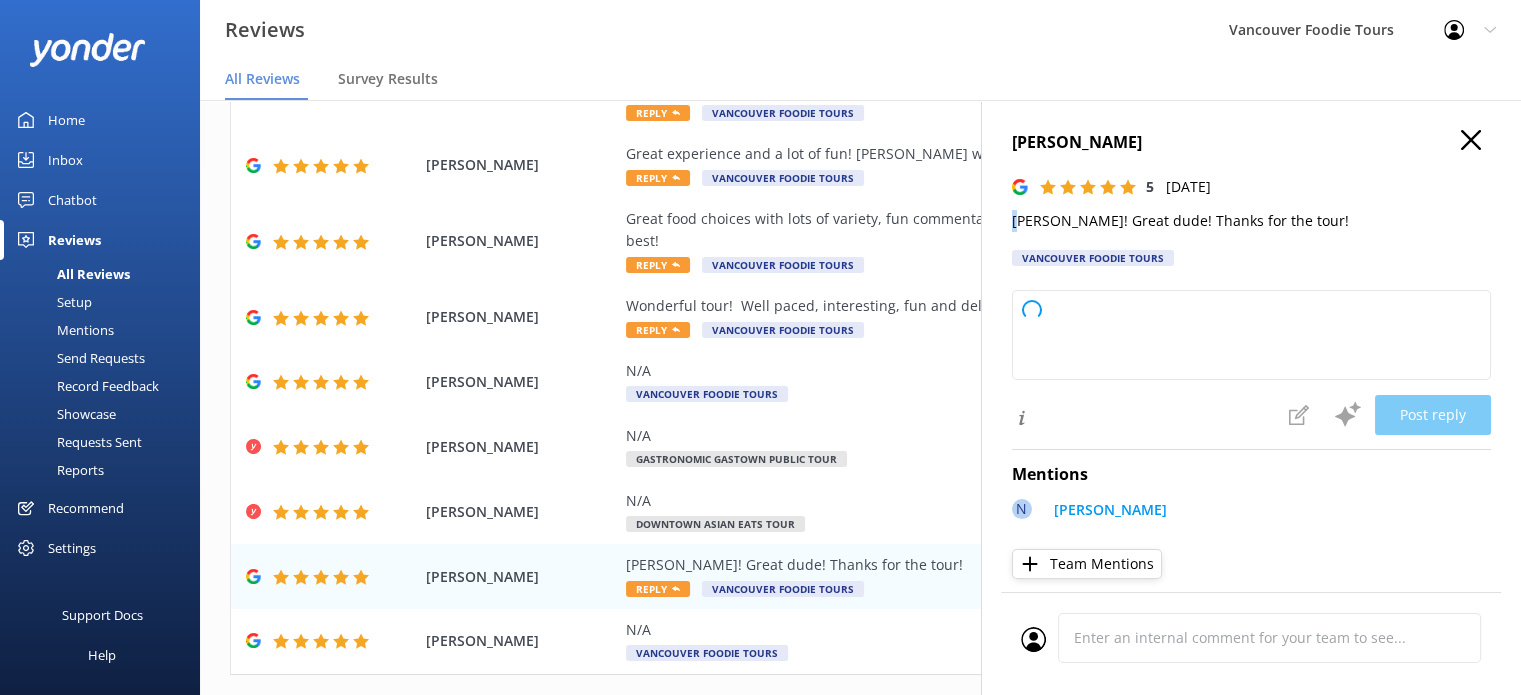 type on "Thank you so much for your kind words! We're glad you enjoyed the tour with [PERSON_NAME]. We appreciate your feedback and hope to see you again soon!" 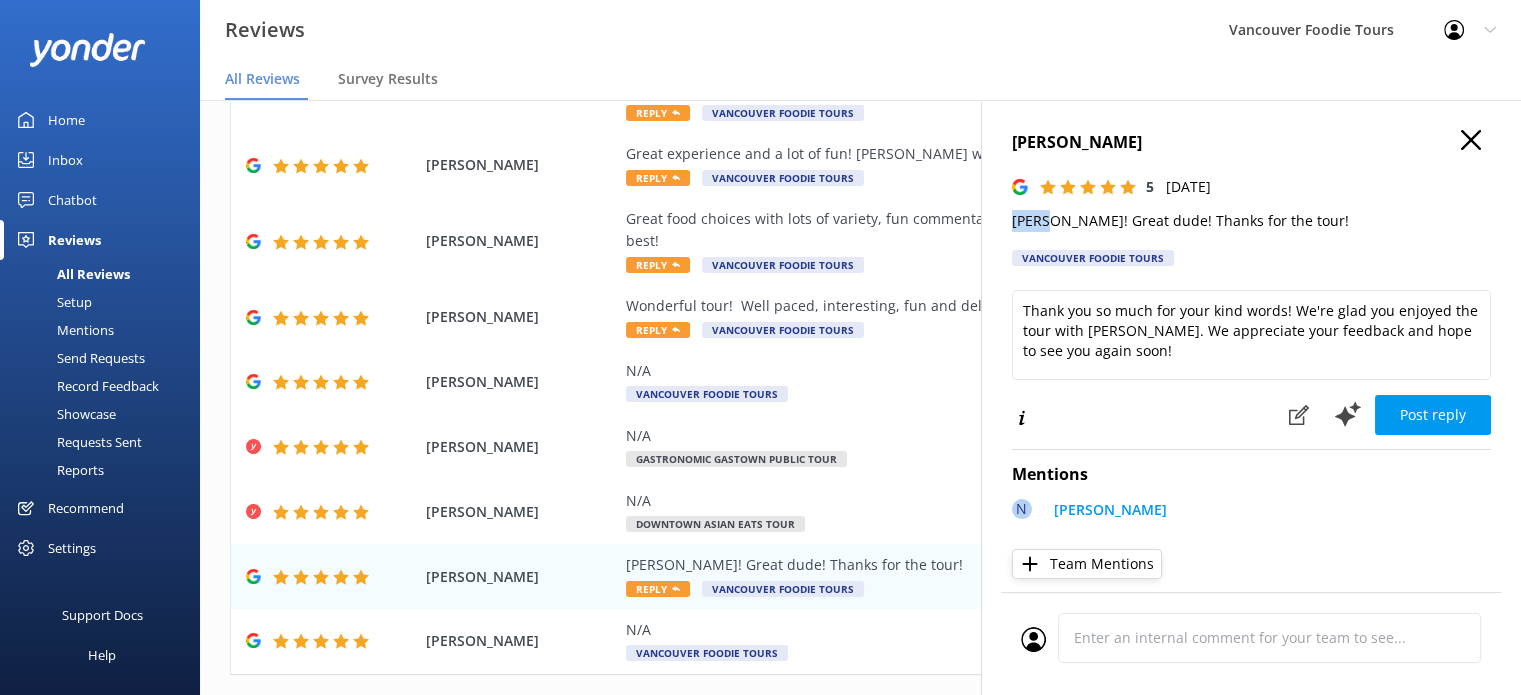 drag, startPoint x: 1013, startPoint y: 219, endPoint x: 1051, endPoint y: 219, distance: 38 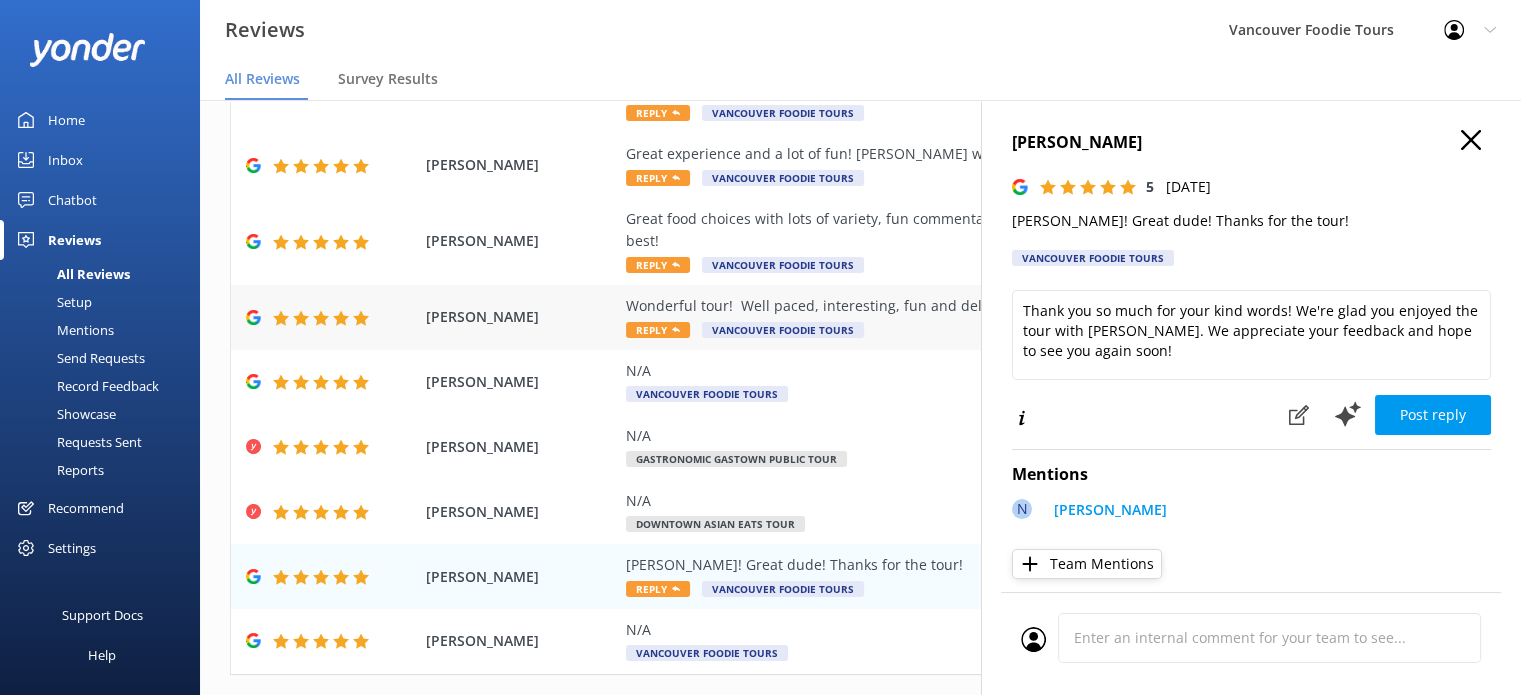 click on "Wonderful tour!  Well paced, interesting, fun and delicious food! [PERSON_NAME] did a great job!" at bounding box center (990, 306) 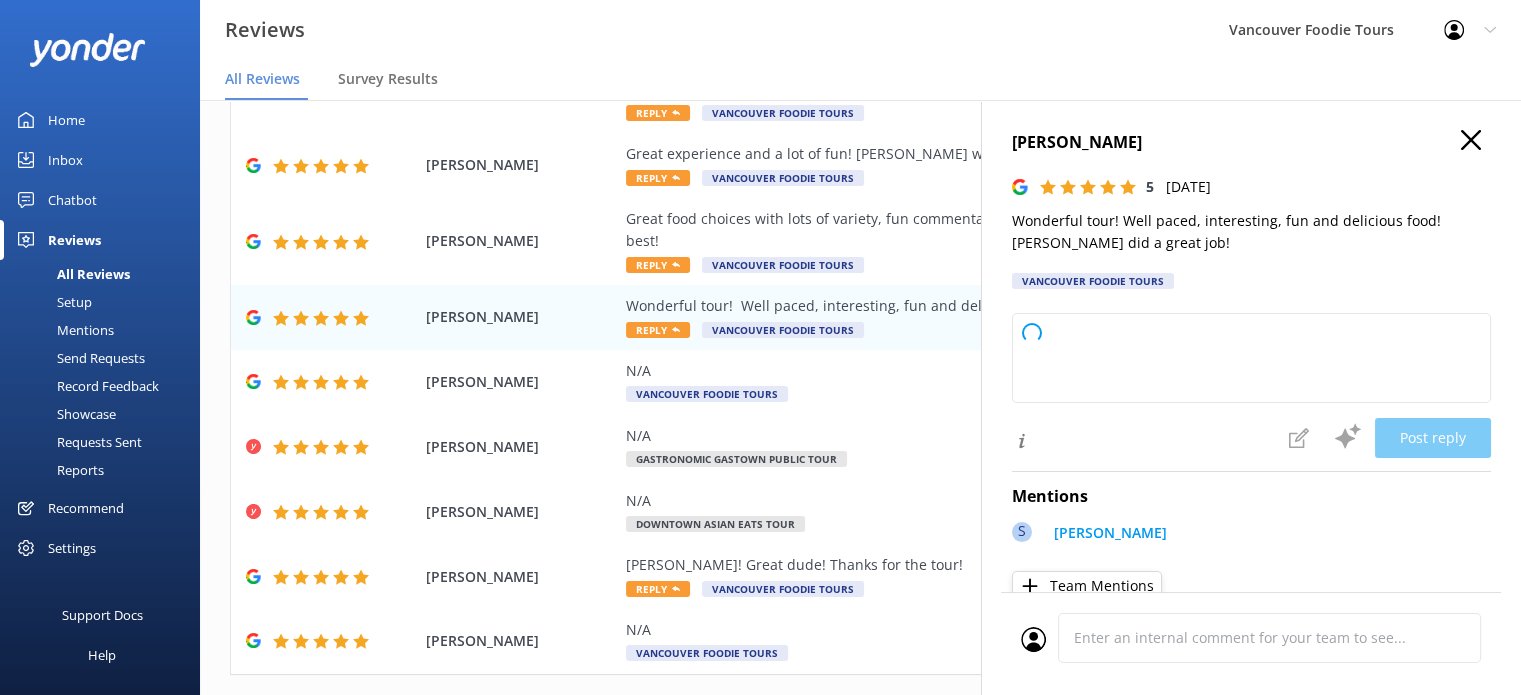 type on "Thank you so much for your kind words and fantastic rating! We're thrilled you enjoyed the tour and had a great time with [PERSON_NAME]. We hope to see you again soon for another delicious adventure!" 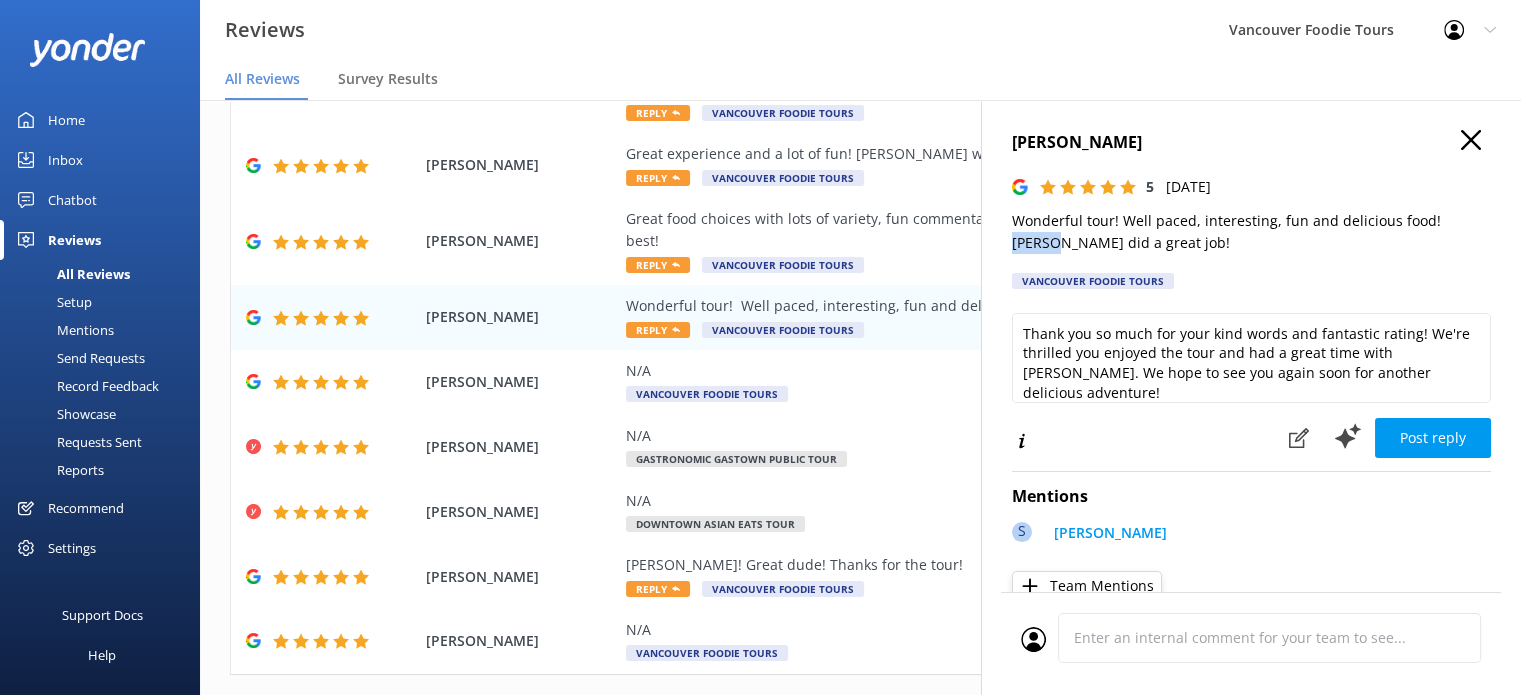 drag, startPoint x: 1423, startPoint y: 223, endPoint x: 1472, endPoint y: 223, distance: 49 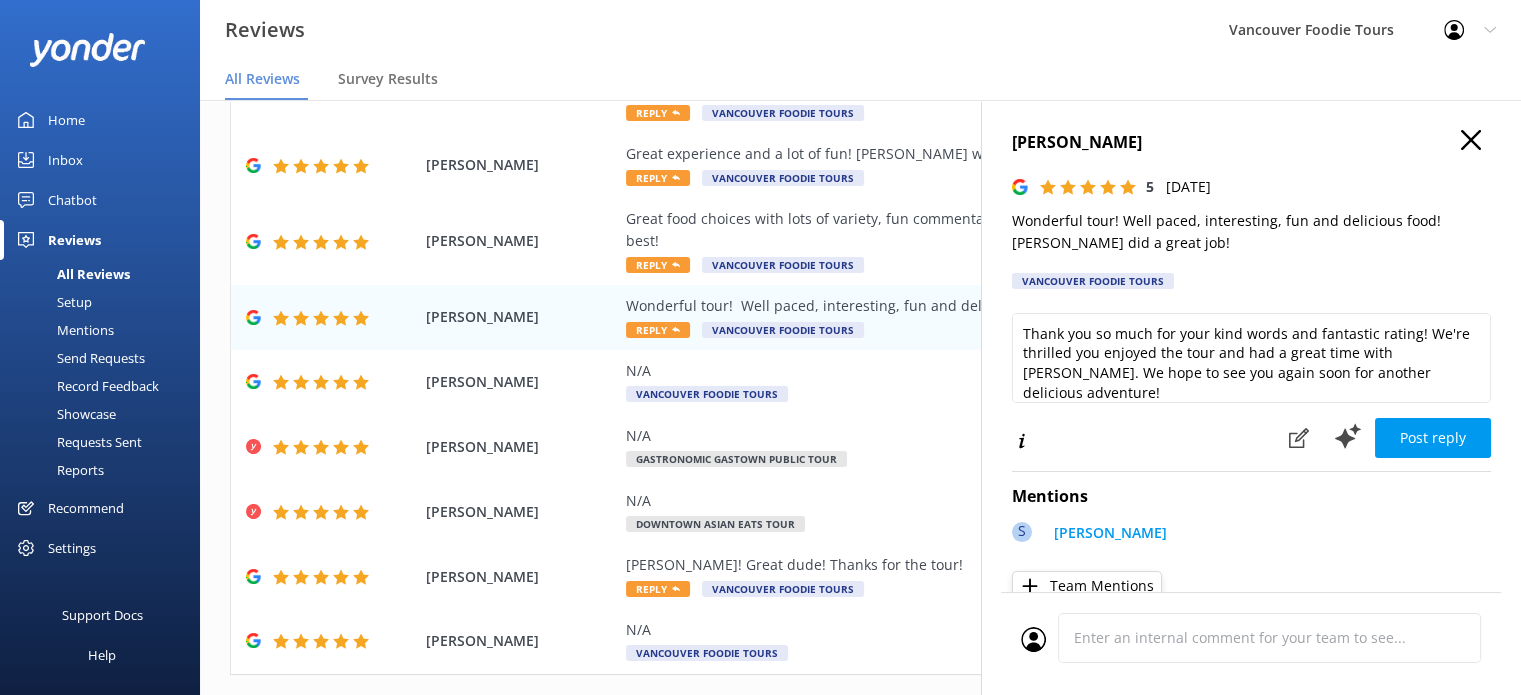 click on "Wonderful tour!  Well paced, interesting, fun and delicious food! [PERSON_NAME] did a great job!" at bounding box center (1251, 232) 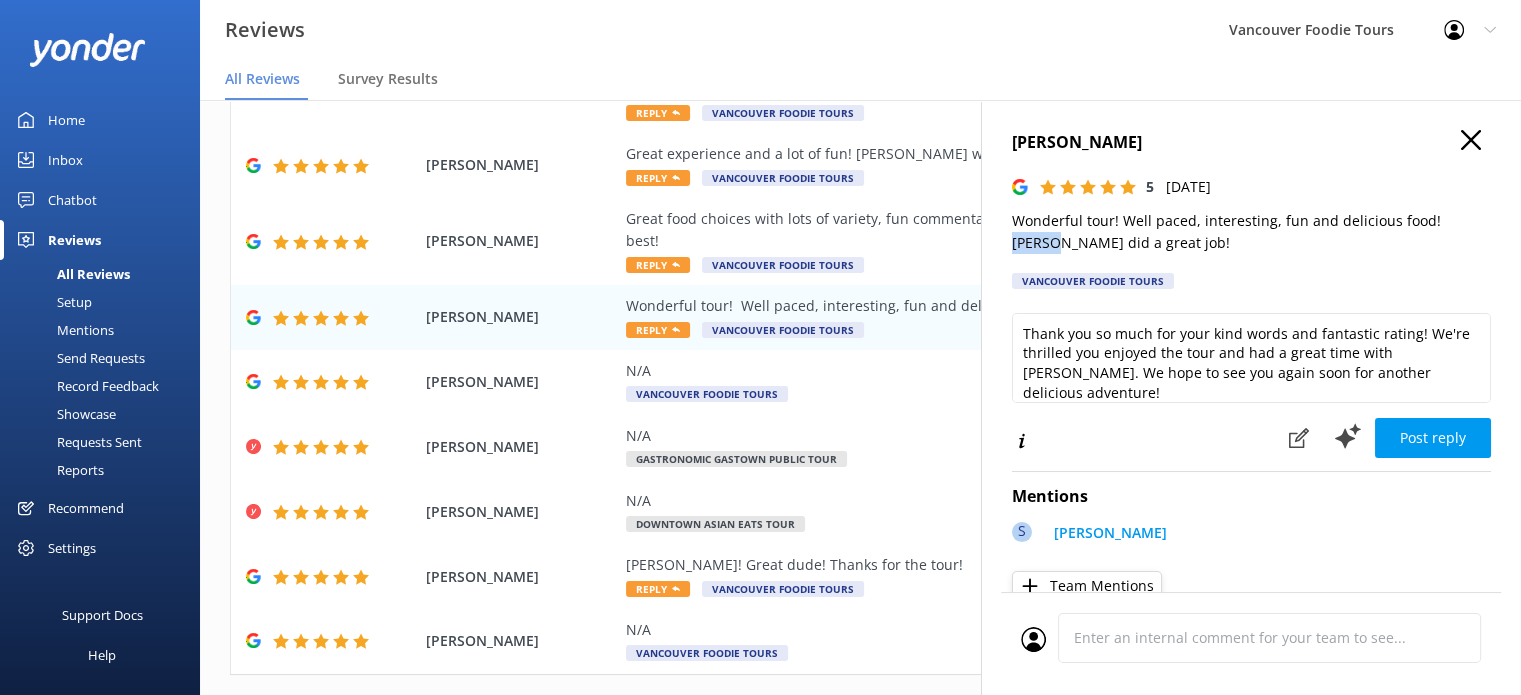 drag, startPoint x: 1427, startPoint y: 218, endPoint x: 1472, endPoint y: 218, distance: 45 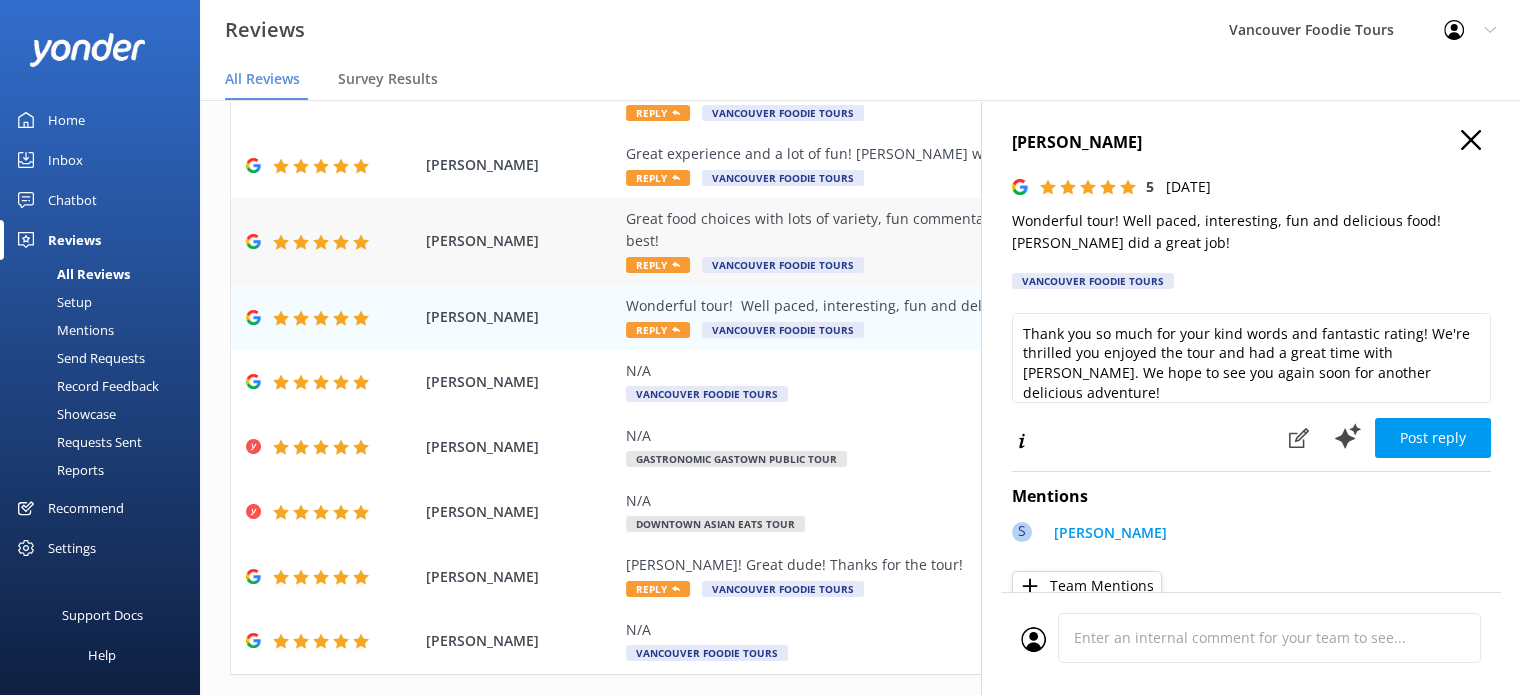 click on "Great food choices with lots of variety, fun commentary, great pace for the tour- [PERSON_NAME] is the best!" at bounding box center (990, 230) 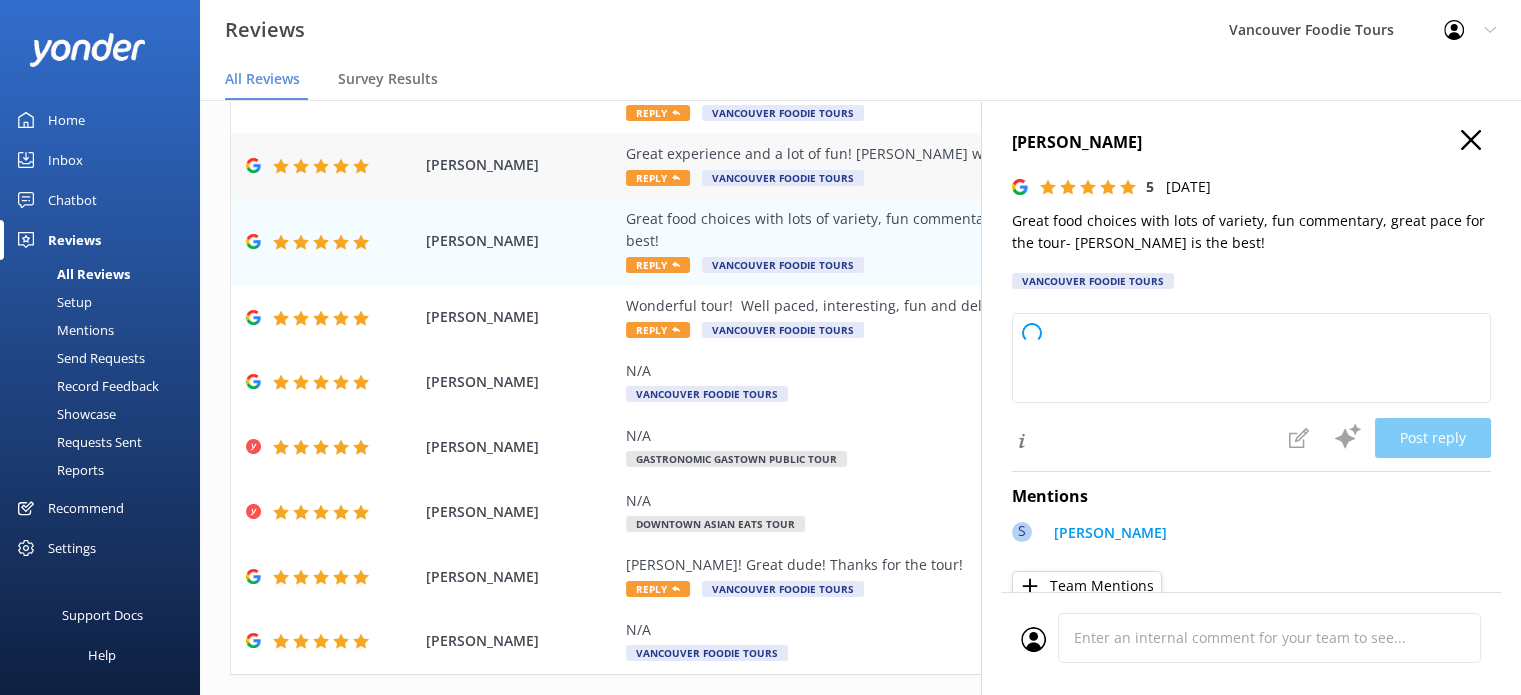 type on "Thank you so much for your wonderful feedback! We're thrilled you enjoyed the food variety, tour pace, and [PERSON_NAME]'s commentary. We hope to see you again soon!" 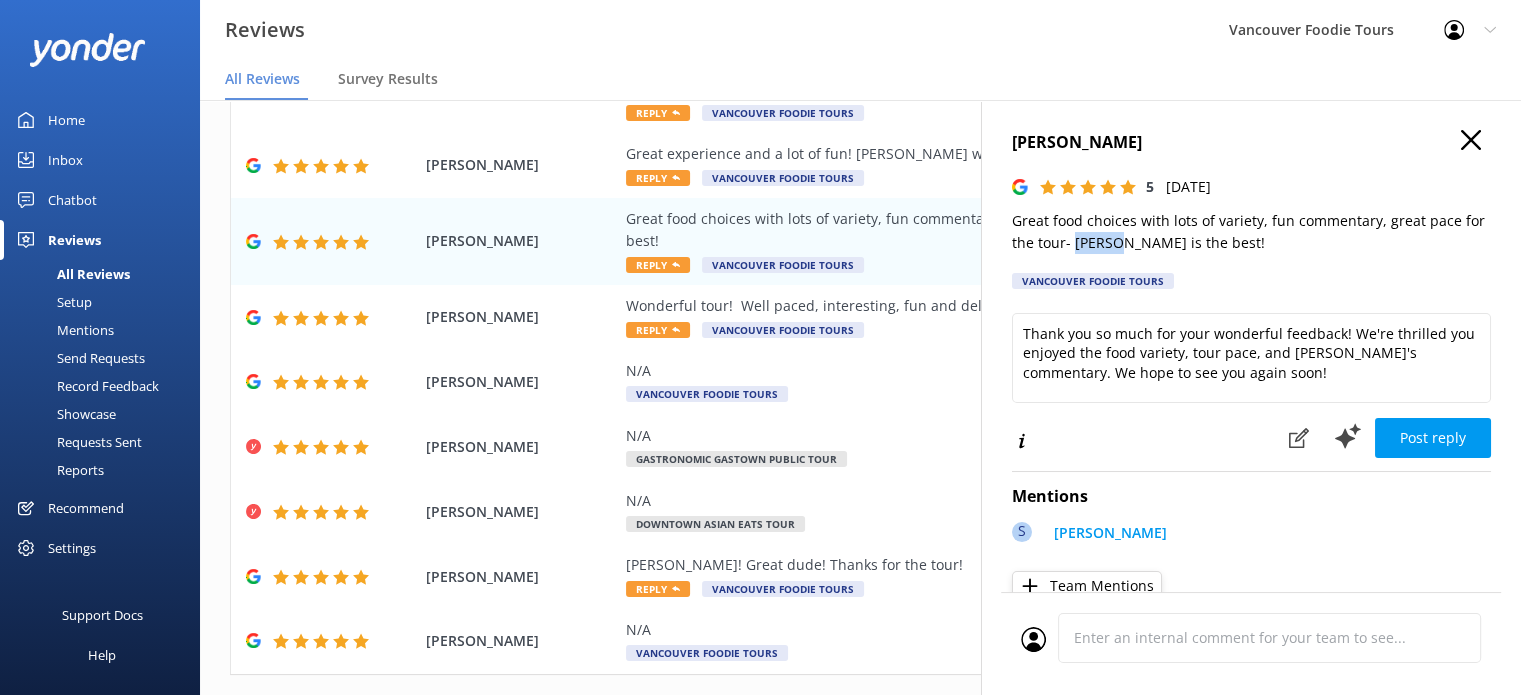 drag, startPoint x: 1071, startPoint y: 246, endPoint x: 1116, endPoint y: 238, distance: 45.705578 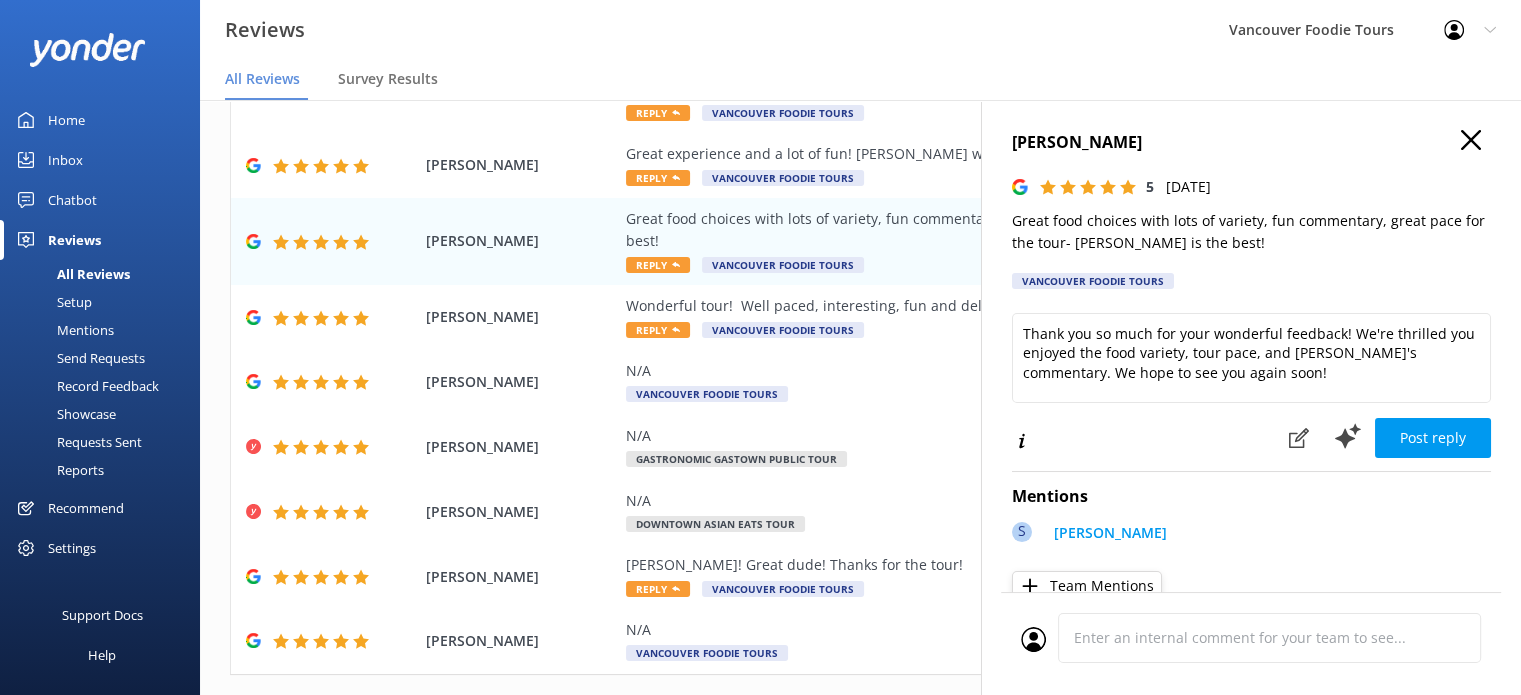 click on "[PERSON_NAME] 5 [DATE] Great food choices with lots of variety, fun commentary, great pace for the tour- [PERSON_NAME] is the best! Vancouver Foodie Tours Thank you so much for your wonderful feedback! We're thrilled you enjoyed the food variety, tour pace, and [PERSON_NAME]'s commentary. We hope to see you again soon! Post reply Mentions S [PERSON_NAME] Team Mentions Completed [DATE] 3:28pm Cancel Comment" at bounding box center [1251, 447] 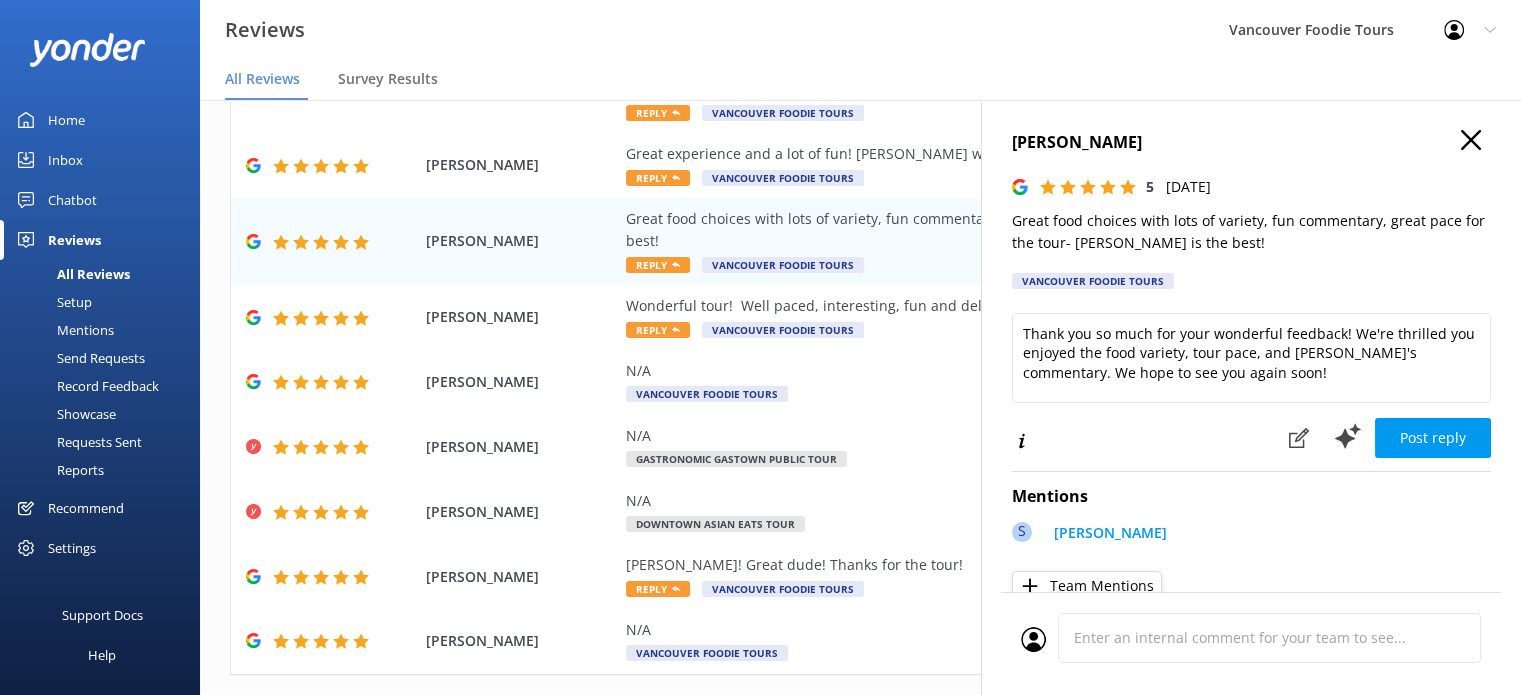 click 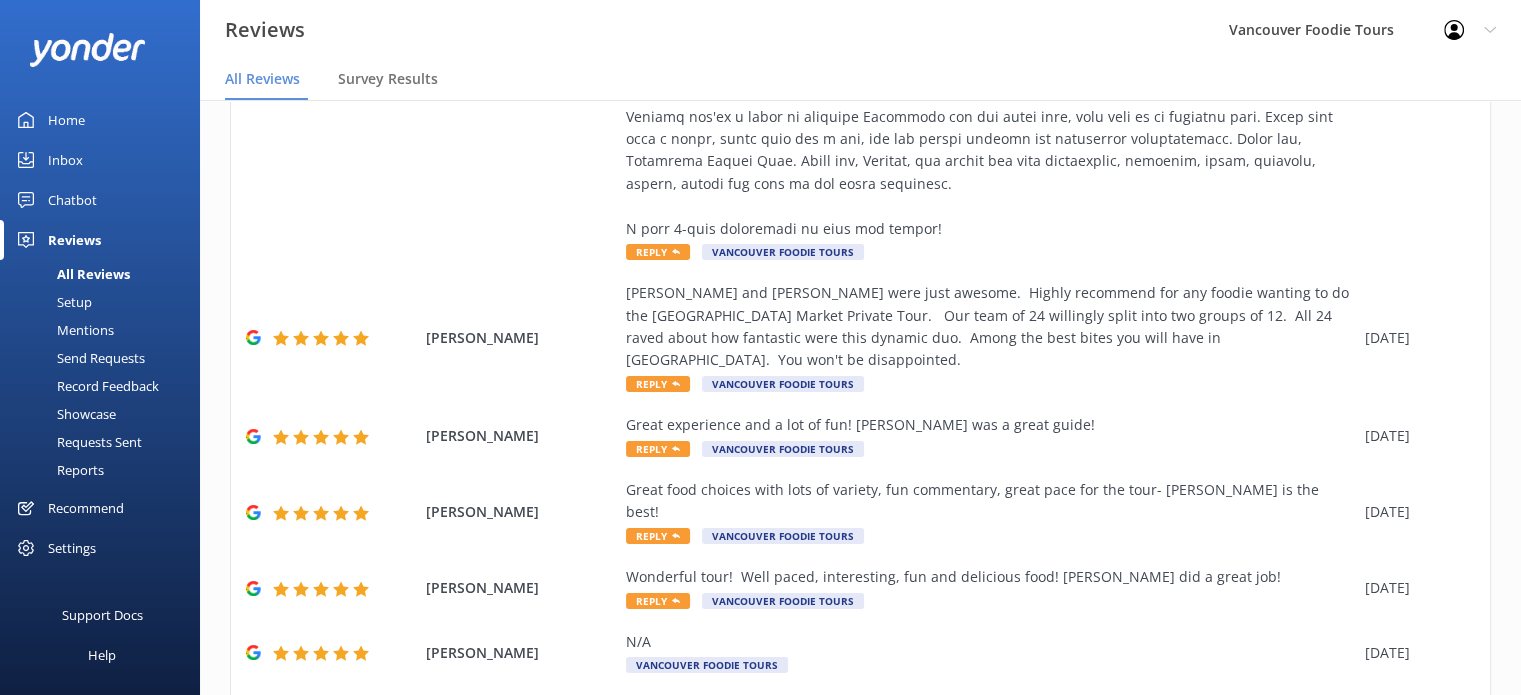 scroll, scrollTop: 723, scrollLeft: 0, axis: vertical 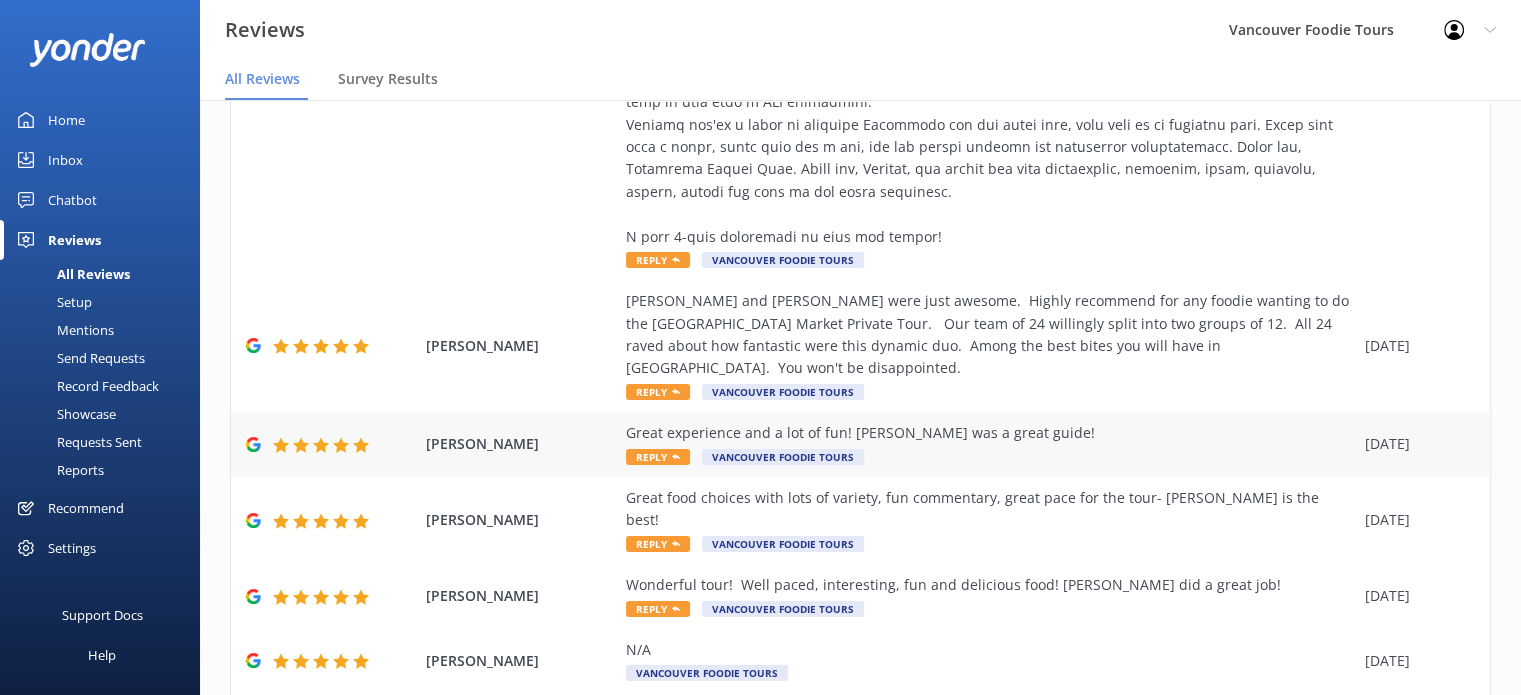 click on "Great experience and a lot of fun! [PERSON_NAME] was a great guide!" at bounding box center [990, 433] 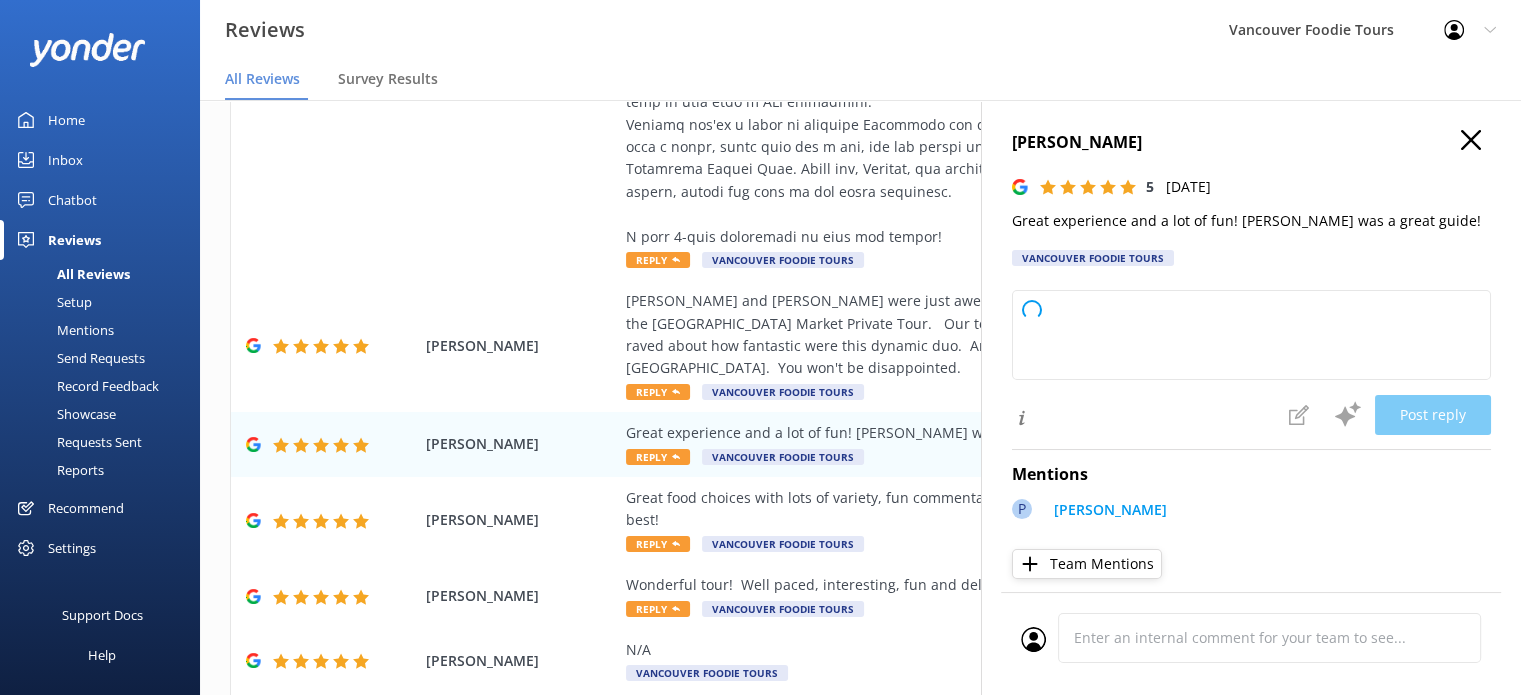 type on "Thank you so much for your kind words! We're thrilled you had a great experience and enjoyed your time with [PERSON_NAME]. We hope to welcome you back again soon!" 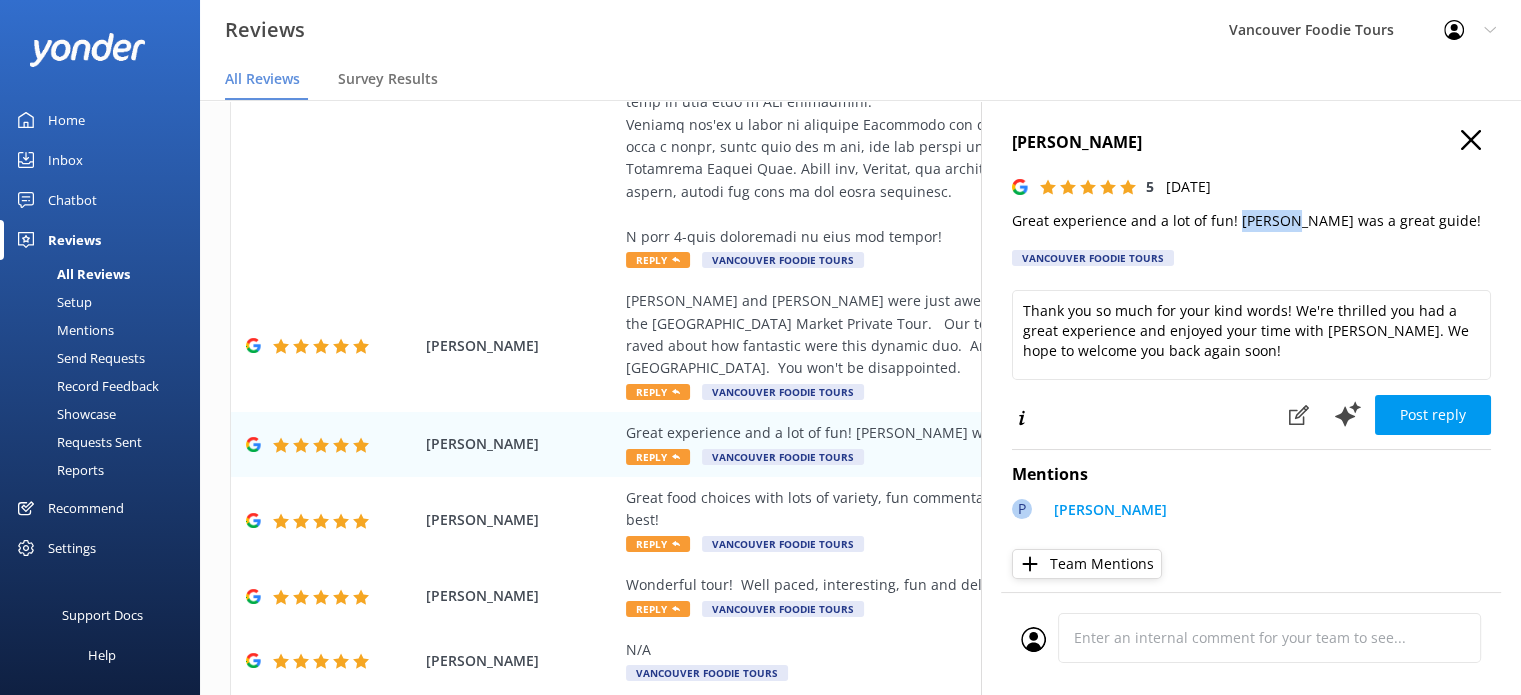 drag, startPoint x: 1232, startPoint y: 223, endPoint x: 1281, endPoint y: 219, distance: 49.162994 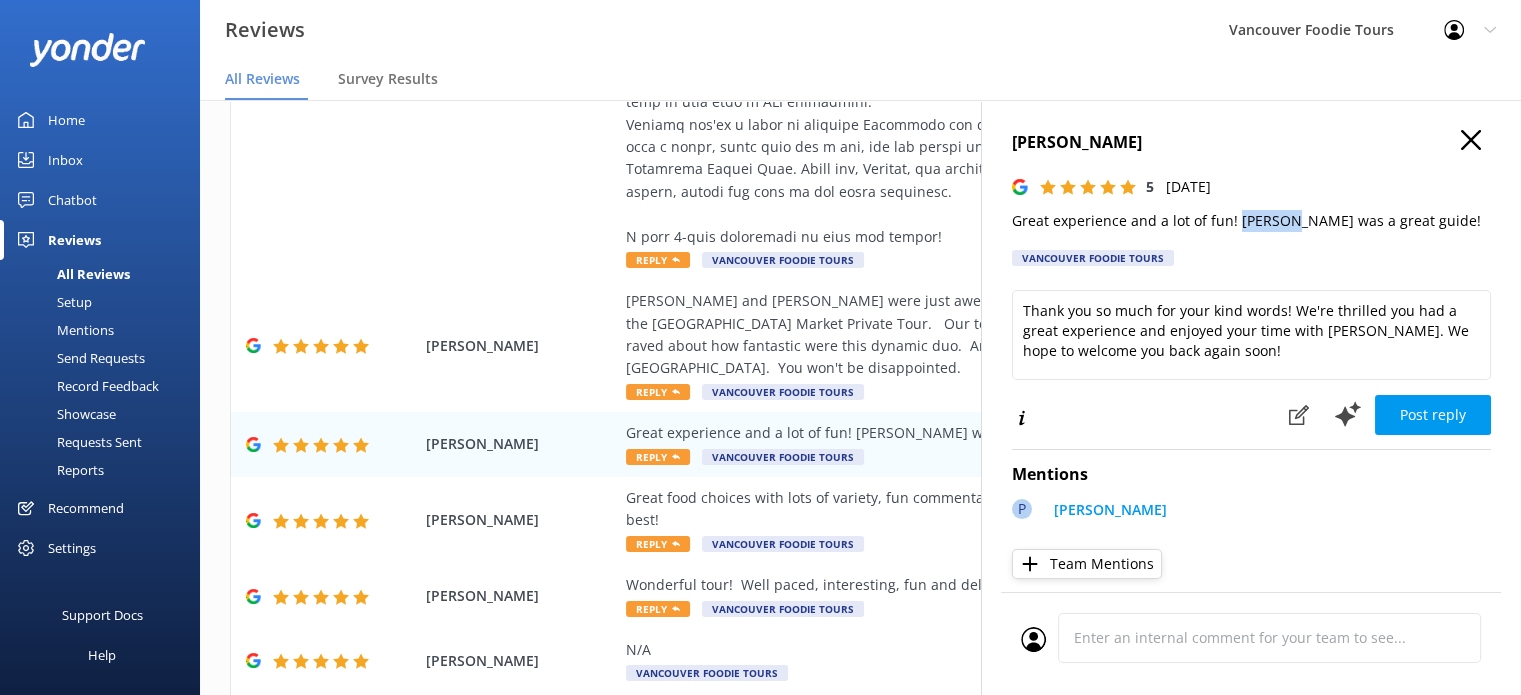 click 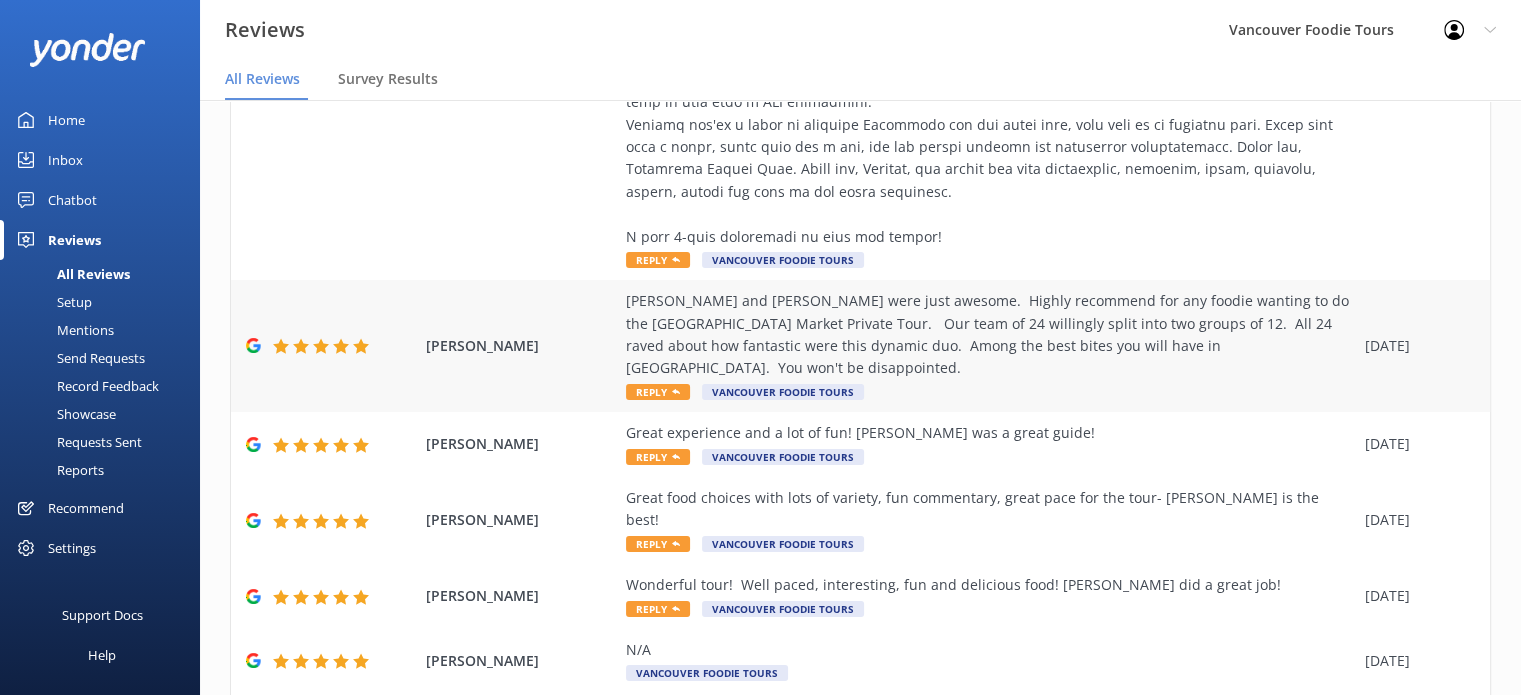click on "[PERSON_NAME] and [PERSON_NAME] were just awesome.  Highly recommend for any foodie wanting to do the [GEOGRAPHIC_DATA] Market Private Tour.   Our team of 24 willingly split into two groups of 12.  All 24 raved about how fantastic were this dynamic duo.  Among the best bites you will have in [GEOGRAPHIC_DATA].  You won't be disappointed." at bounding box center [990, 335] 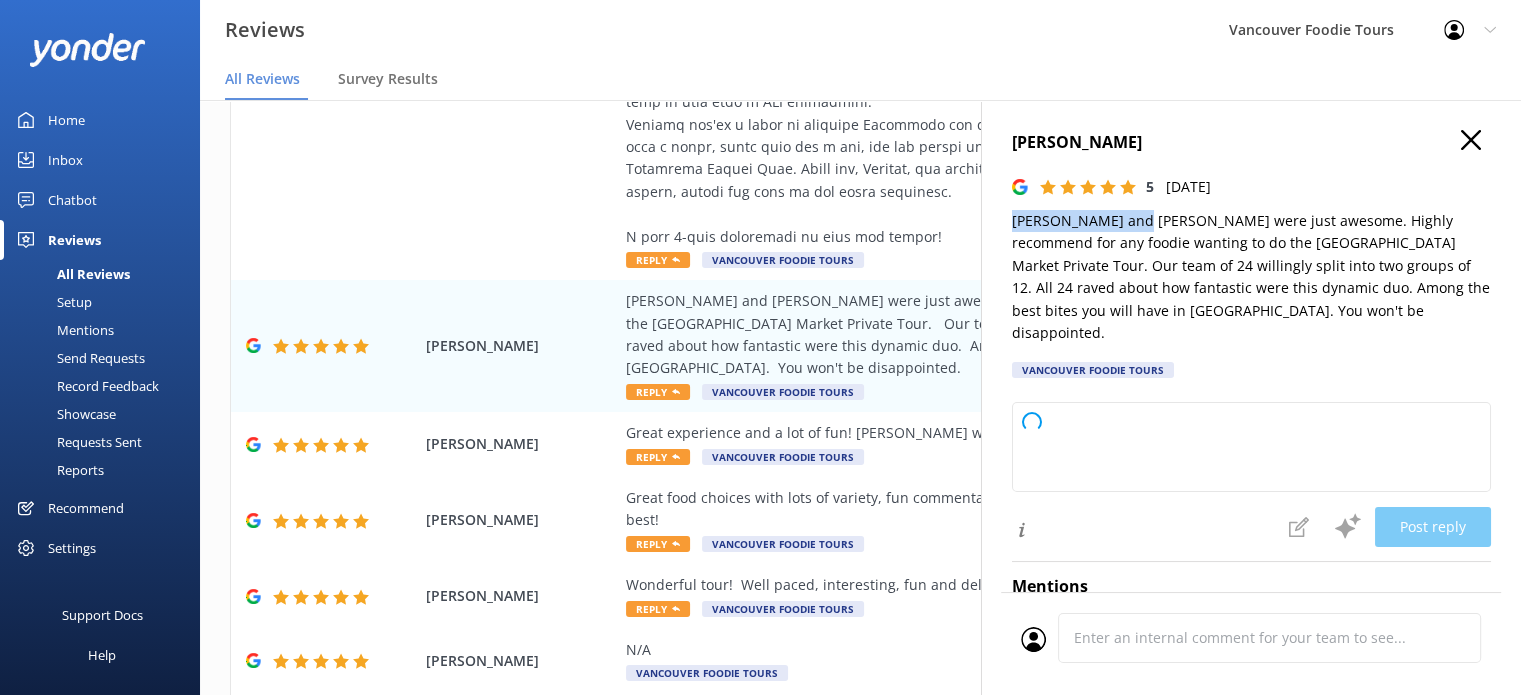 drag, startPoint x: 1006, startPoint y: 220, endPoint x: 1134, endPoint y: 222, distance: 128.01562 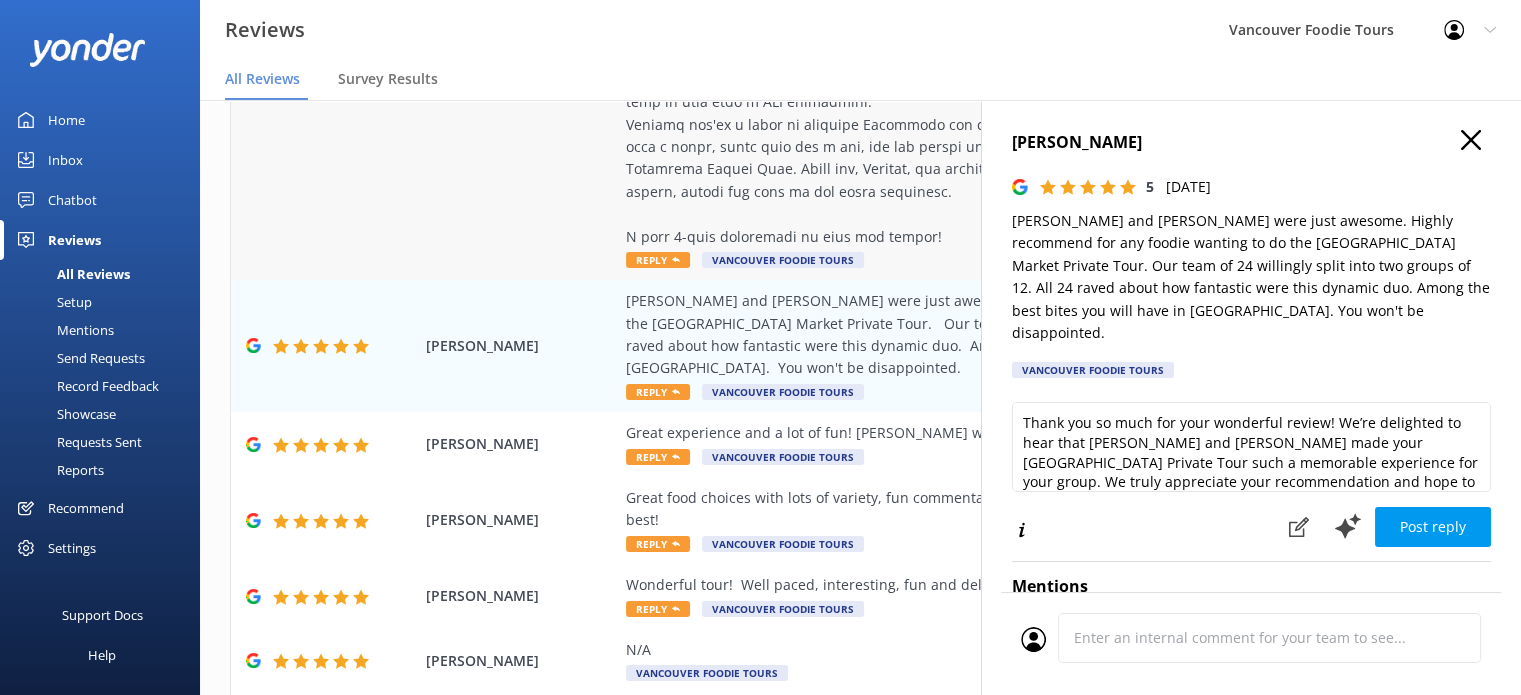 click at bounding box center (990, -122) 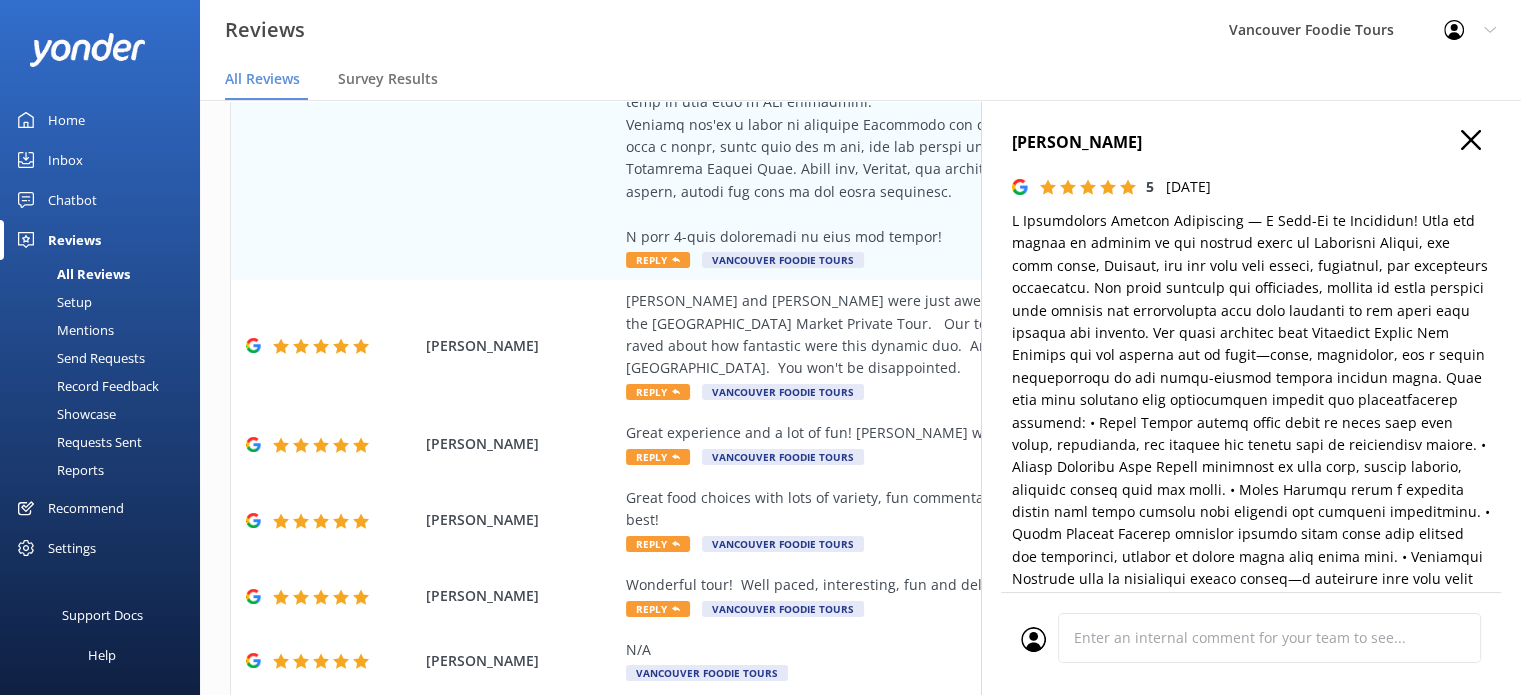 type on "Thank you so much for your wonderful and detailed review! We’re thrilled to hear you had such a memorable experience with [PERSON_NAME] and enjoyed each stop on the tour. Your kind words mean a lot to our team, and we’re delighted that the flavors and stories of [GEOGRAPHIC_DATA] made your visit special. We hope to welcome you back on another foodie adventure soon!" 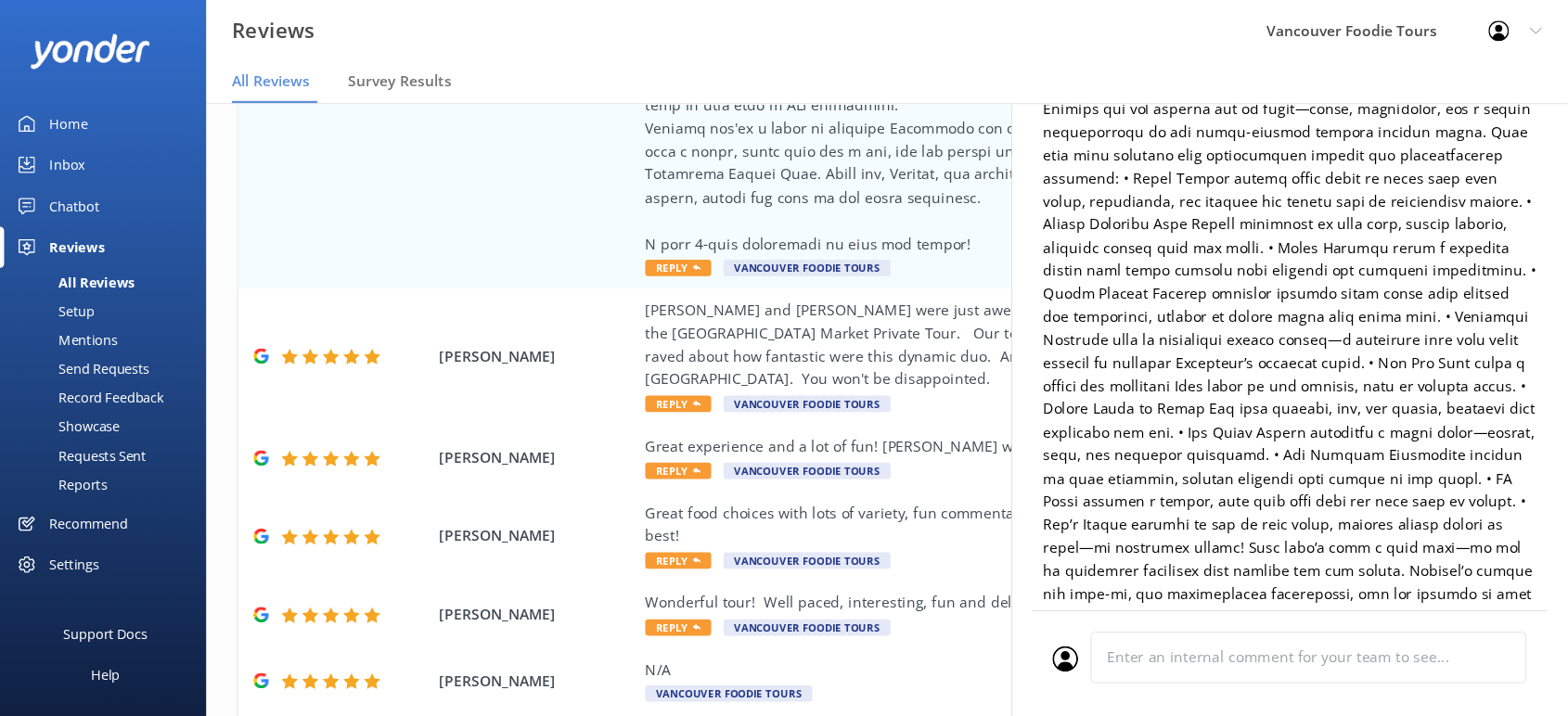 scroll, scrollTop: 0, scrollLeft: 0, axis: both 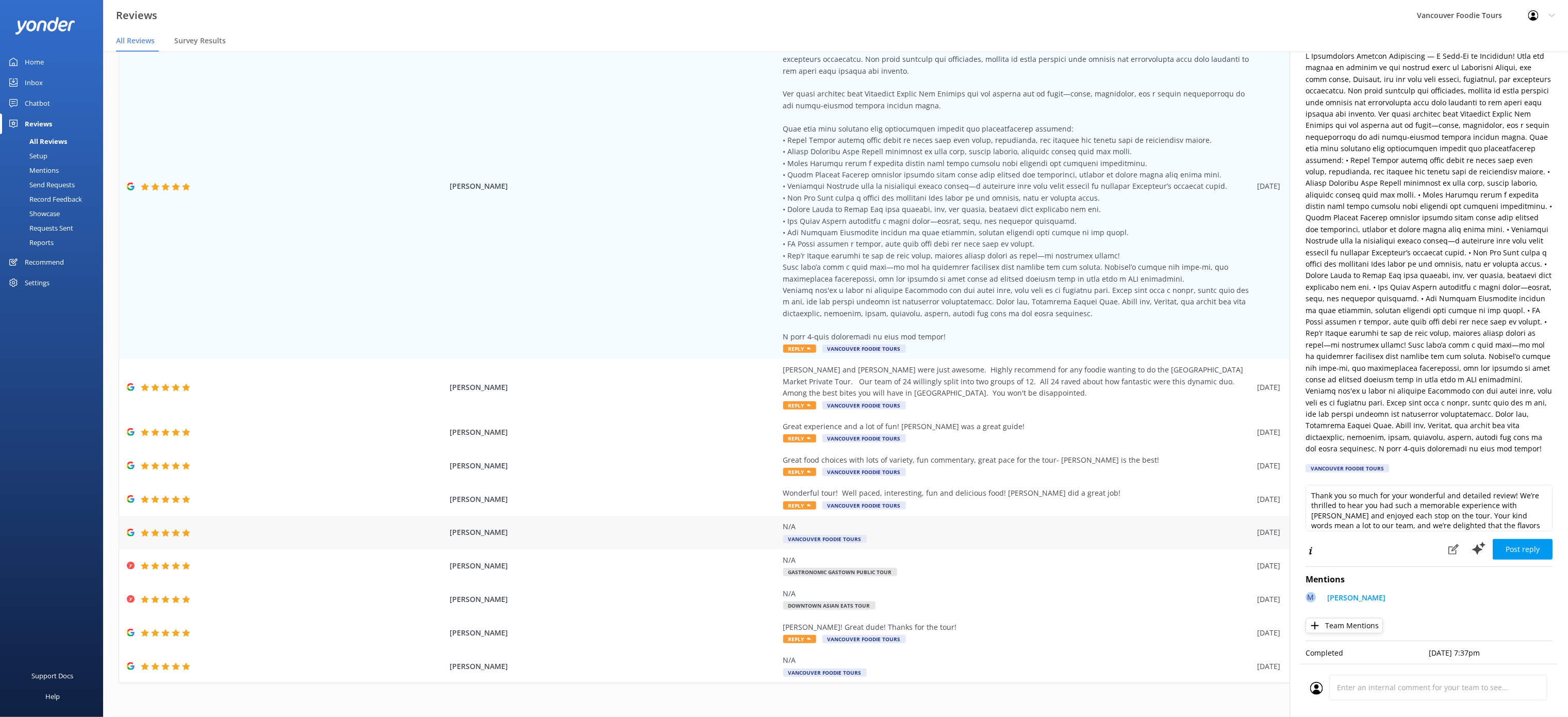 drag, startPoint x: 1184, startPoint y: 2, endPoint x: 1154, endPoint y: 547, distance: 545.8251 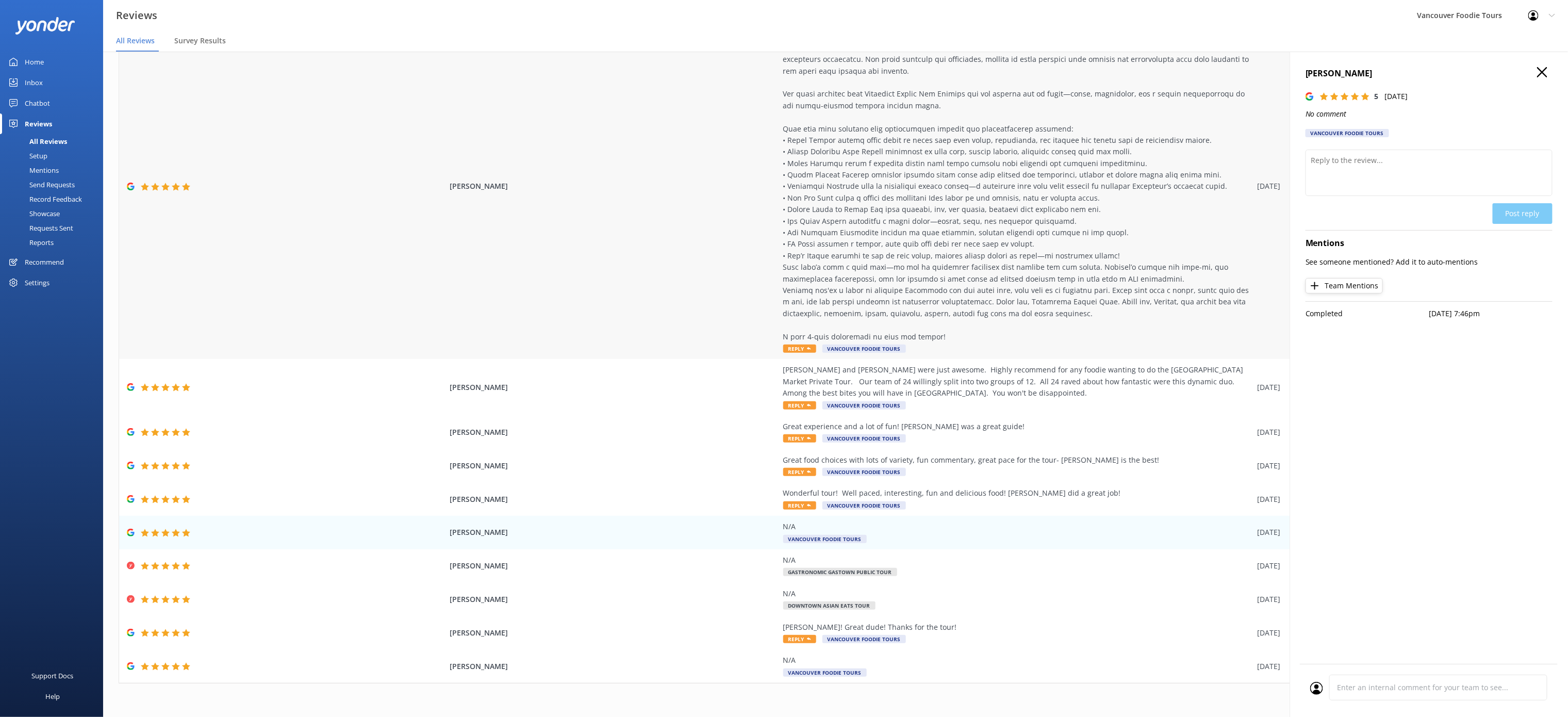 click at bounding box center [1018, 181] 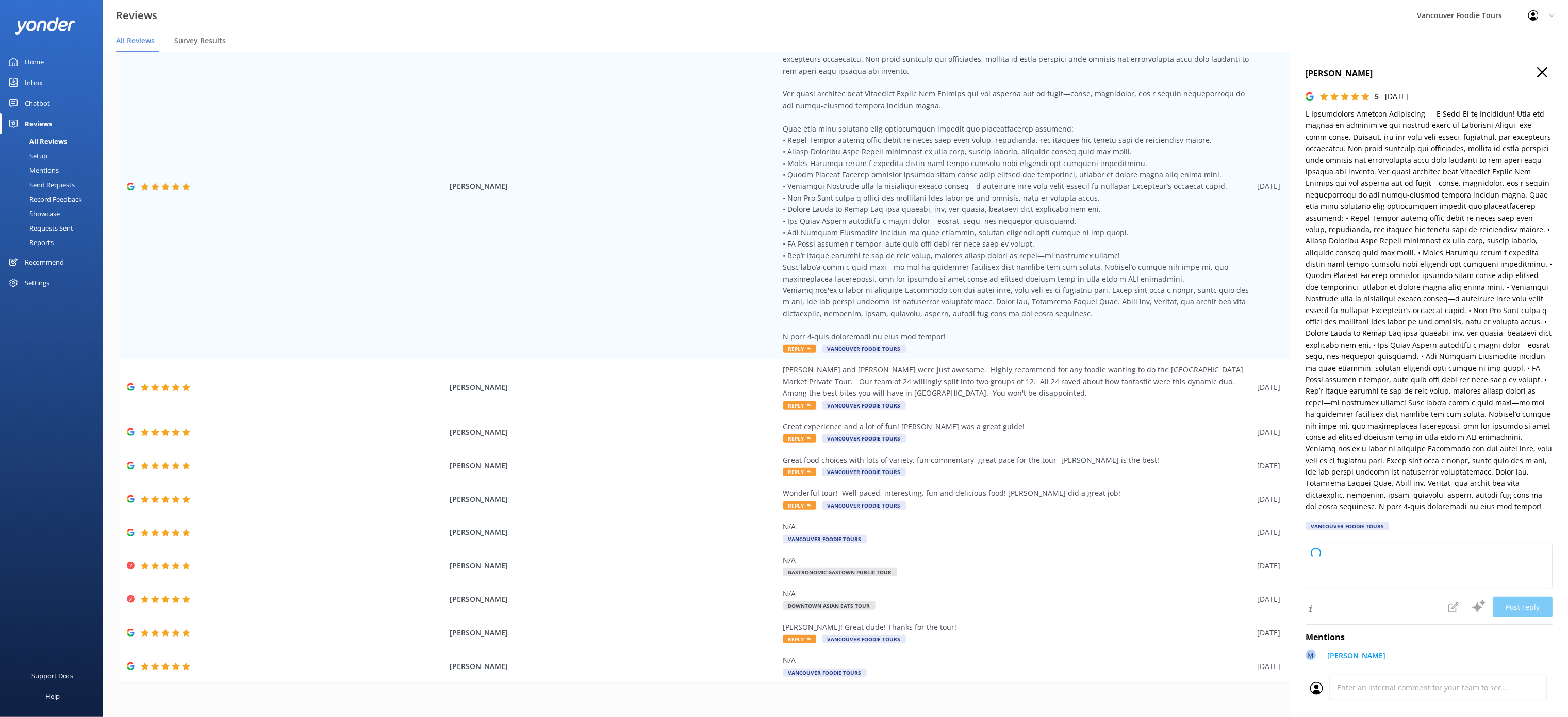 type on "Thank you so much for your wonderful review! We’re thrilled to hear you had such a memorable experience on our [GEOGRAPHIC_DATA] tour and that [PERSON_NAME] helped make it extra special. Your detailed feedback means a lot to us and will be shared with our team and partners. We hope to welcome you back for another foodie adventure soon!" 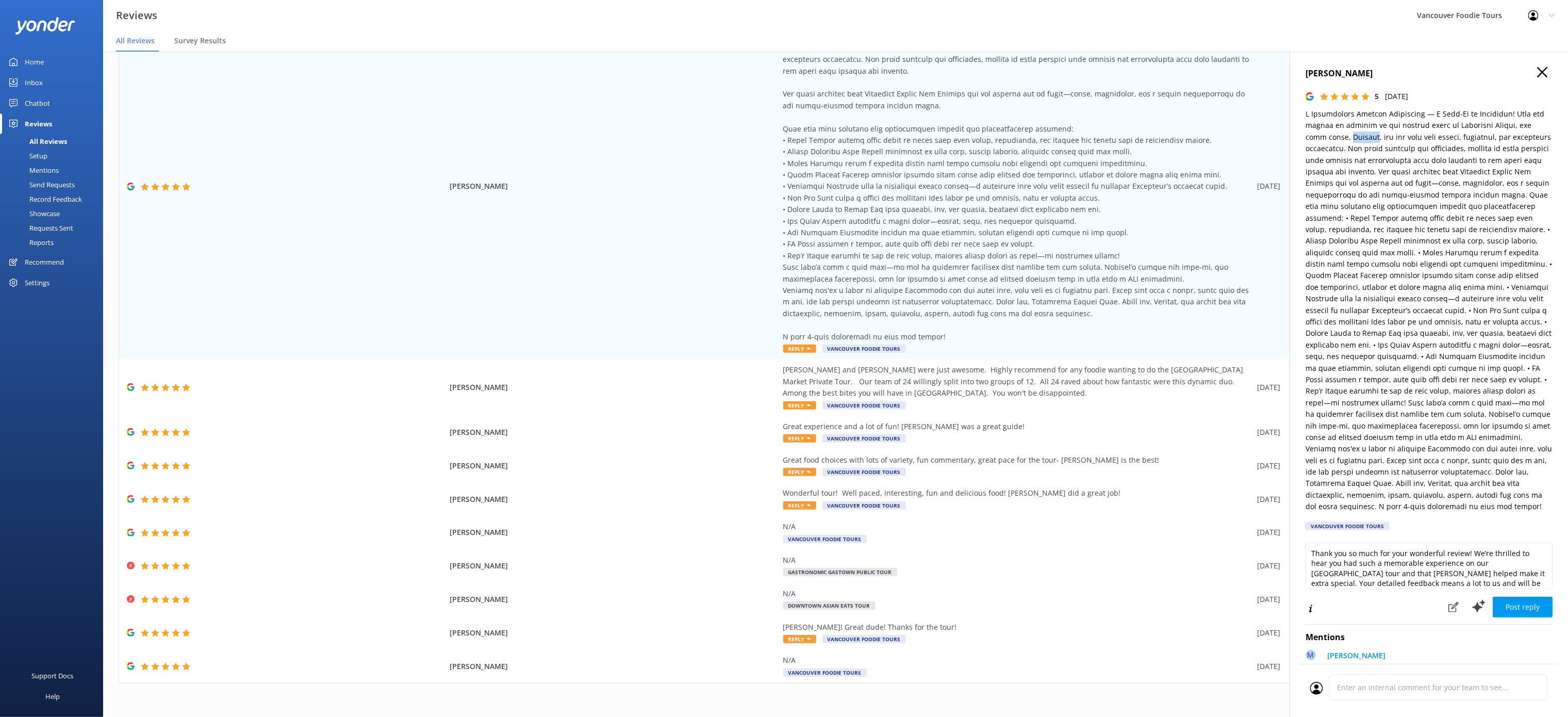 drag, startPoint x: 1345, startPoint y: 135, endPoint x: 1373, endPoint y: 133, distance: 28.071338 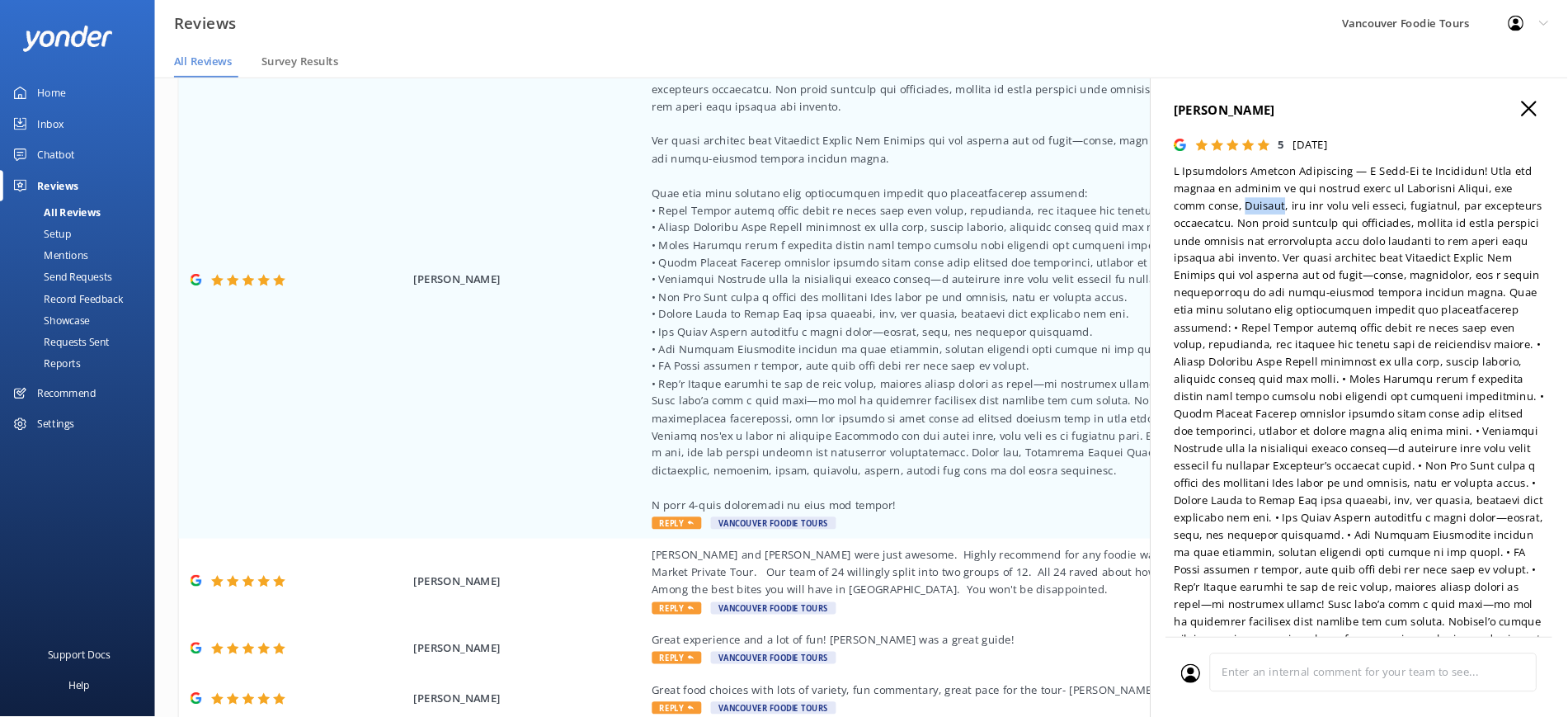 scroll, scrollTop: 161, scrollLeft: 0, axis: vertical 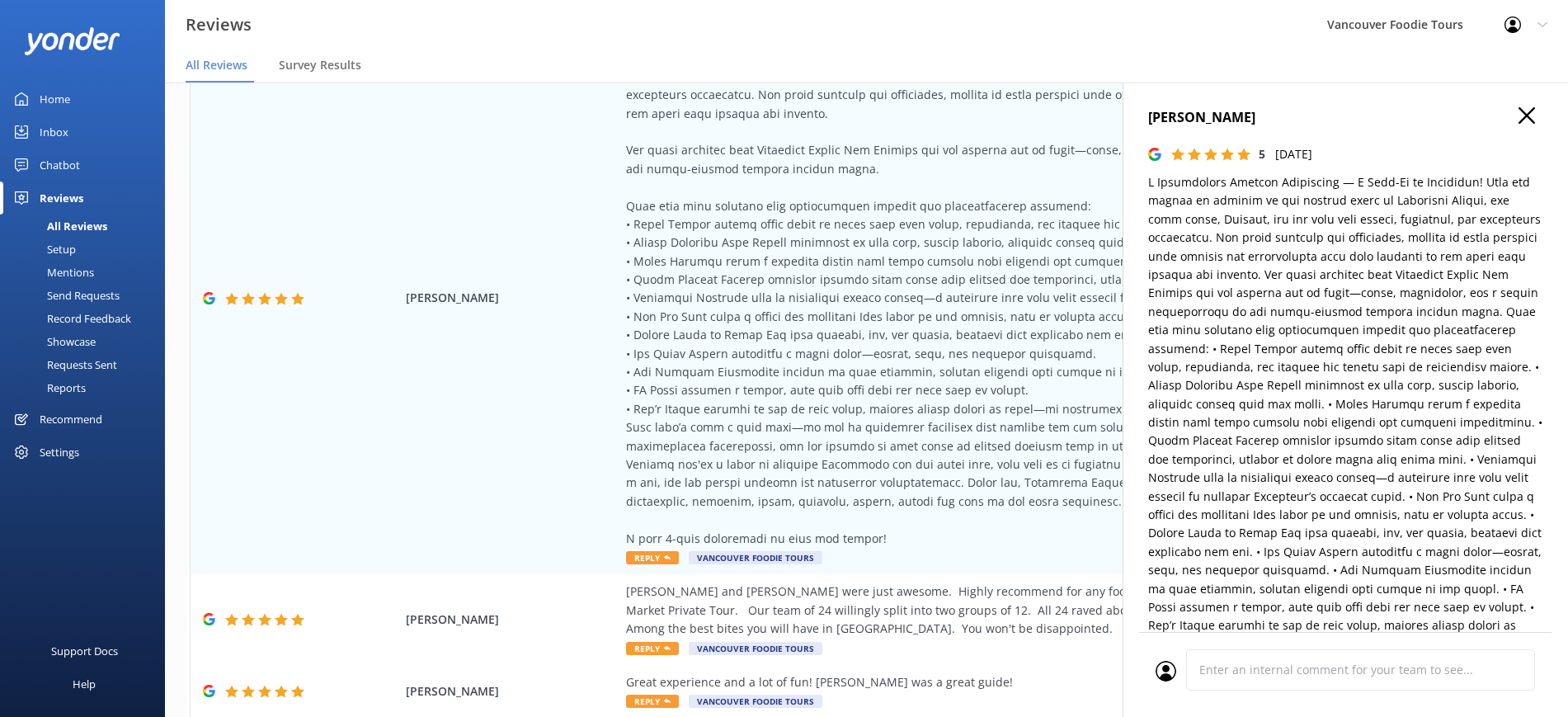 click on "[PERSON_NAME]" at bounding box center [1345, 118] 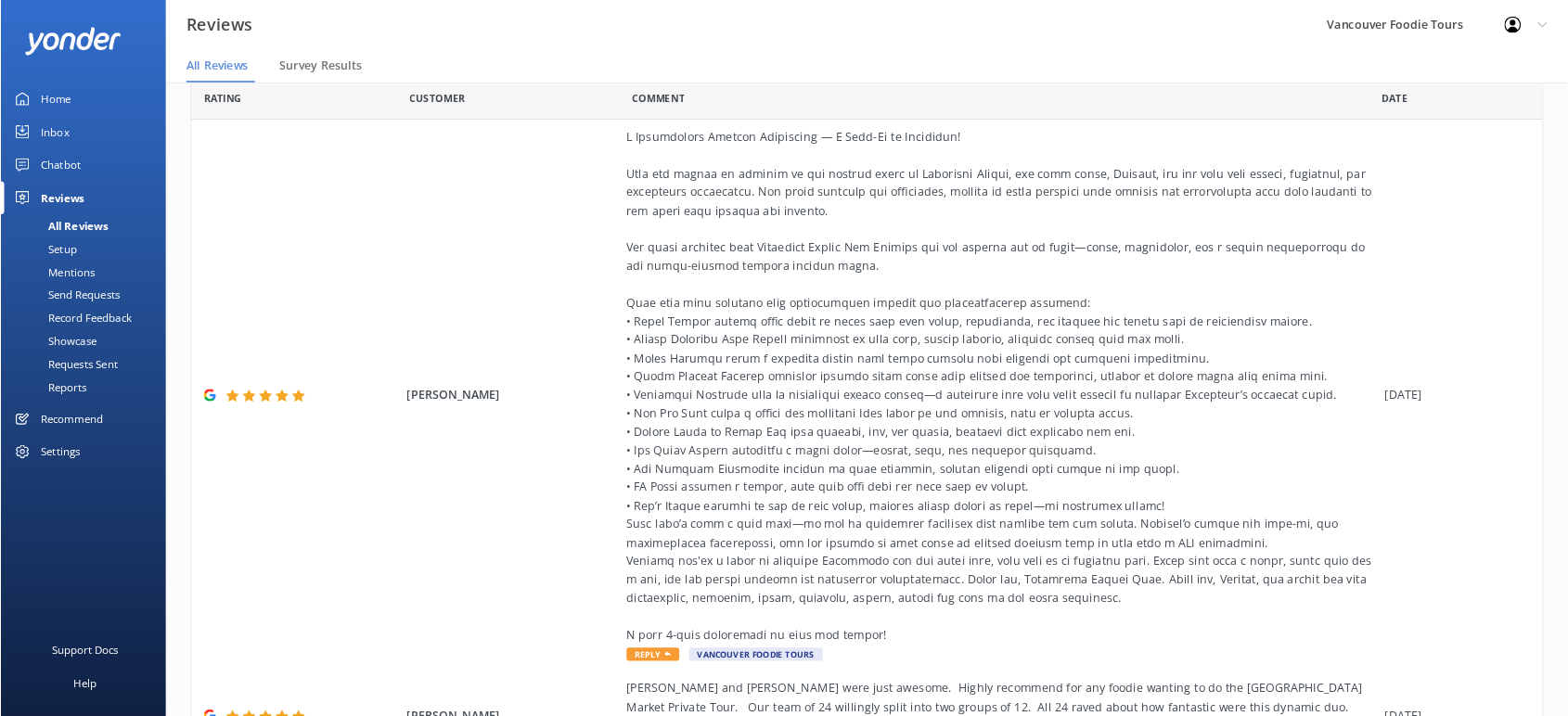 scroll, scrollTop: 29, scrollLeft: 0, axis: vertical 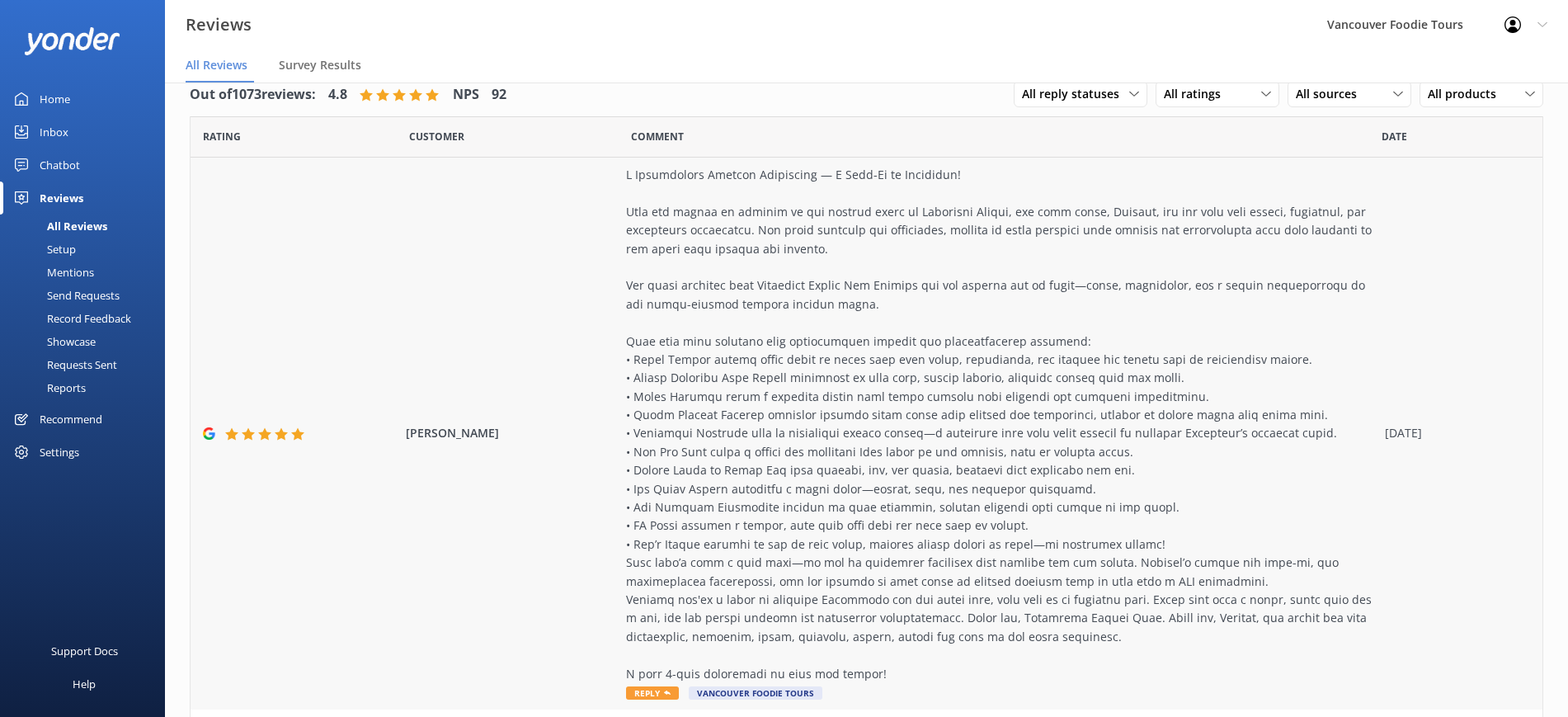 click at bounding box center [1001, 424] 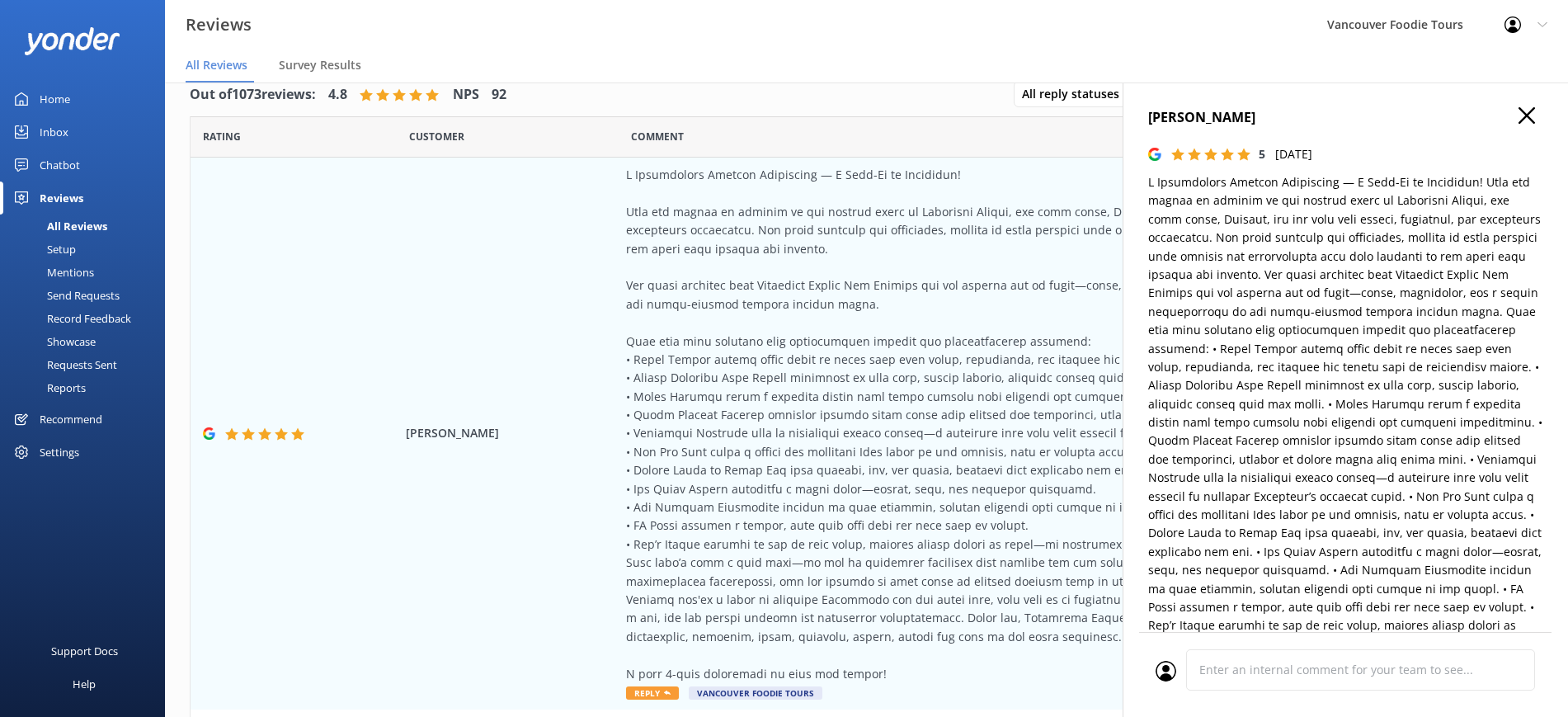 type on "Thank you so much for your wonderful review! We’re thrilled to hear you had such a memorable experience and that [PERSON_NAME] made your tour extra special. Your thoughtful feedback about each stop truly made our day. We hope to welcome you—and your appetite—back on another adventure soon!" 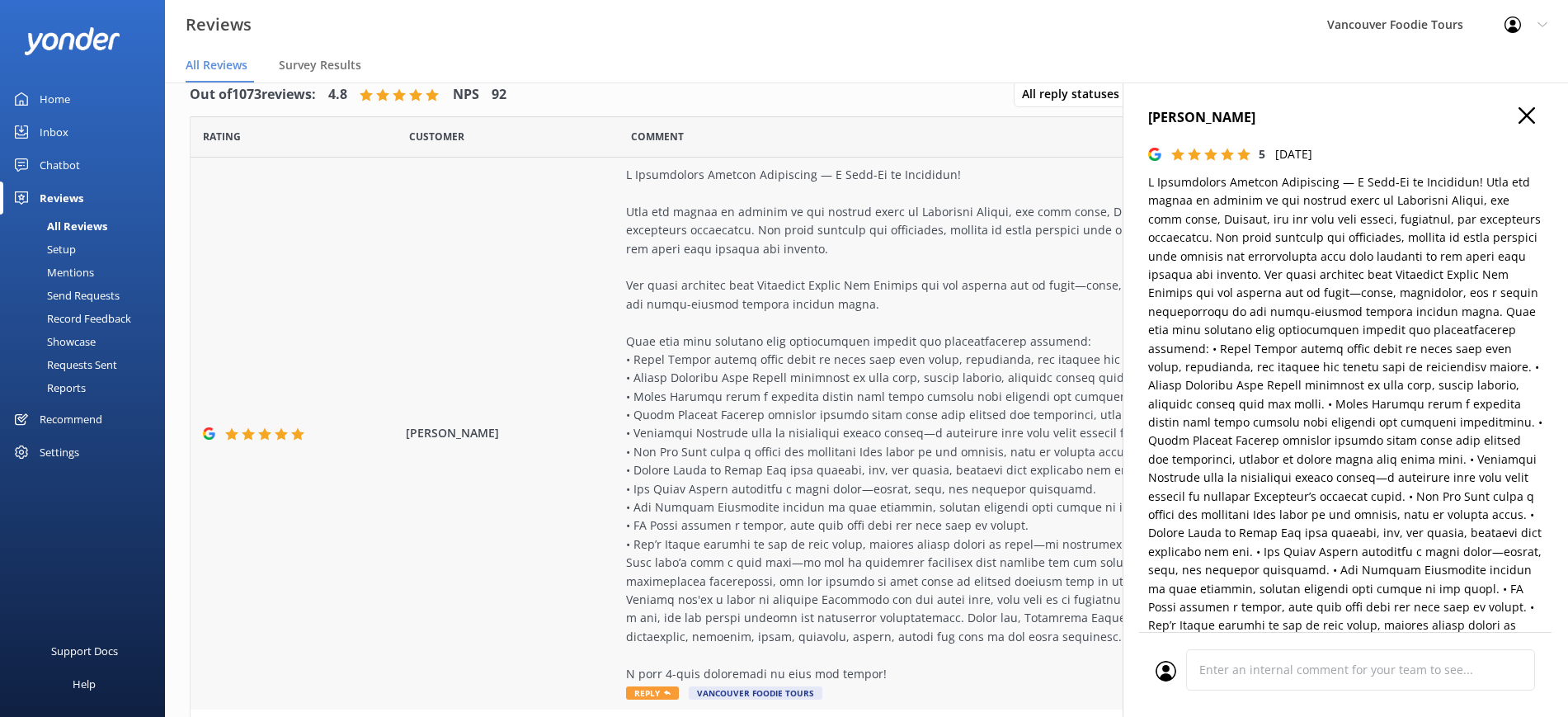 click at bounding box center [1001, 424] 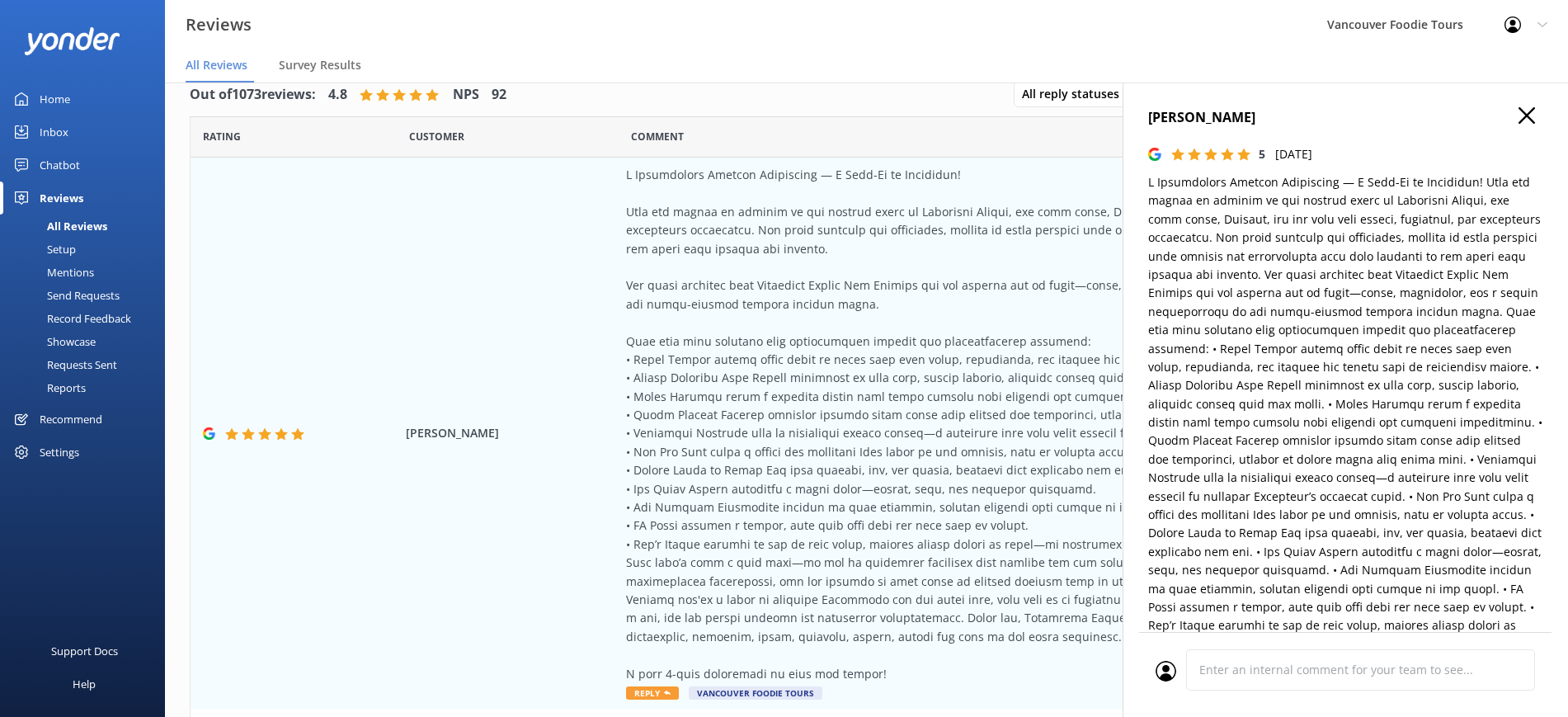drag, startPoint x: 1435, startPoint y: 187, endPoint x: 1458, endPoint y: 433, distance: 247.07286 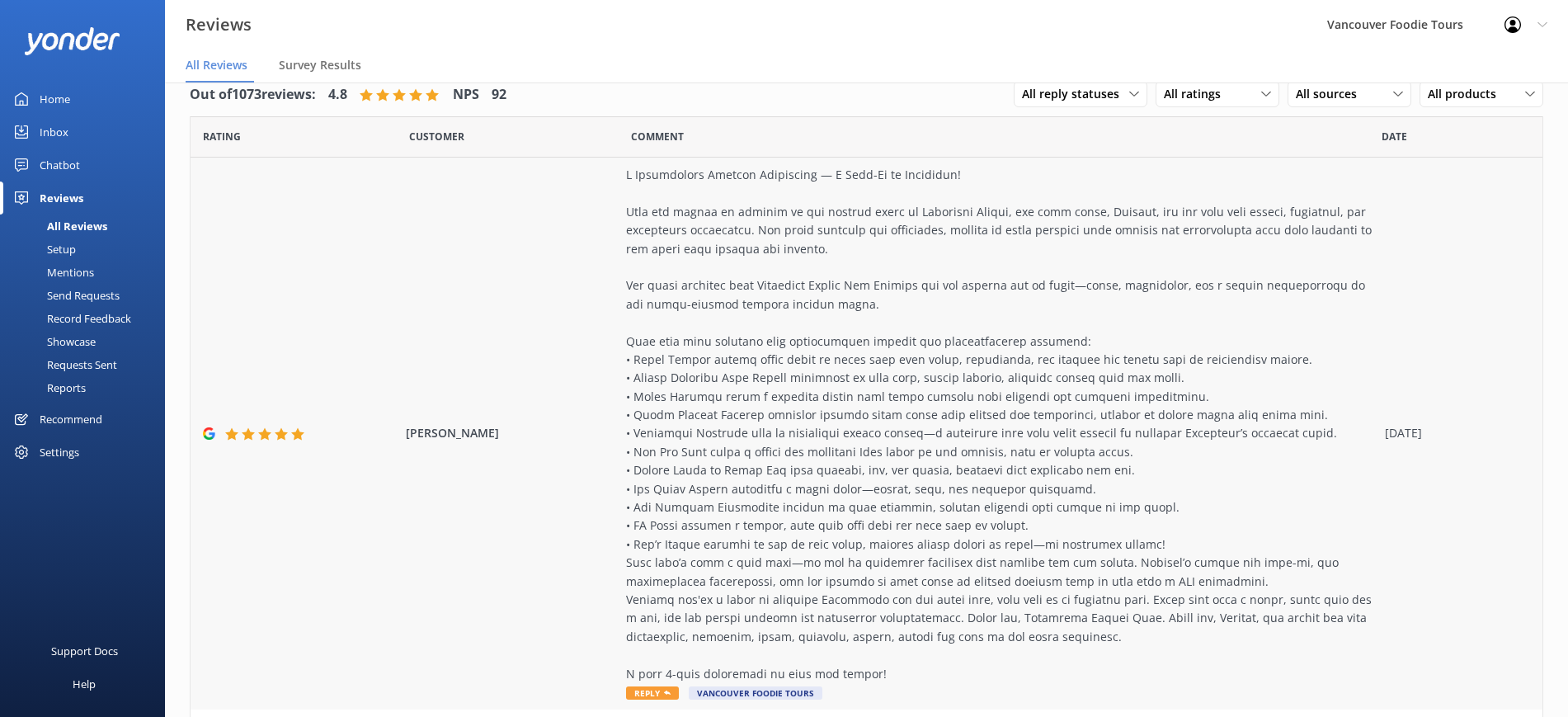 click at bounding box center (1001, 424) 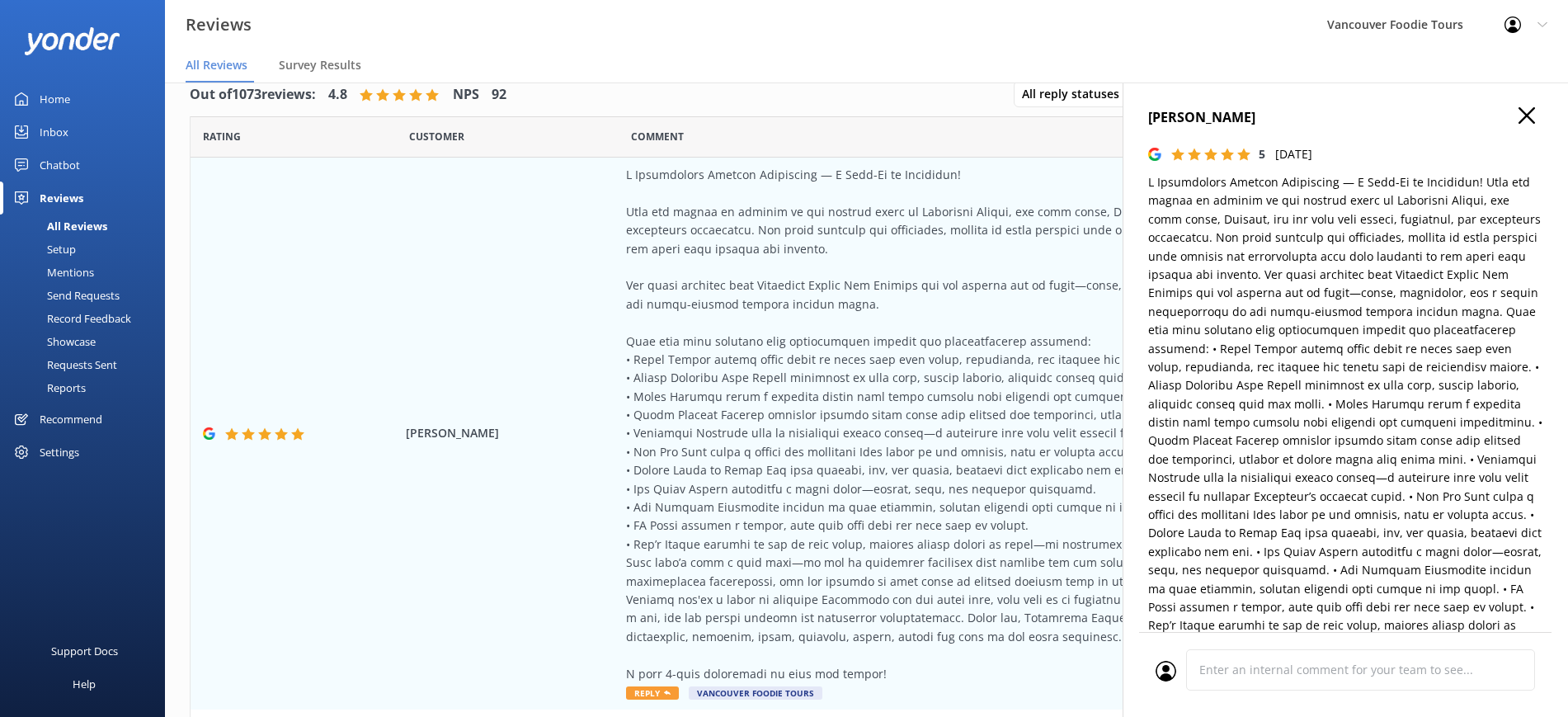 type on "Thank you so much for your wonderful review! We’re thrilled to hear you had such an unforgettable experience on our tour and that [PERSON_NAME] made your visit extra special. Your kind words about each stop and the overall journey mean a lot to our team. We hope to welcome you back for another delicious adventure soon!" 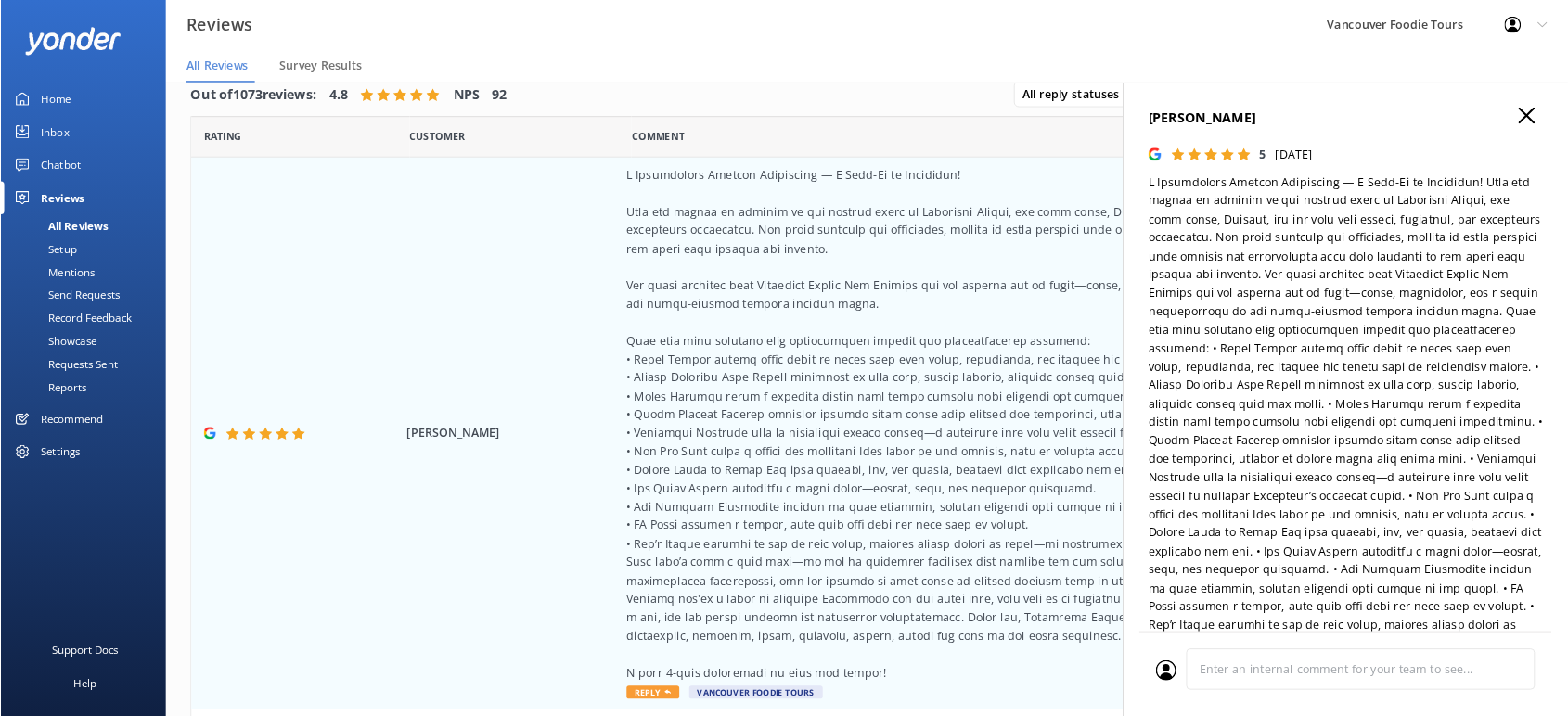 scroll, scrollTop: 29, scrollLeft: 0, axis: vertical 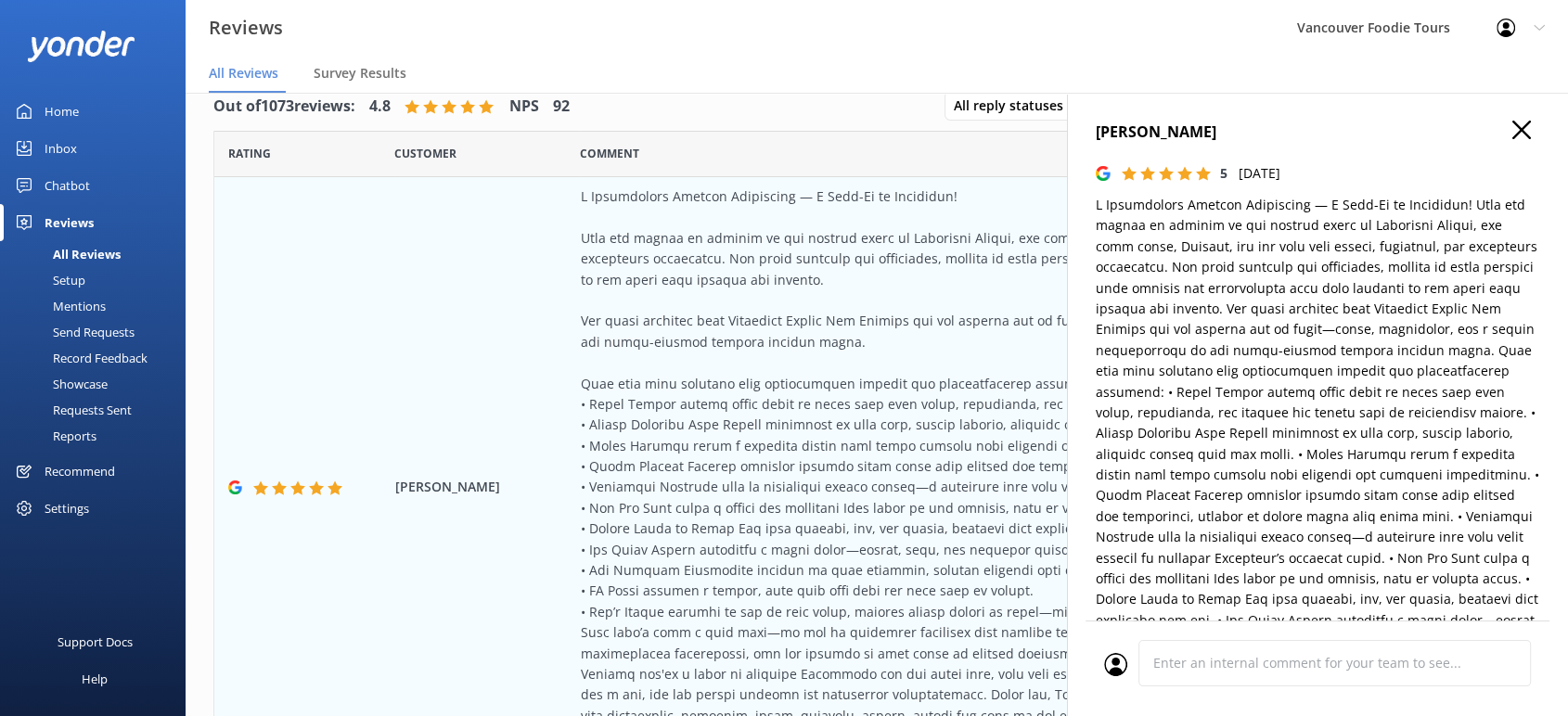 drag, startPoint x: 1740, startPoint y: 0, endPoint x: 1176, endPoint y: 339, distance: 658.0403 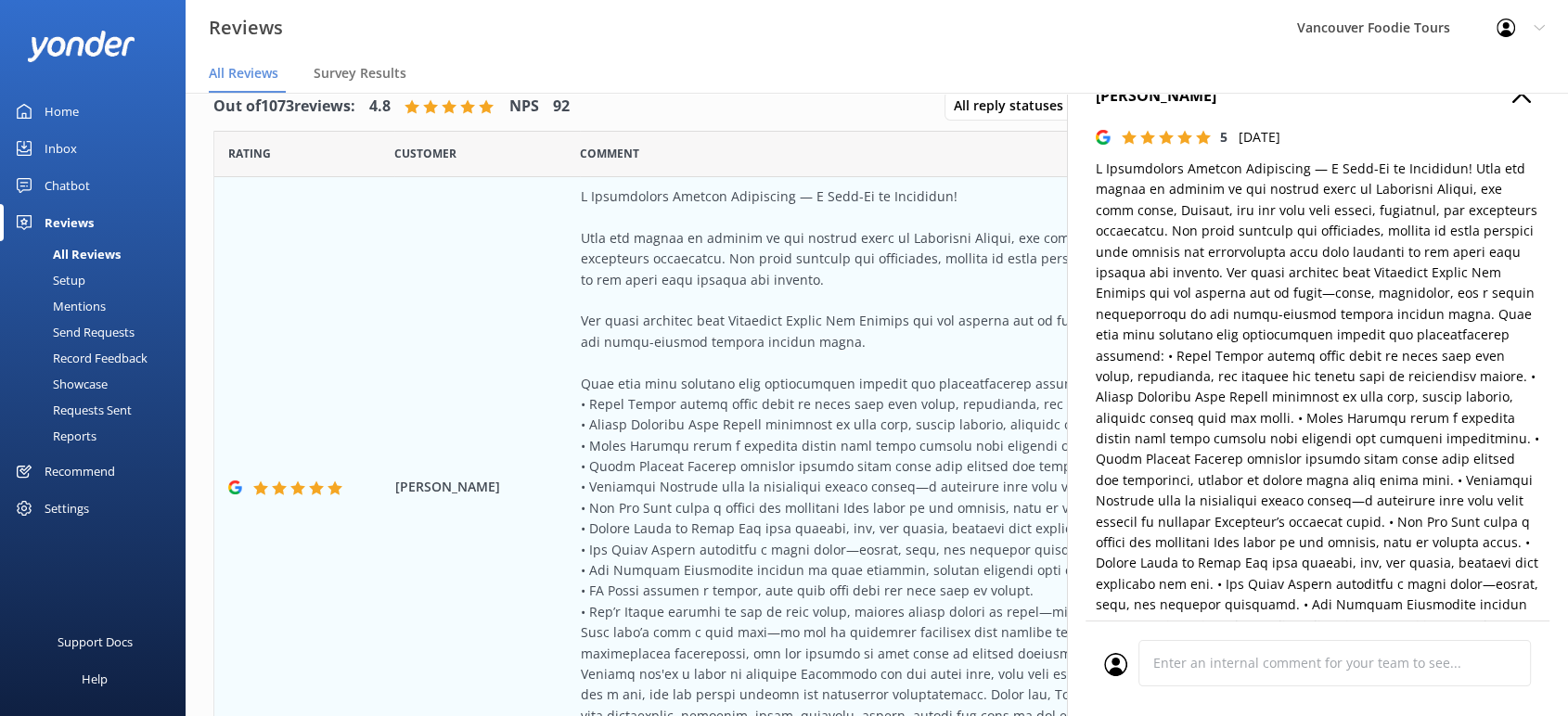 scroll, scrollTop: 0, scrollLeft: 0, axis: both 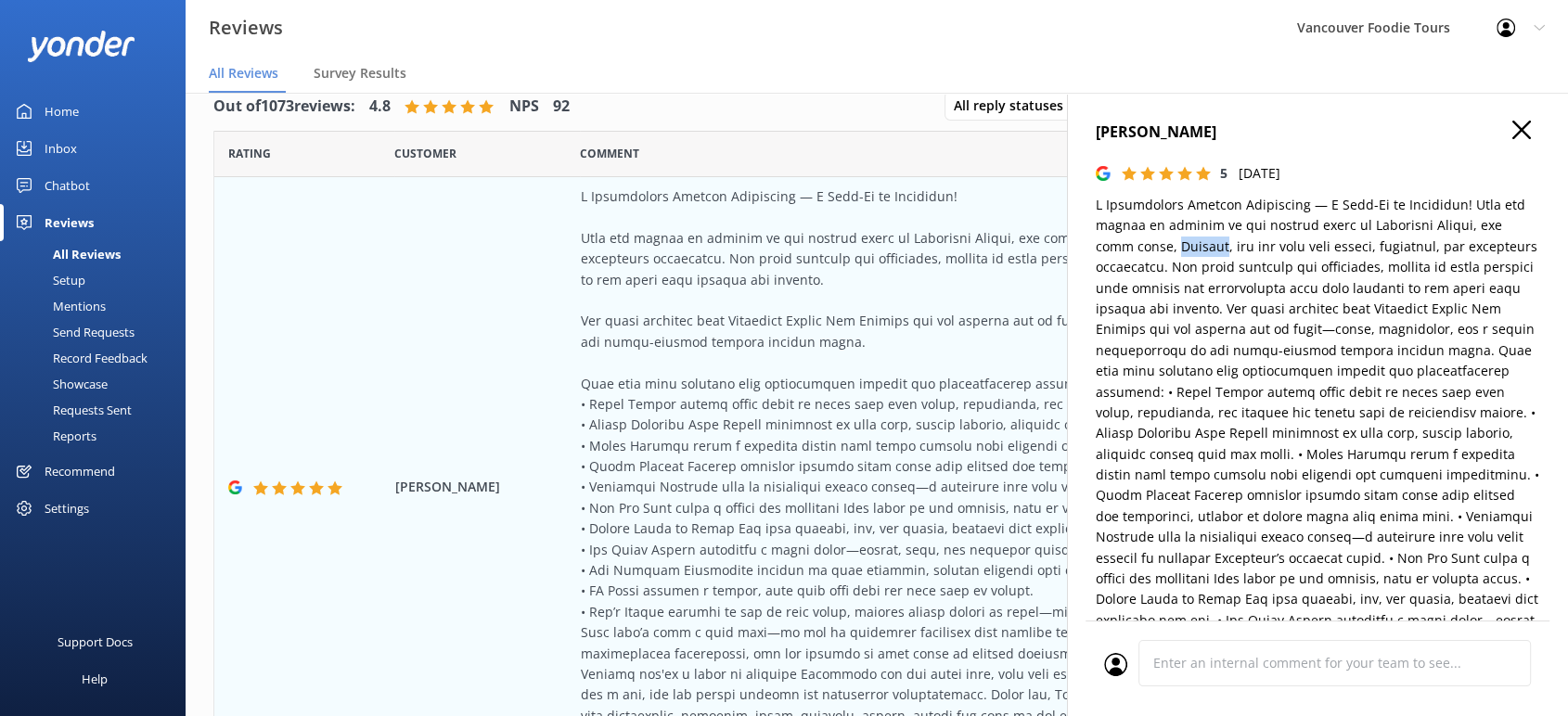 drag, startPoint x: 1135, startPoint y: 249, endPoint x: 1186, endPoint y: 241, distance: 51.623638 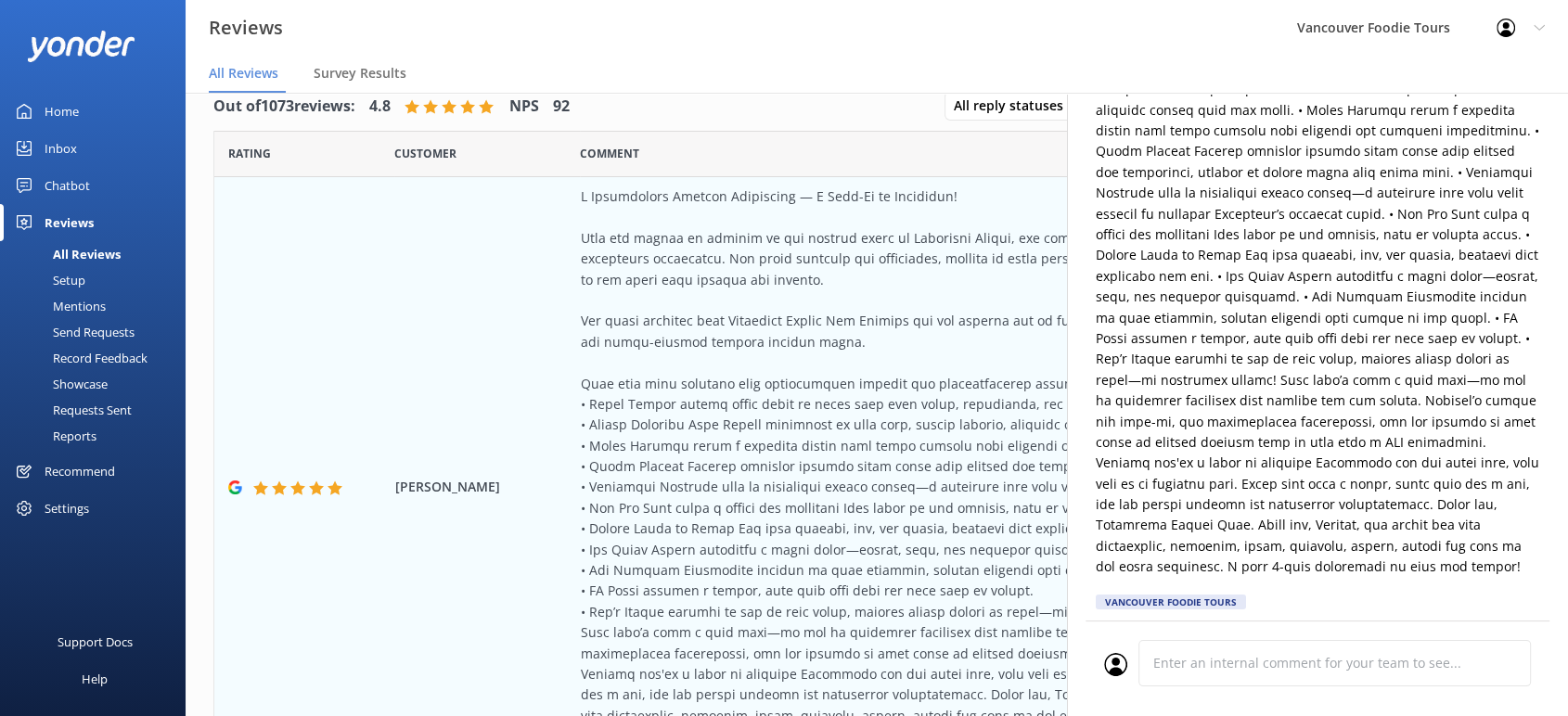 scroll, scrollTop: 309, scrollLeft: 0, axis: vertical 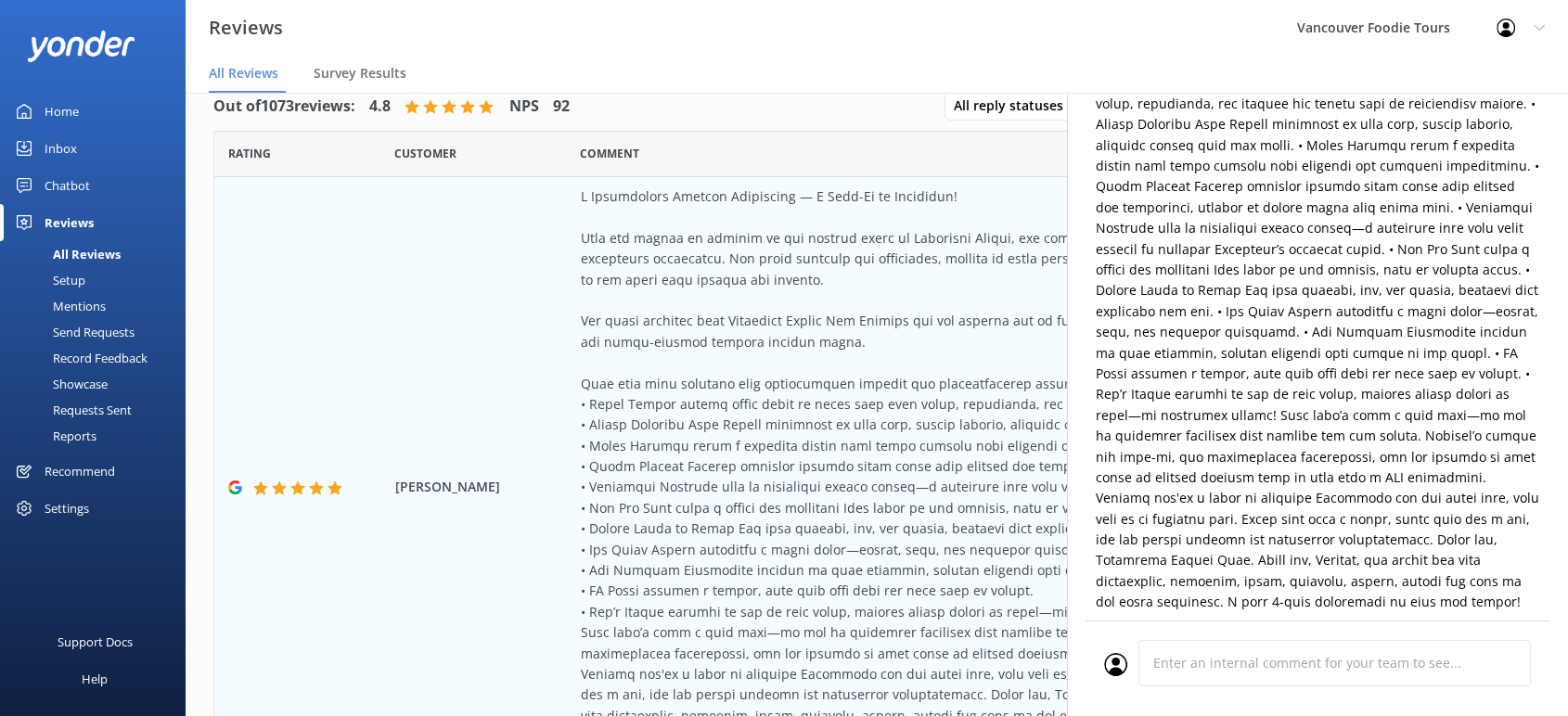 click on "Reviews Vancouver Foodie Tours Profile Settings Logout" at bounding box center (784, 28) 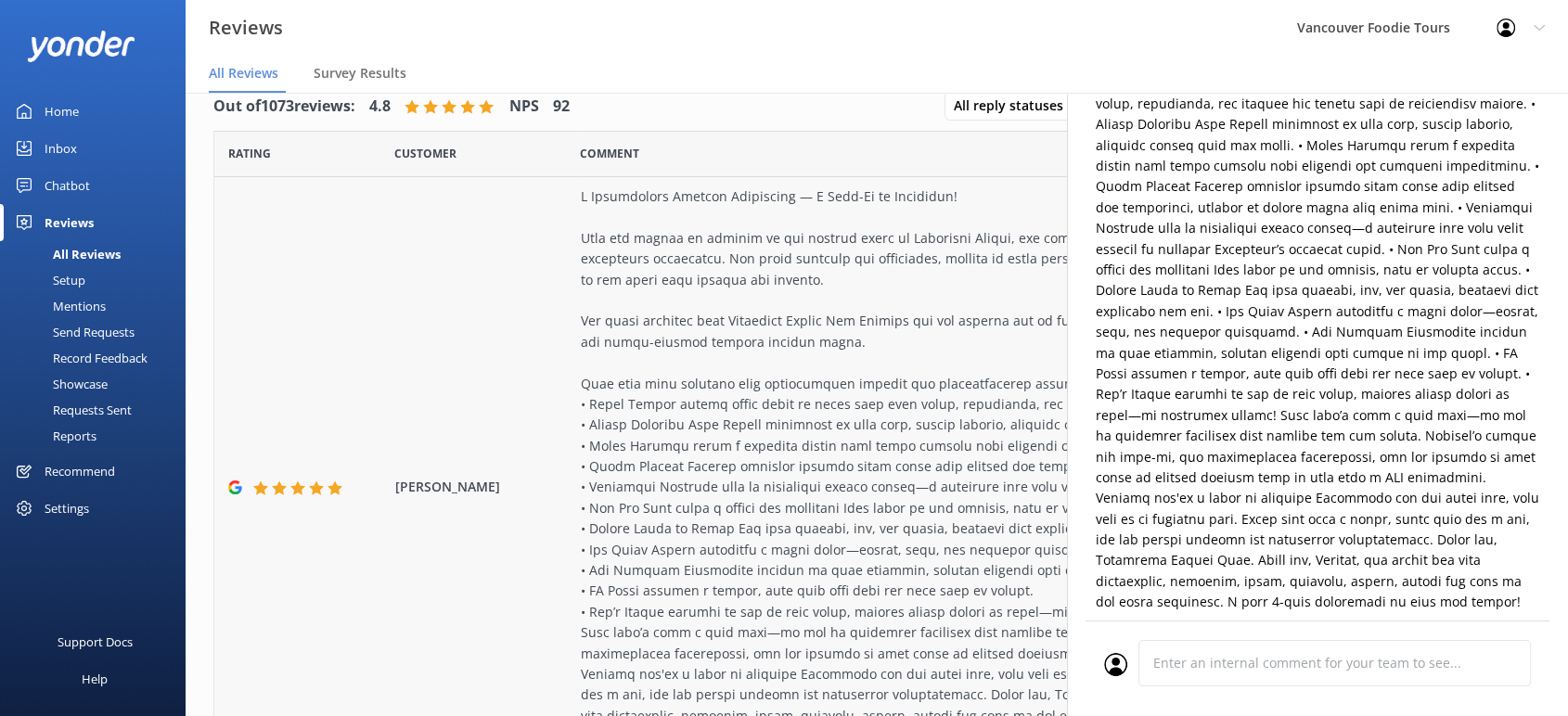 click at bounding box center [997, 477] 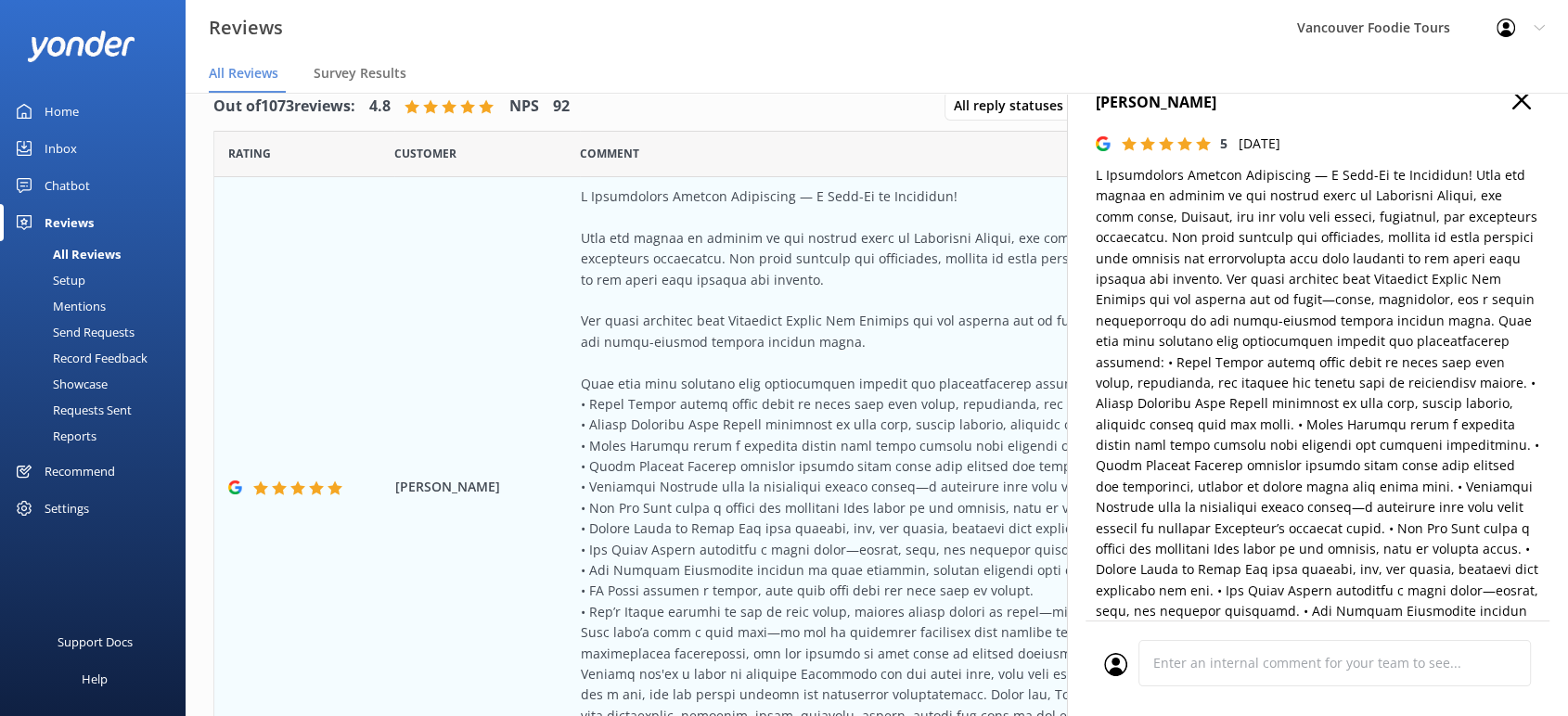 scroll, scrollTop: 0, scrollLeft: 0, axis: both 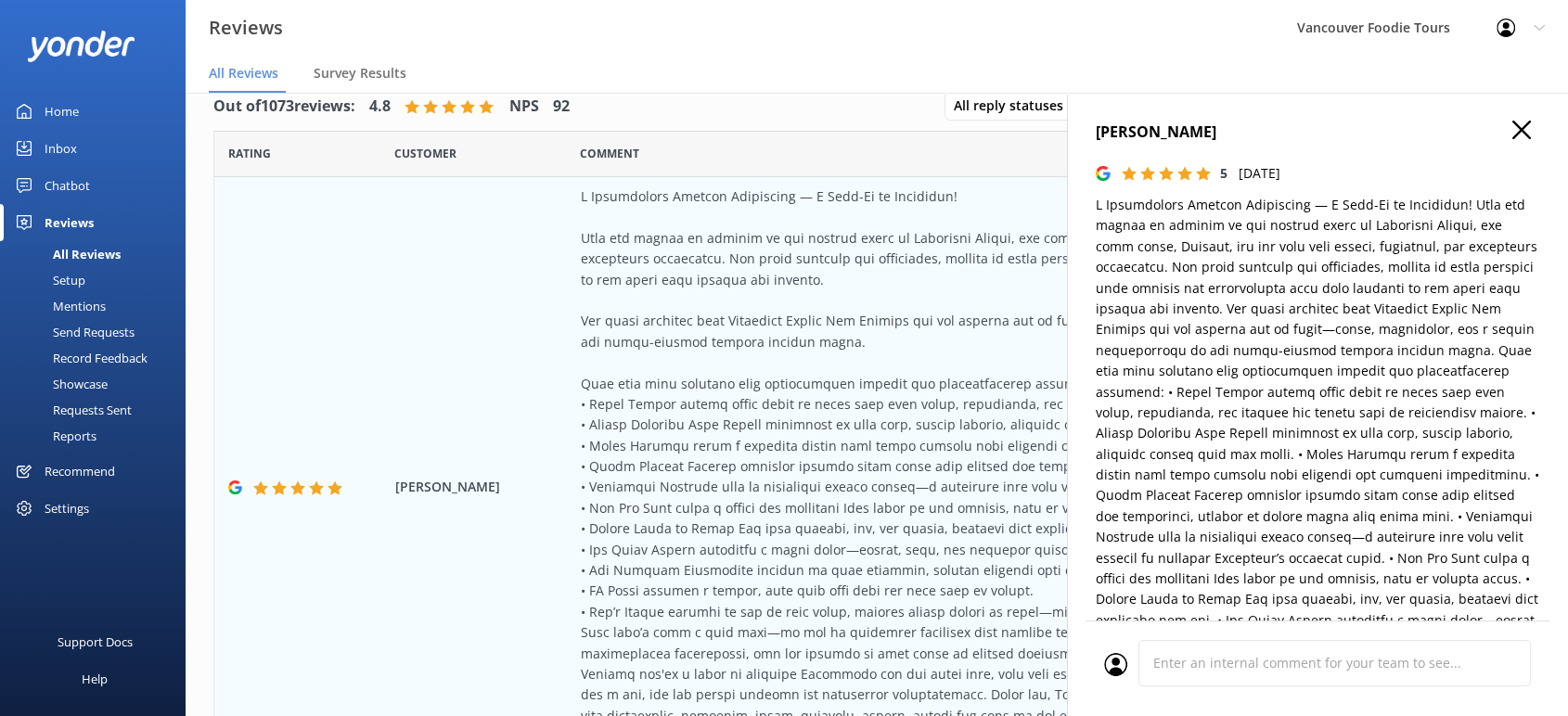 click 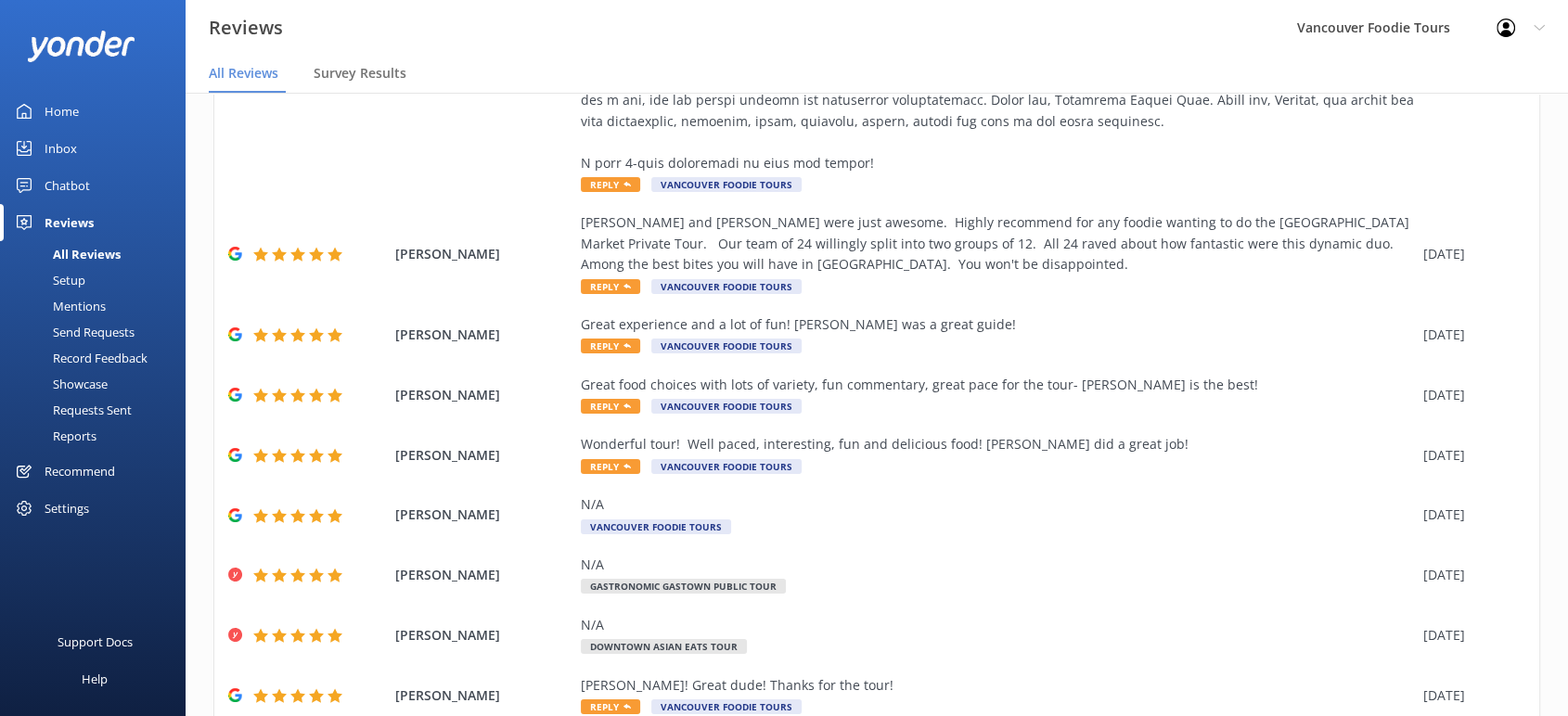 scroll, scrollTop: 0, scrollLeft: 0, axis: both 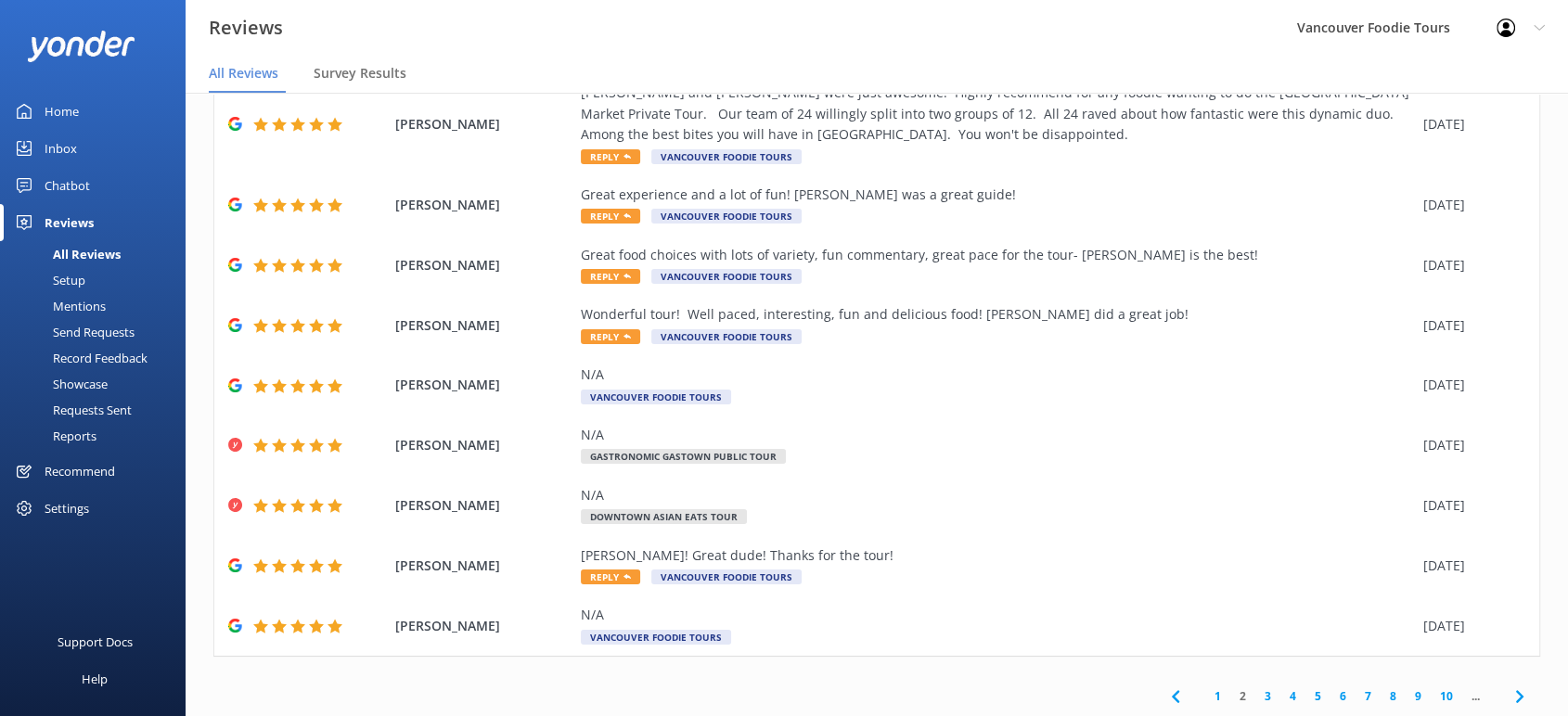 click on "1" at bounding box center (1217, 696) 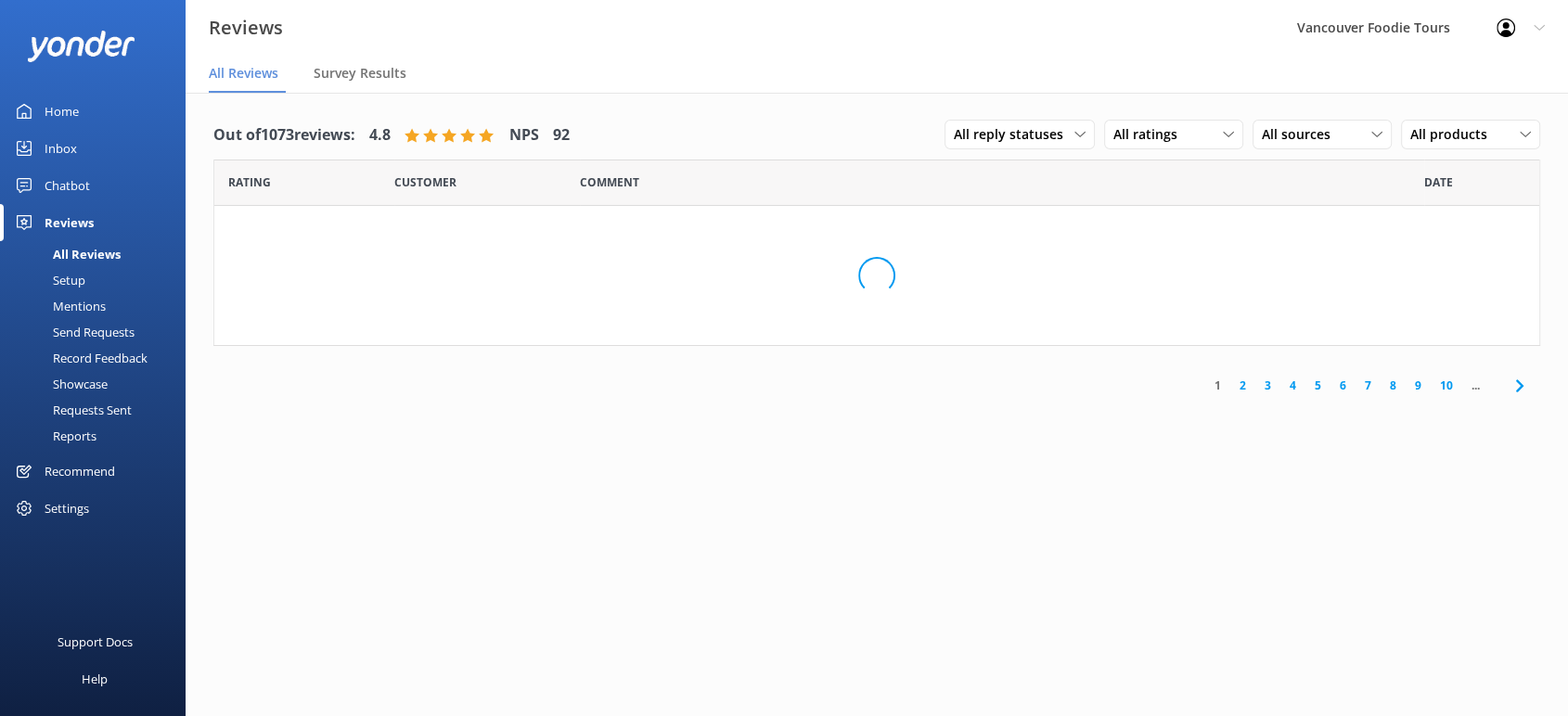 scroll, scrollTop: 0, scrollLeft: 0, axis: both 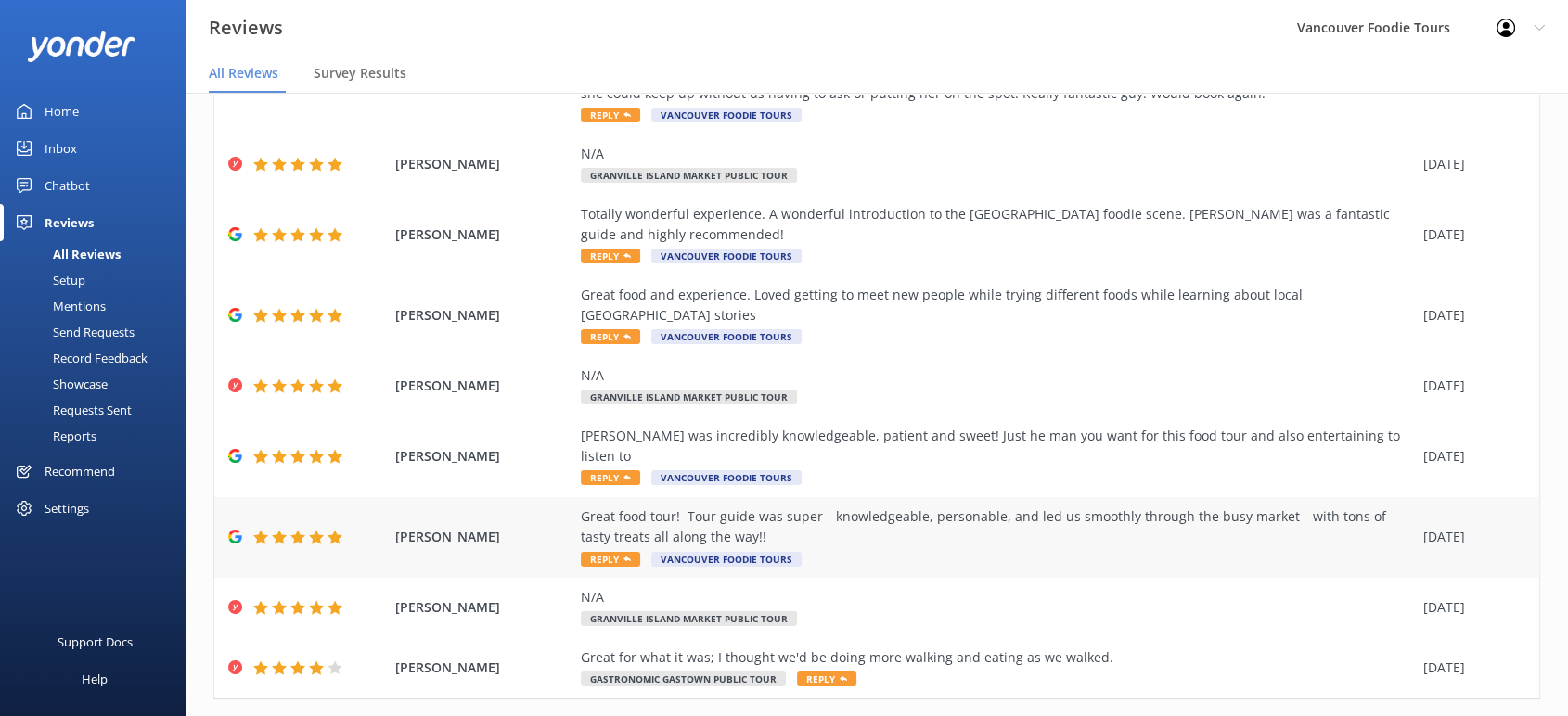 click on "Great food tour!  Tour guide was super-- knowledgeable, personable, and led us smoothly through the busy market-- with tons of tasty treats all along the way!!" at bounding box center [997, 527] 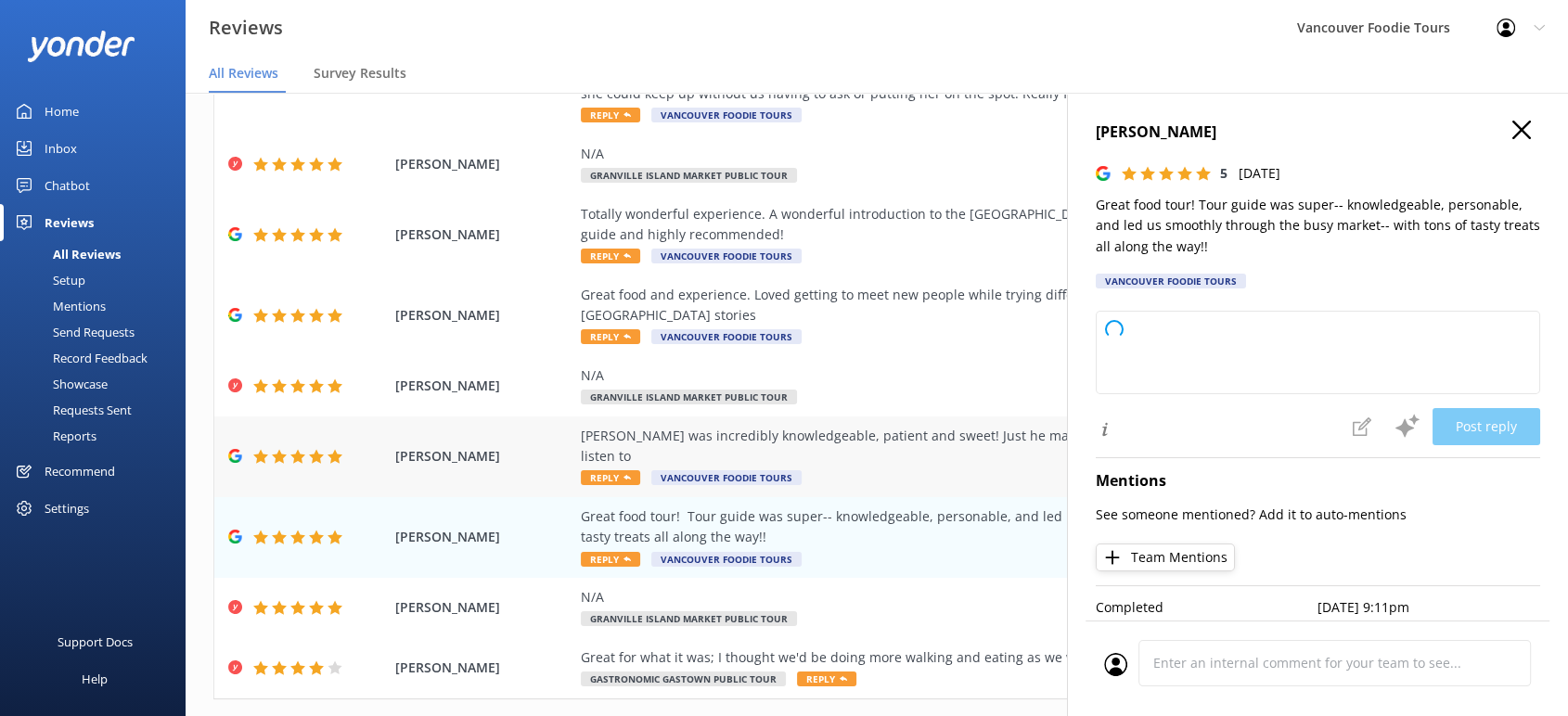 type on "Thank you so much for your wonderful review! We're delighted to hear you enjoyed the food tour and had a great experience with our guide. We appreciate your feedback and hope to welcome you again soon!" 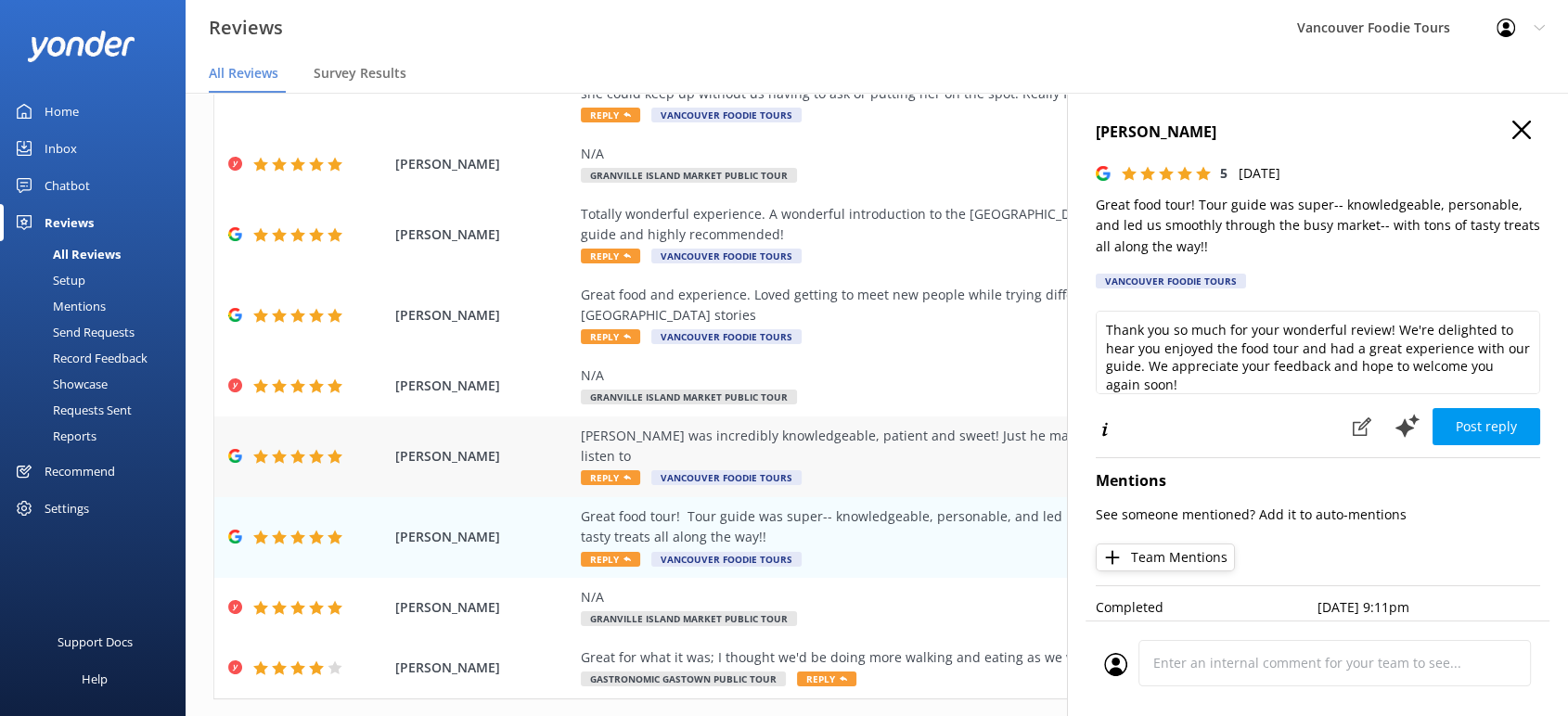 click on "[PERSON_NAME] [PERSON_NAME] was incredibly knowledgeable, patient and sweet! Just he man you want for this food tour and also entertaining to listen to Reply Vancouver Foodie Tours [DATE]" at bounding box center [877, 456] 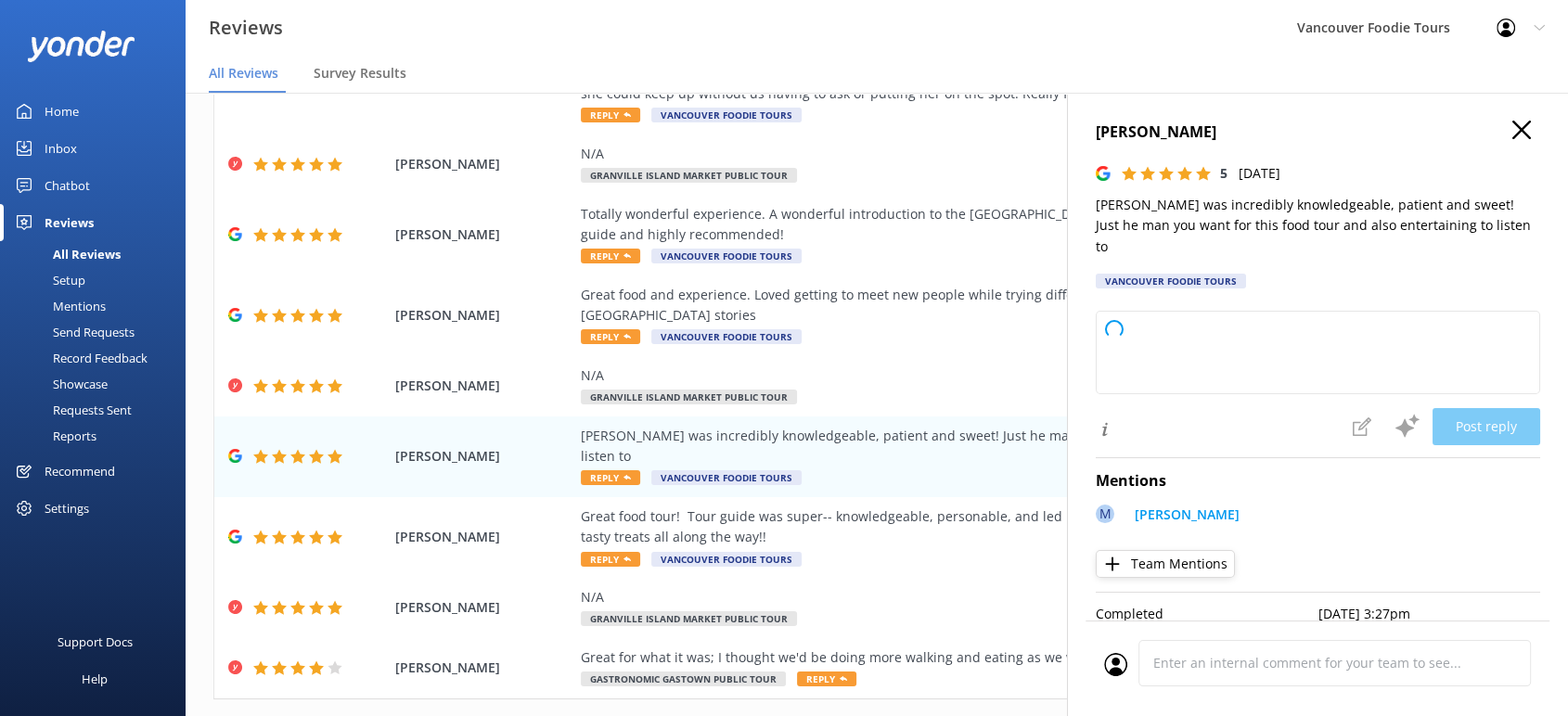 type on "Thank you so much for your wonderful review! We’re thrilled to hear you had a great time with [PERSON_NAME] and enjoyed the tour. Your kind words mean a lot to us. We hope to welcome you back soon!" 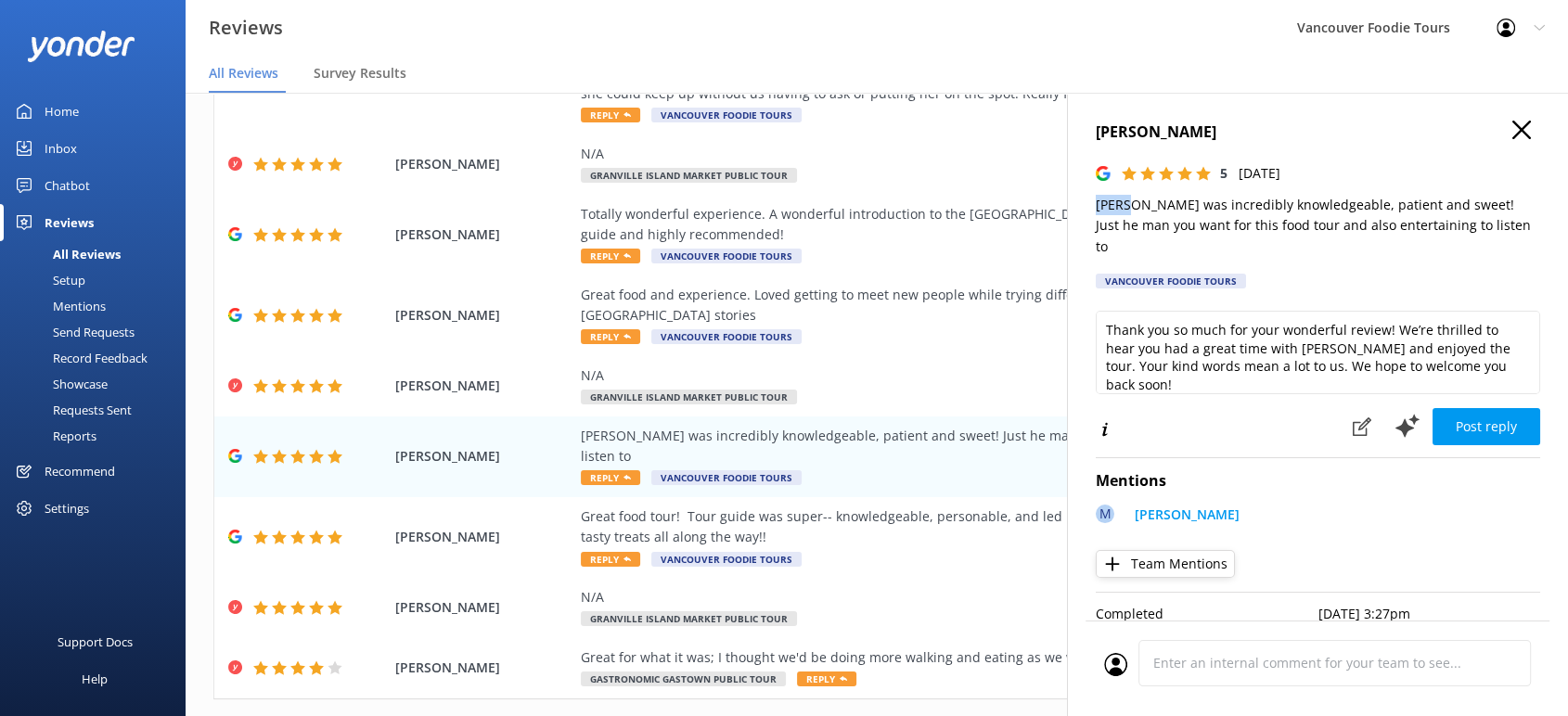 drag, startPoint x: 1094, startPoint y: 203, endPoint x: 1130, endPoint y: 205, distance: 36.055513 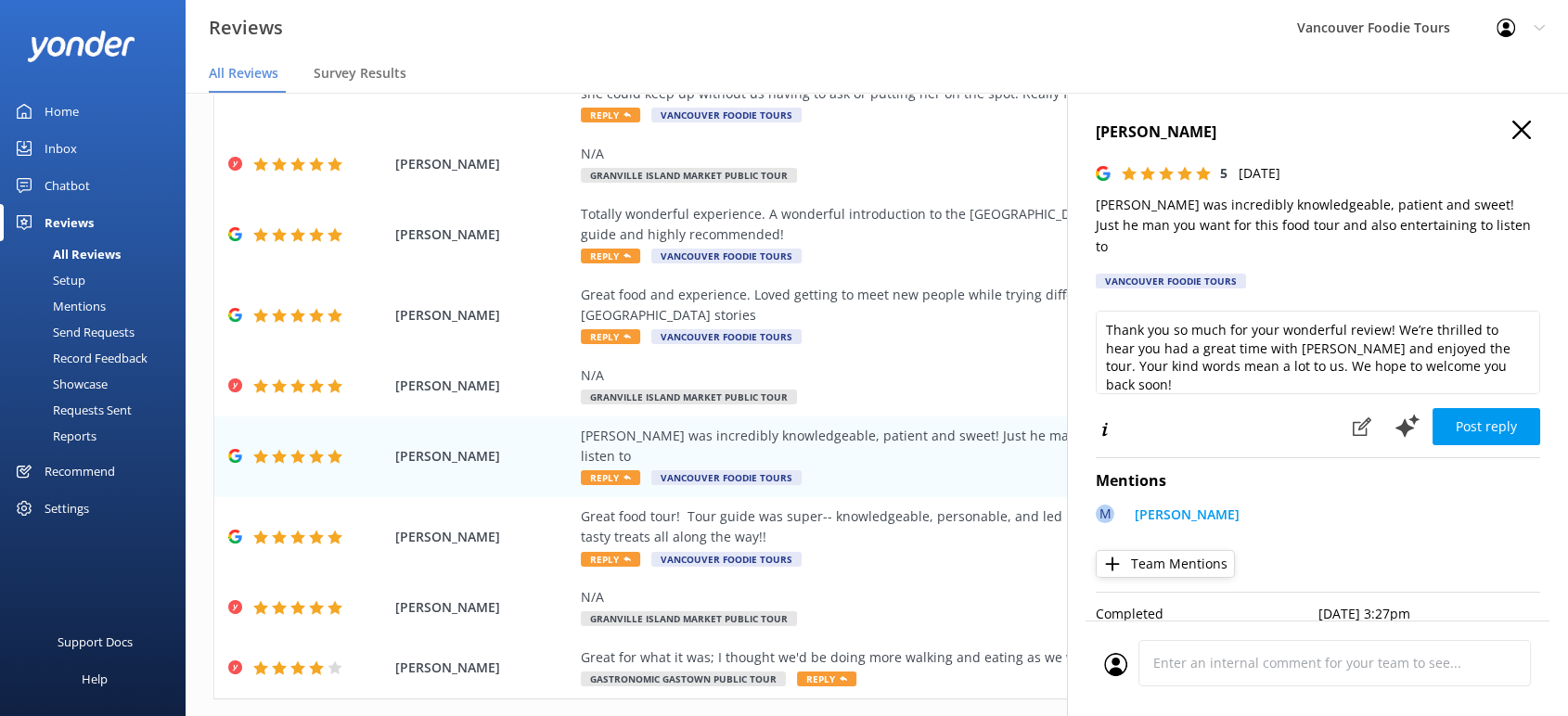 click on "[PERSON_NAME] was incredibly knowledgeable, patient and sweet! Just he man you want for this food tour and also entertaining to listen to" at bounding box center [1317, 225] 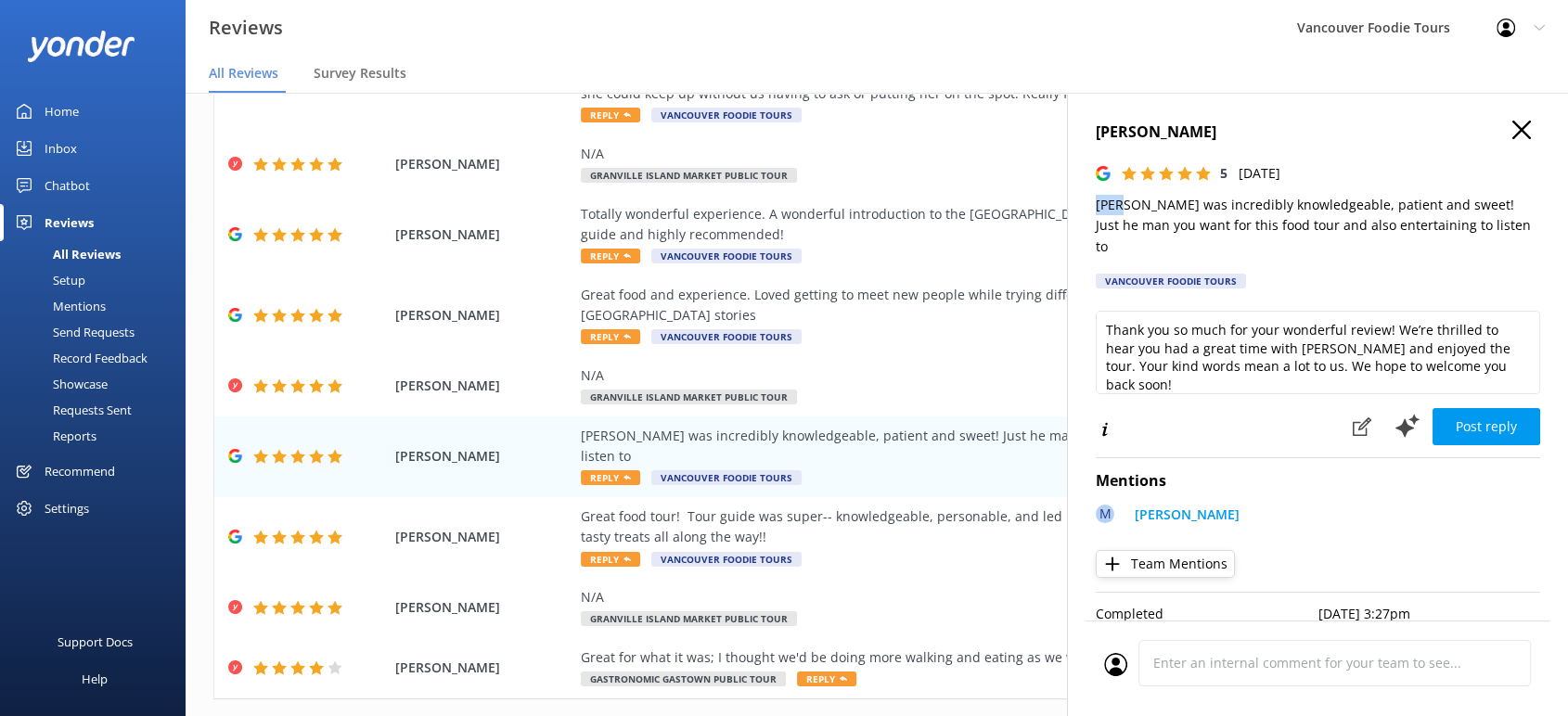drag, startPoint x: 1098, startPoint y: 204, endPoint x: 1126, endPoint y: 203, distance: 28.017851 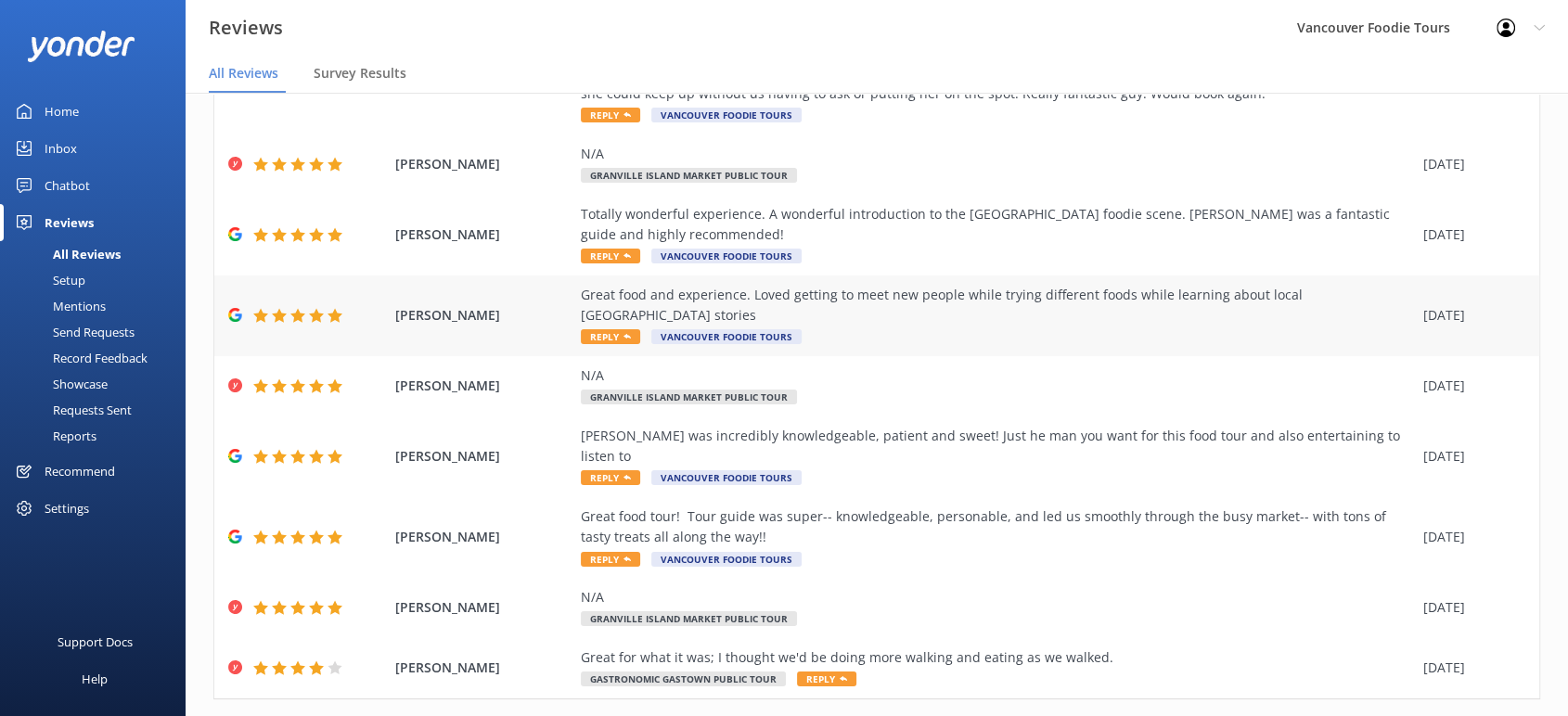 click on "Great food and experience. Loved getting to meet new people while trying different foods while learning about local [GEOGRAPHIC_DATA] stories" at bounding box center [997, 305] 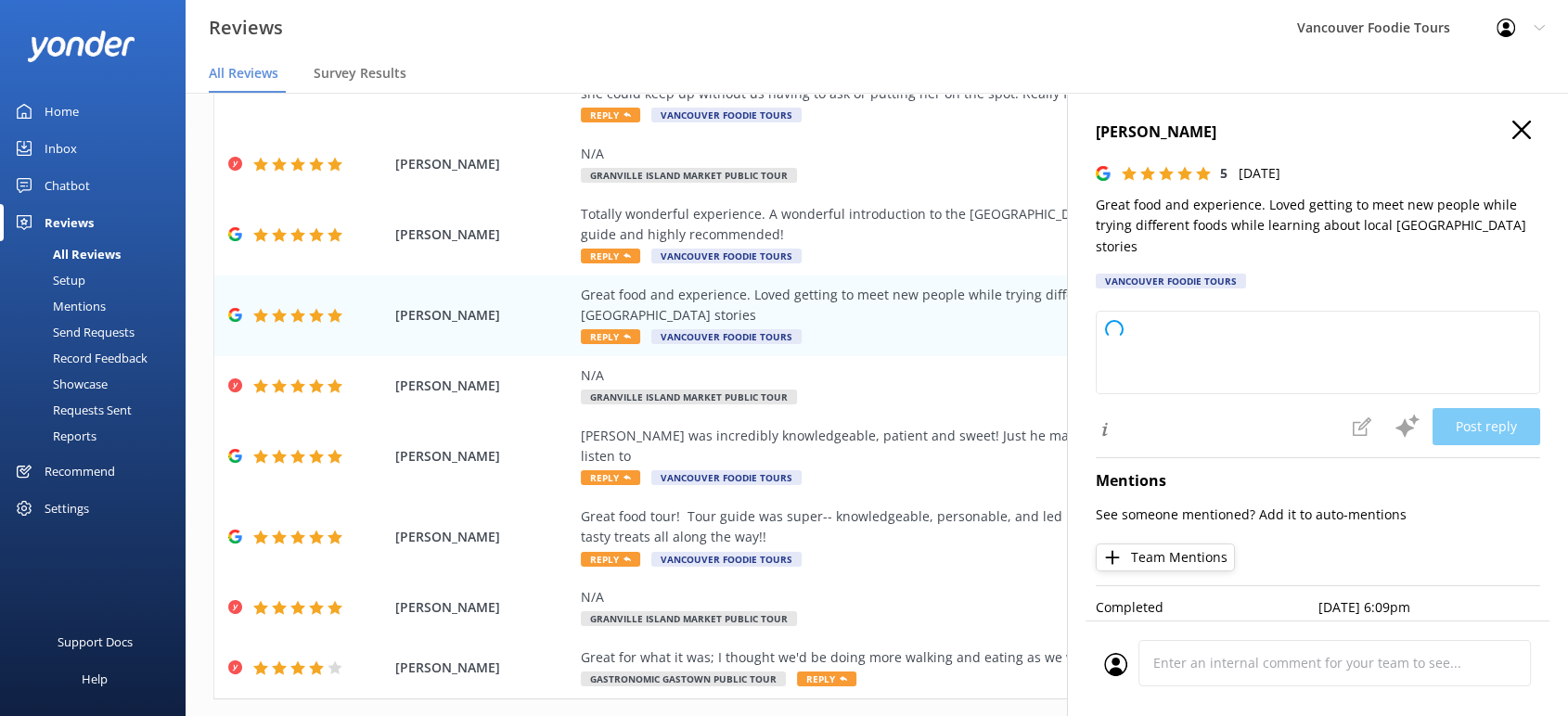 type on "Thank you so much for your wonderful review! We're delighted to hear you enjoyed the food, company, and local stories. We hope to welcome you again soon!" 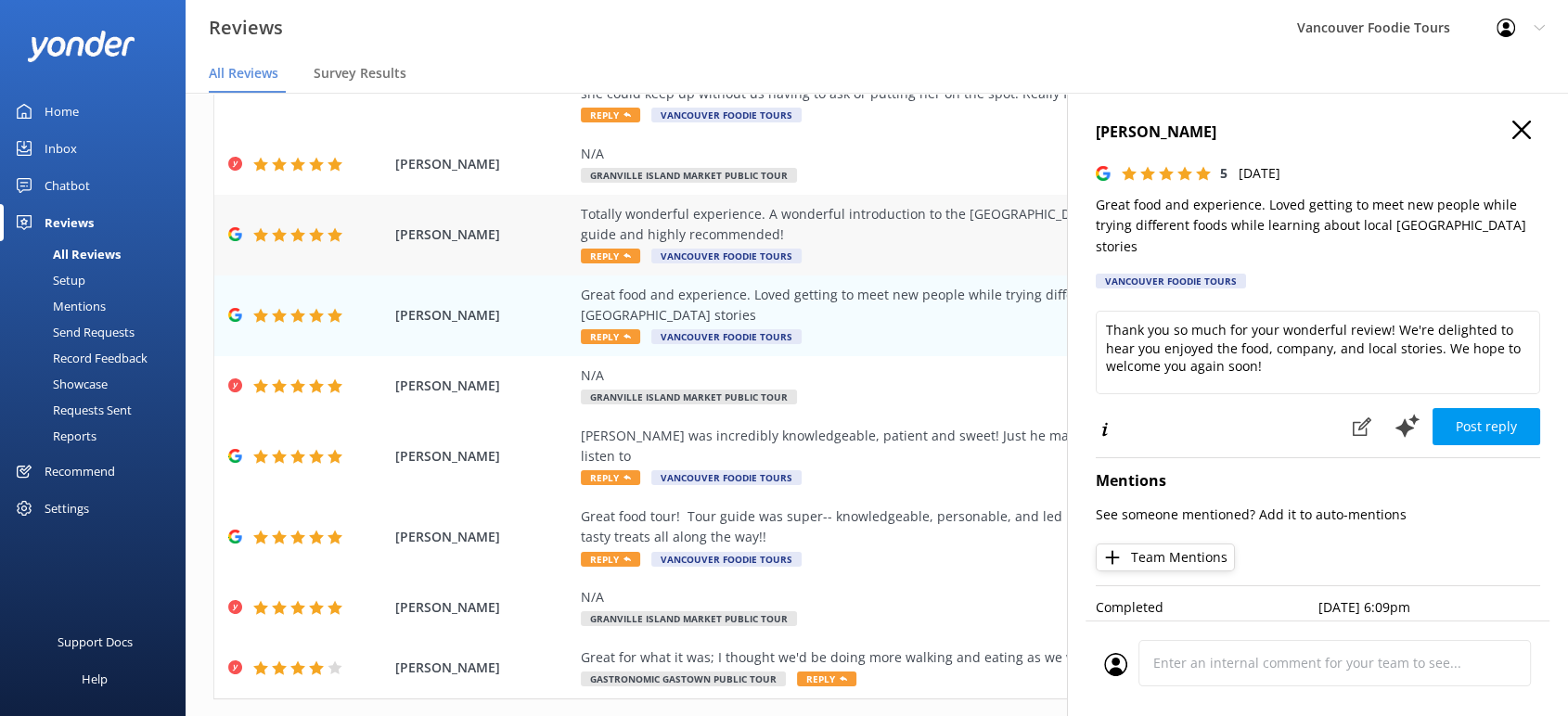 click on "Totally wonderful experience. A wonderful introduction to the [GEOGRAPHIC_DATA] foodie scene. [PERSON_NAME] was a fantastic guide and highly recommended!" at bounding box center [997, 224] 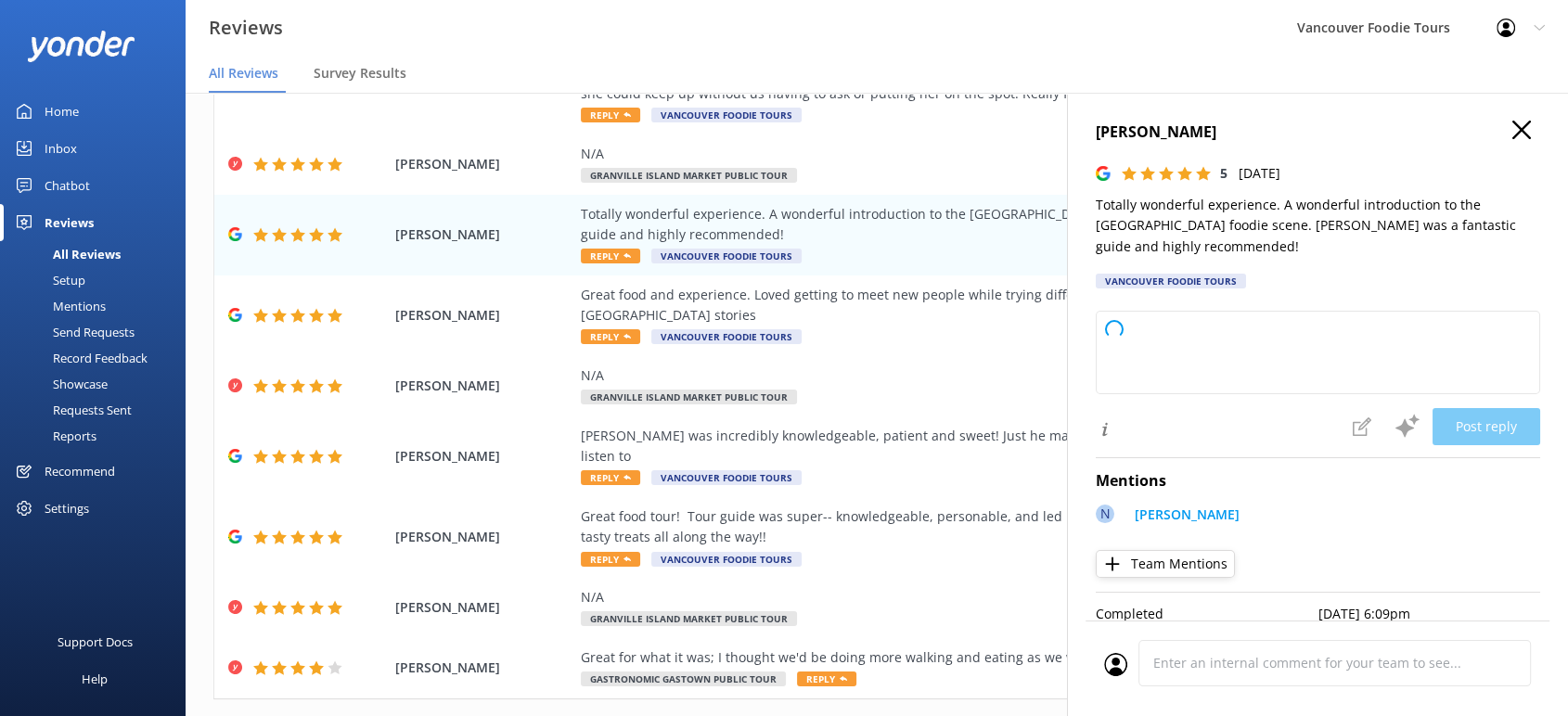 type on "Thank you so much for your kind words and wonderful review! We're thrilled you enjoyed your experience and that [PERSON_NAME] made your introduction to the Vancouver foodie scene memorable. We hope to welcome you on another tour soon!" 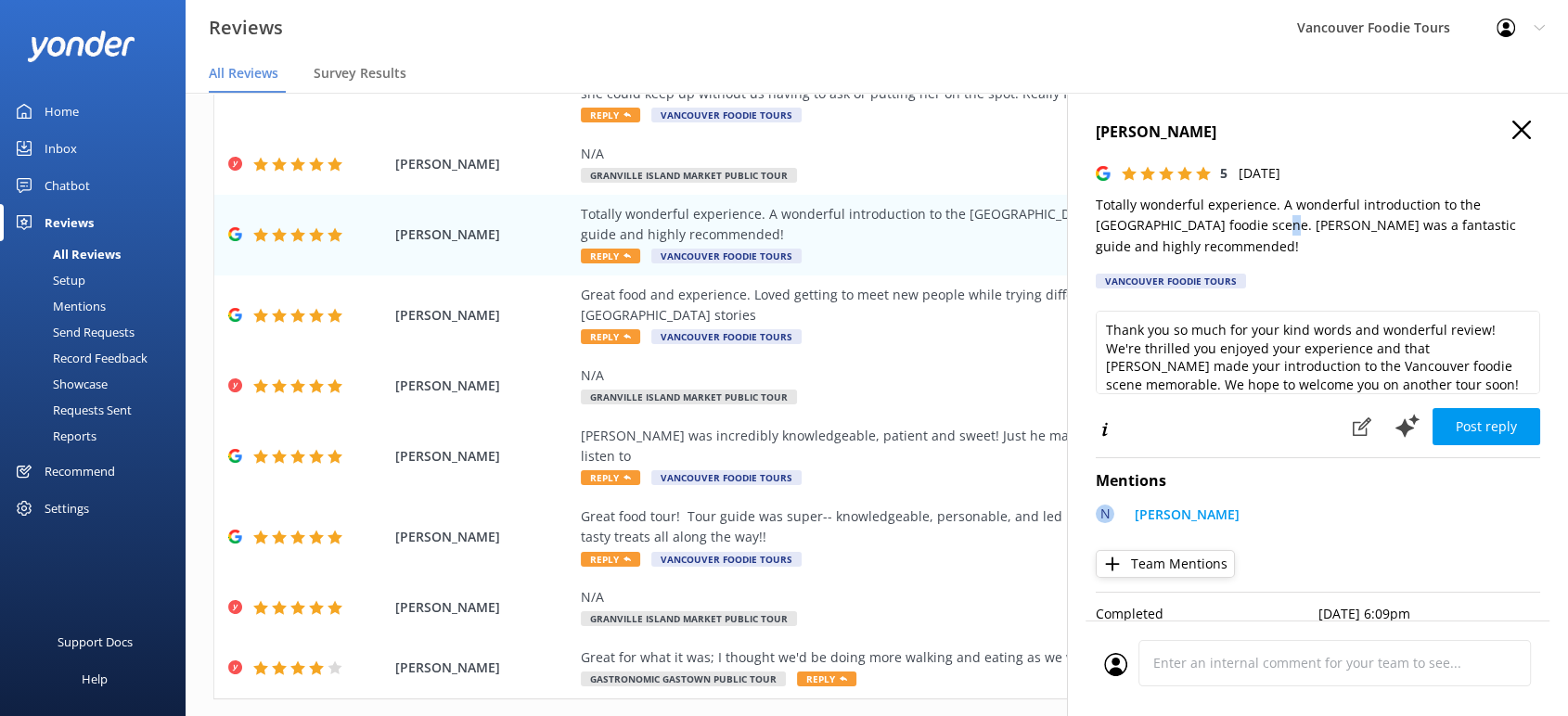click on "Totally wonderful experience. A wonderful introduction to the [GEOGRAPHIC_DATA] foodie scene. [PERSON_NAME] was a fantastic guide and highly recommended!" at bounding box center [1317, 225] 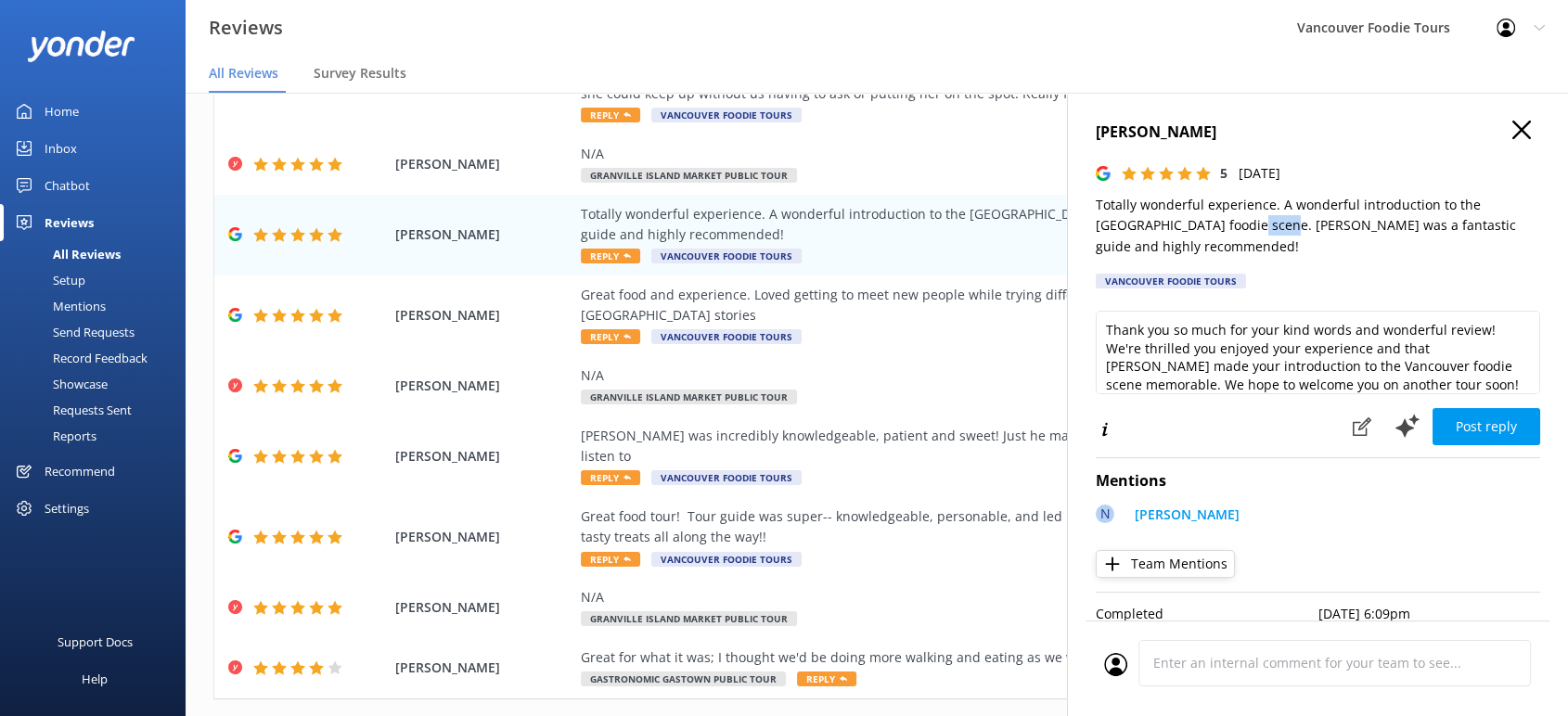 drag, startPoint x: 1281, startPoint y: 223, endPoint x: 1250, endPoint y: 224, distance: 31.016125 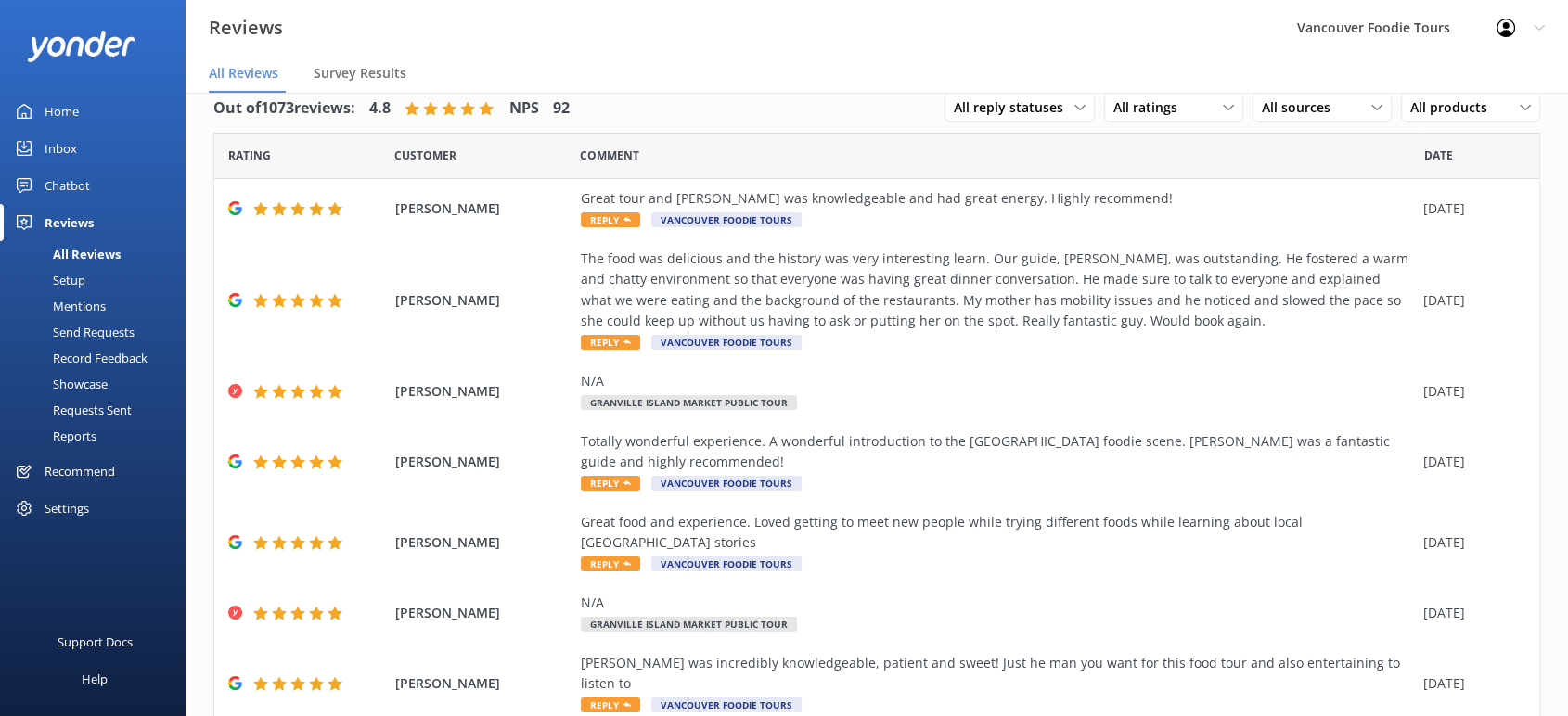 scroll, scrollTop: 0, scrollLeft: 0, axis: both 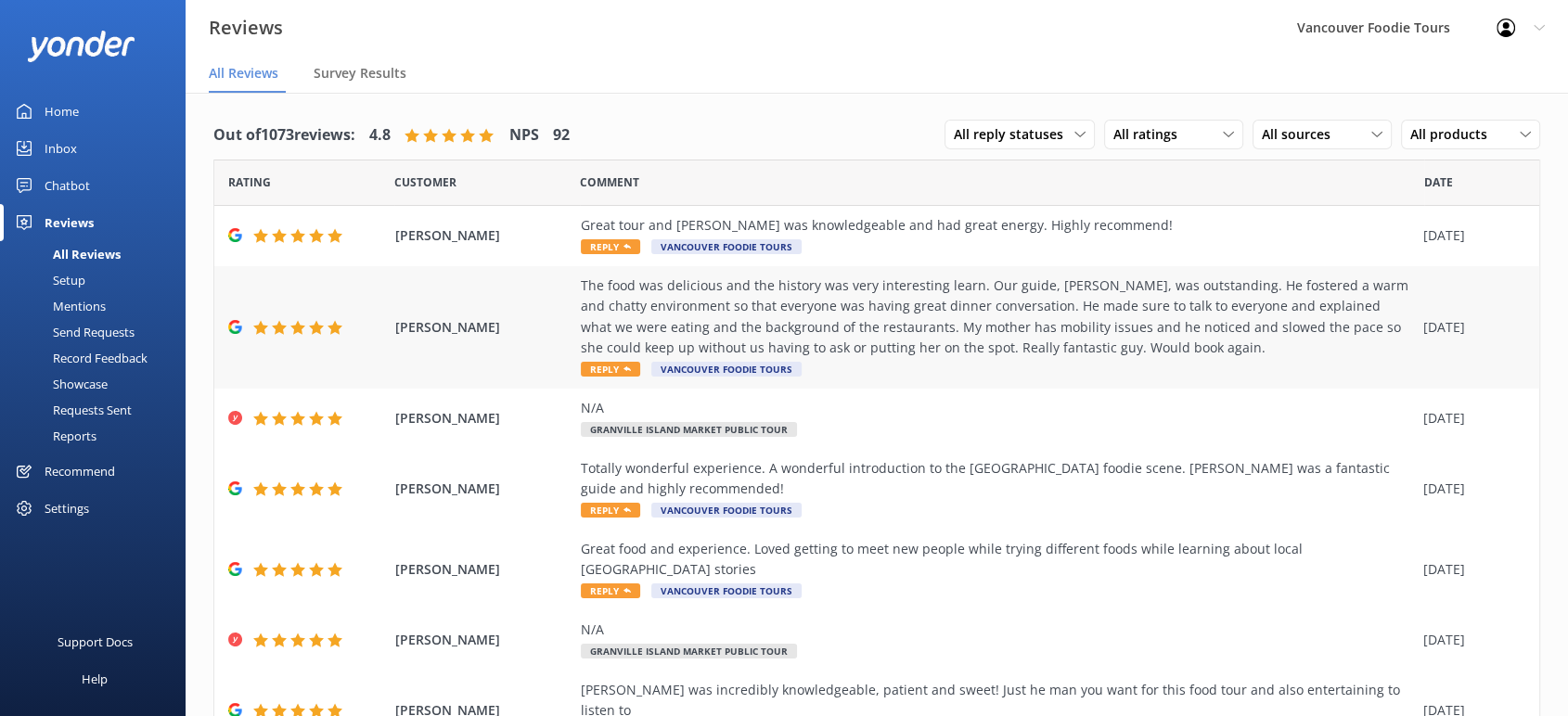 click on "The food was delicious and the history was very interesting learn. Our guide, [PERSON_NAME], was outstanding. He fostered a warm and chatty environment so that everyone was having great dinner conversation. He made sure to talk to everyone and explained what we were eating and the background of the restaurants. My mother has mobility issues and he noticed and slowed the pace so she could keep up without us having to ask or putting her on the spot. Really fantastic guy. Would book again." at bounding box center [997, 317] 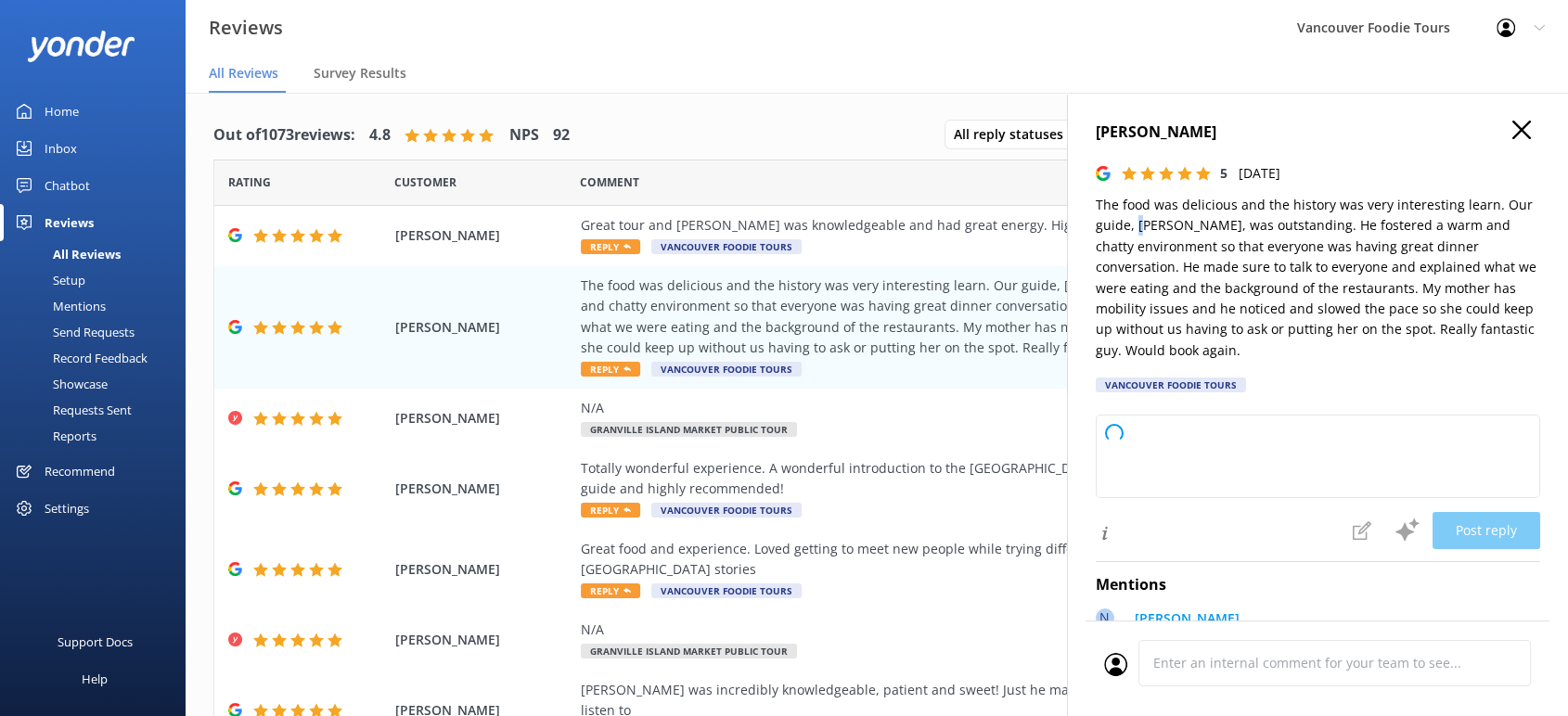 type on "Thank you so much for your wonderful review! We’re delighted to hear you enjoyed the food, history, and [PERSON_NAME] warm hospitality. We’re especially glad he could make the experience comfortable for your mother. We appreciate your kind words and hope to welcome you again soon!" 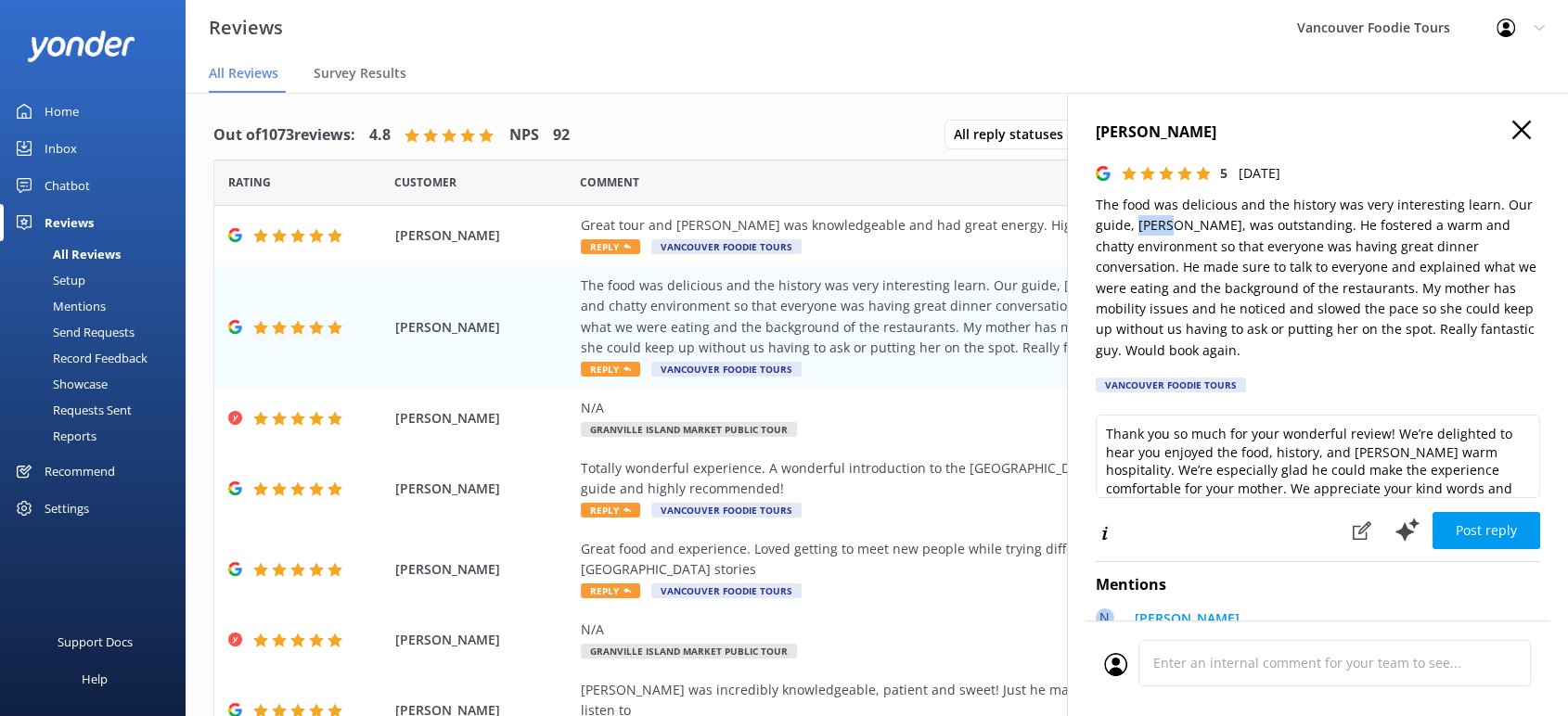 drag, startPoint x: 1136, startPoint y: 226, endPoint x: 1171, endPoint y: 220, distance: 35.51056 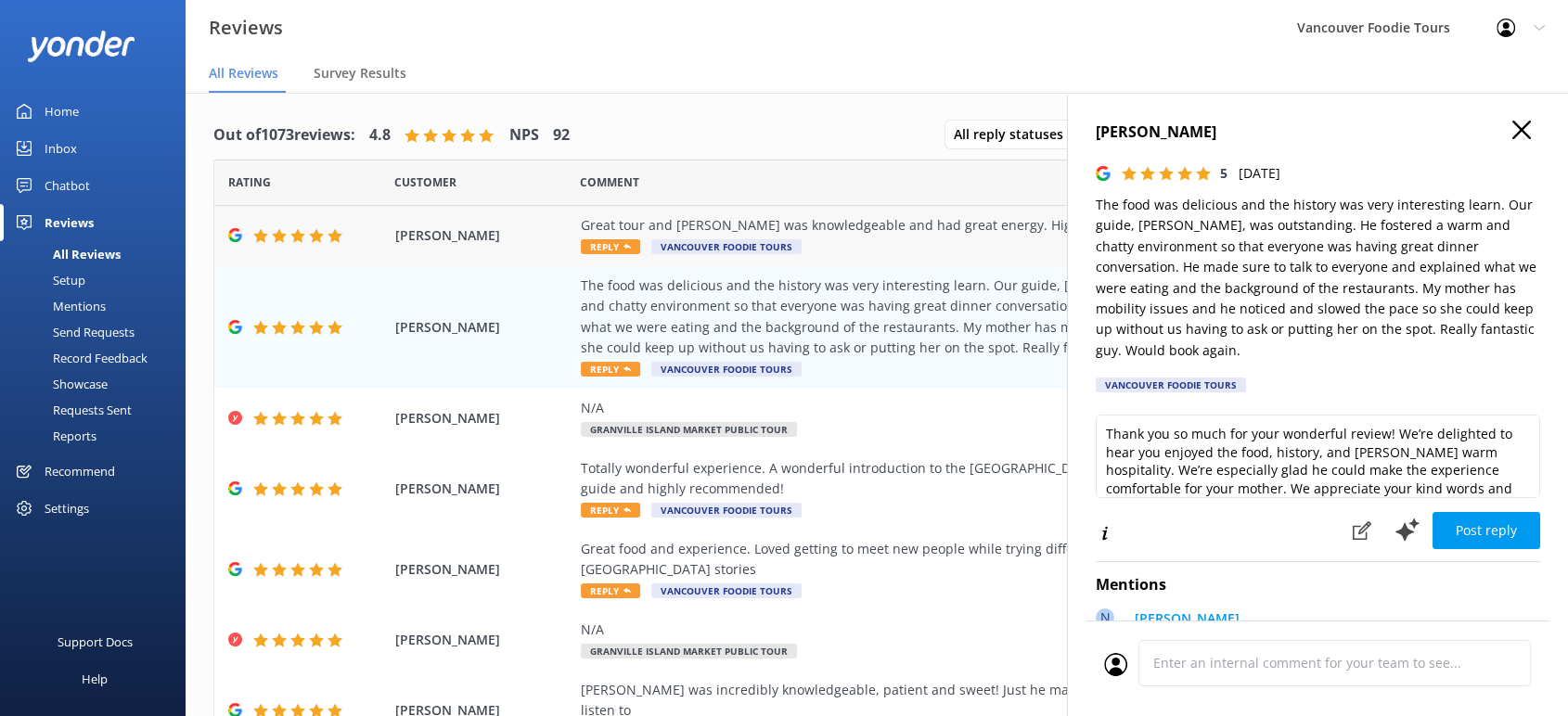 click on "Great tour and [PERSON_NAME] was knowledgeable and had great energy. Highly recommend! Reply Vancouver Foodie Tours" at bounding box center (997, 236) 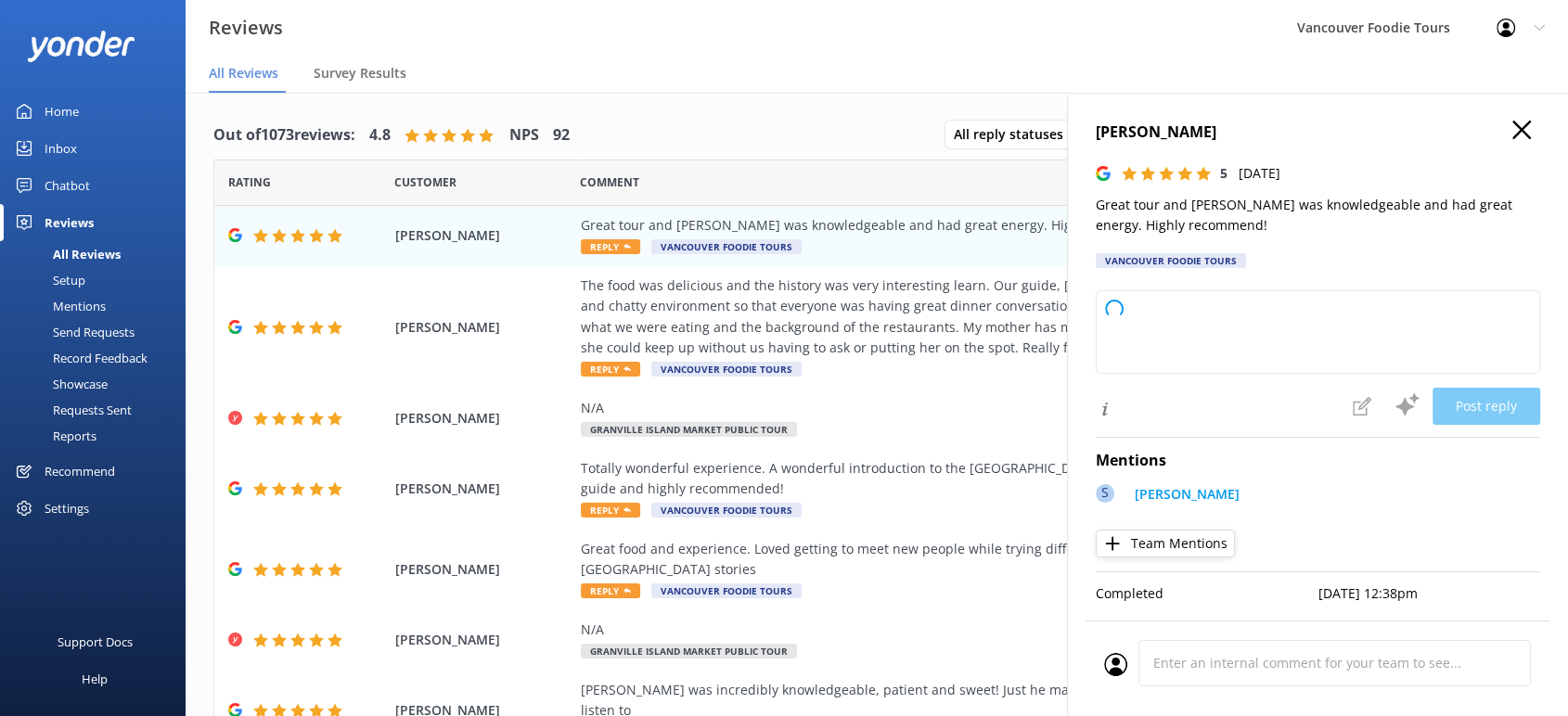 type on "Thank you so much for your wonderful feedback! We're delighted you enjoyed the tour and [PERSON_NAME]'s energy and expertise. We truly appreciate your recommendation and hope to welcome you again soon!" 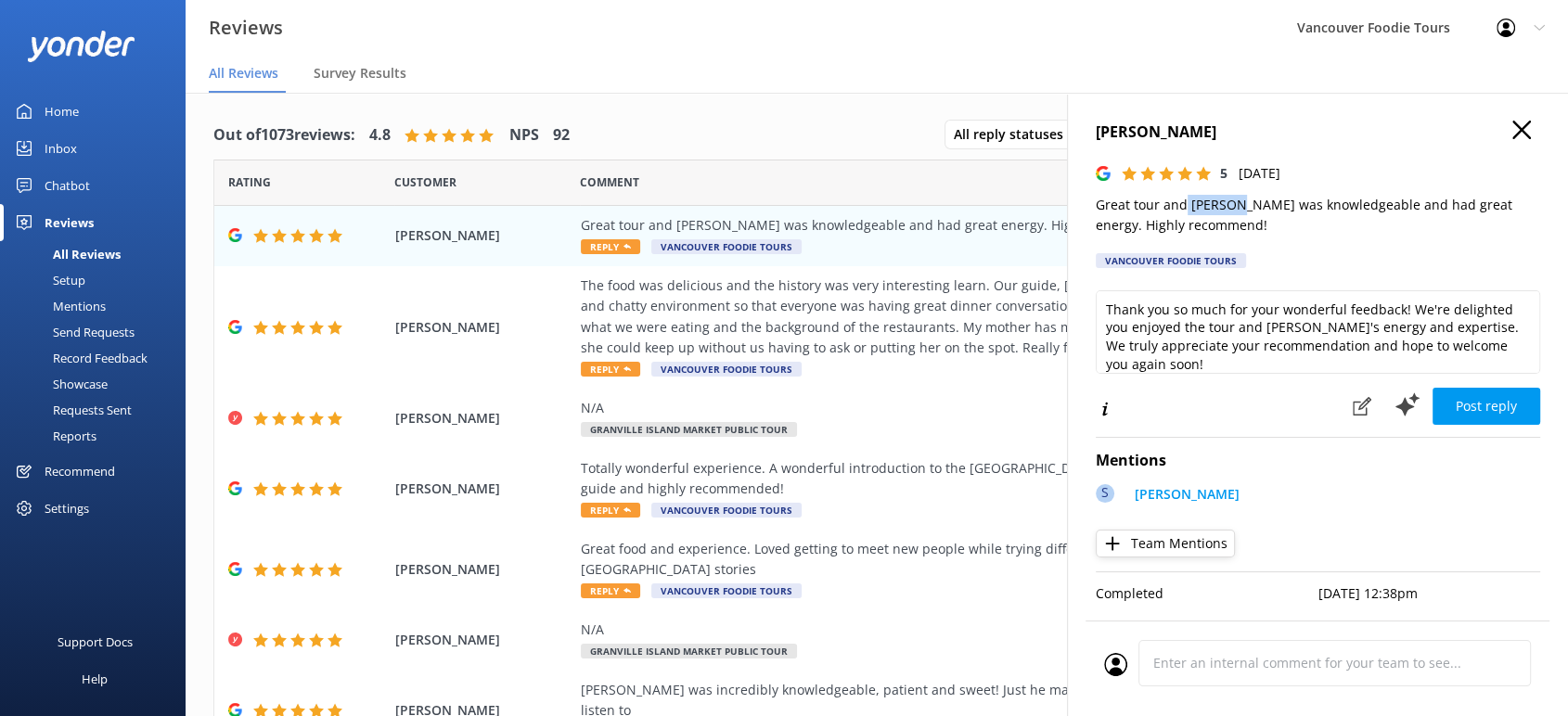 drag, startPoint x: 1186, startPoint y: 207, endPoint x: 1225, endPoint y: 207, distance: 39 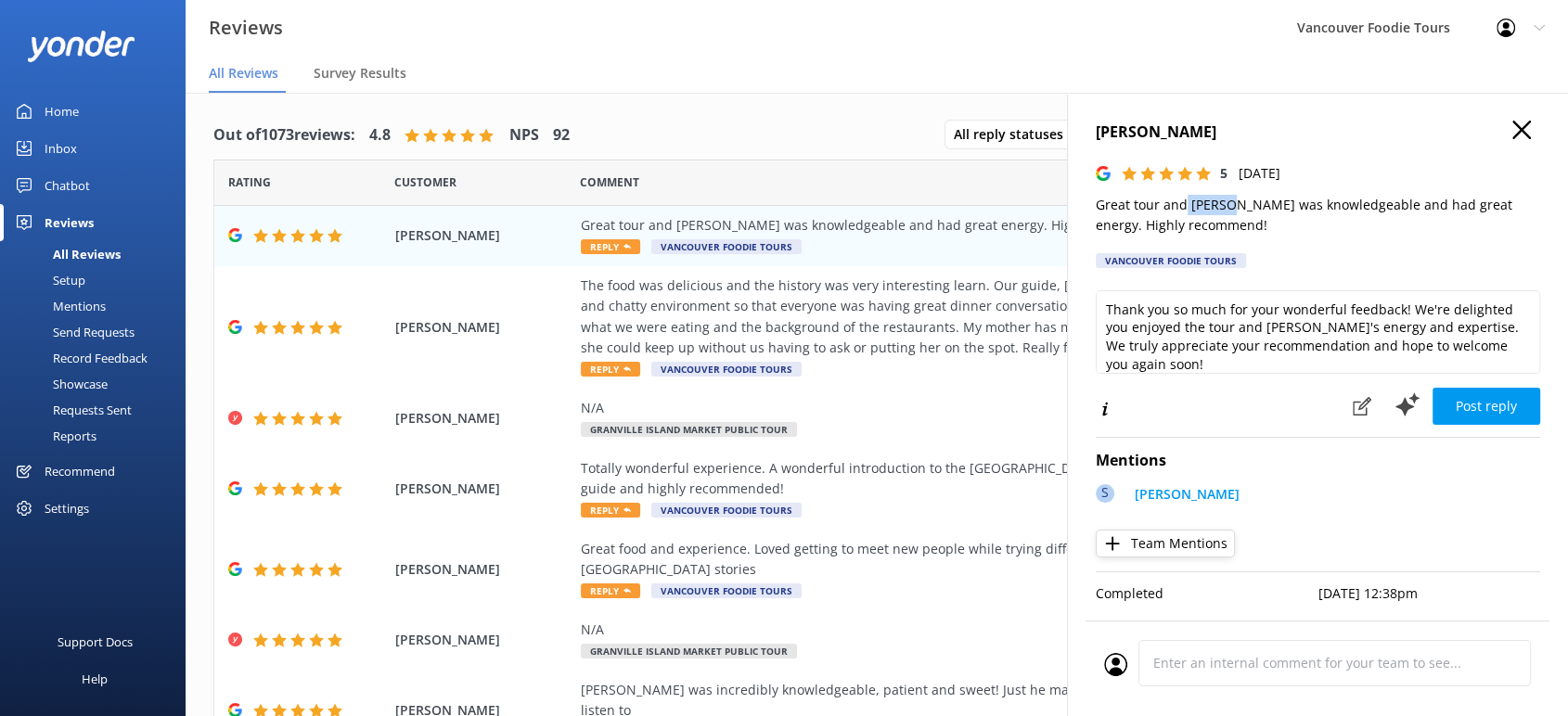 click on "Great tour and [PERSON_NAME] was knowledgeable and had great energy. Highly recommend!" at bounding box center [1317, 215] 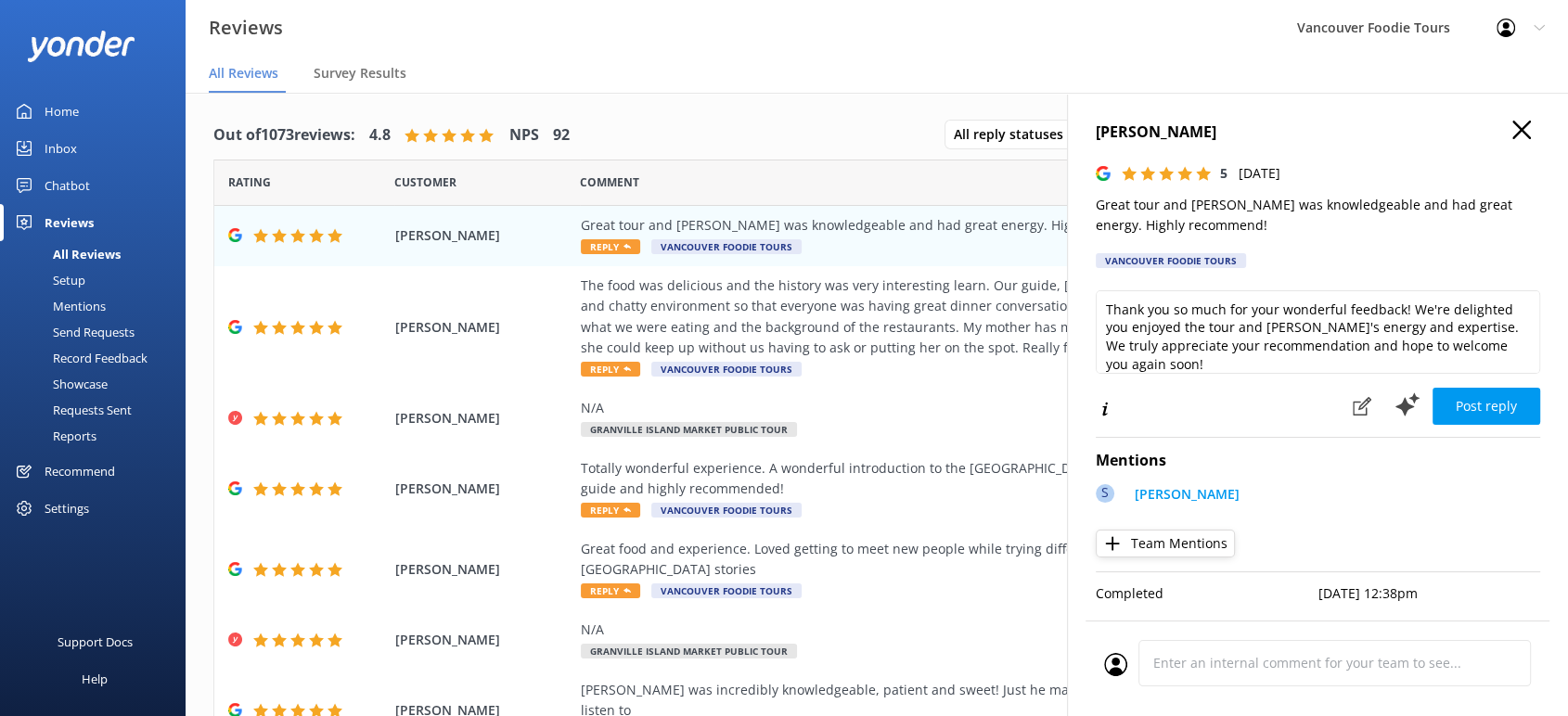 click on "Great tour and [PERSON_NAME] was knowledgeable and had great energy. Highly recommend!" at bounding box center (1317, 215) 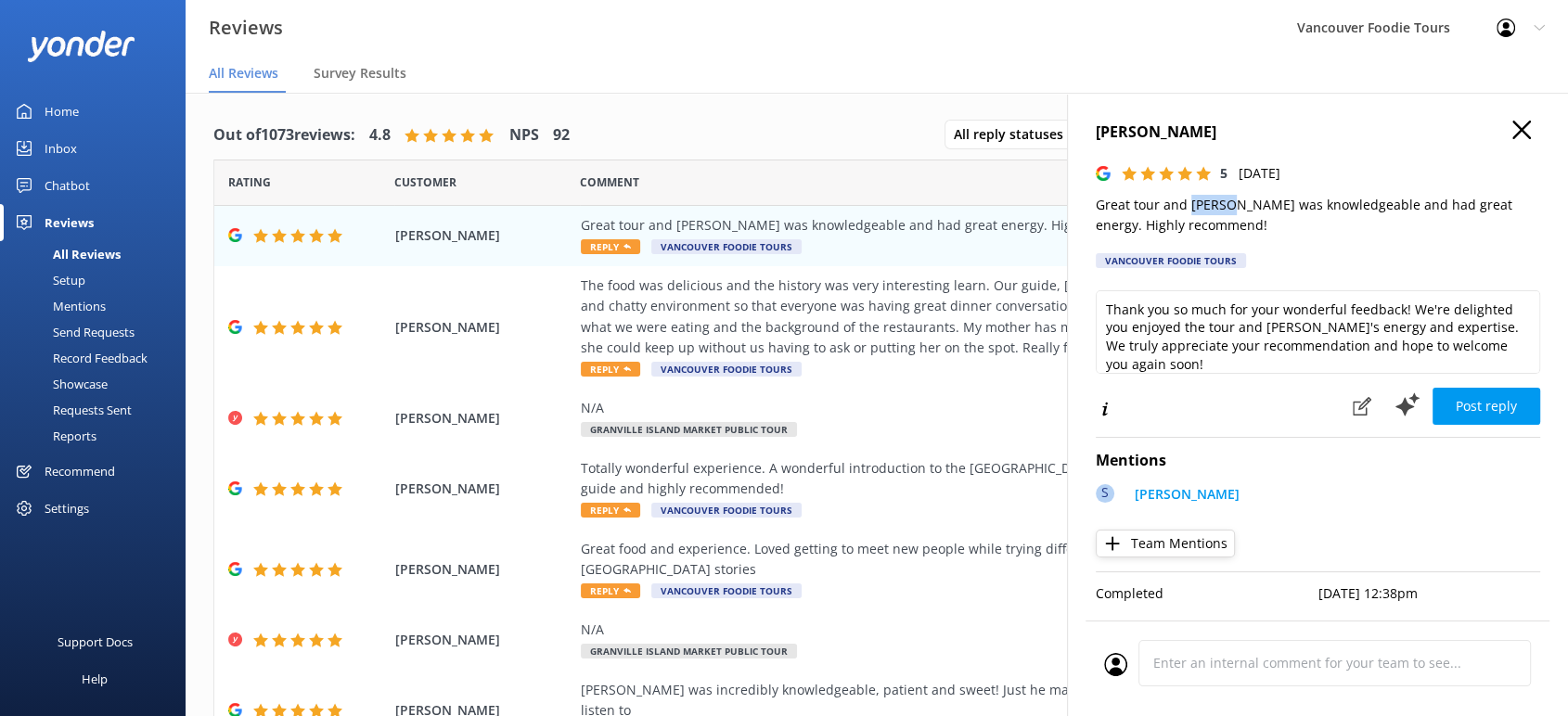 drag, startPoint x: 1189, startPoint y: 204, endPoint x: 1228, endPoint y: 198, distance: 39.458839 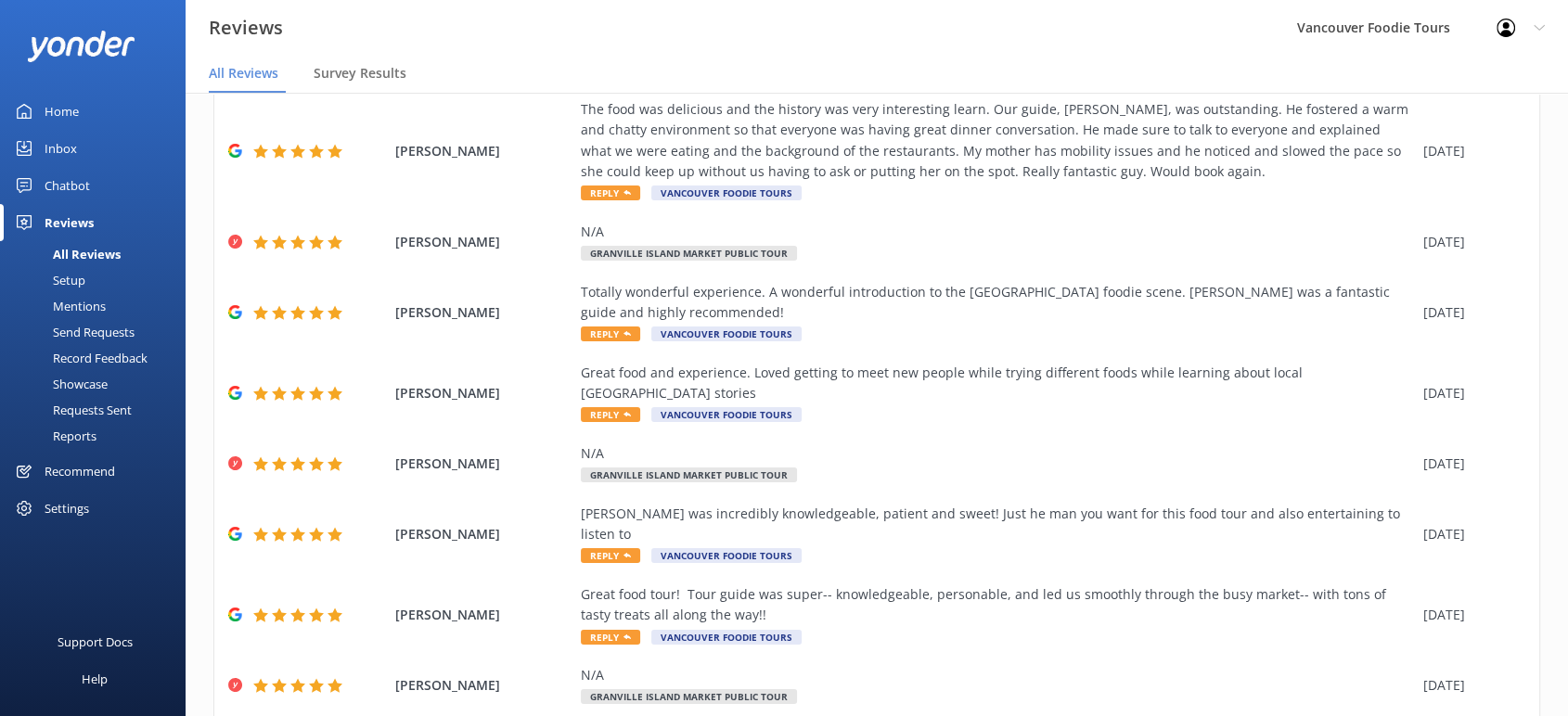 scroll, scrollTop: 254, scrollLeft: 0, axis: vertical 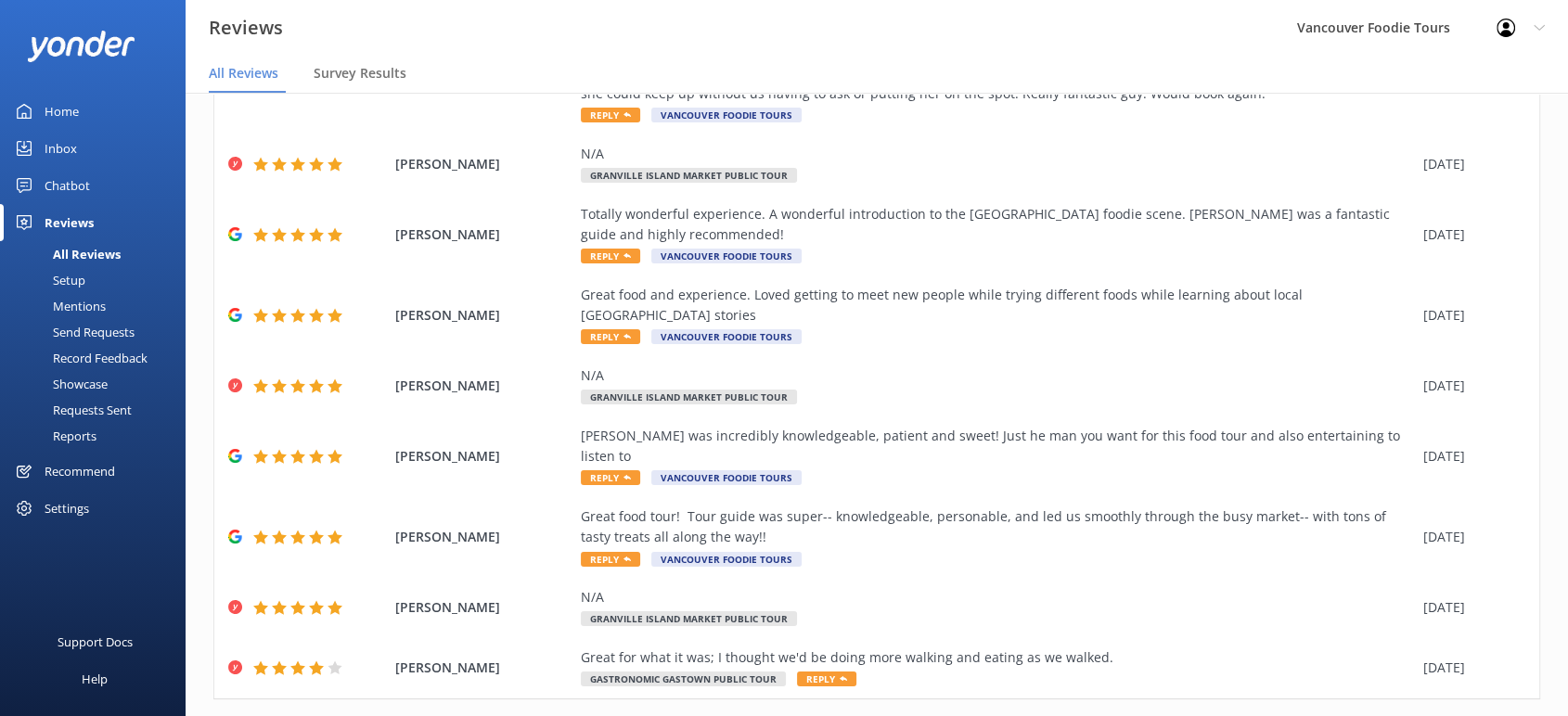 click on "4" at bounding box center [1292, 737] 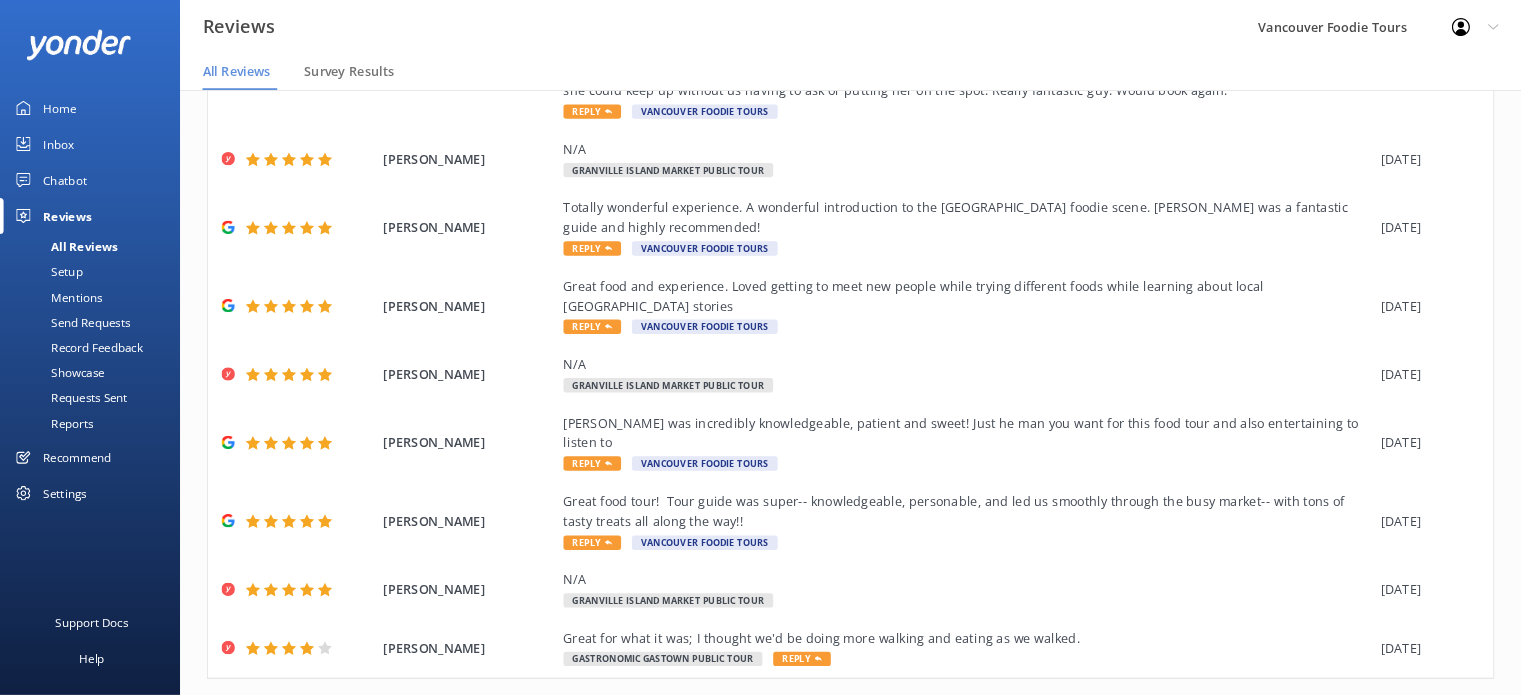 scroll, scrollTop: 0, scrollLeft: 0, axis: both 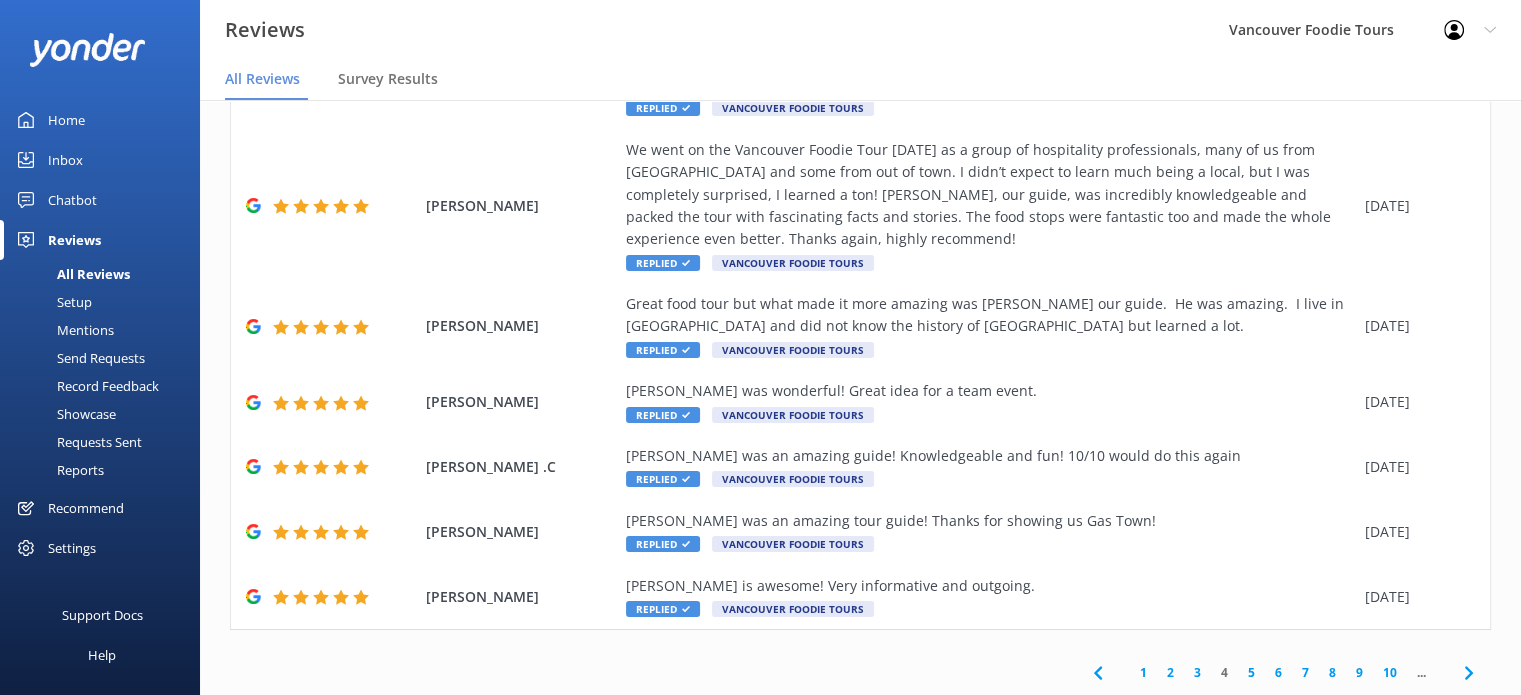 click on "3" at bounding box center (1197, 672) 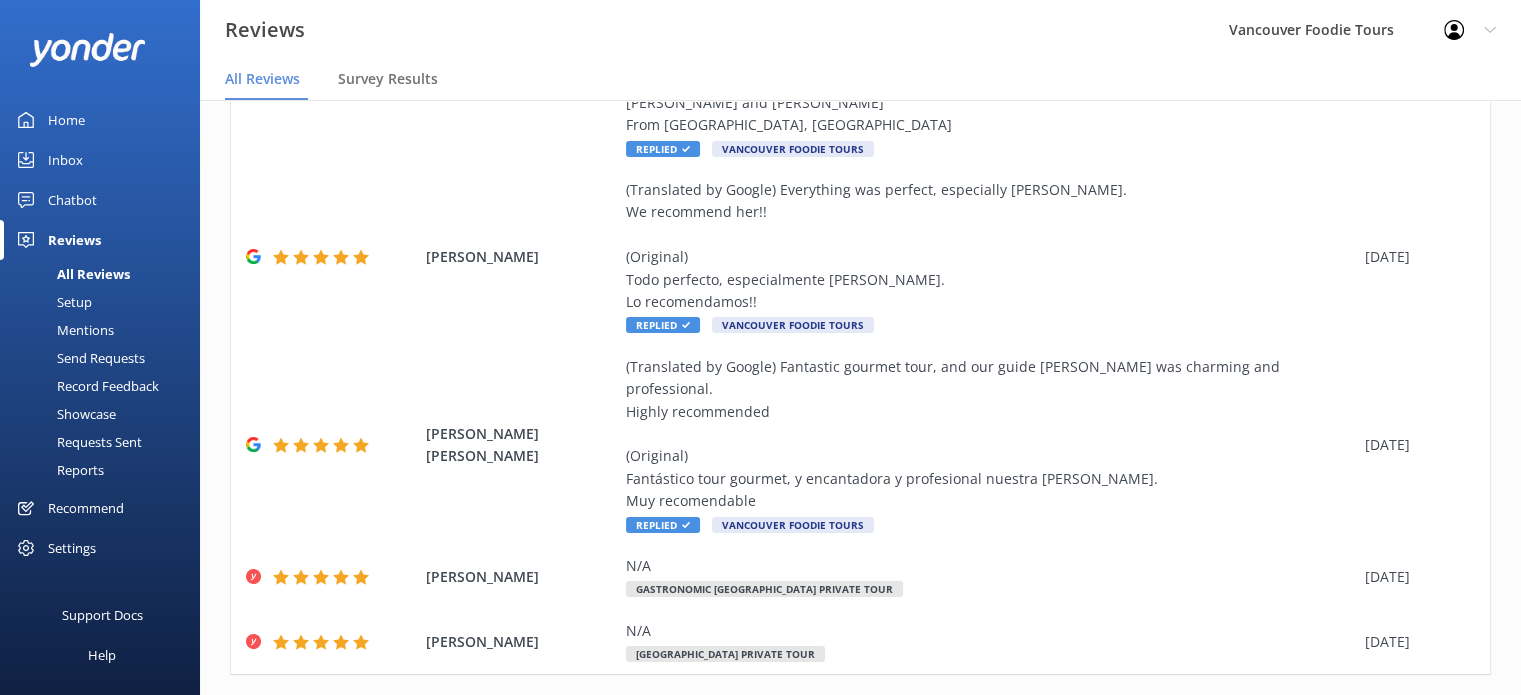 scroll, scrollTop: 0, scrollLeft: 0, axis: both 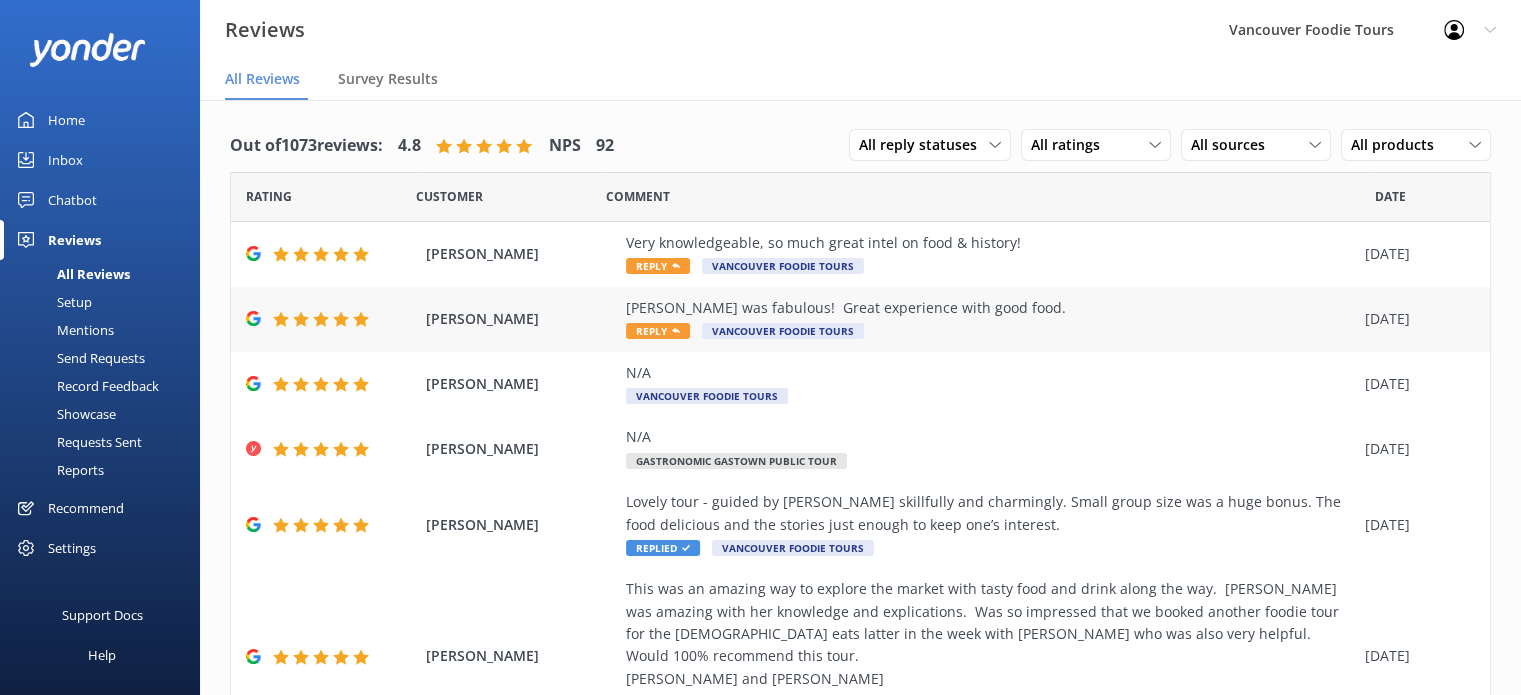 click on "[PERSON_NAME] was fabulous!  Great experience with good food." at bounding box center (990, 308) 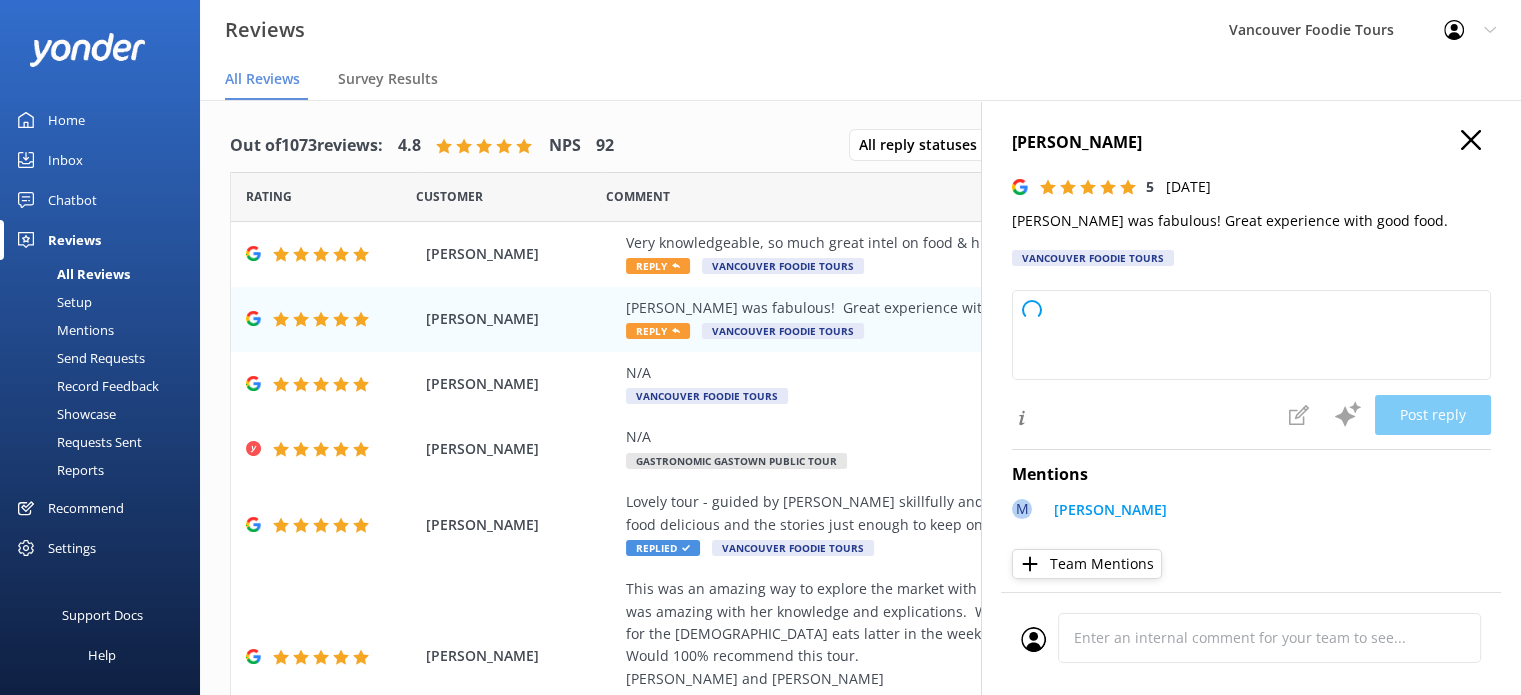 type on "Thank you so much for your wonderful review! We're thrilled to hear you had a great experience and enjoyed the food. We'll be sure to pass your kind words along to [PERSON_NAME]. We hope to welcome you back soon!" 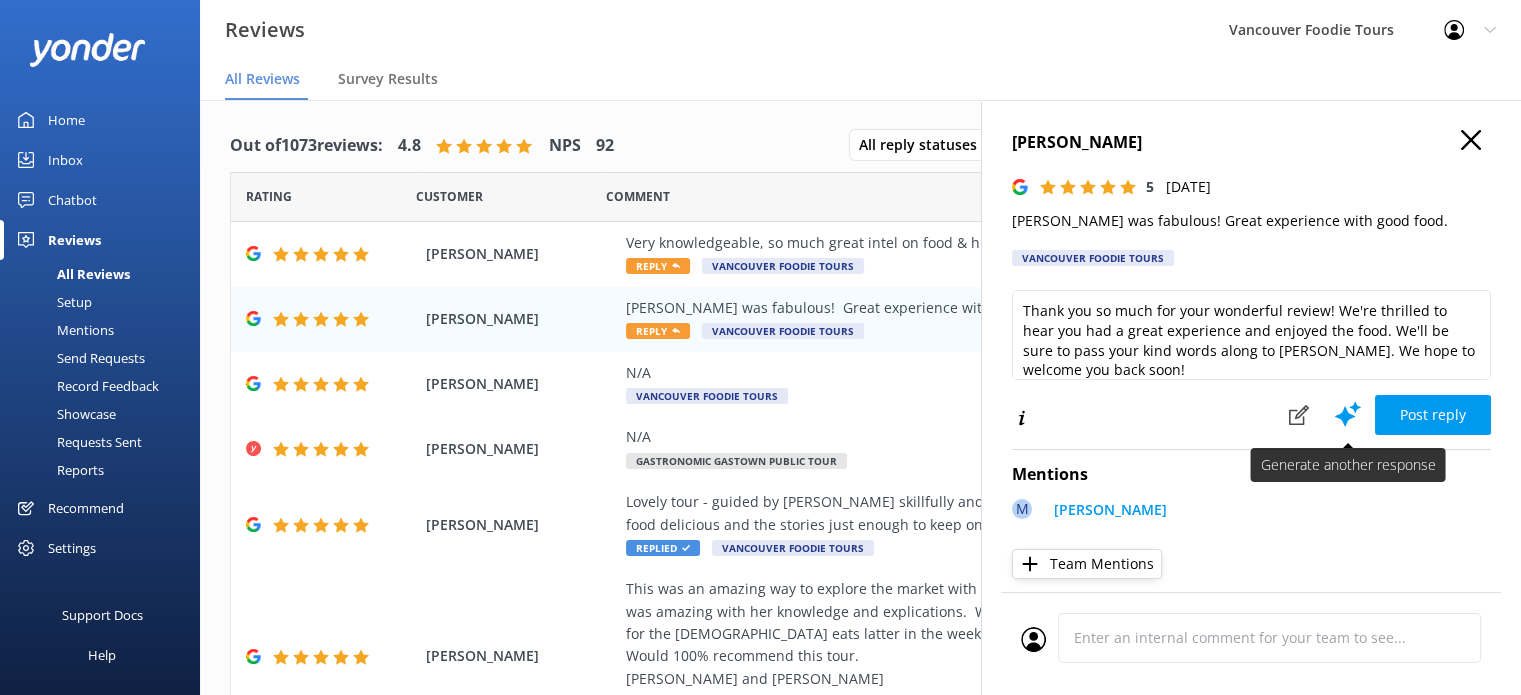 click 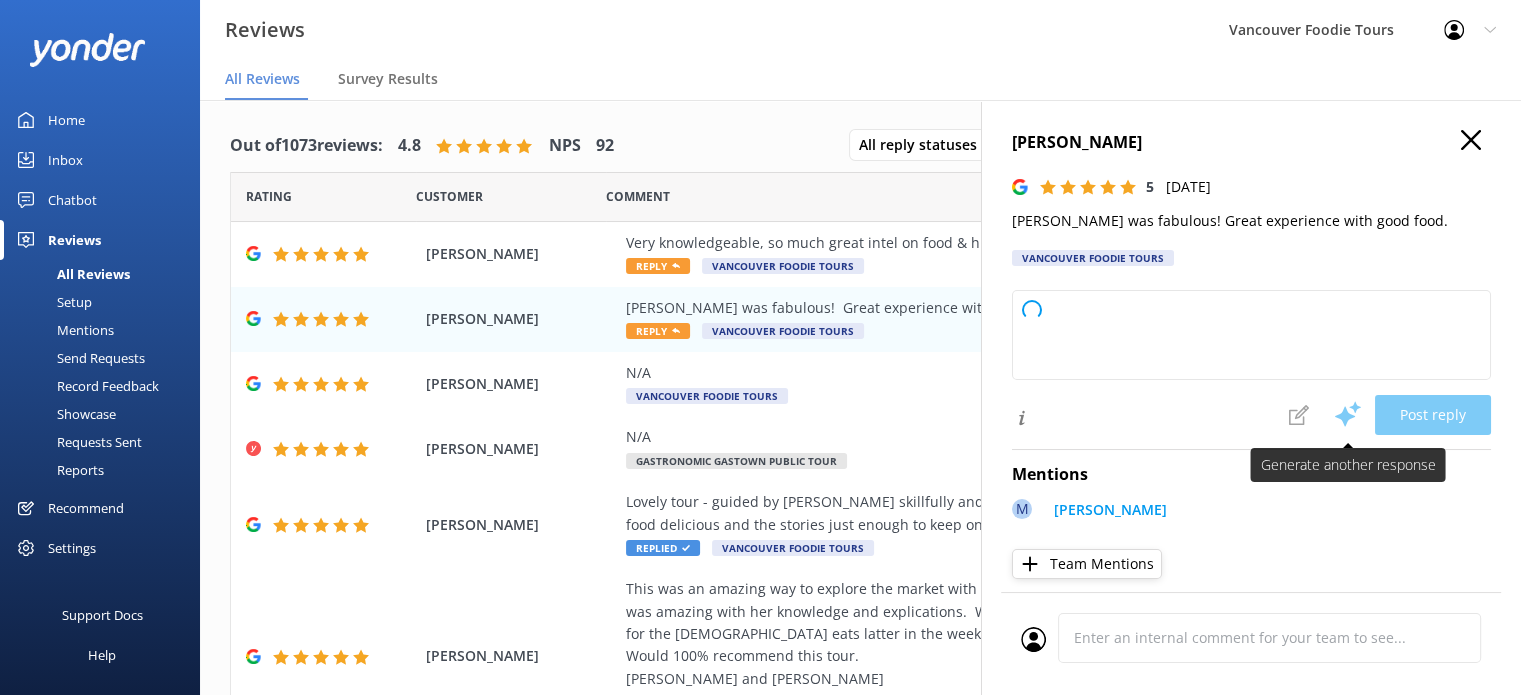 type on "Thank you so much for your wonderful review! We're thrilled to hear you had a great experience and enjoyed the food. We'll be sure to pass your kind words along to [PERSON_NAME]. We hope to welcome you back soon!" 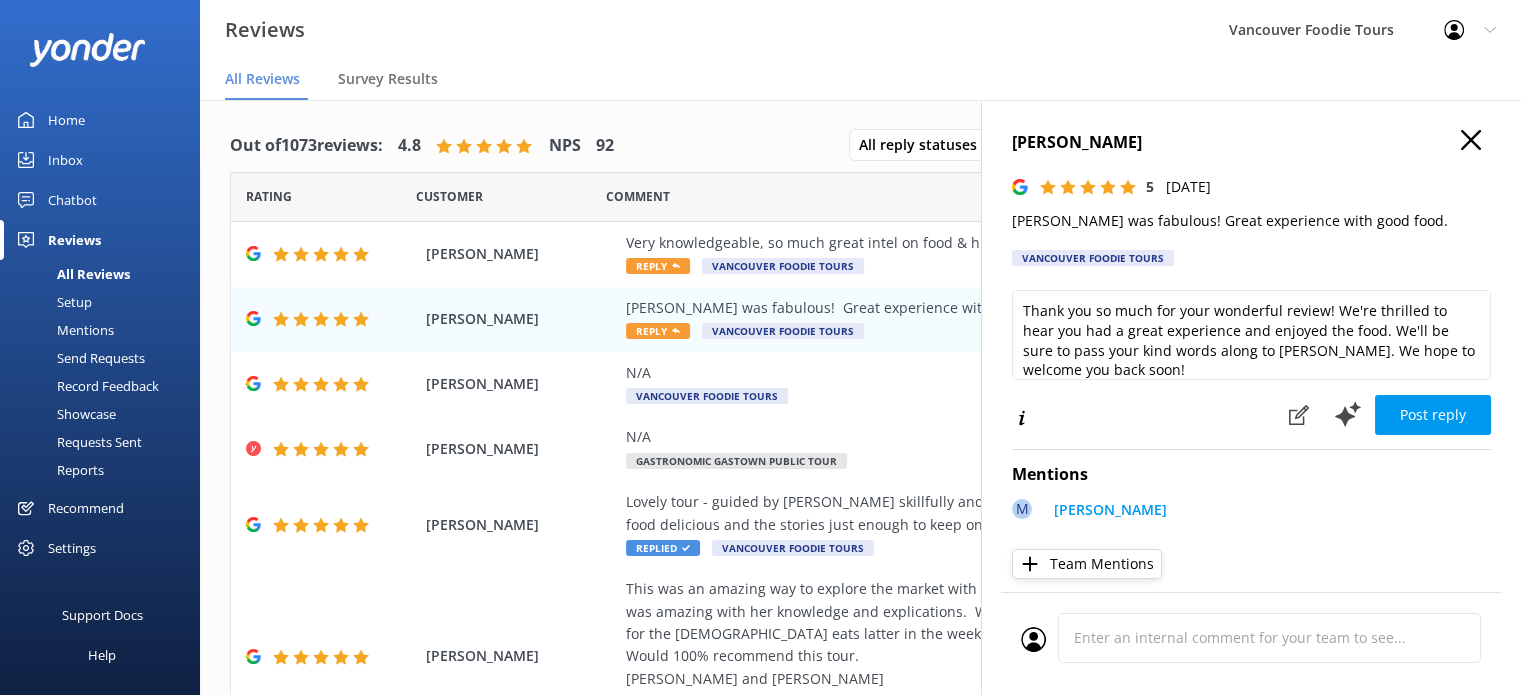 click on "Thank you so much for your wonderful review! We're thrilled to hear you had a great experience and enjoyed the food. We'll be sure to pass your kind words along to [PERSON_NAME]. We hope to welcome you back soon!" at bounding box center [1251, 342] 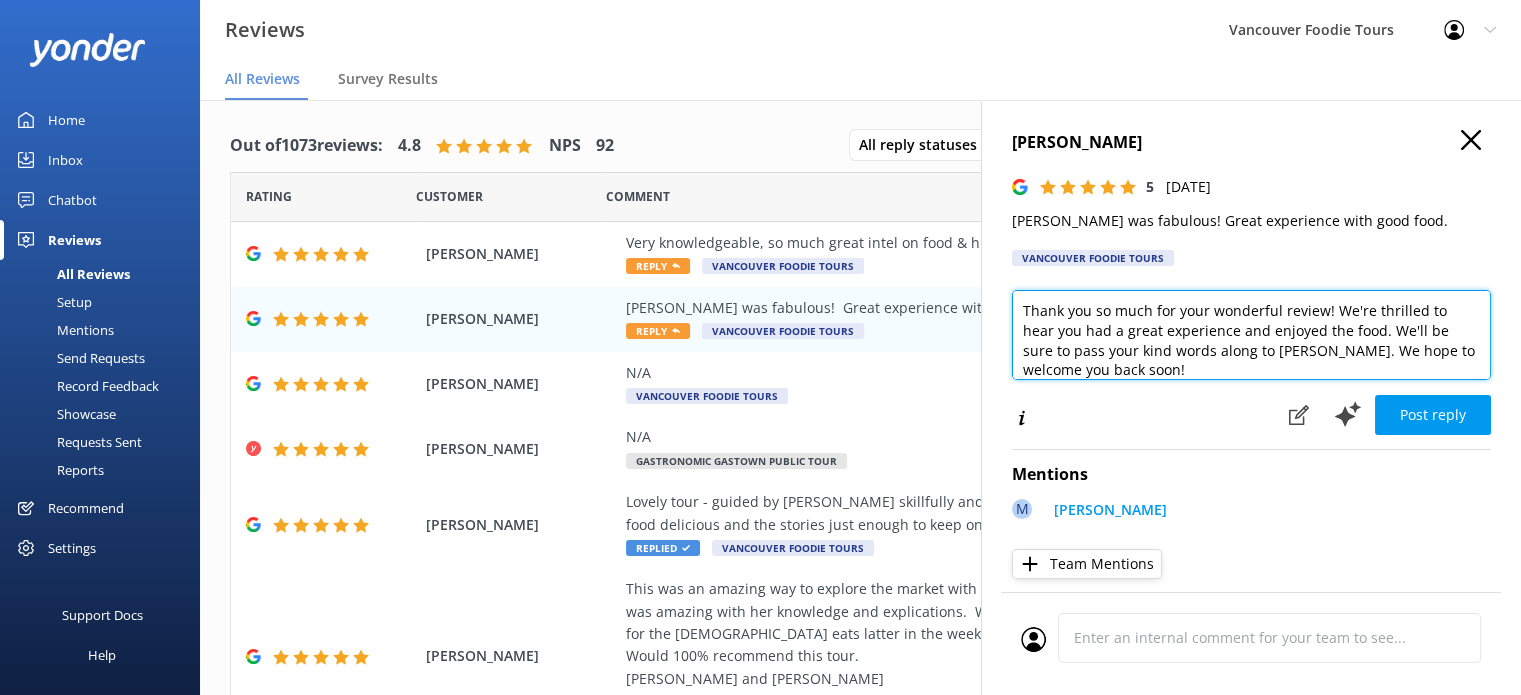 click on "Thank you so much for your wonderful review! We're thrilled to hear you had a great experience and enjoyed the food. We'll be sure to pass your kind words along to [PERSON_NAME]. We hope to welcome you back soon!" at bounding box center (1251, 335) 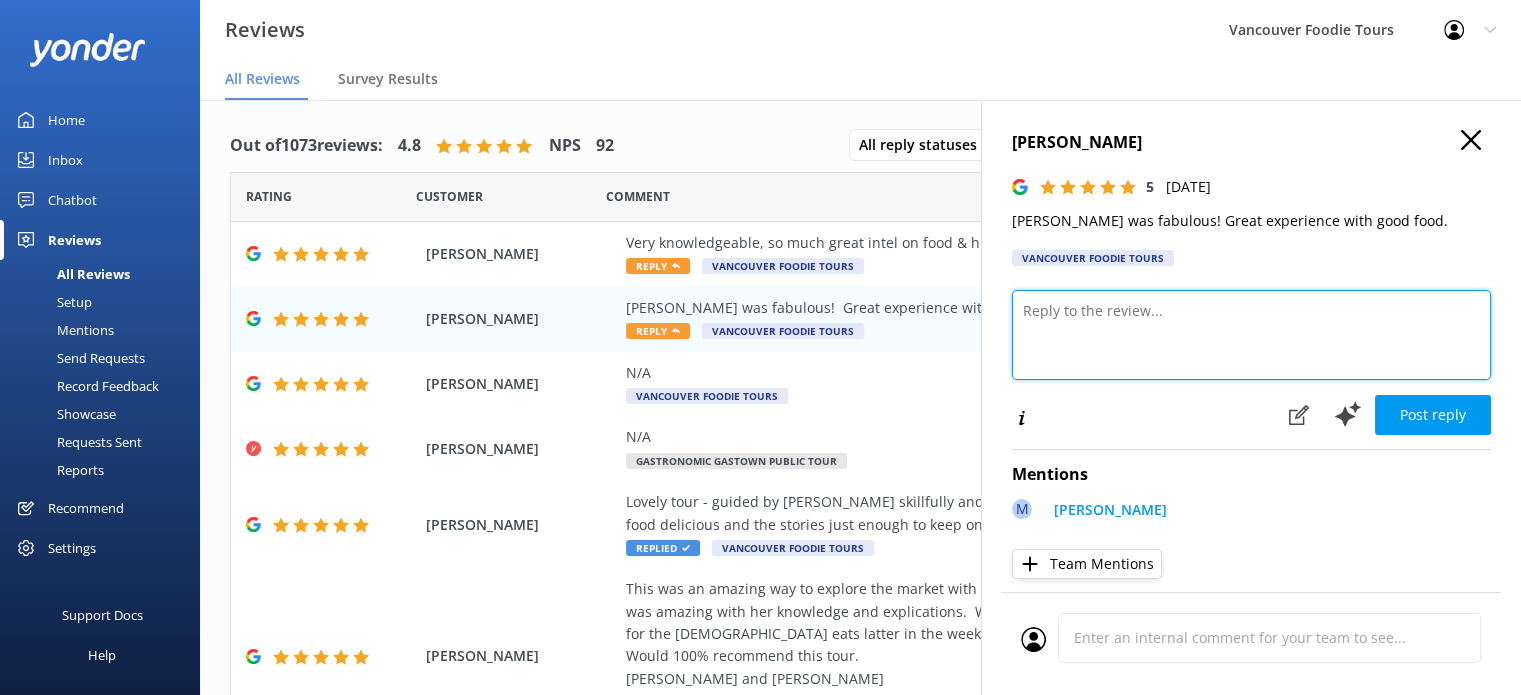 scroll, scrollTop: 0, scrollLeft: 0, axis: both 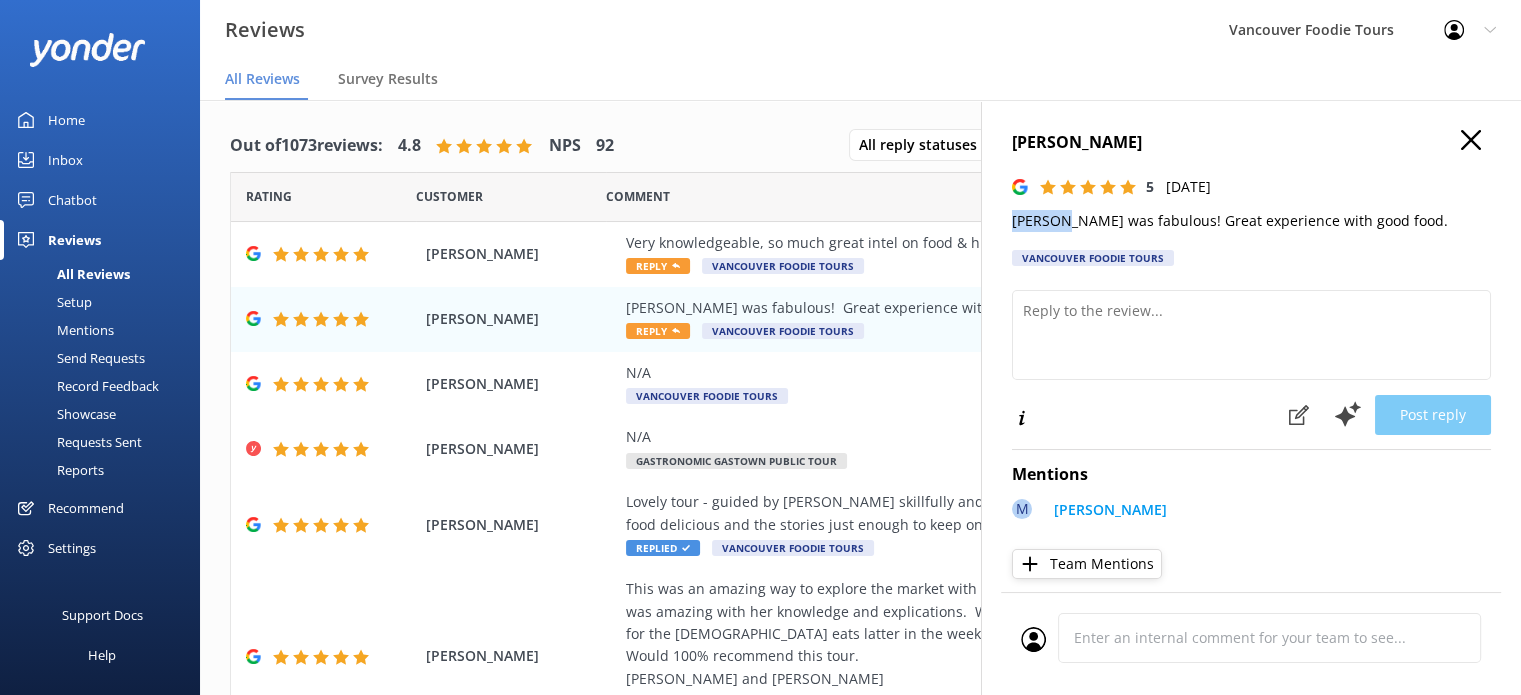 drag, startPoint x: 1068, startPoint y: 225, endPoint x: 993, endPoint y: 232, distance: 75.32596 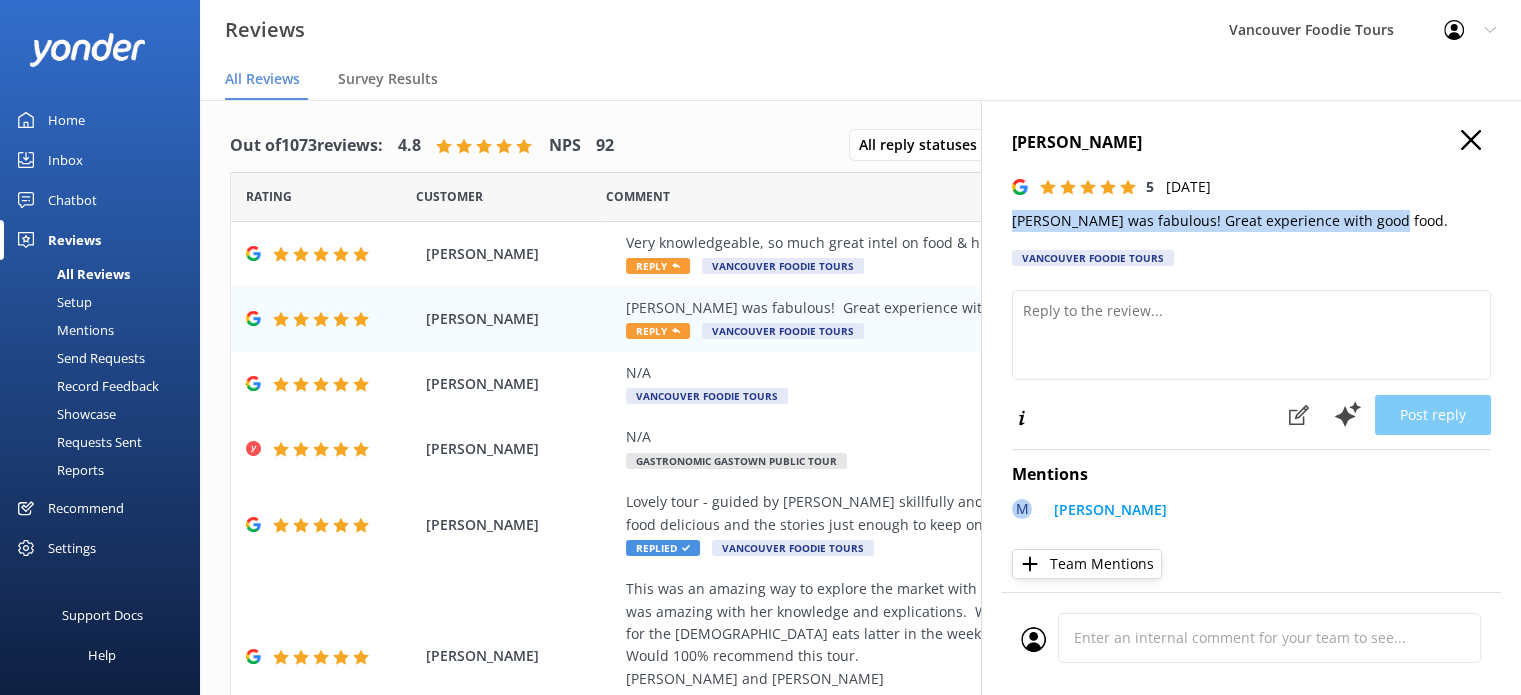 drag, startPoint x: 1390, startPoint y: 219, endPoint x: 1001, endPoint y: 215, distance: 389.02057 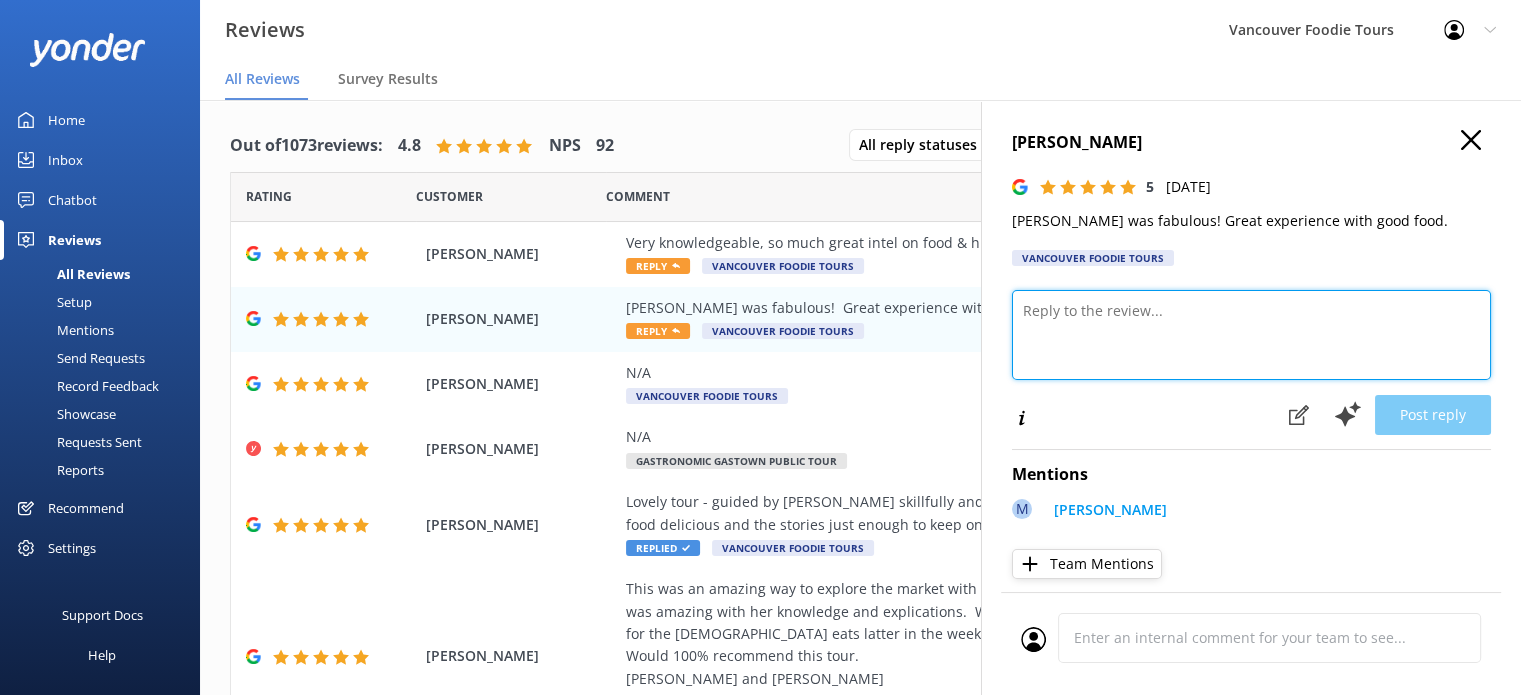 click at bounding box center (1251, 335) 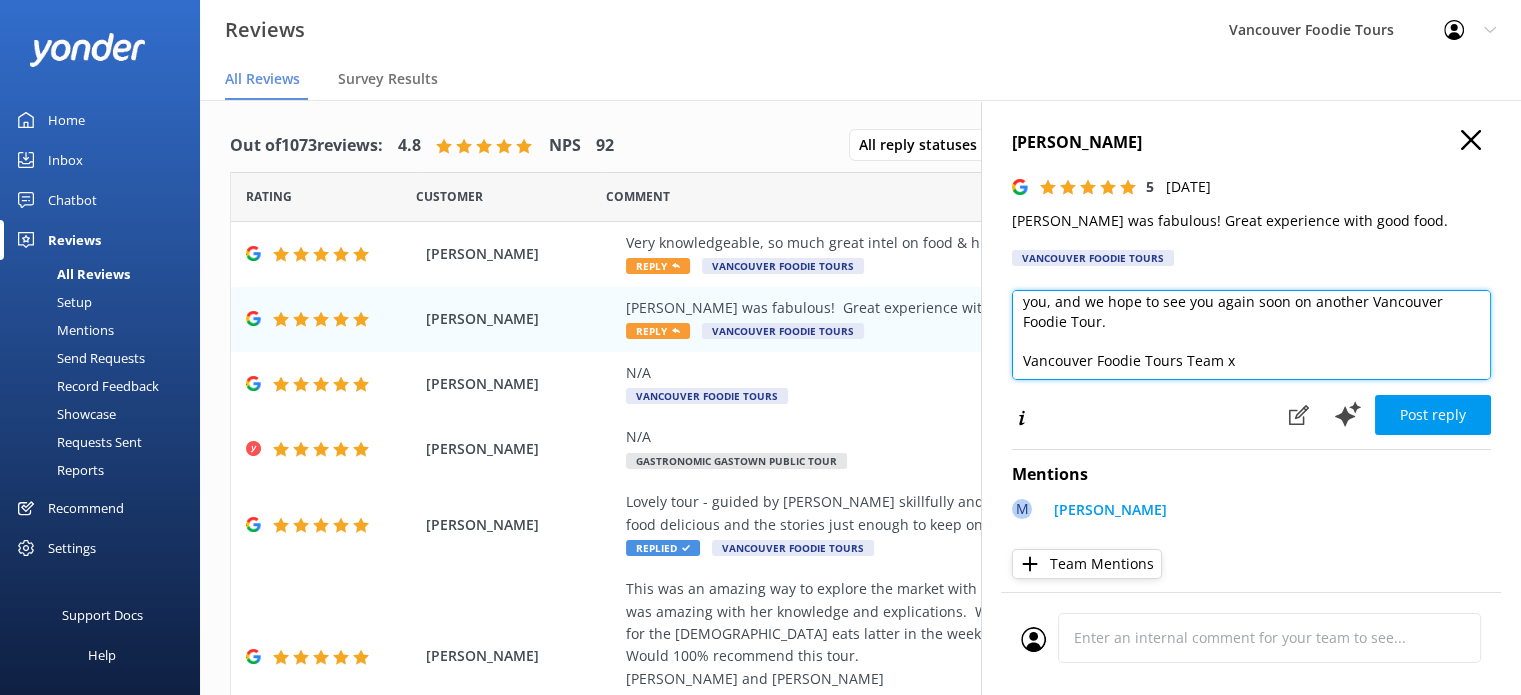 scroll, scrollTop: 10, scrollLeft: 0, axis: vertical 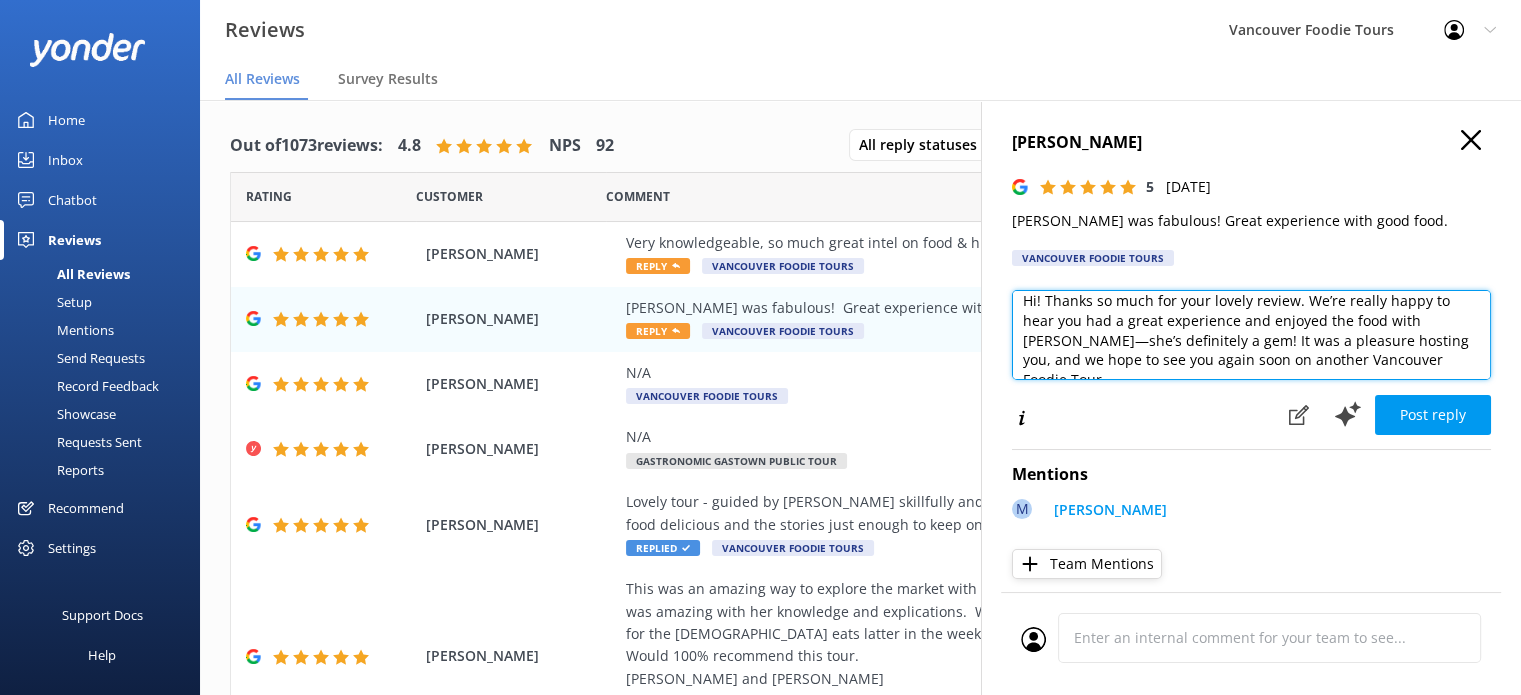 click on "Hi! Thanks so much for your lovely review. We’re really happy to hear you had a great experience and enjoyed the food with [PERSON_NAME]—she’s definitely a gem! It was a pleasure hosting you, and we hope to see you again soon on another Vancouver Foodie Tour.
Vancouver Foodie Tours Team x" at bounding box center (1251, 335) 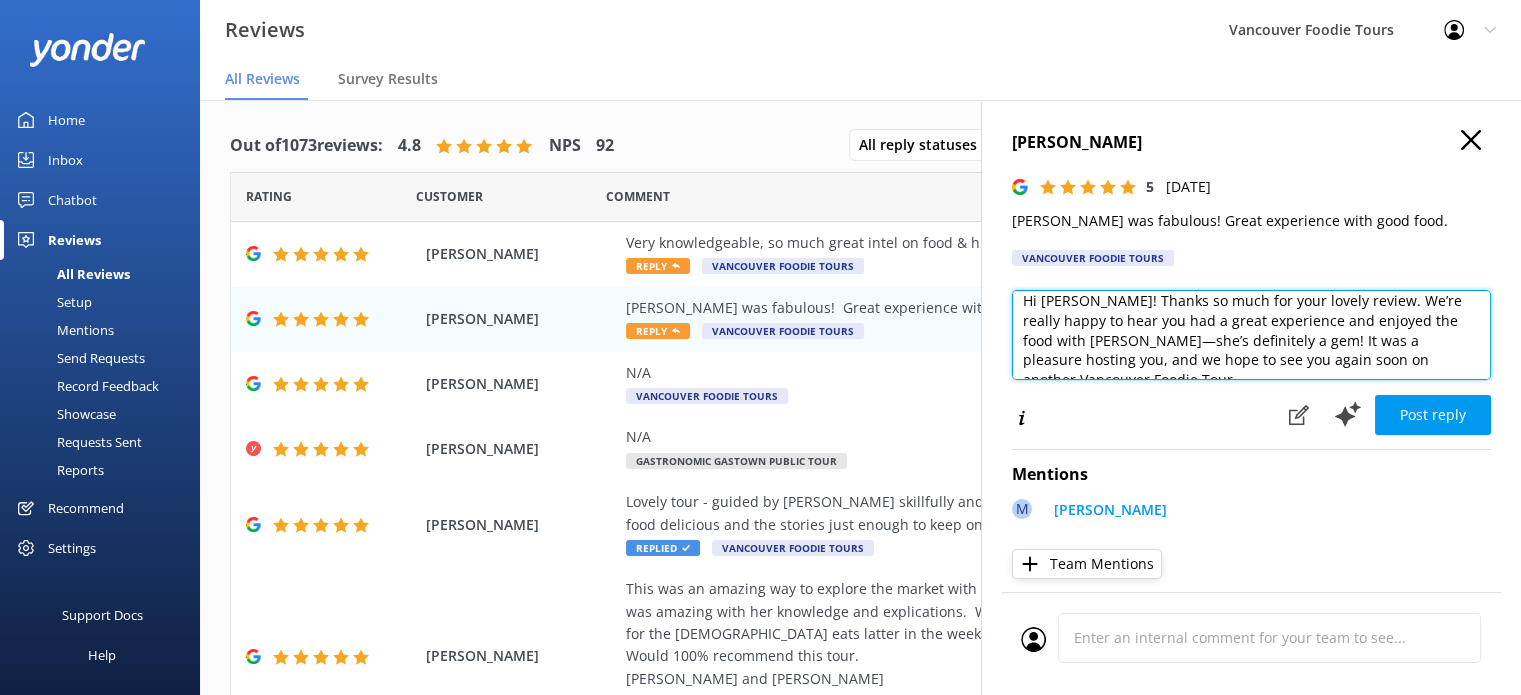 click on "Hi [PERSON_NAME]! Thanks so much for your lovely review. We’re really happy to hear you had a great experience and enjoyed the food with [PERSON_NAME]—she’s definitely a gem! It was a pleasure hosting you, and we hope to see you again soon on another Vancouver Foodie Tour.
Vancouver Foodie Tours Team x" at bounding box center (1251, 335) 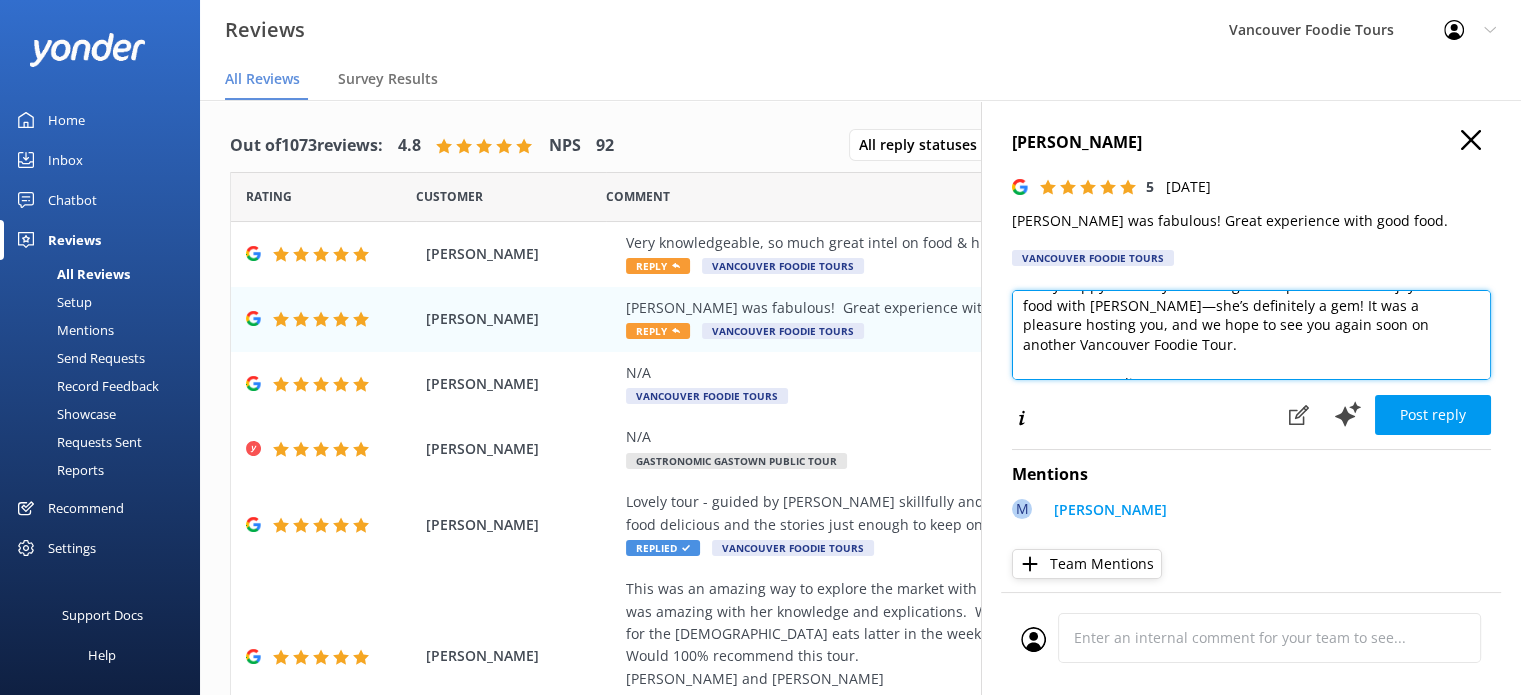 scroll, scrollTop: 68, scrollLeft: 0, axis: vertical 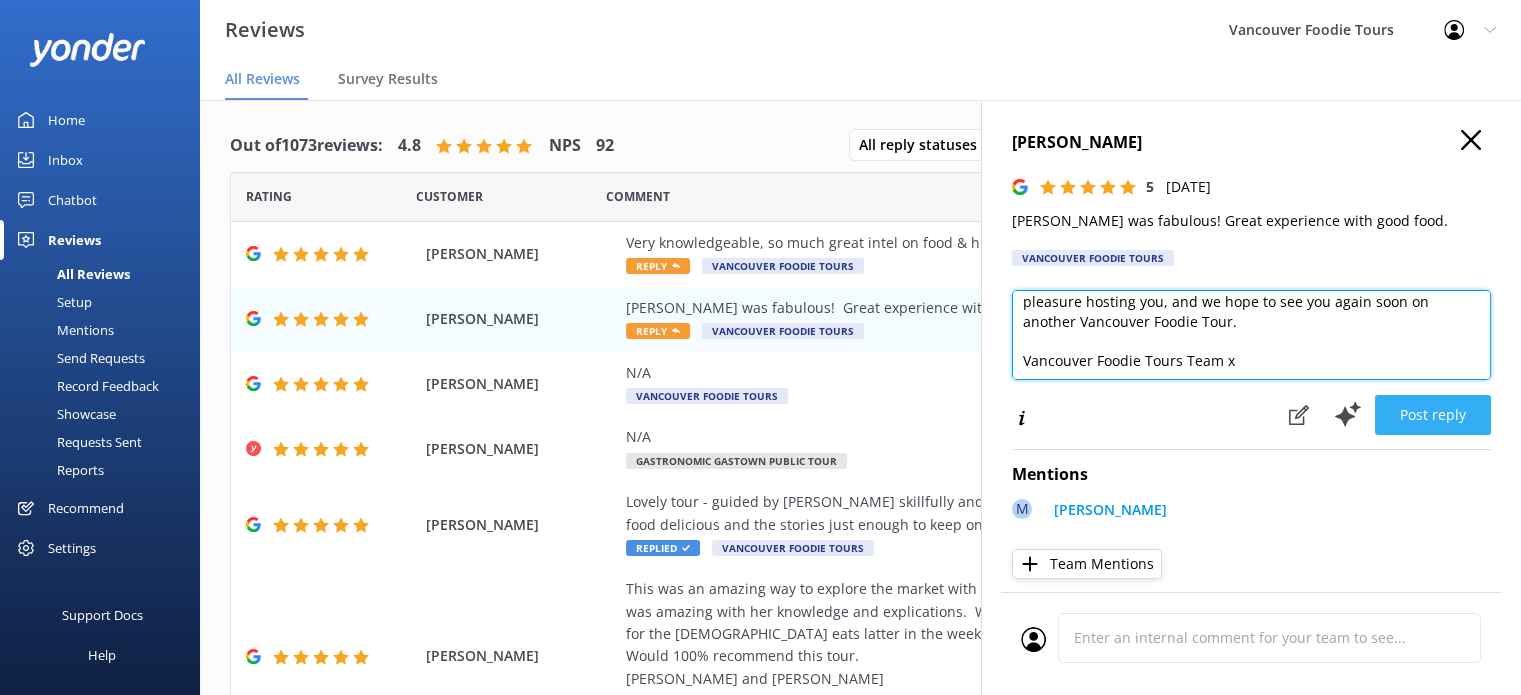 type on "Hi [PERSON_NAME]! Thanks so much for your lovely review. We’re really happy to hear you had a great experience and enjoyed the food with [PERSON_NAME]—she’s definitely a gem! It was a pleasure hosting you, and we hope to see you again soon on another Vancouver Foodie Tour.
Vancouver Foodie Tours Team x" 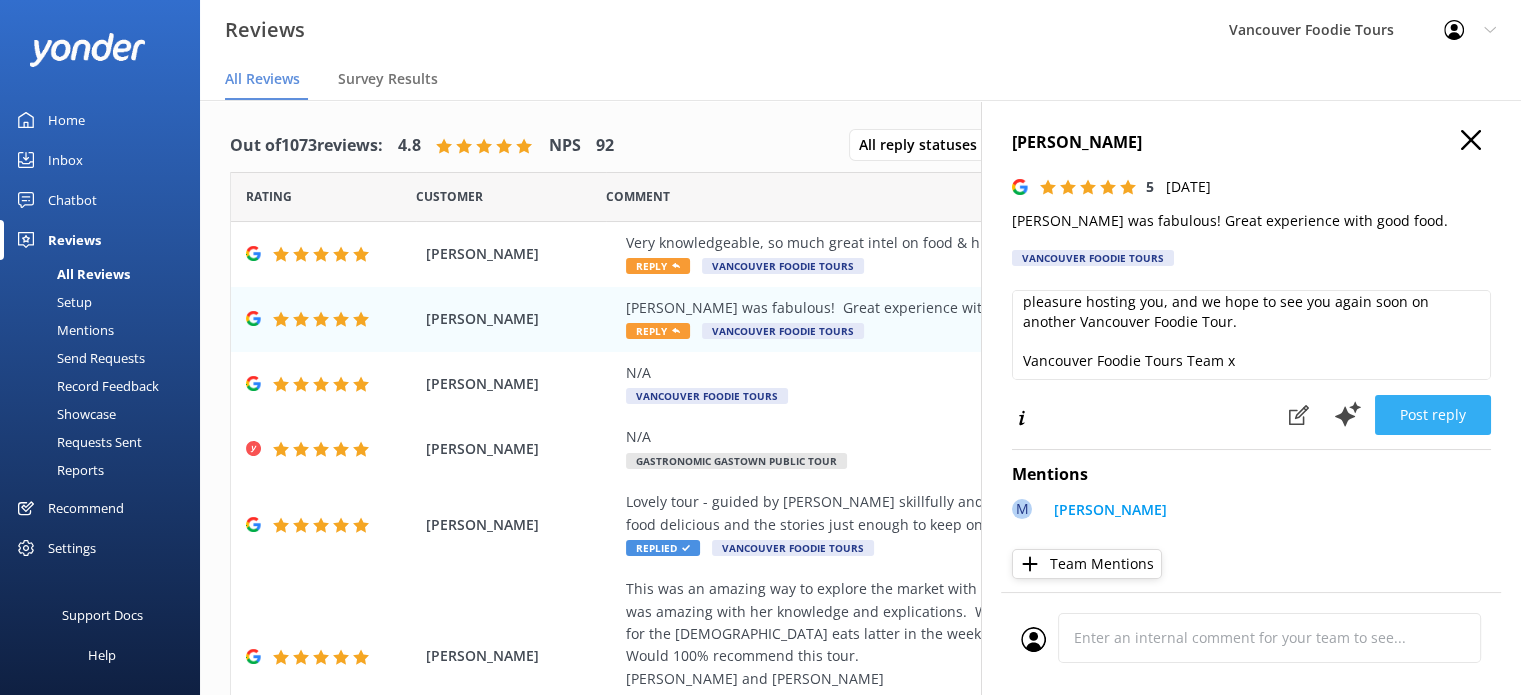 click on "Post reply" at bounding box center (1433, 415) 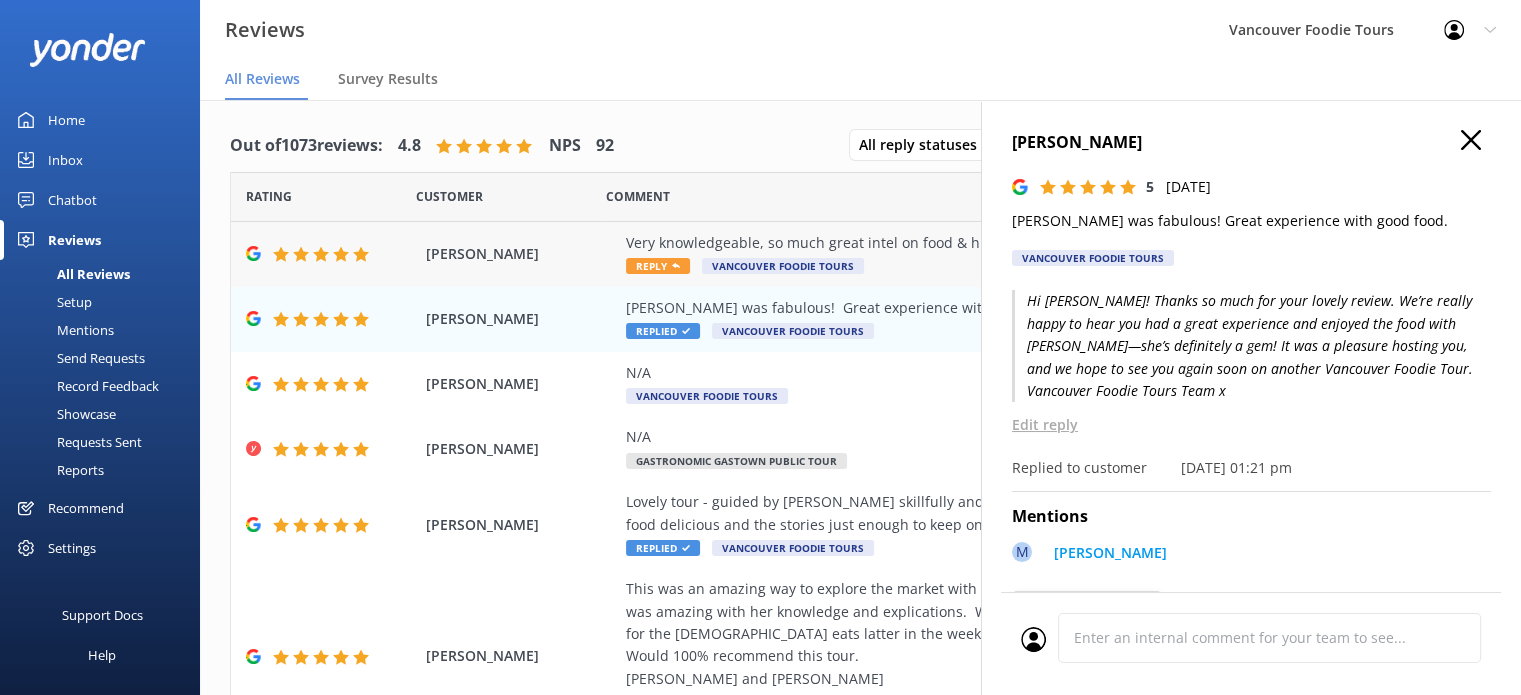 click on "[PERSON_NAME] Very knowledgeable, so much great intel on food & history! Reply Vancouver Foodie Tours [DATE]" at bounding box center (860, 254) 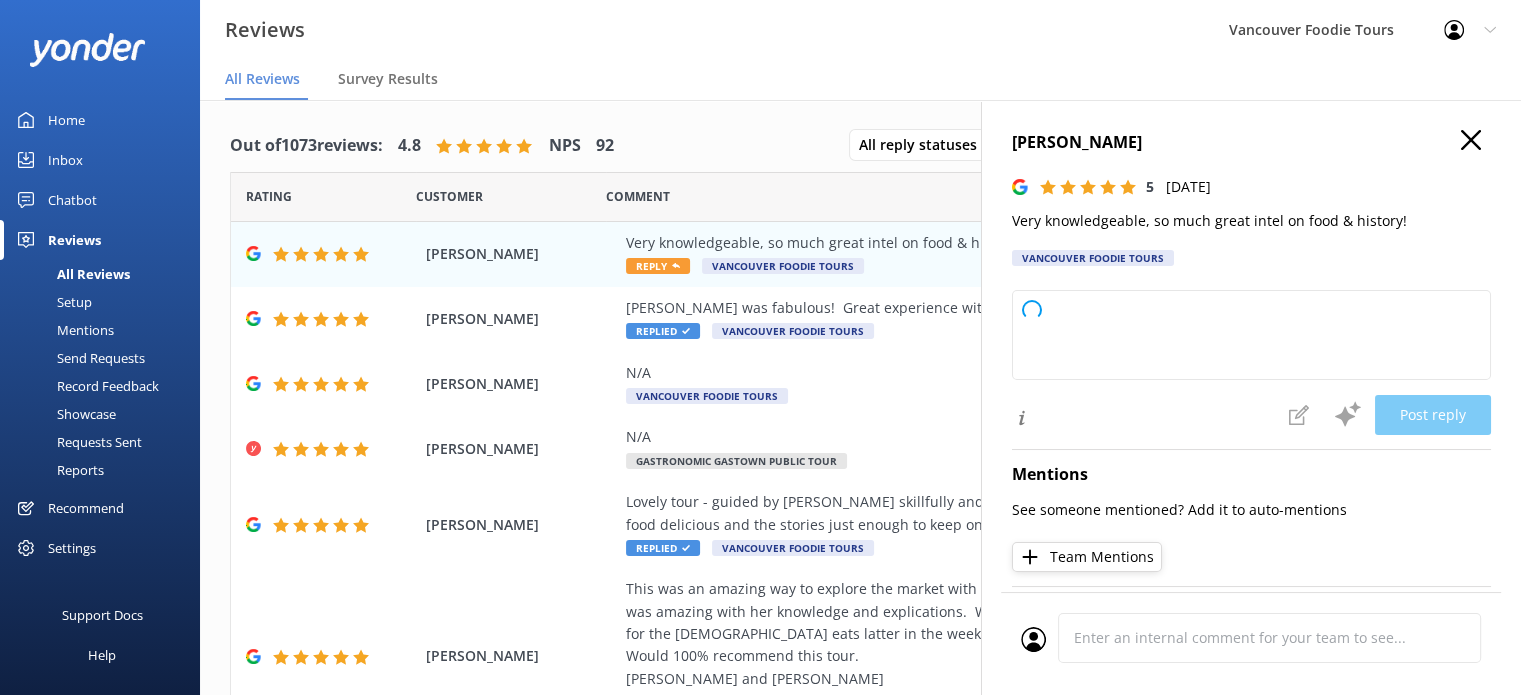 type on "Thank you so much for your wonderful feedback! We're thrilled you enjoyed the insights on food and history. We hope to see you again soon!" 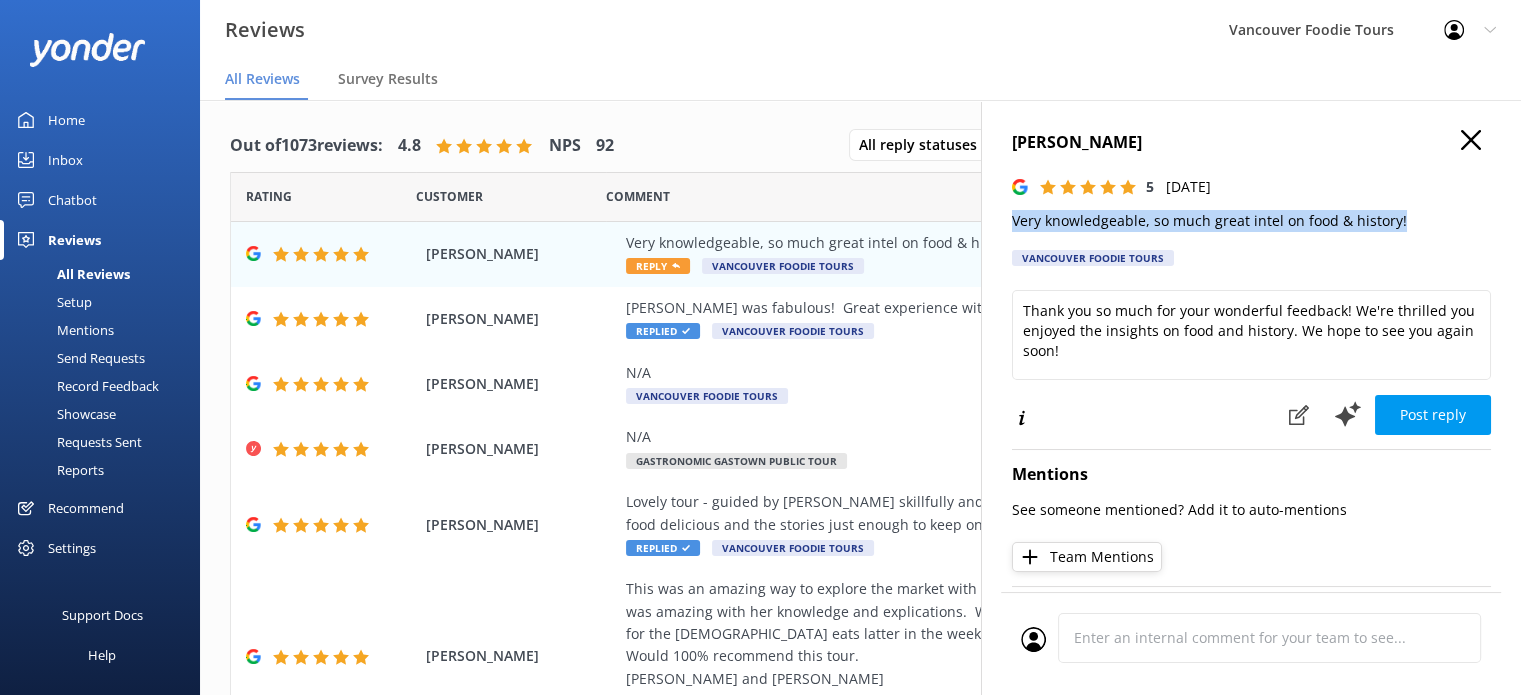 drag, startPoint x: 1010, startPoint y: 223, endPoint x: 1441, endPoint y: 223, distance: 431 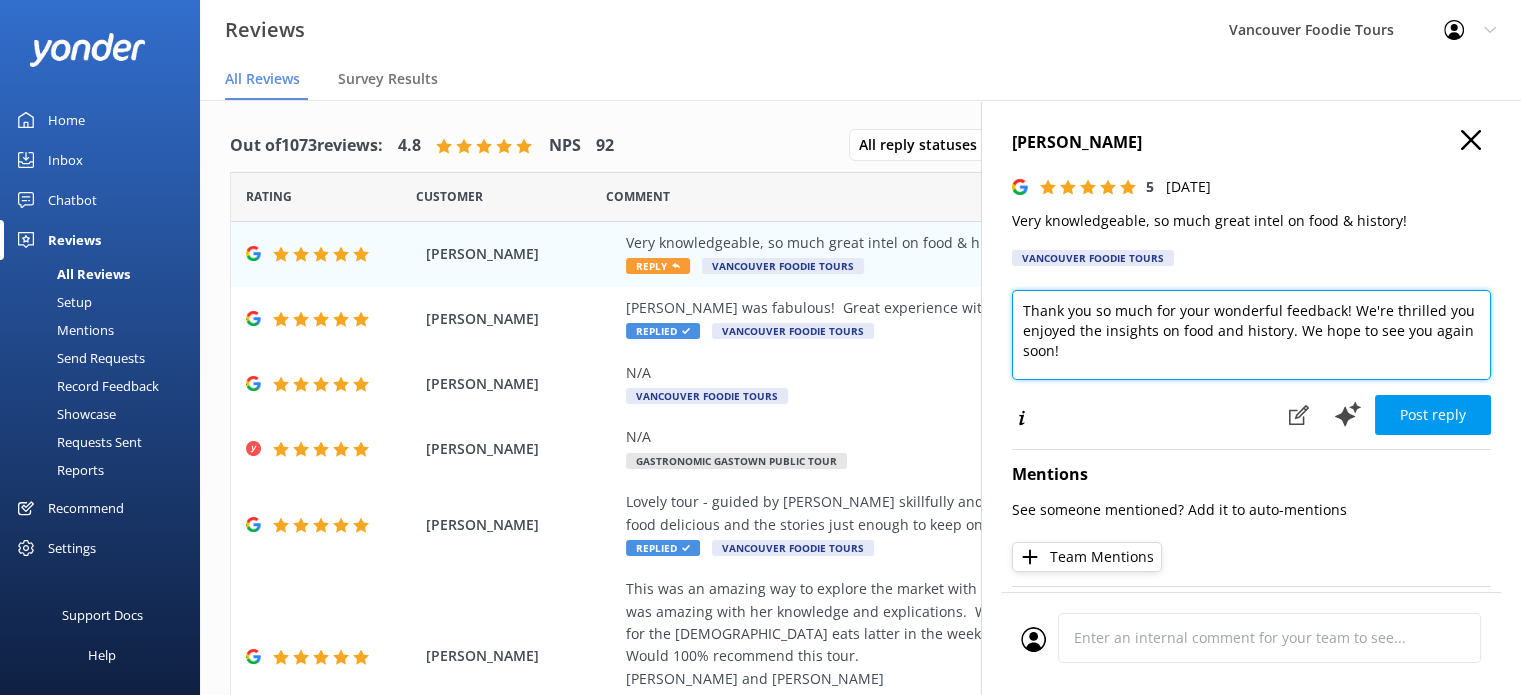 click on "Thank you so much for your wonderful feedback! We're thrilled you enjoyed the insights on food and history. We hope to see you again soon!" at bounding box center [1251, 335] 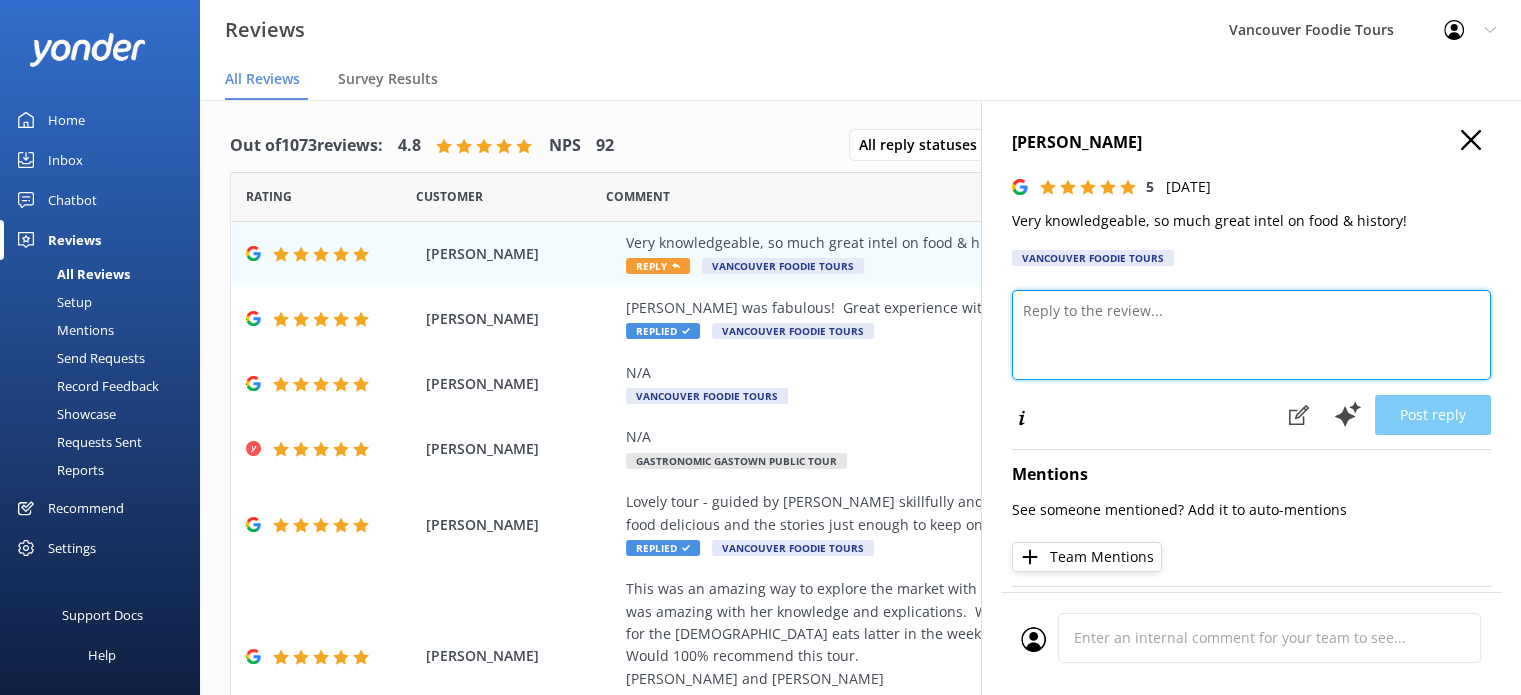 paste on "Hi [PERSON_NAME], thanks so much for your kind feedback! We’re glad you enjoyed all the food and history insights—our guides love sharing those stories. It was a pleasure hosting you, and we hope to see you again soon on another tour!
Vancouver Foodie Tours Team x" 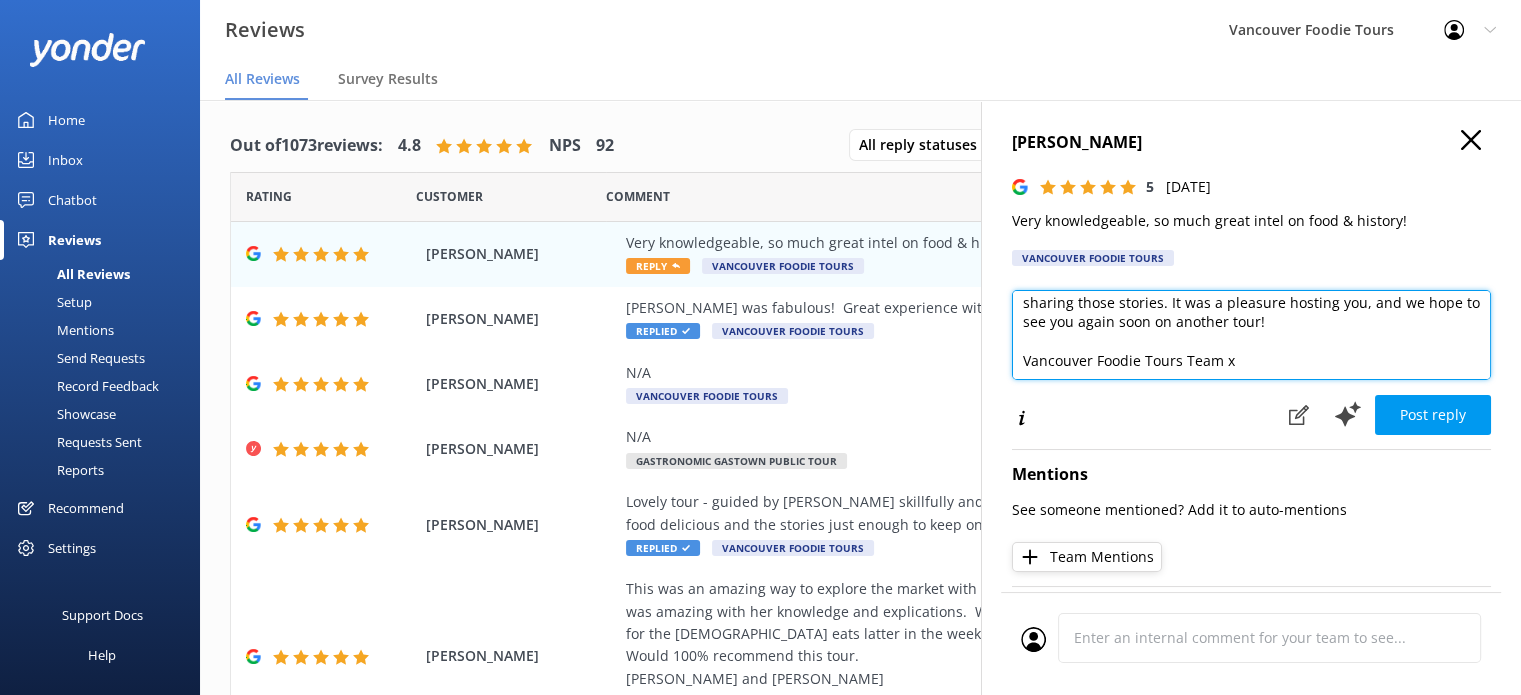 scroll, scrollTop: 10, scrollLeft: 0, axis: vertical 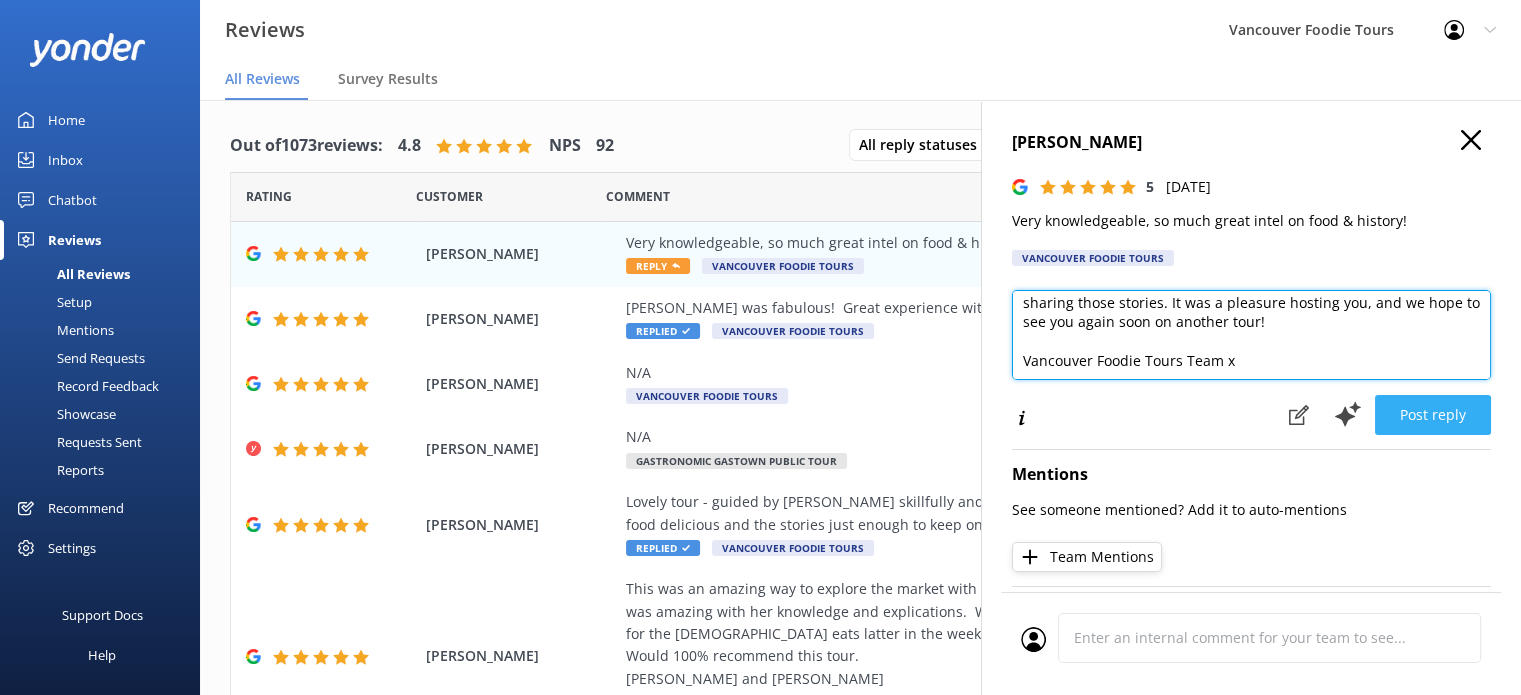 type on "Hi [PERSON_NAME], thanks so much for your kind feedback! We’re glad you enjoyed all the food and history insights—our guides love sharing those stories. It was a pleasure hosting you, and we hope to see you again soon on another tour!
Vancouver Foodie Tours Team x" 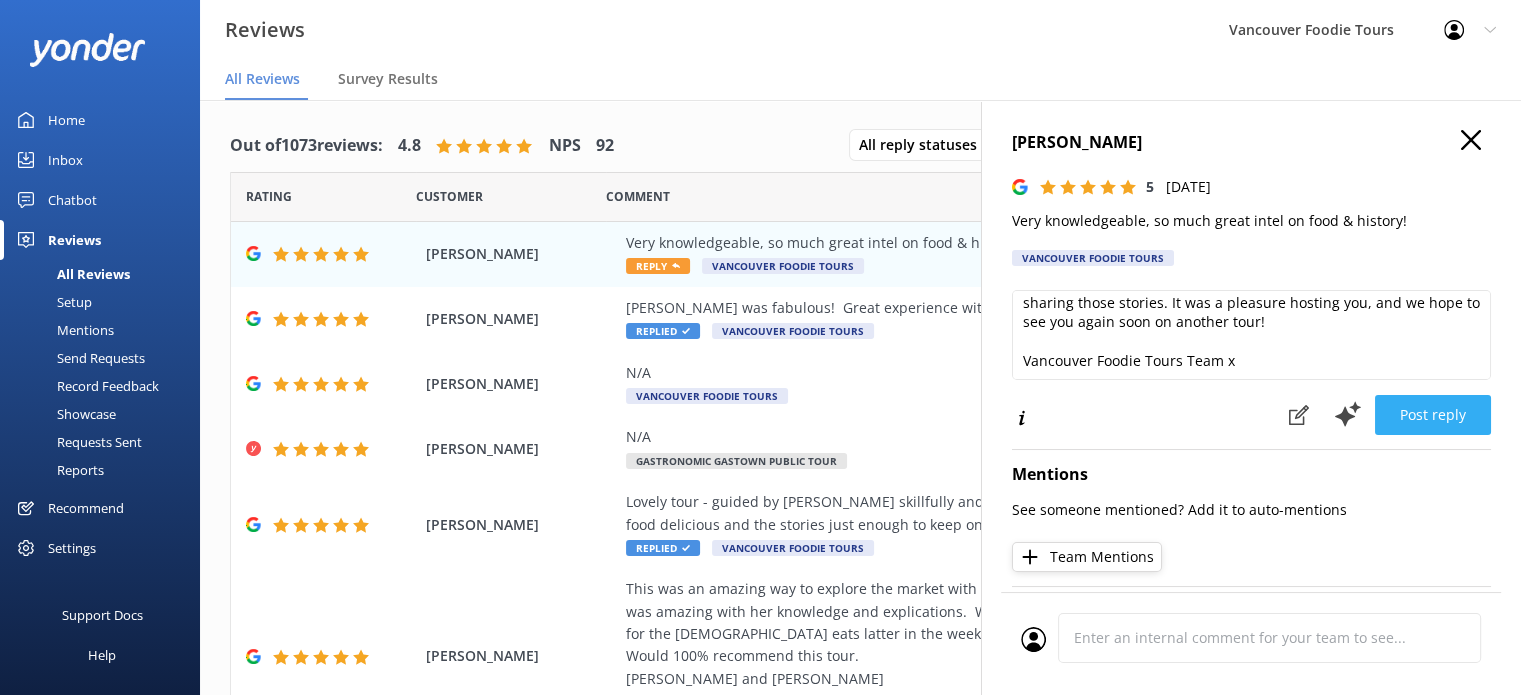 click on "Post reply" at bounding box center [1433, 415] 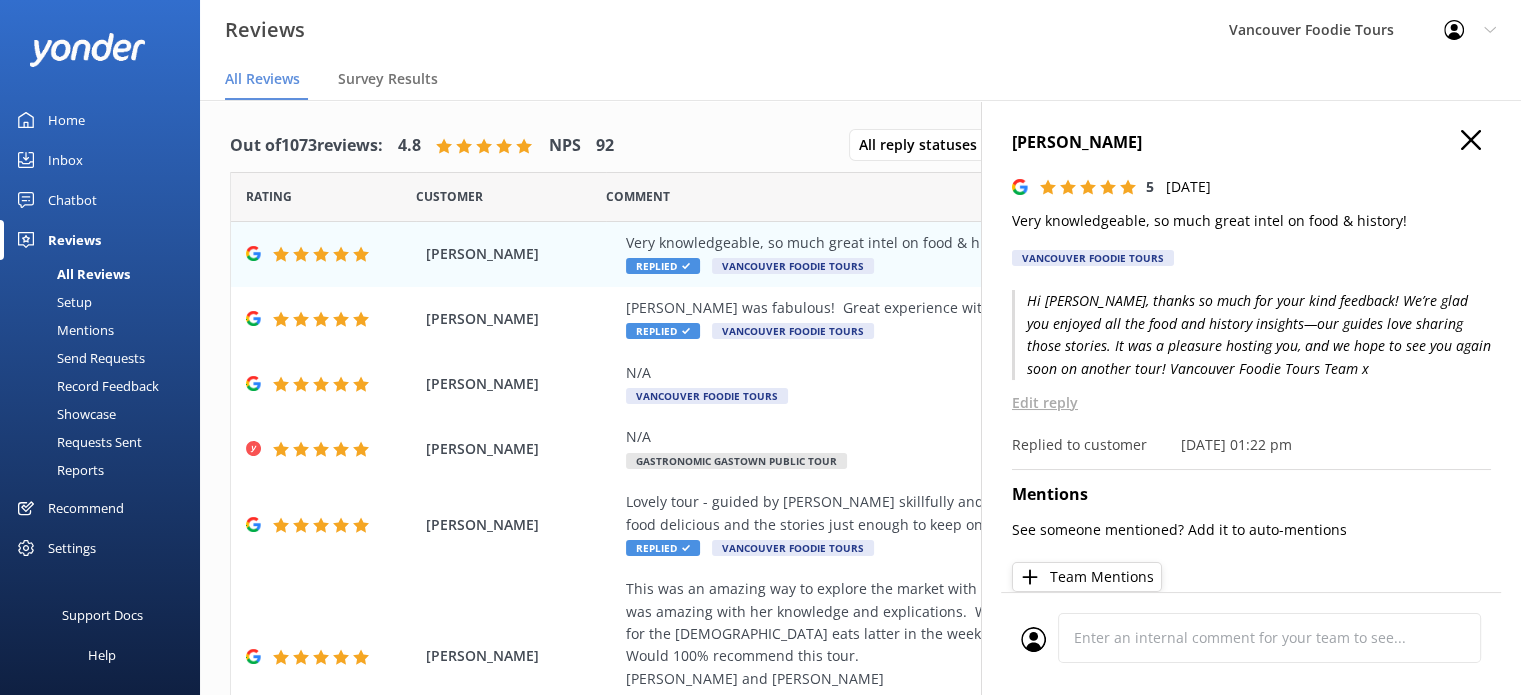 click 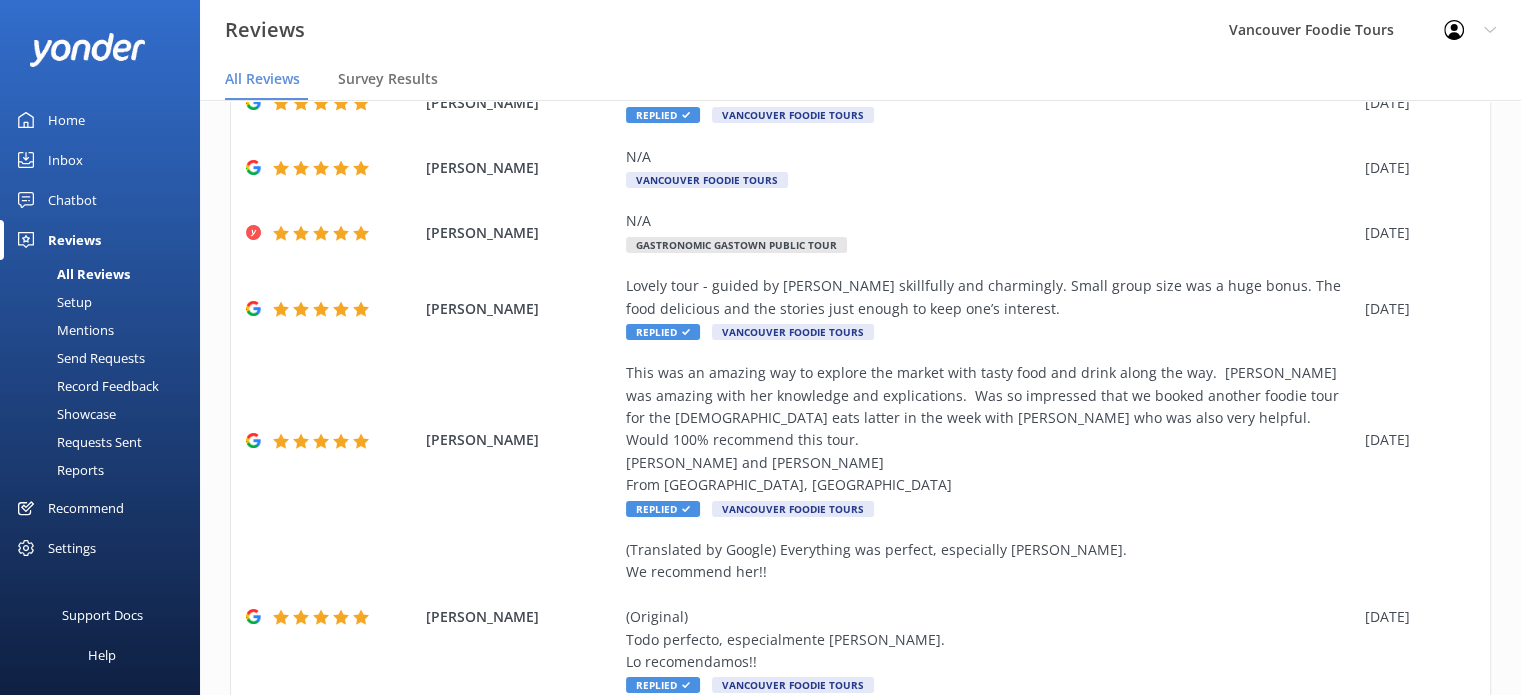 scroll, scrollTop: 576, scrollLeft: 0, axis: vertical 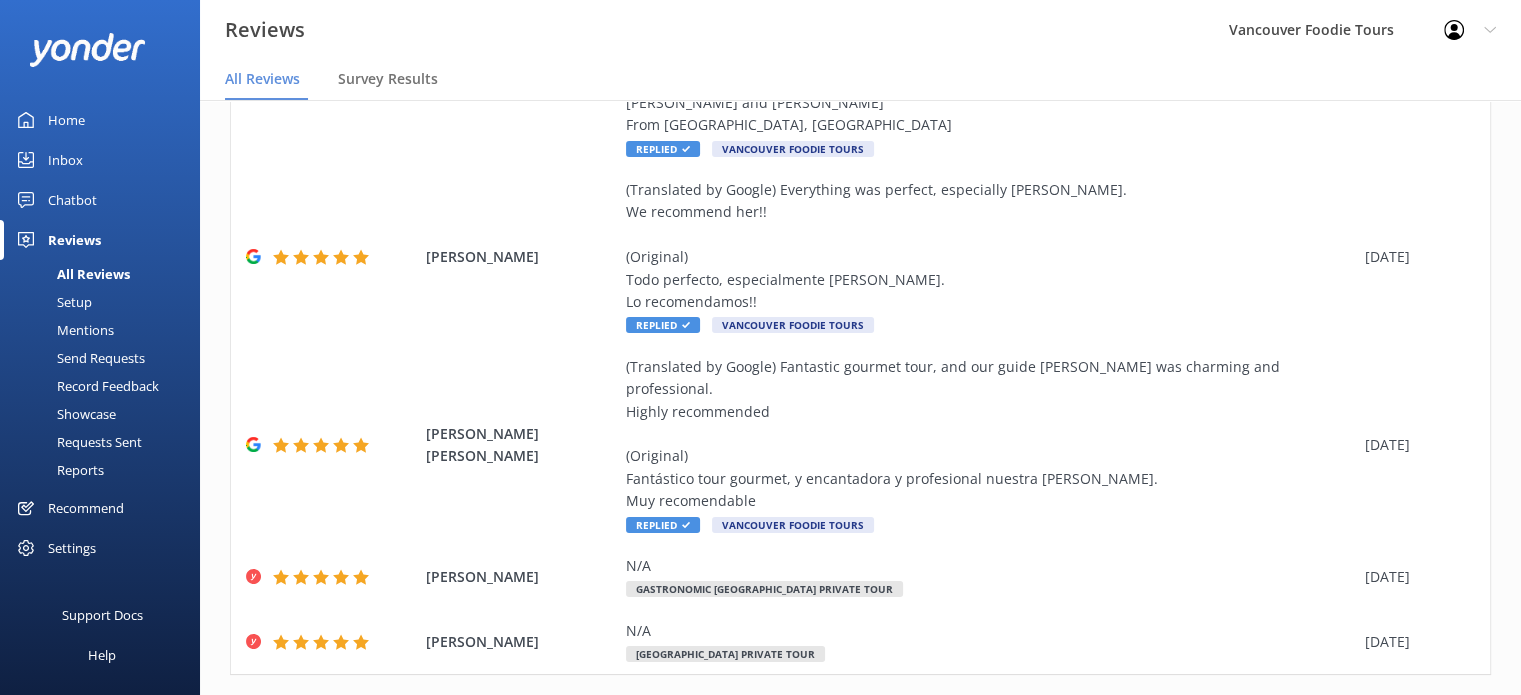 click on "2" at bounding box center [1170, 717] 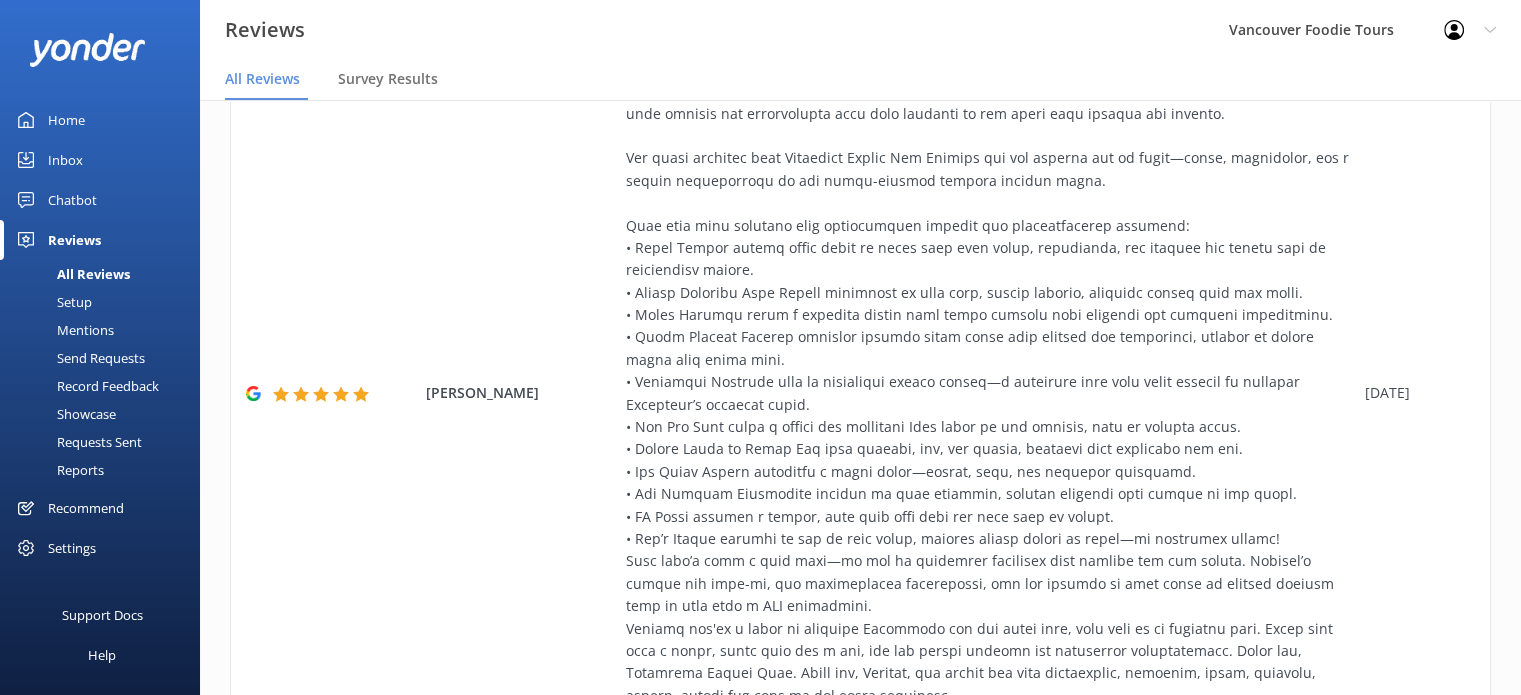 scroll, scrollTop: 1002, scrollLeft: 0, axis: vertical 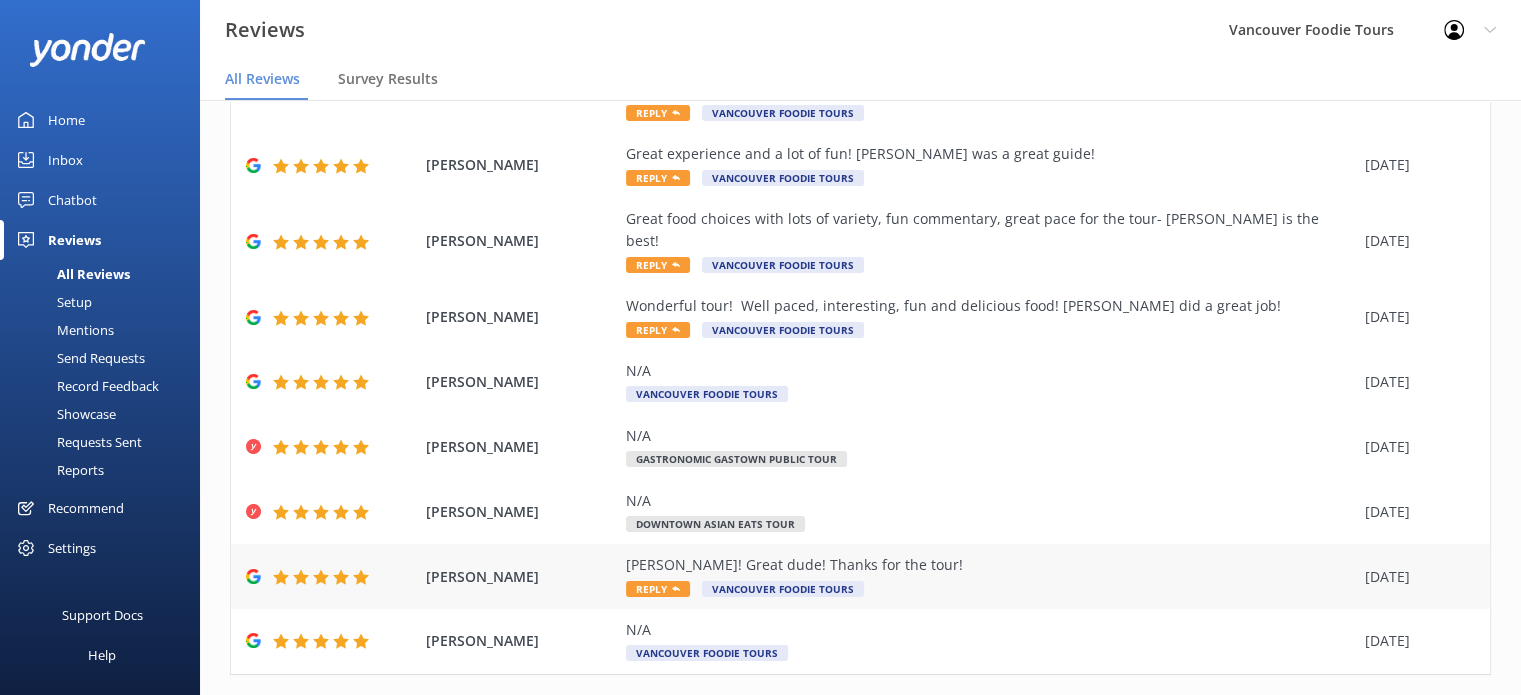 click on "[PERSON_NAME]! Great dude! Thanks for the tour!" at bounding box center (990, 565) 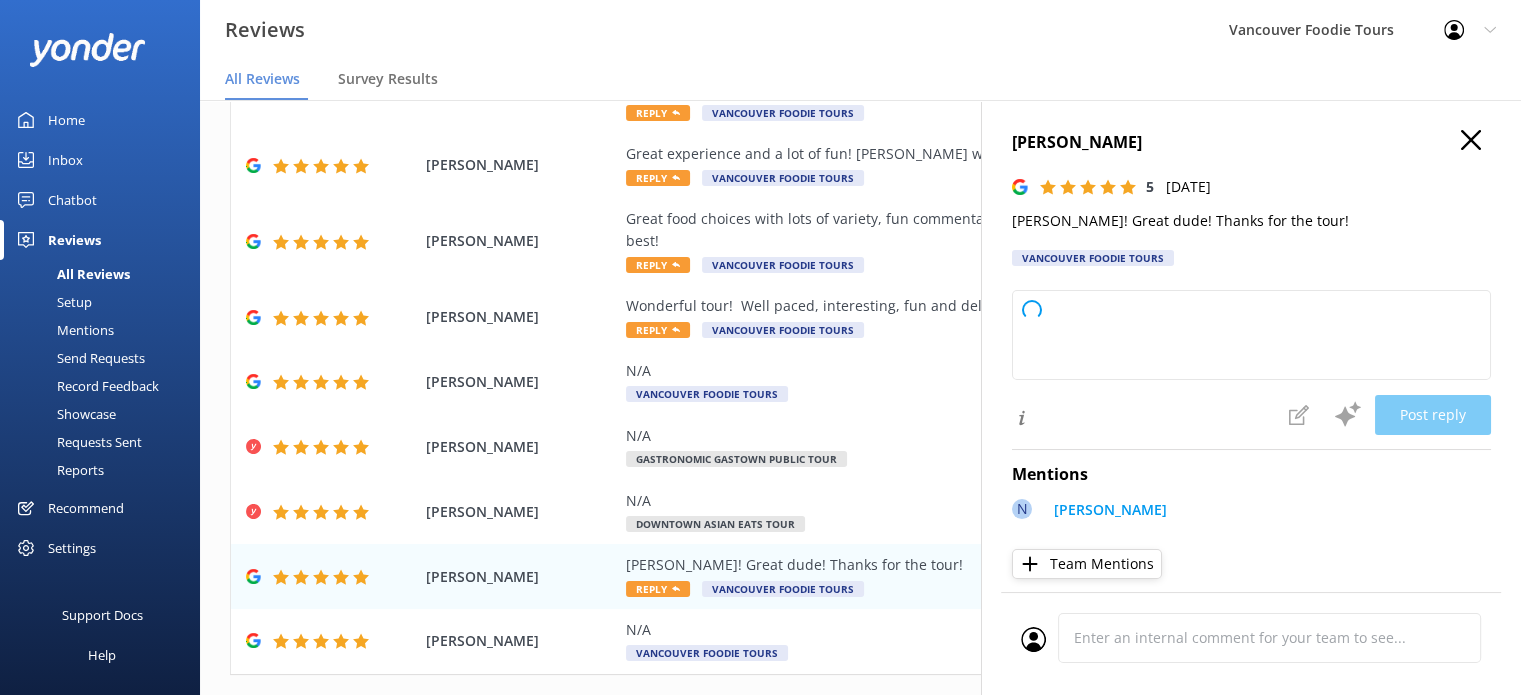 type on "Thank you so much for your kind words and 5-star review! We're glad you enjoyed the tour with [PERSON_NAME]. Hope to see you again soon!" 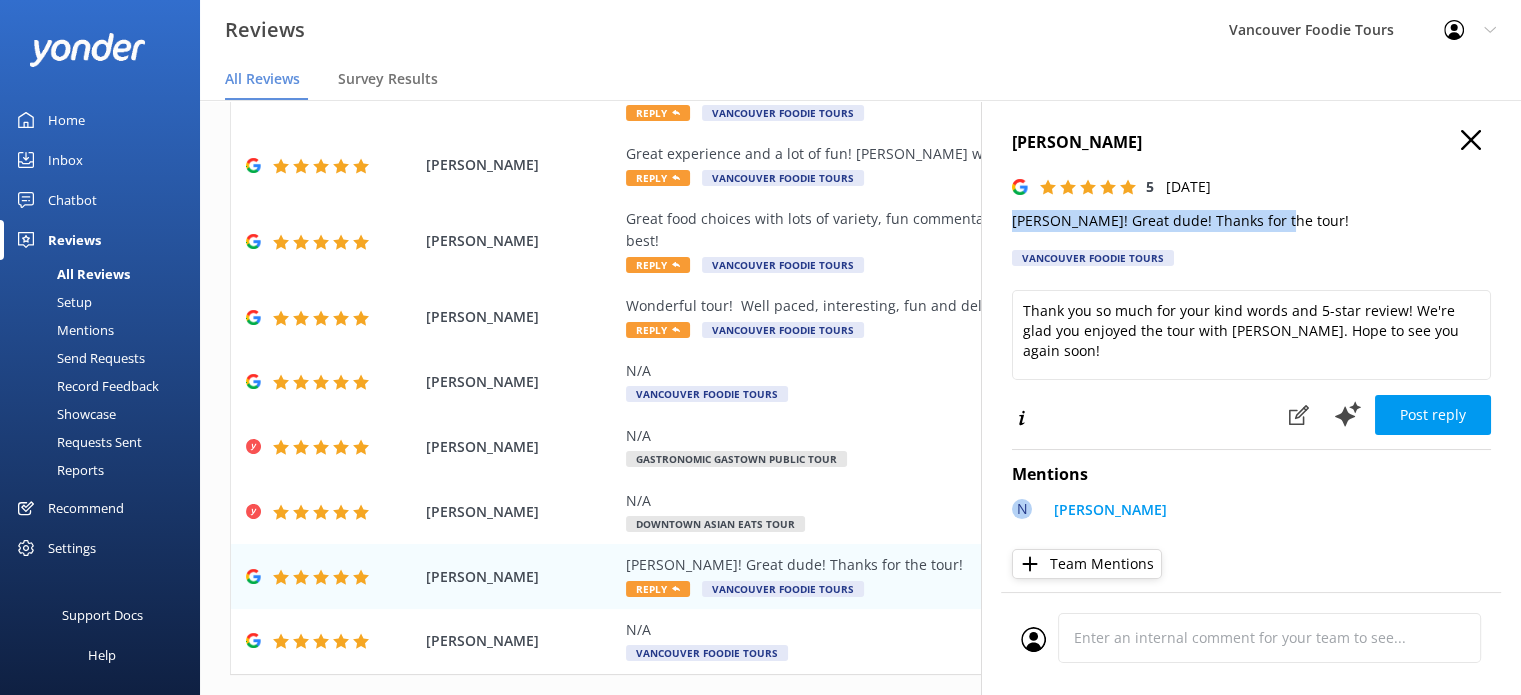 drag, startPoint x: 1276, startPoint y: 227, endPoint x: 1002, endPoint y: 219, distance: 274.11676 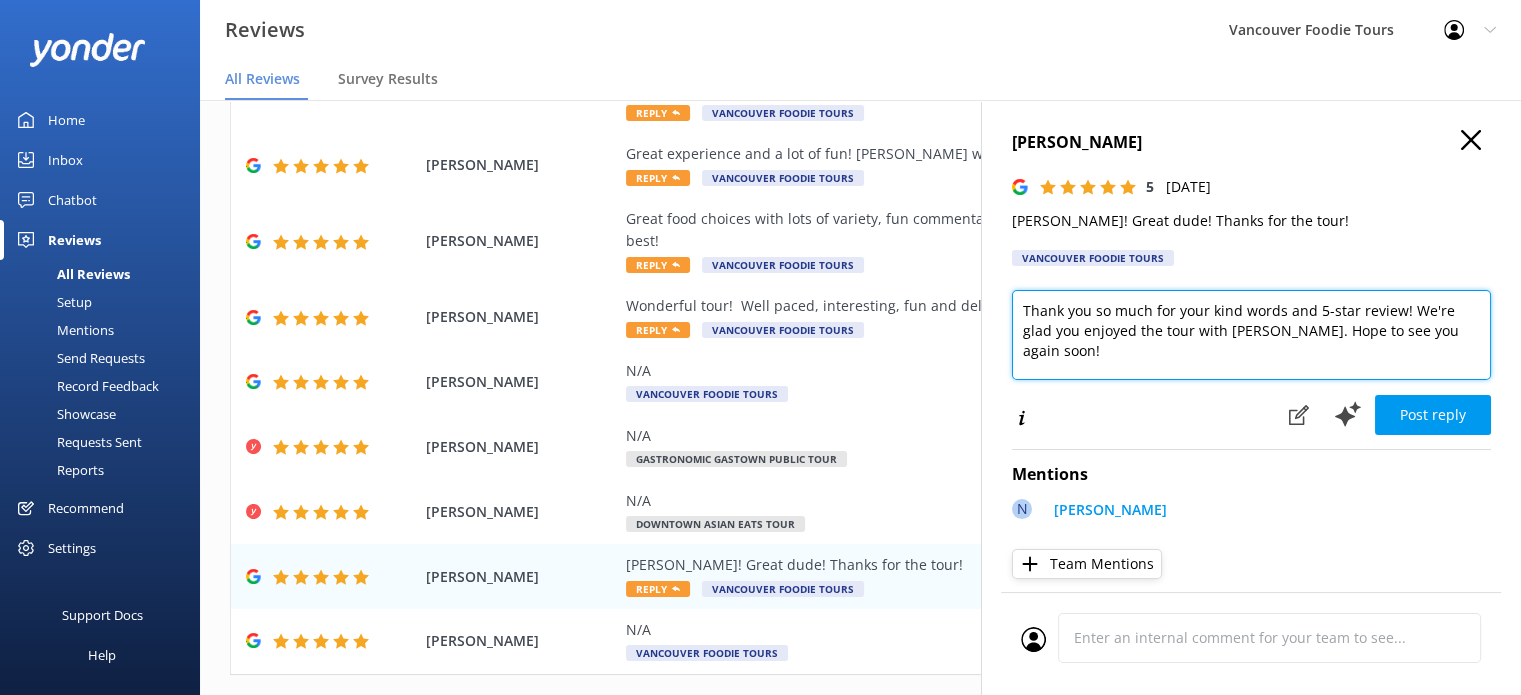 click on "Thank you so much for your kind words and 5-star review! We're glad you enjoyed the tour with [PERSON_NAME]. Hope to see you again soon!" at bounding box center [1251, 335] 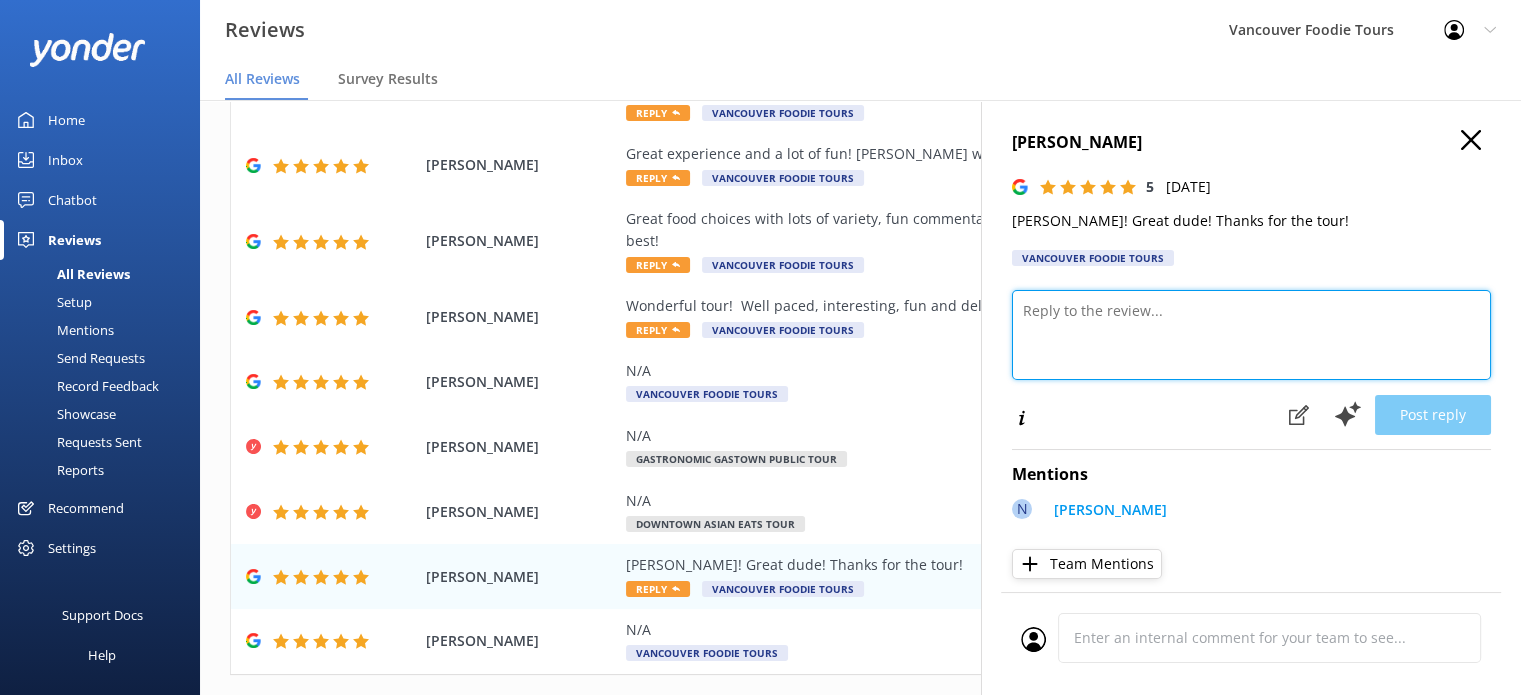paste on "Hi [PERSON_NAME], thanks so much for your awesome review! We’re really happy you had a great time with [PERSON_NAME]—he’s definitely a great dude. It was fun hosting you, and we hope to see you again soon on another tour!
Vancouver Foodie Tours Team x" 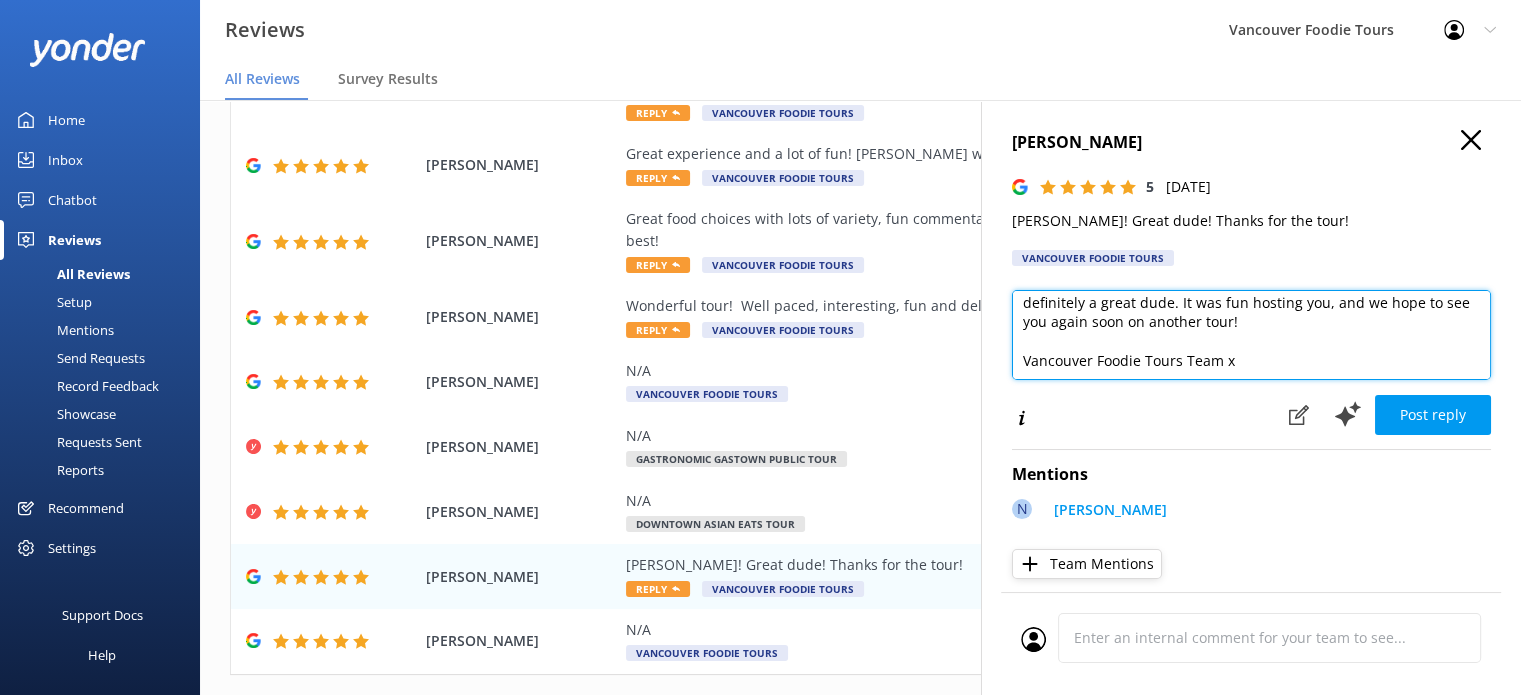 scroll, scrollTop: 10, scrollLeft: 0, axis: vertical 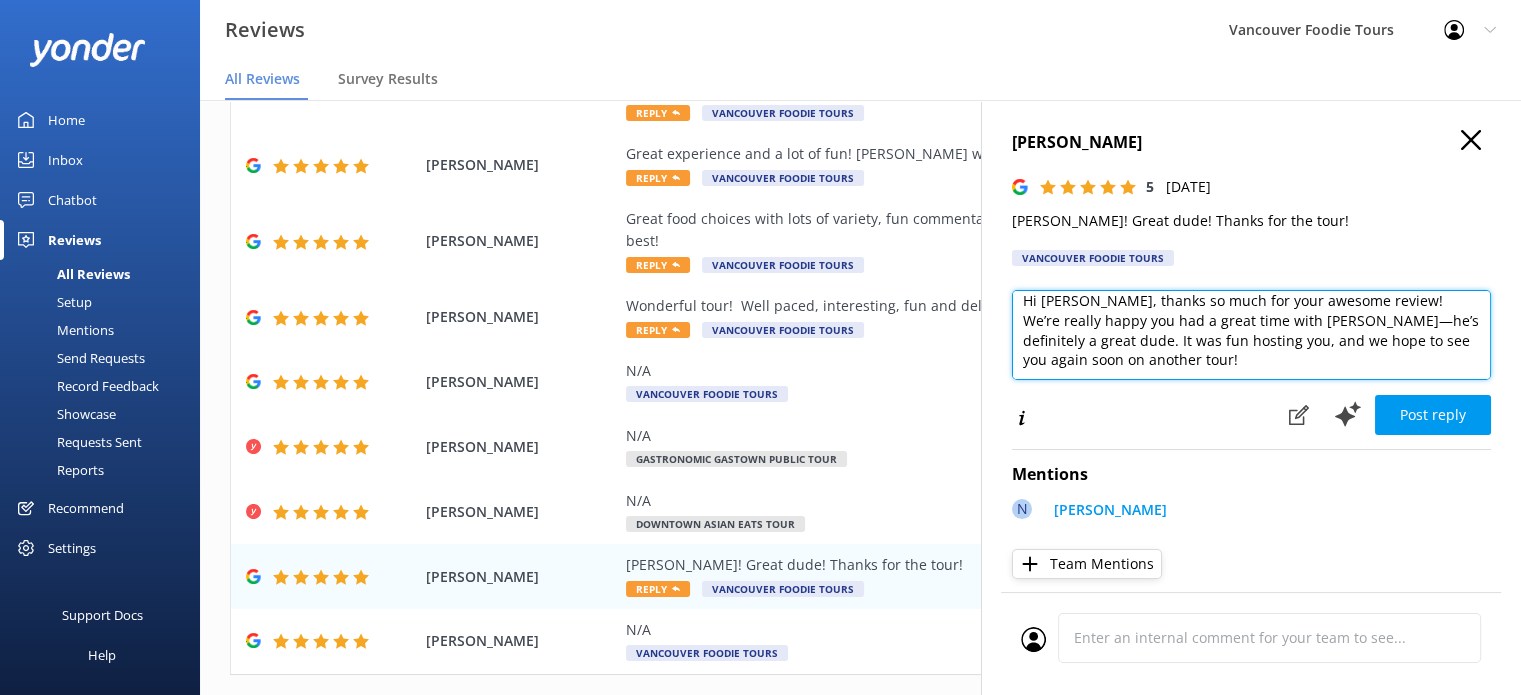 type on "Hi [PERSON_NAME], thanks so much for your awesome review! We’re really happy you had a great time with [PERSON_NAME]—he’s definitely a great dude. It was fun hosting you, and we hope to see you again soon on another tour!
Vancouver Foodie Tours Team x" 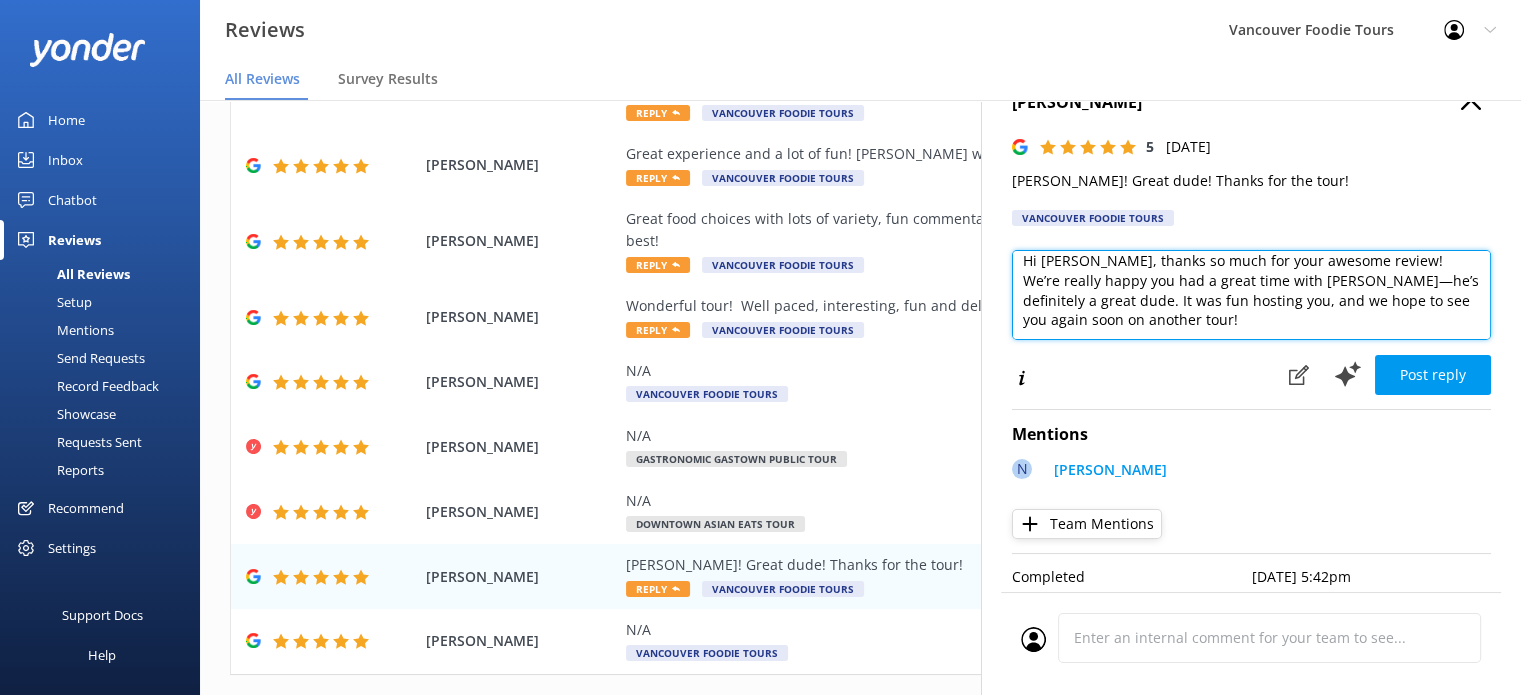 scroll, scrollTop: 60, scrollLeft: 0, axis: vertical 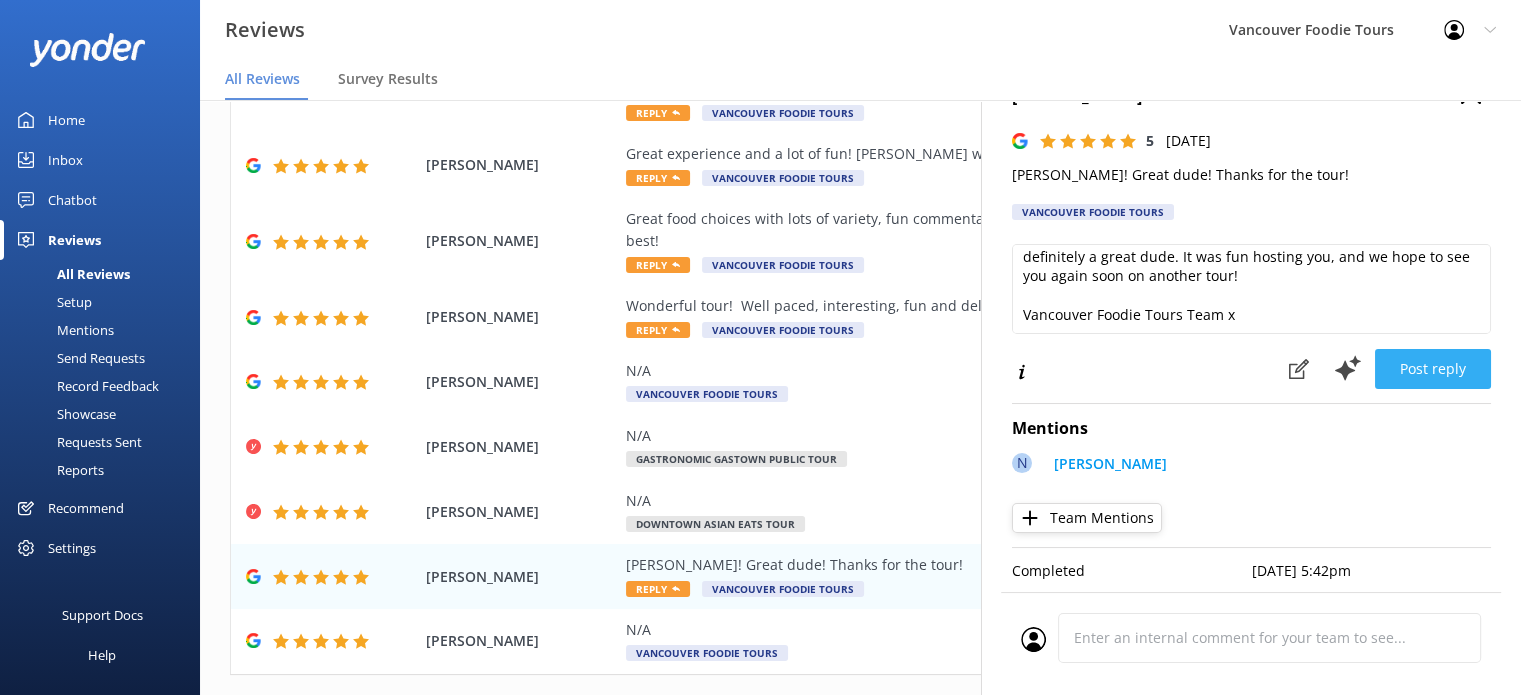 click on "Post reply" at bounding box center [1433, 369] 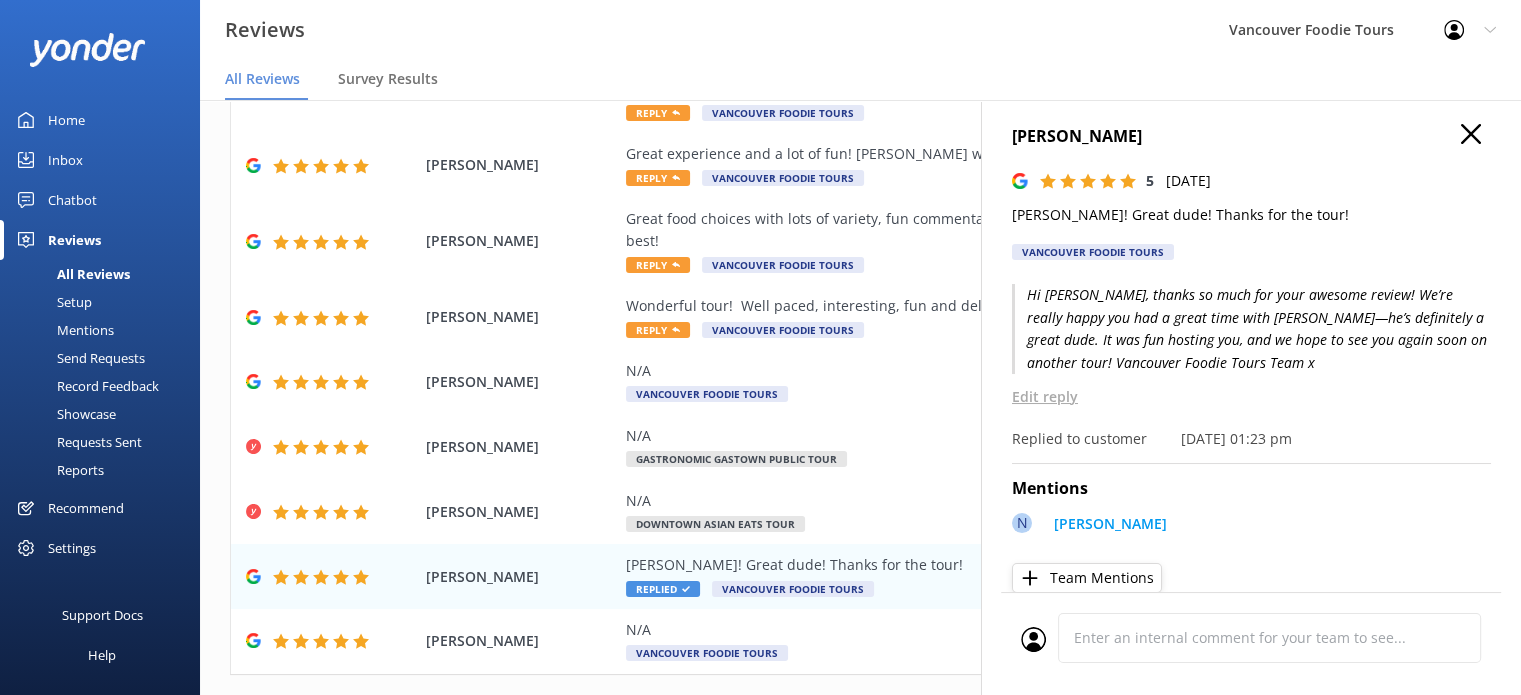 scroll, scrollTop: 0, scrollLeft: 0, axis: both 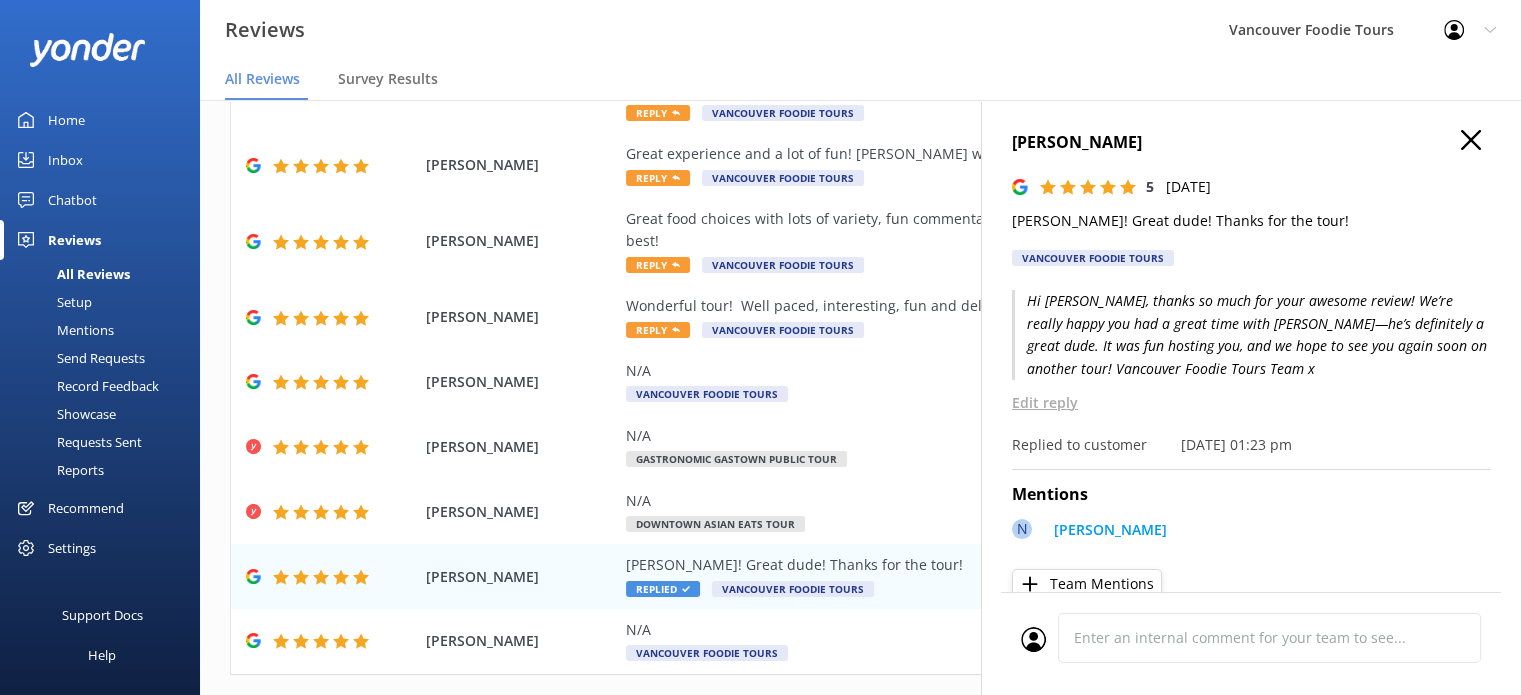 click 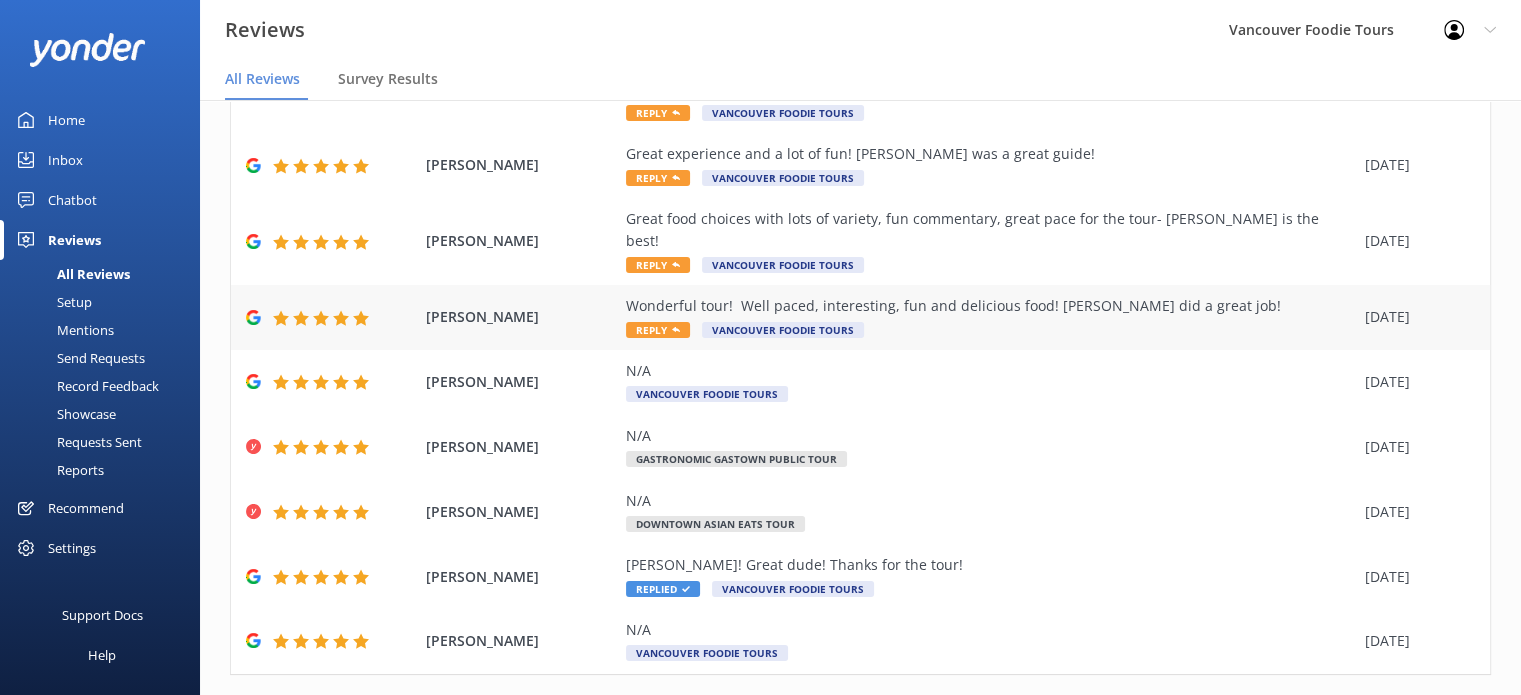 click on "Wonderful tour!  Well paced, interesting, fun and delicious food! [PERSON_NAME] did a great job! Reply Vancouver Foodie Tours" at bounding box center (990, 317) 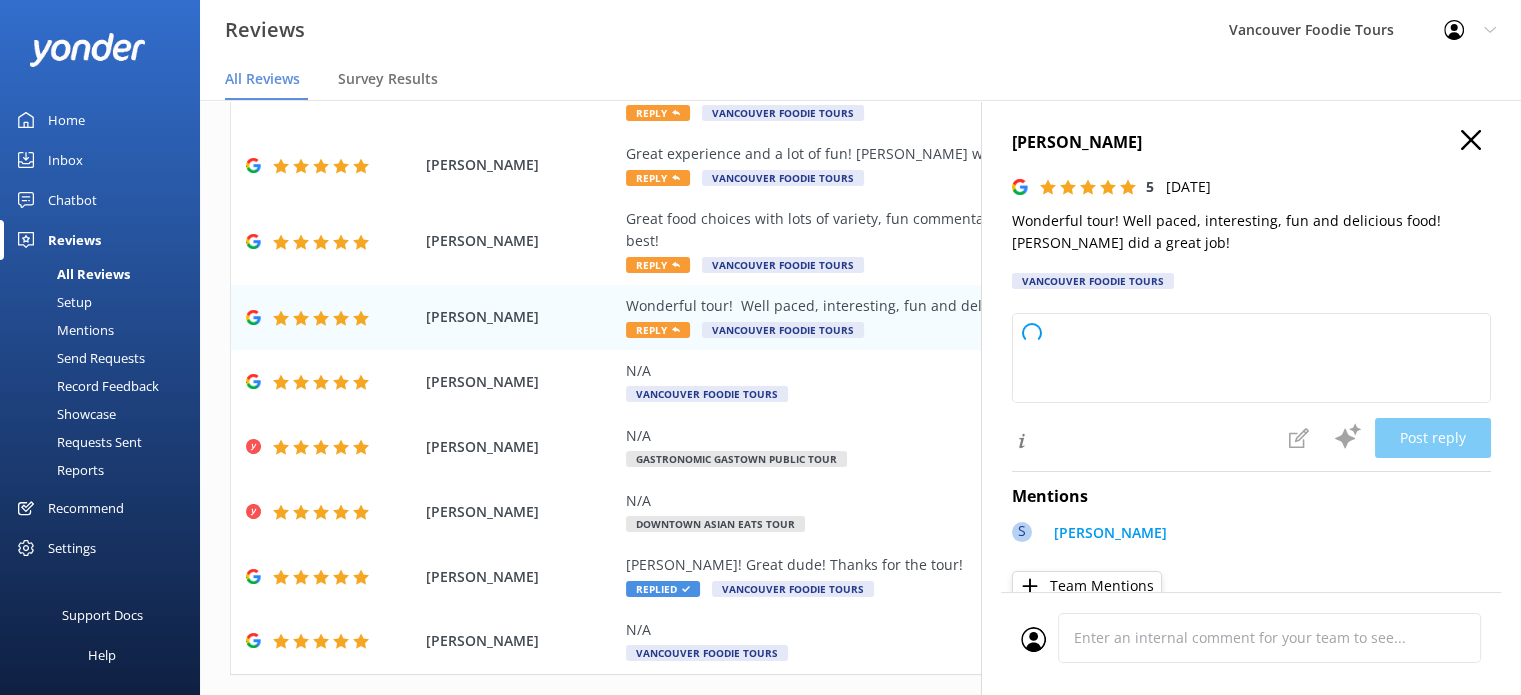type on "Thank you so much for your wonderful feedback! We're thrilled you enjoyed the tour and had a great experience with [PERSON_NAME]. We hope to see you again soon!" 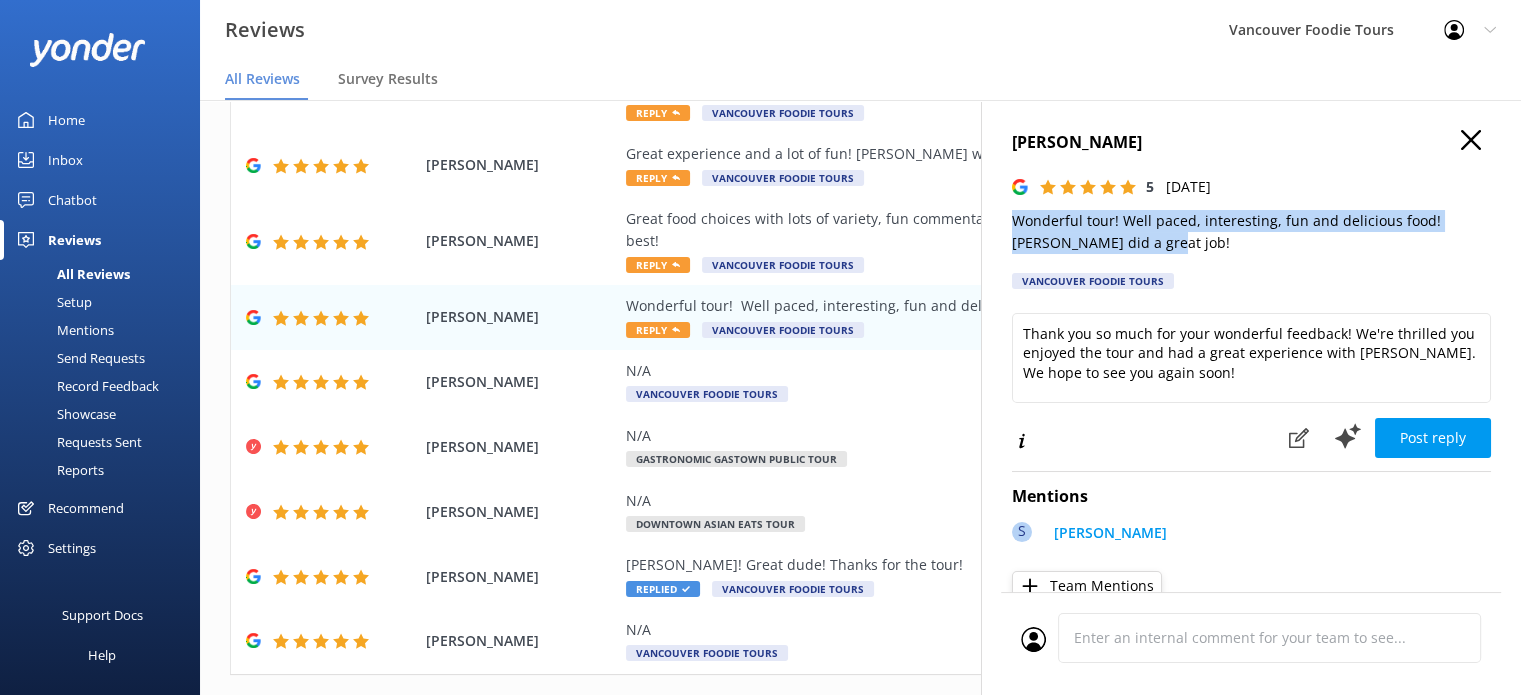 drag, startPoint x: 1136, startPoint y: 250, endPoint x: 1006, endPoint y: 226, distance: 132.19682 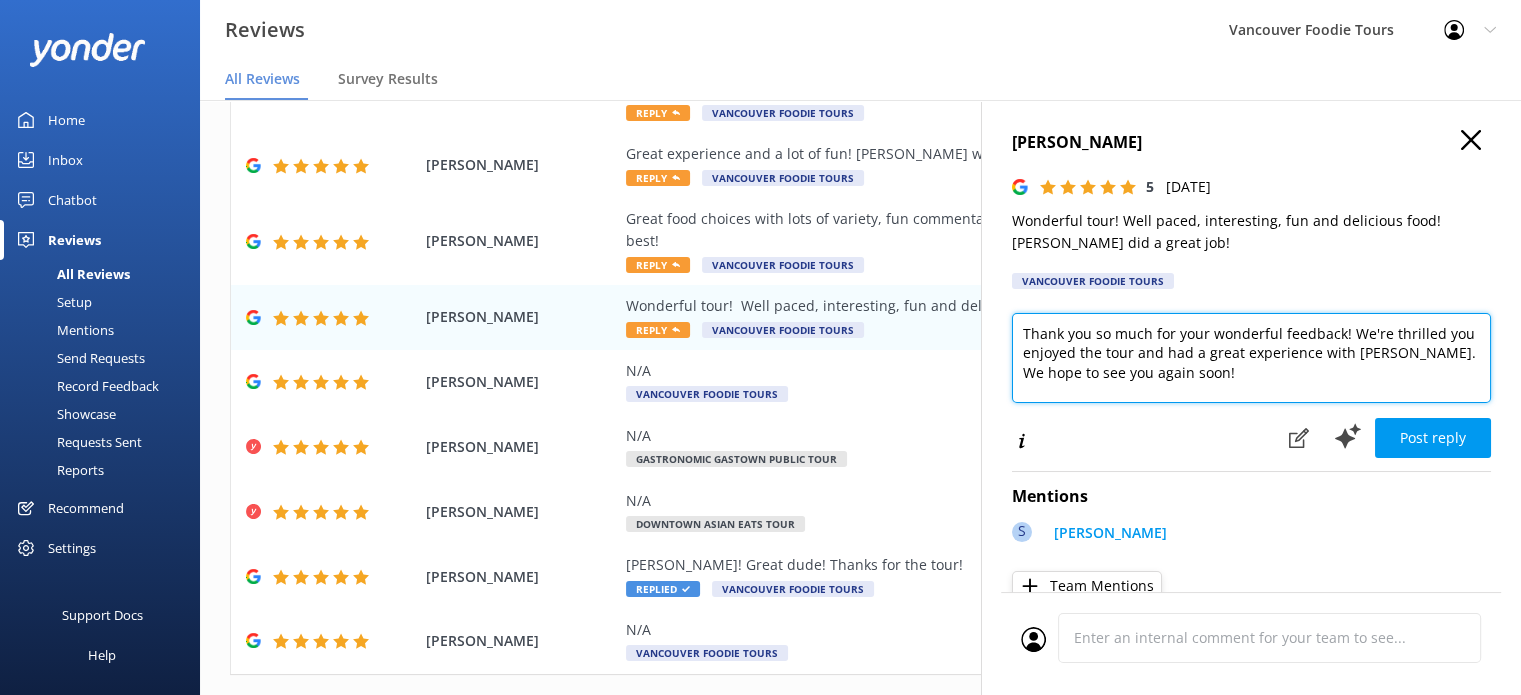 click on "Thank you so much for your wonderful feedback! We're thrilled you enjoyed the tour and had a great experience with [PERSON_NAME]. We hope to see you again soon!" at bounding box center (1251, 358) 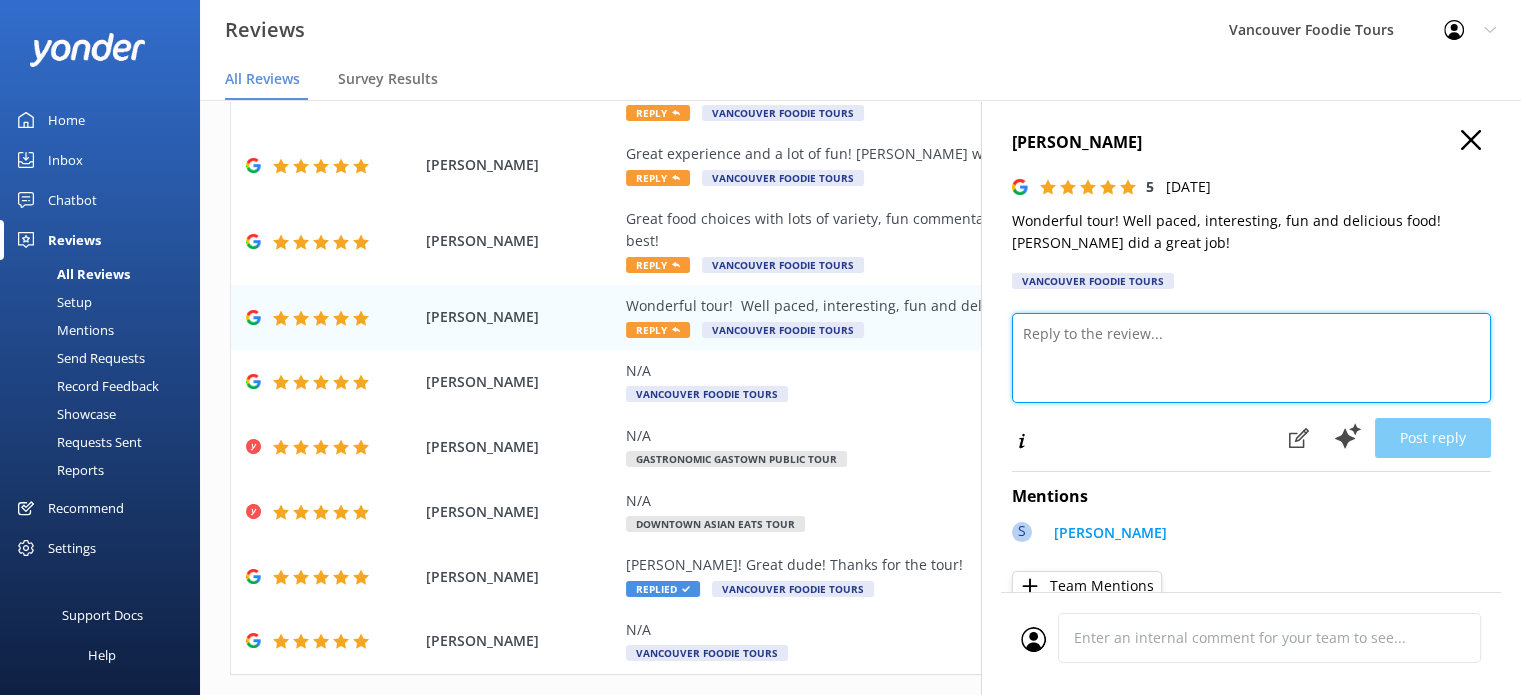 paste on "Hi [PERSON_NAME], thanks so much for your lovely feedback! We’re really happy you enjoyed the well-paced tour and delicious food with [PERSON_NAME]—she’s great at making it fun and interesting. It was a pleasure hosting you, and we hope to see you again soon!
Vancouver Foodie Tours Team x" 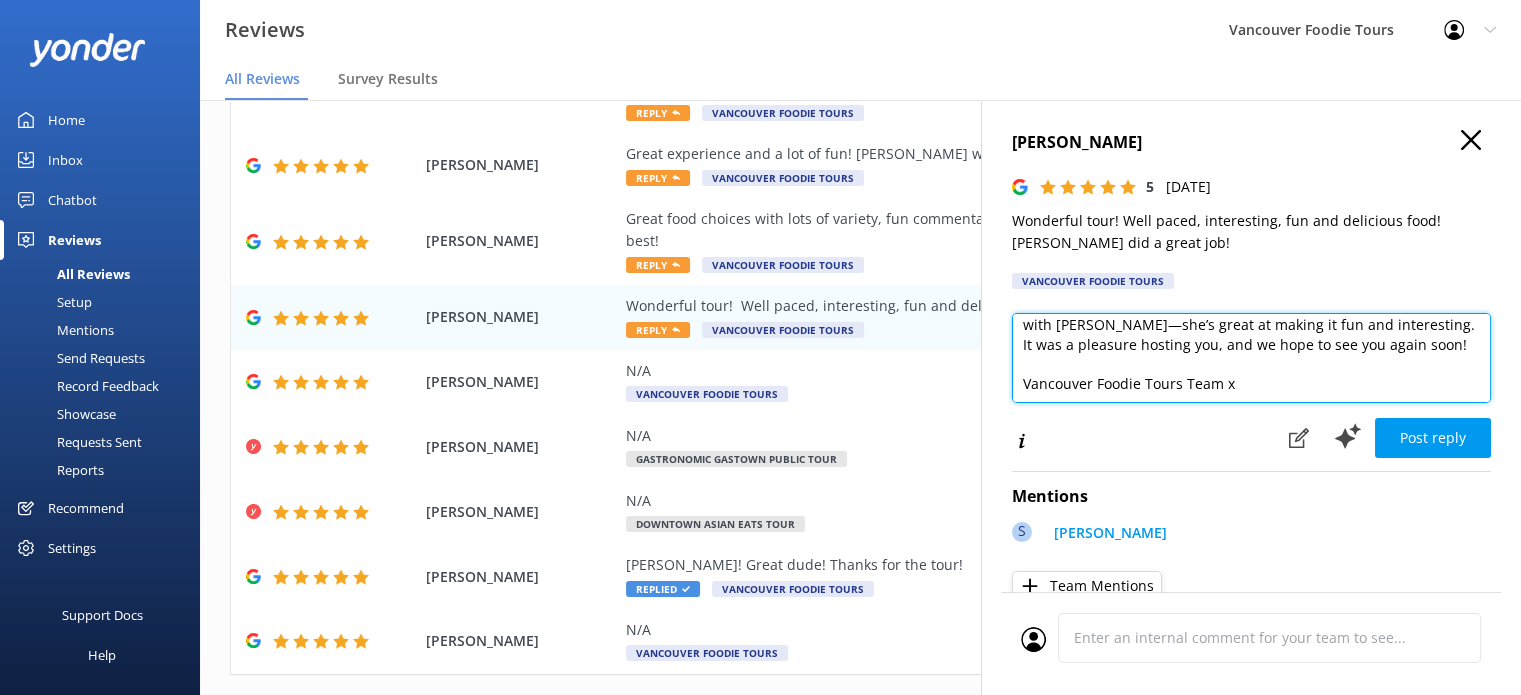 scroll, scrollTop: 10, scrollLeft: 0, axis: vertical 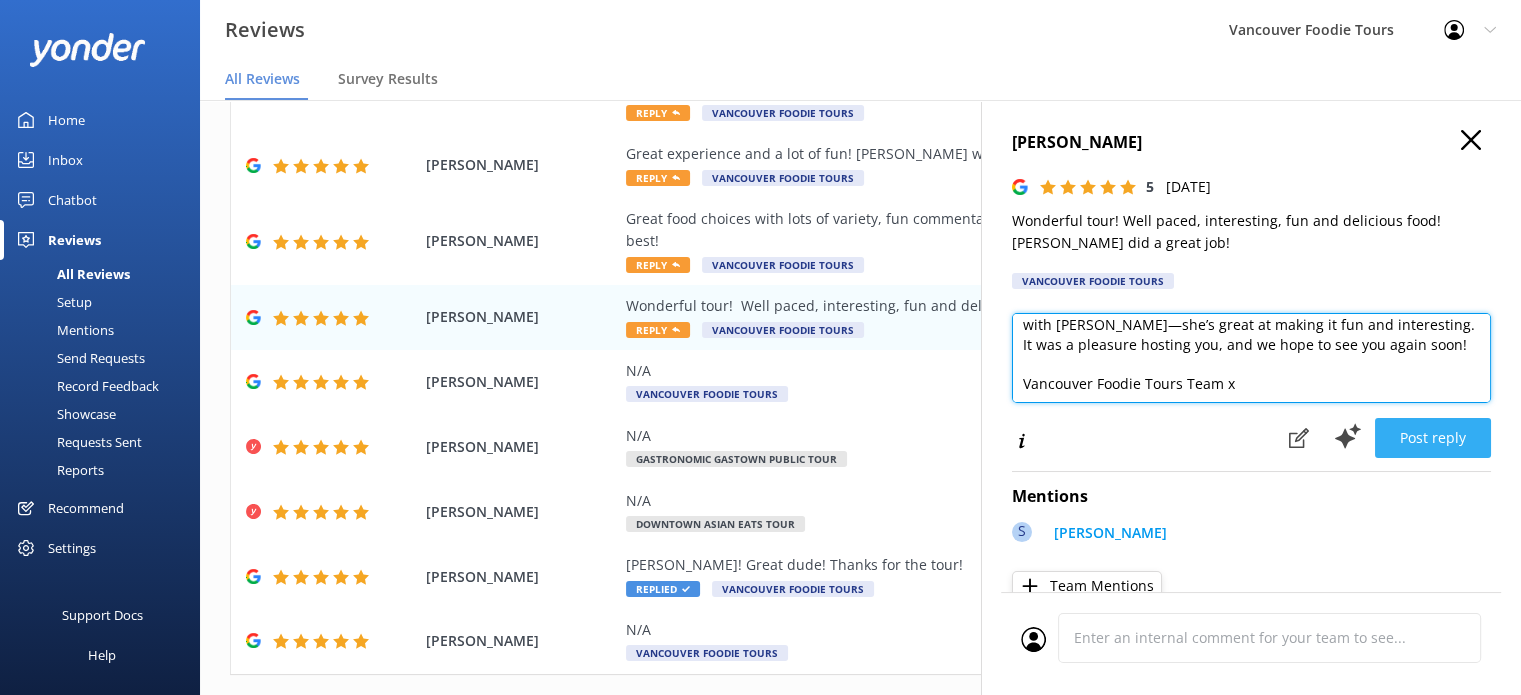 type on "Hi [PERSON_NAME], thanks so much for your lovely feedback! We’re really happy you enjoyed the well-paced tour and delicious food with [PERSON_NAME]—she’s great at making it fun and interesting. It was a pleasure hosting you, and we hope to see you again soon!
Vancouver Foodie Tours Team x" 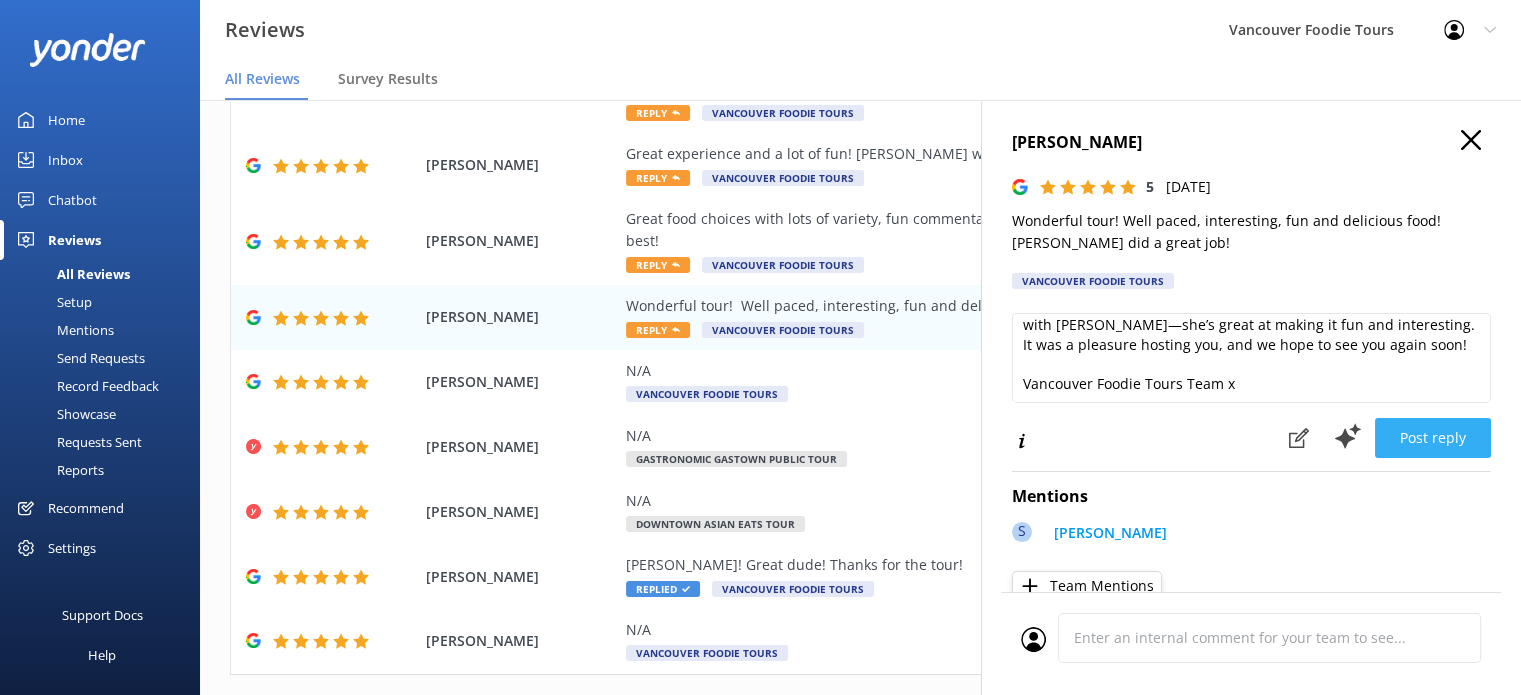 click on "Post reply" at bounding box center (1433, 438) 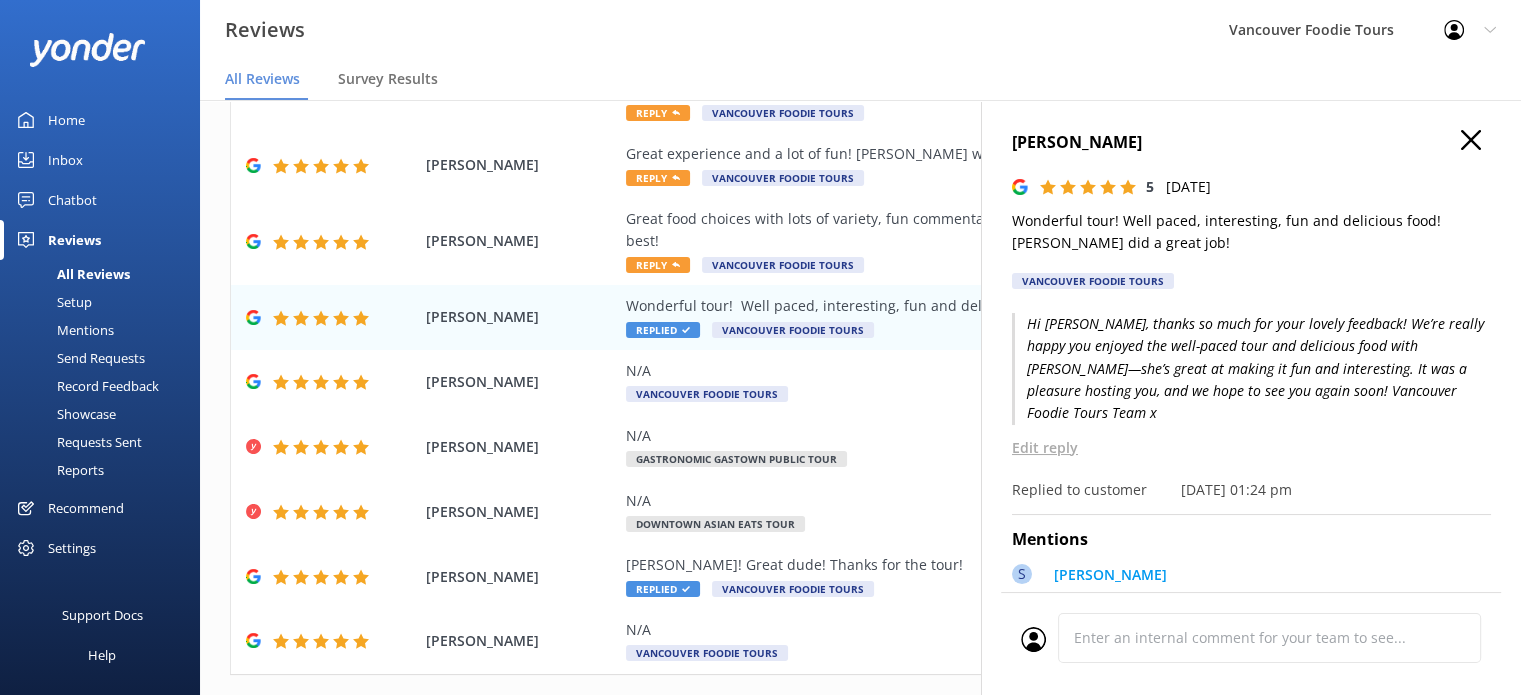 click 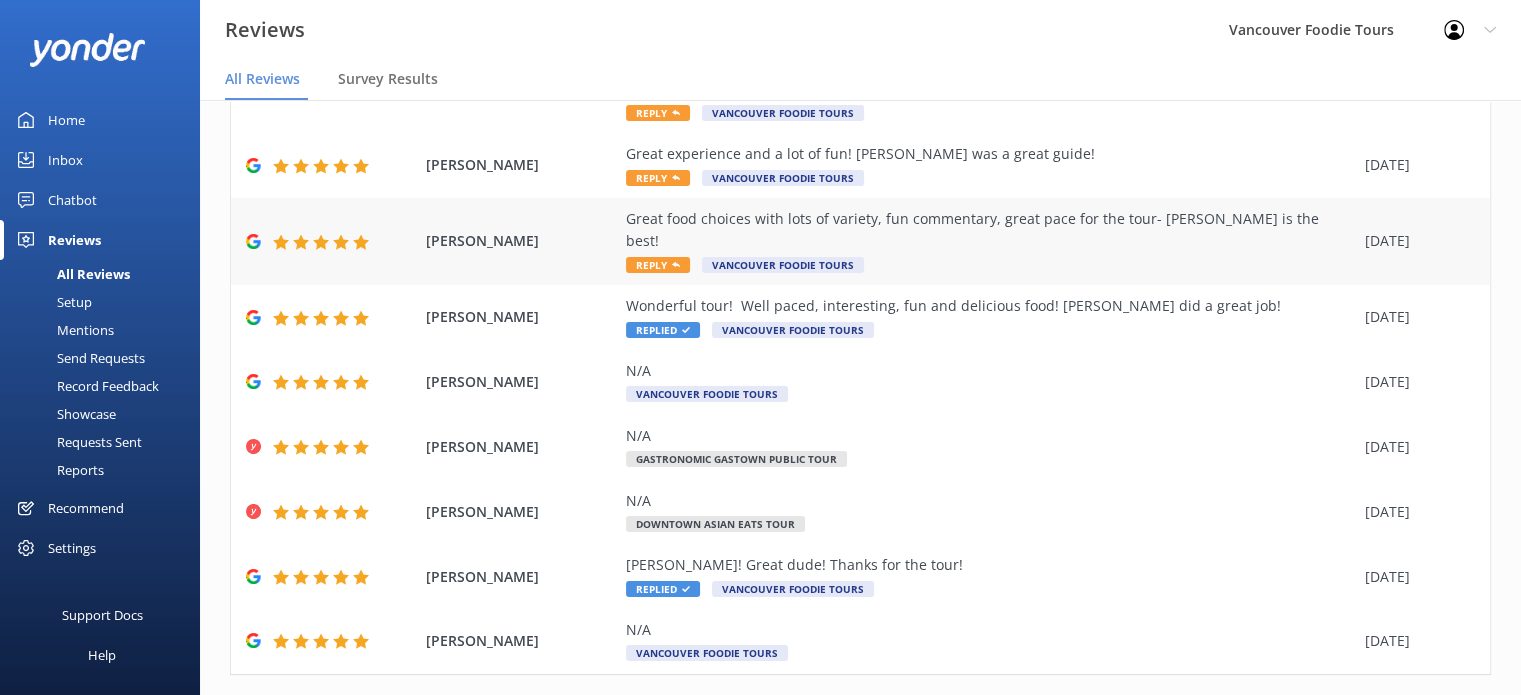 click on "Great food choices with lots of variety, fun commentary, great pace for the tour- [PERSON_NAME] is the best!" at bounding box center [990, 230] 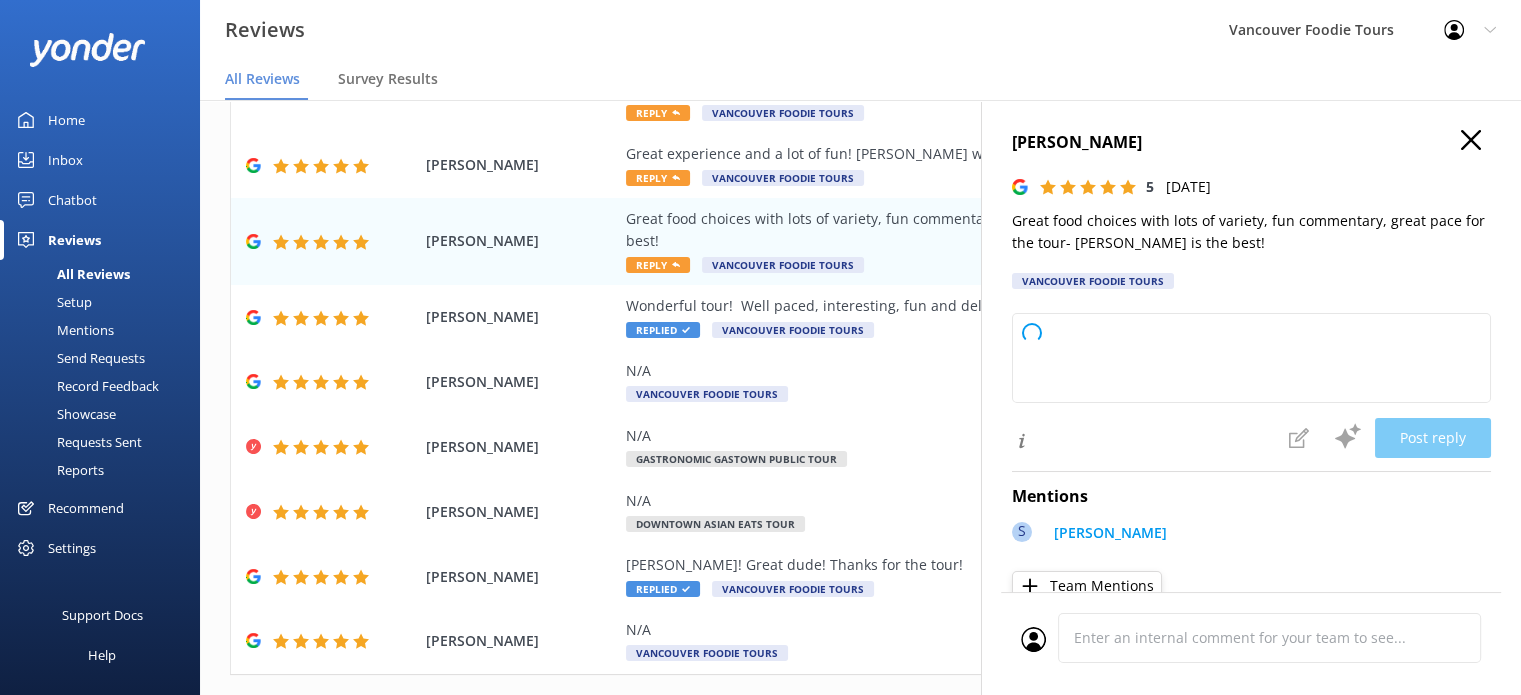 type on "Thank you so much for your wonderful review! We're thrilled you enjoyed the food variety and [PERSON_NAME]'s tour. We hope to see you again soon!" 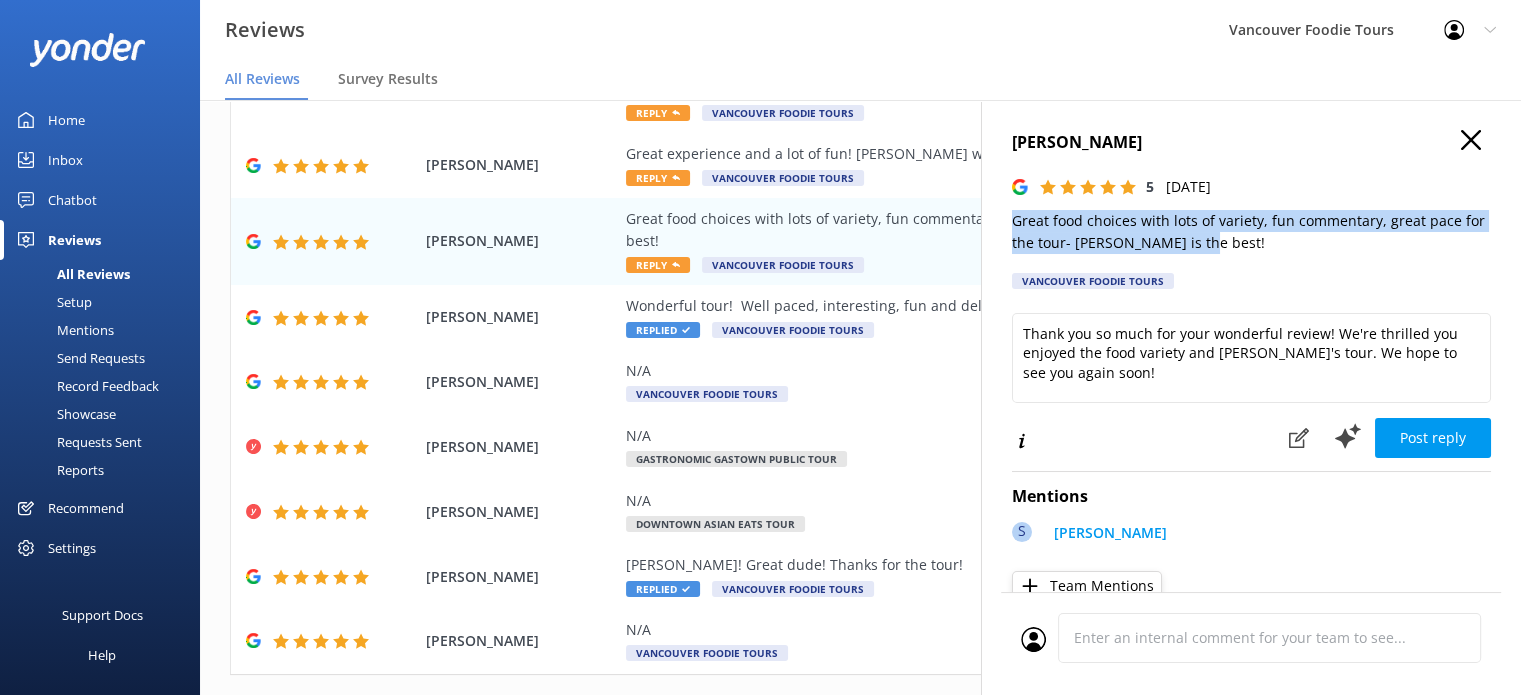 drag, startPoint x: 1208, startPoint y: 246, endPoint x: 992, endPoint y: 226, distance: 216.92395 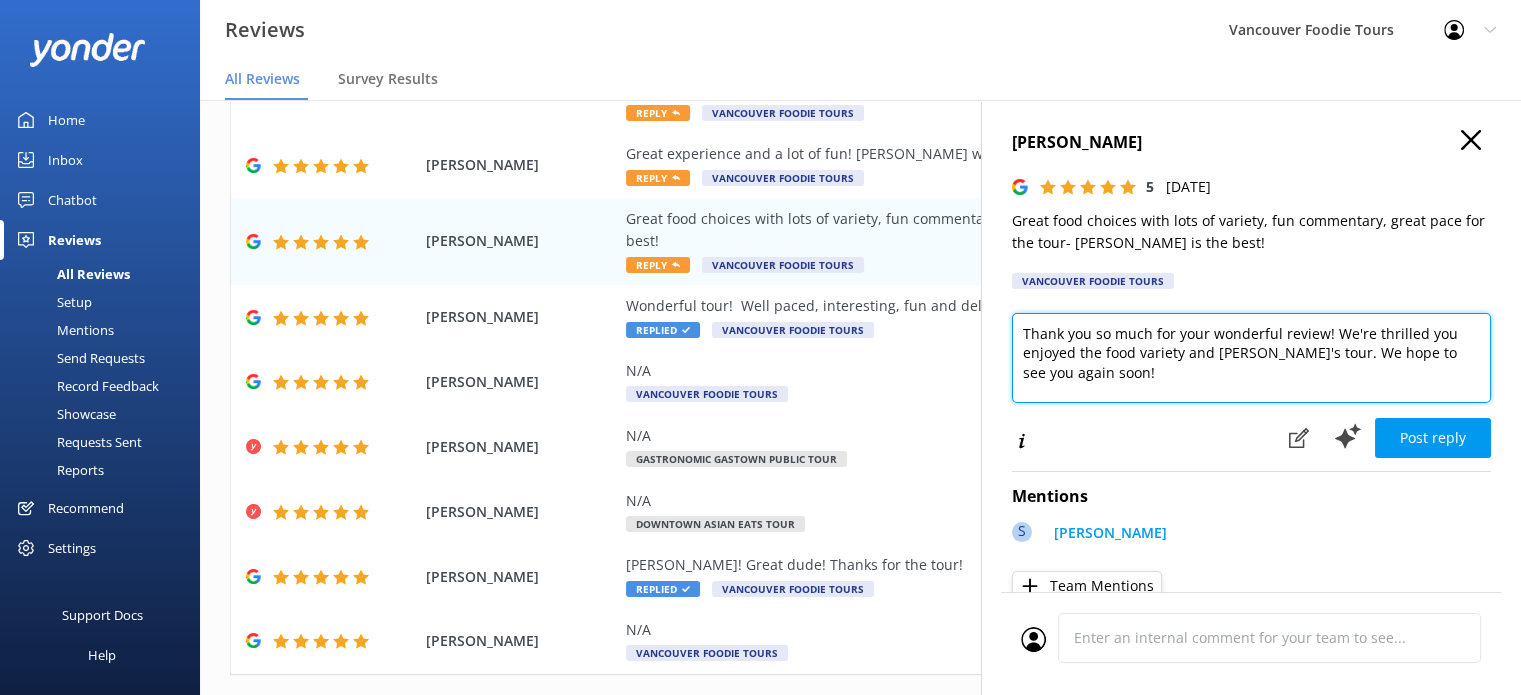 click on "Thank you so much for your wonderful review! We're thrilled you enjoyed the food variety and [PERSON_NAME]'s tour. We hope to see you again soon!" at bounding box center [1251, 358] 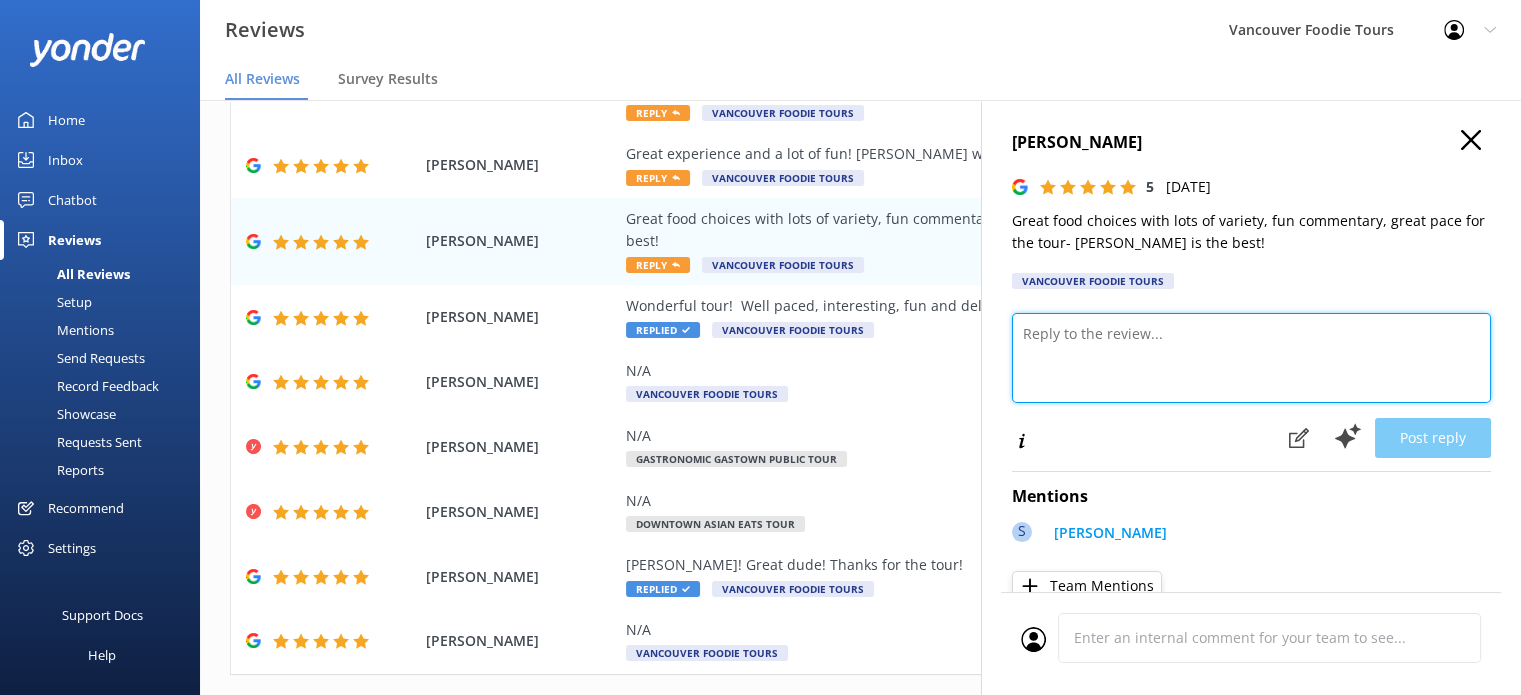 paste on "Hi [PERSON_NAME], thanks so much for your kind words! We’re really happy you enjoyed the variety of food and [PERSON_NAME]’s fun commentary—she definitely knows how to keep the tour moving just right. It was a pleasure hosting you, and we hope to see you again soon!
Vancouver Foodie Tours Team x" 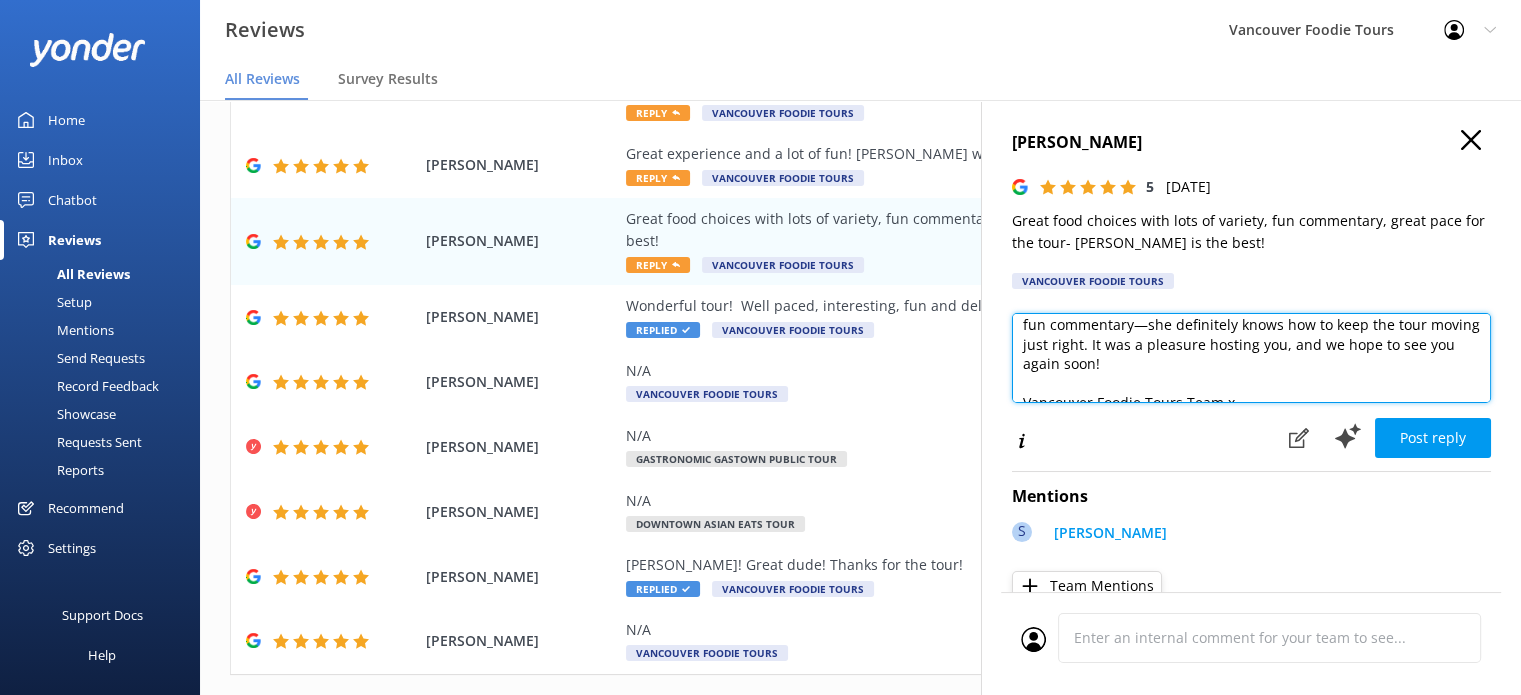 scroll, scrollTop: 10, scrollLeft: 0, axis: vertical 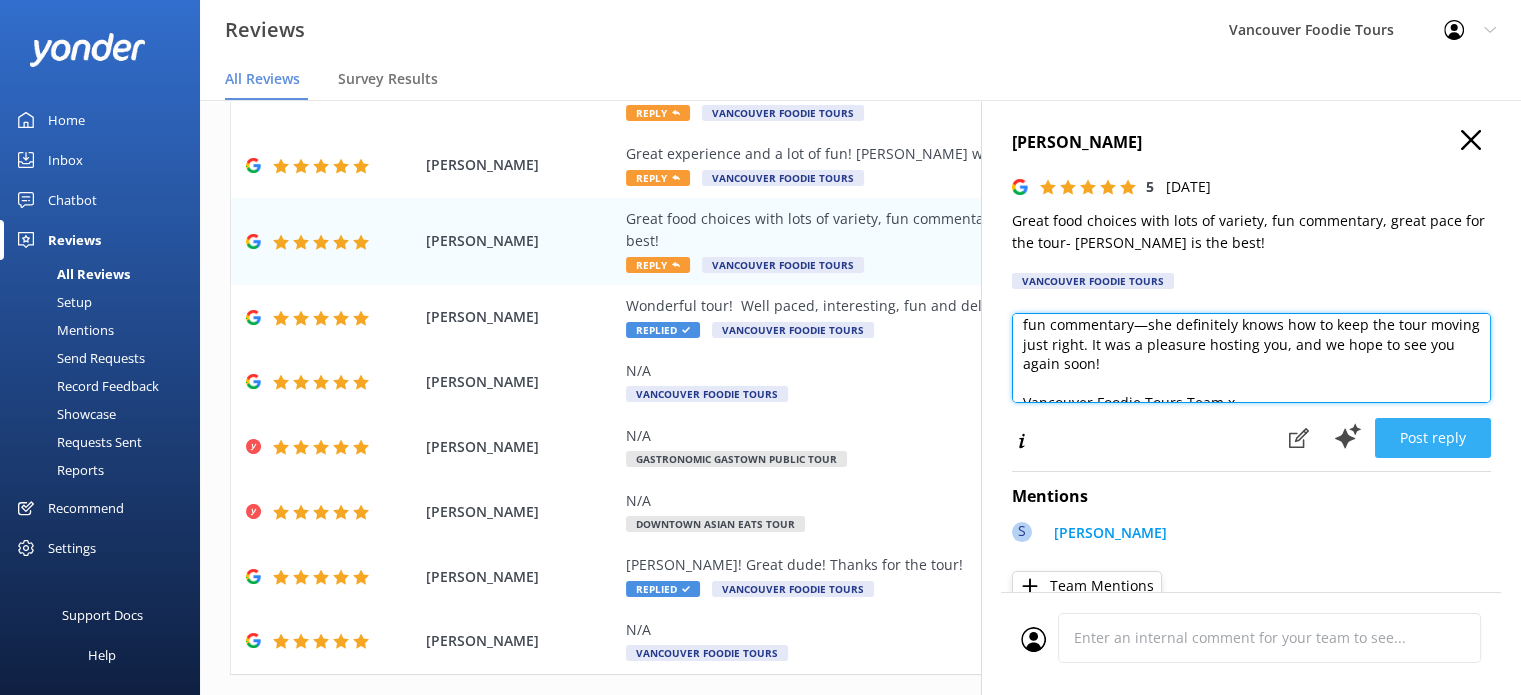 type on "Hi [PERSON_NAME], thanks so much for your kind words! We’re really happy you enjoyed the variety of food and [PERSON_NAME]’s fun commentary—she definitely knows how to keep the tour moving just right. It was a pleasure hosting you, and we hope to see you again soon!
Vancouver Foodie Tours Team x" 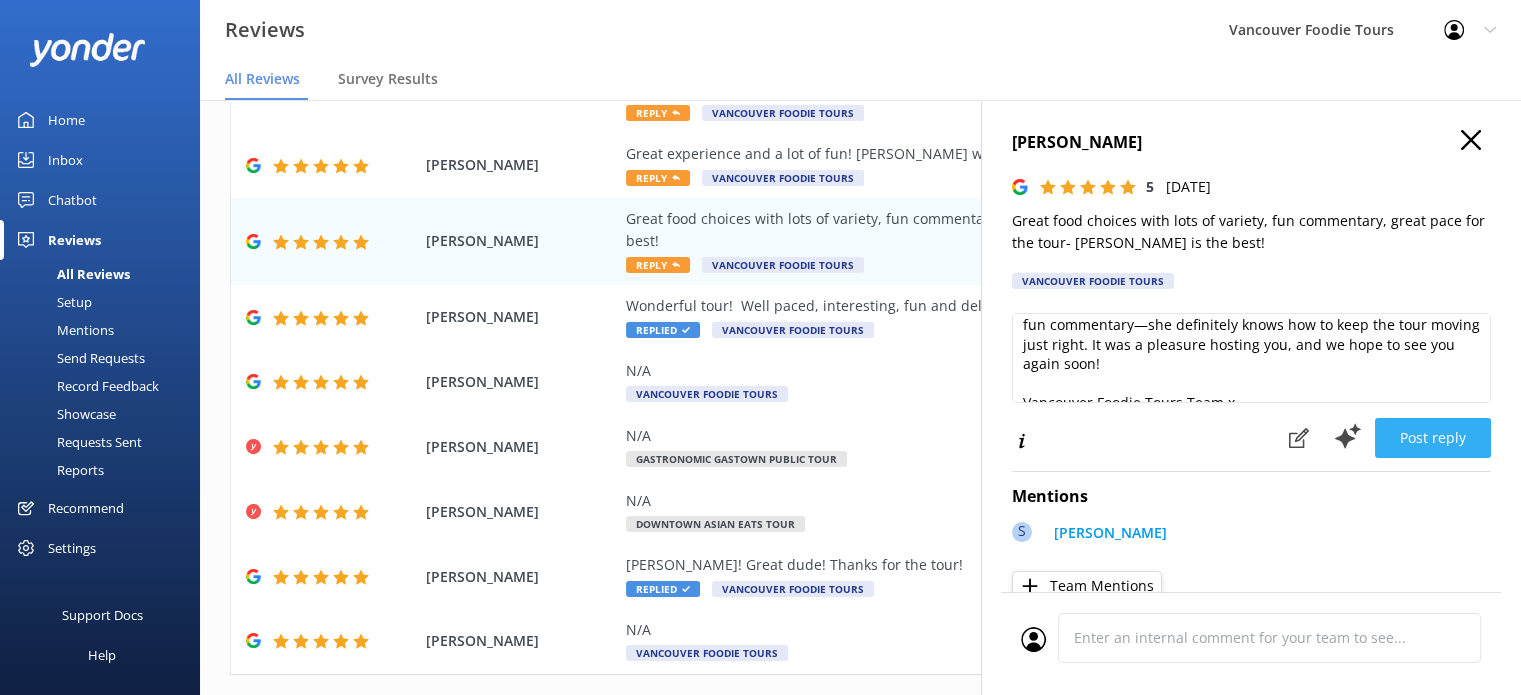 click on "Post reply" at bounding box center [1433, 438] 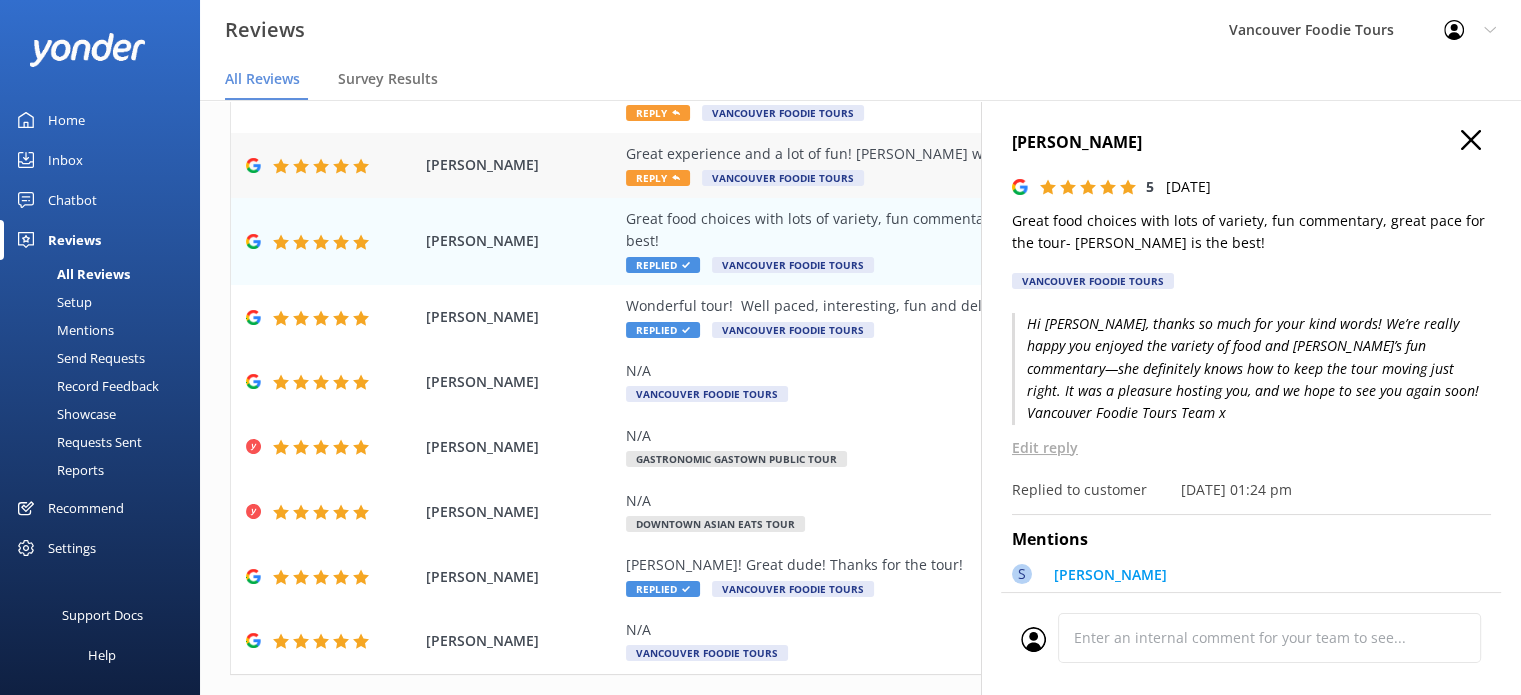 click on "Great experience and a lot of fun! [PERSON_NAME] was a great guide! Reply Vancouver Foodie Tours" at bounding box center [990, 165] 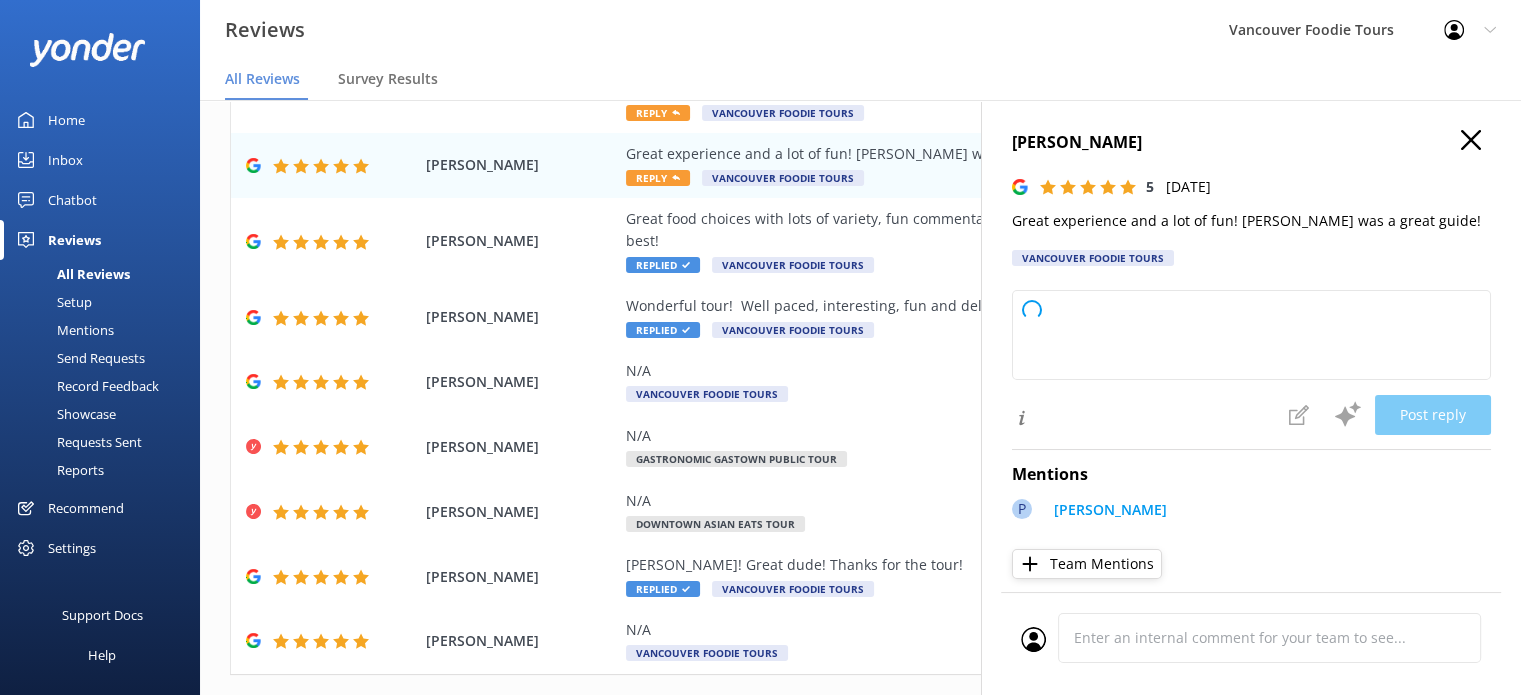 type on "Thank you so much for your wonderful review! We're thrilled to hear you had a great experience and enjoyed your time with [PERSON_NAME]. We hope to welcome you back again soon!" 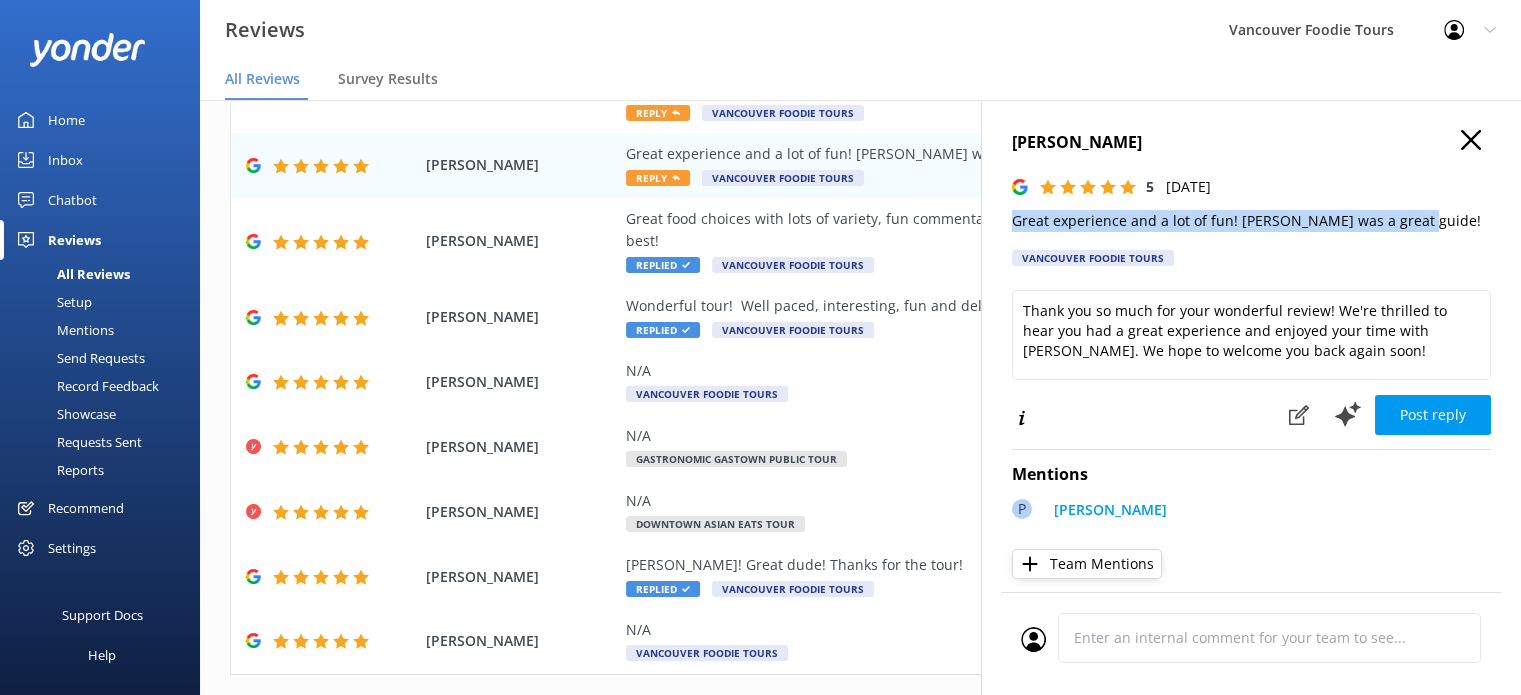 drag, startPoint x: 1008, startPoint y: 219, endPoint x: 1412, endPoint y: 222, distance: 404.01114 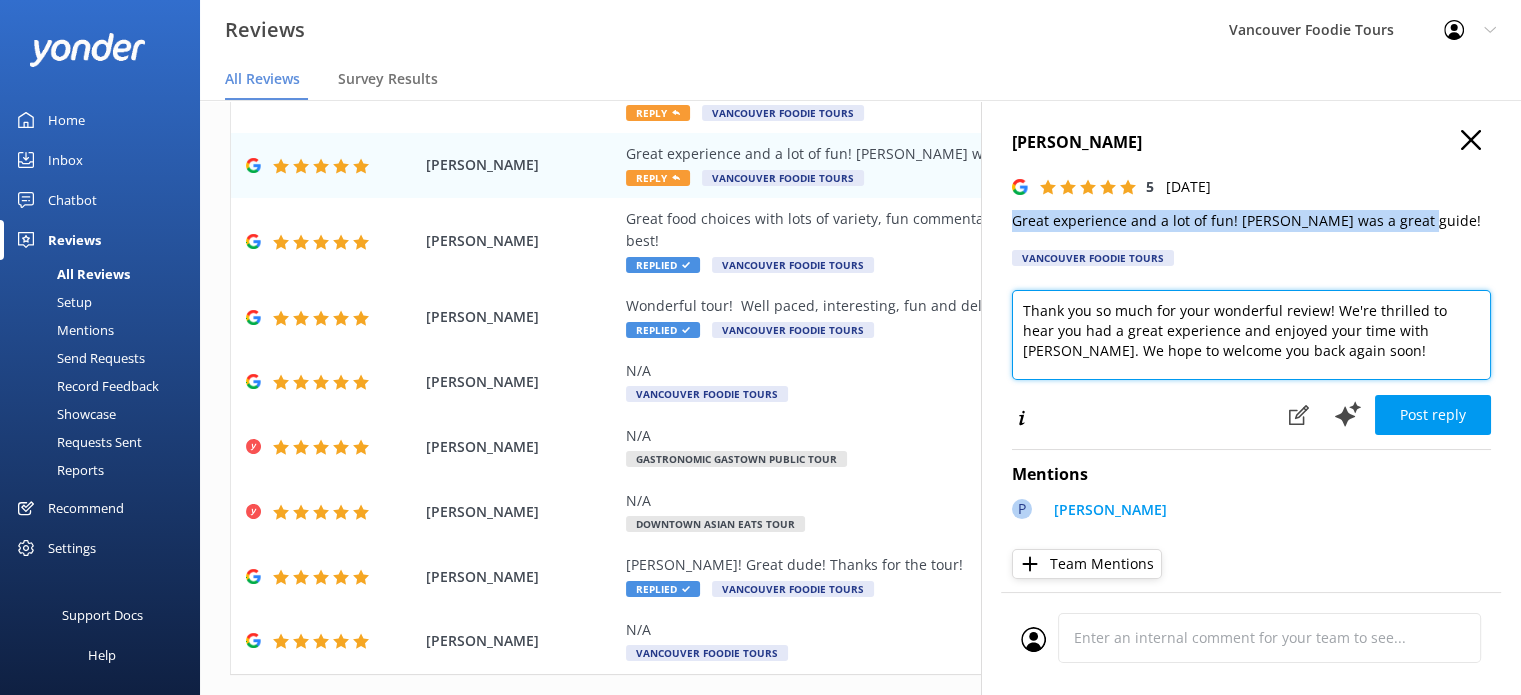 click on "Thank you so much for your wonderful review! We're thrilled to hear you had a great experience and enjoyed your time with [PERSON_NAME]. We hope to welcome you back again soon!" at bounding box center (1251, 335) 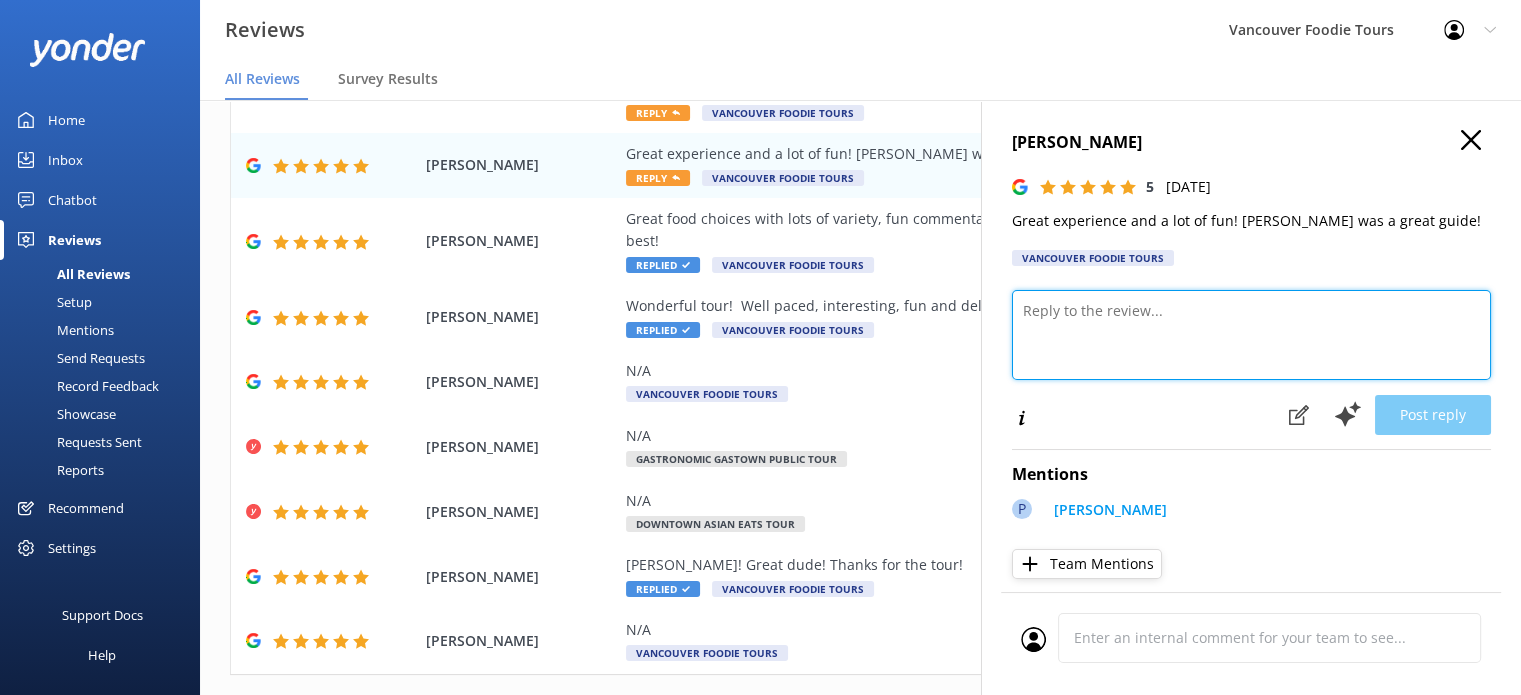 paste on "Hi [PERSON_NAME], thank you for your kind feedback! We’re so pleased you enjoyed the fun experience with [PERSON_NAME]—she’s a fantastic guide. It was a pleasure hosting you, and we hope to see you again soon!
Vancouver Foodie Tours Team x" 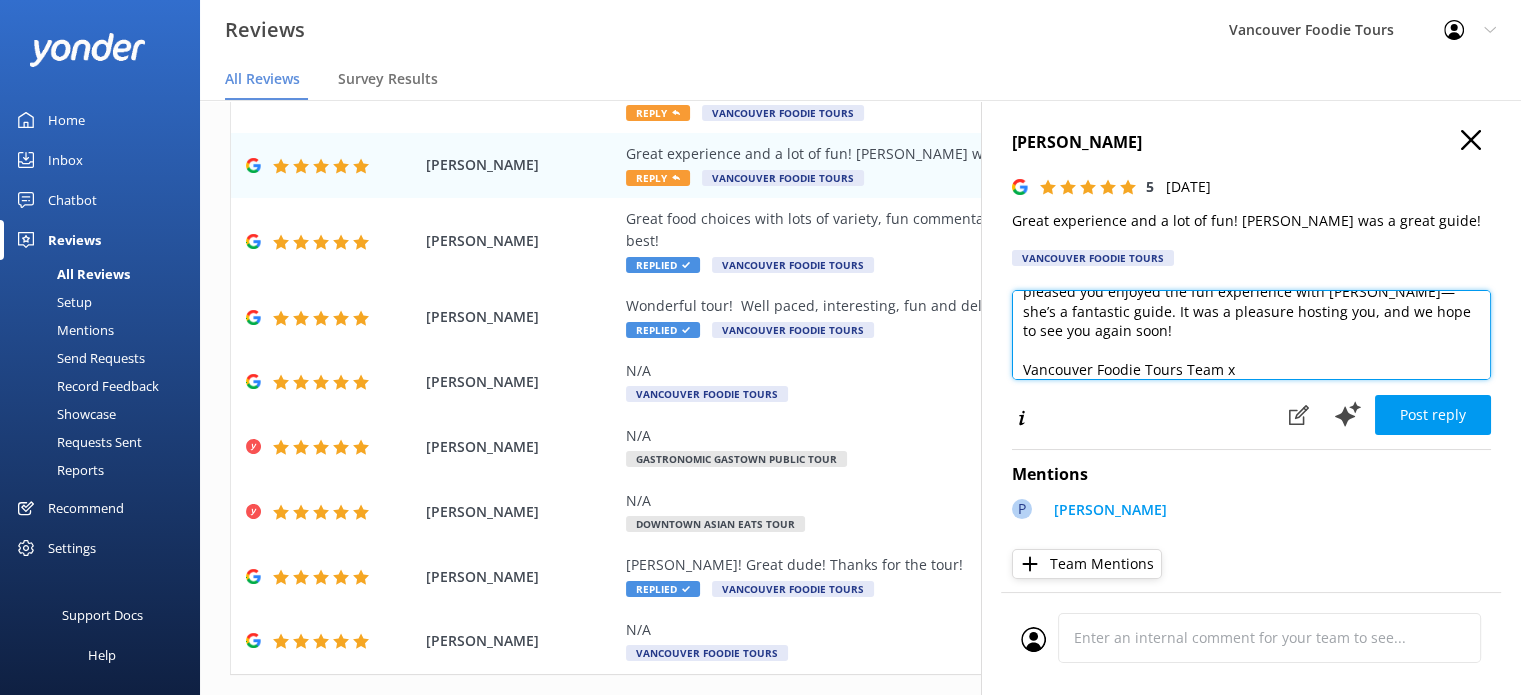 scroll, scrollTop: 10, scrollLeft: 0, axis: vertical 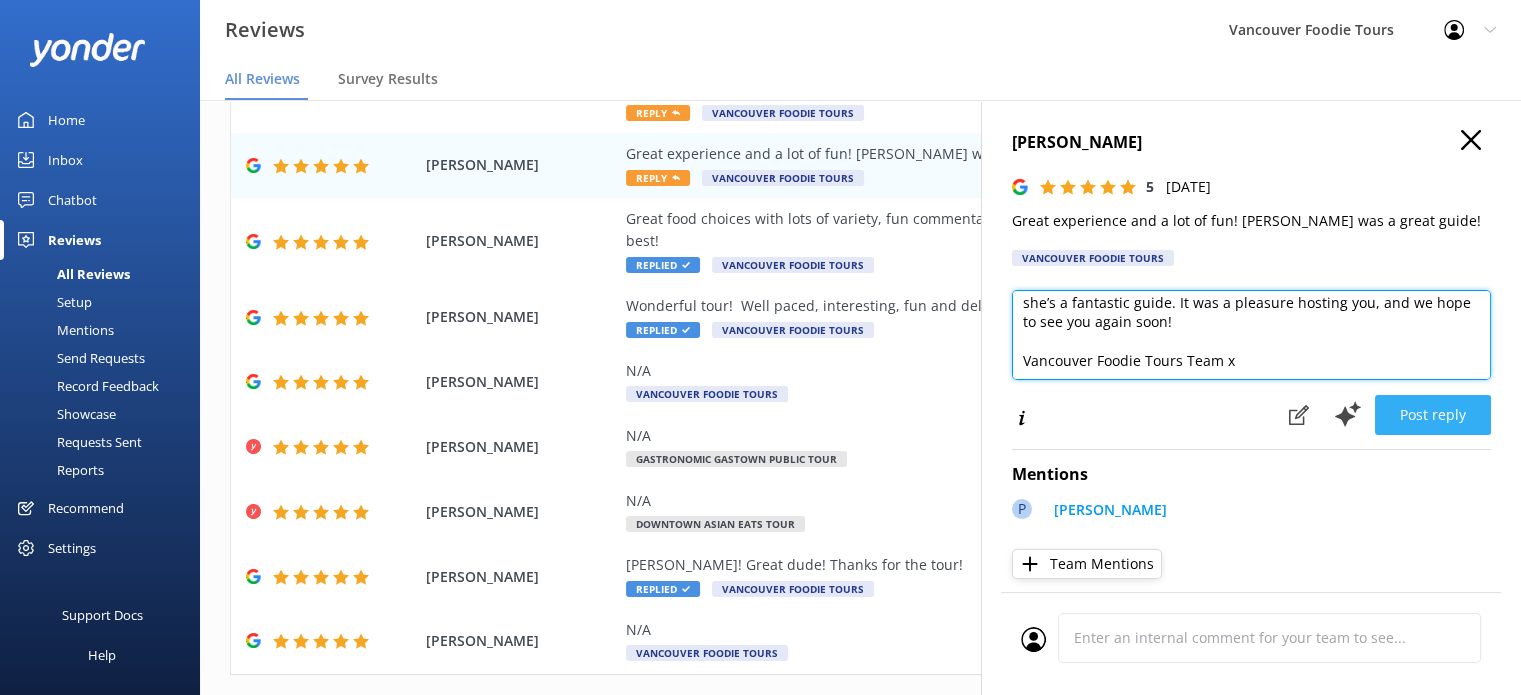 type on "Hi [PERSON_NAME], thank you for your kind feedback! We’re so pleased you enjoyed the fun experience with [PERSON_NAME]—she’s a fantastic guide. It was a pleasure hosting you, and we hope to see you again soon!
Vancouver Foodie Tours Team x" 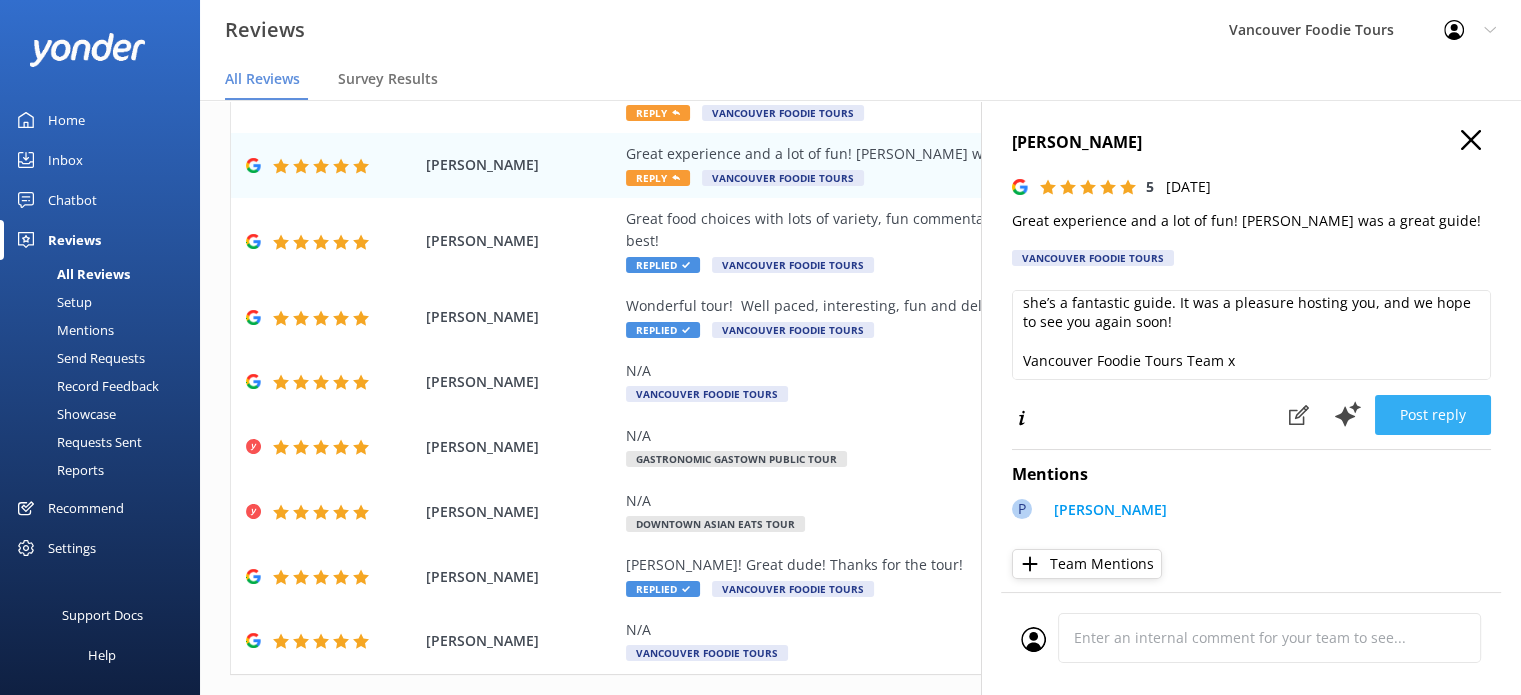 click on "Post reply" at bounding box center (1433, 415) 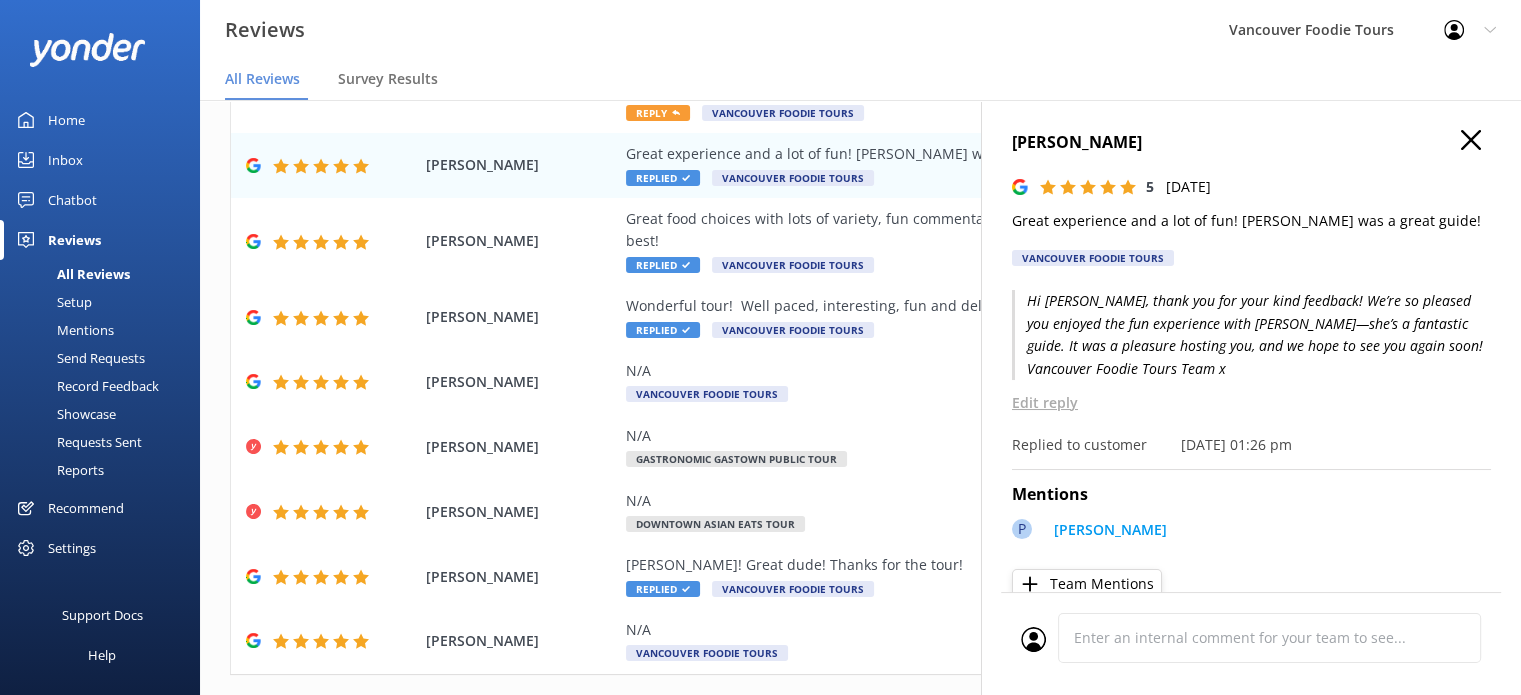 click 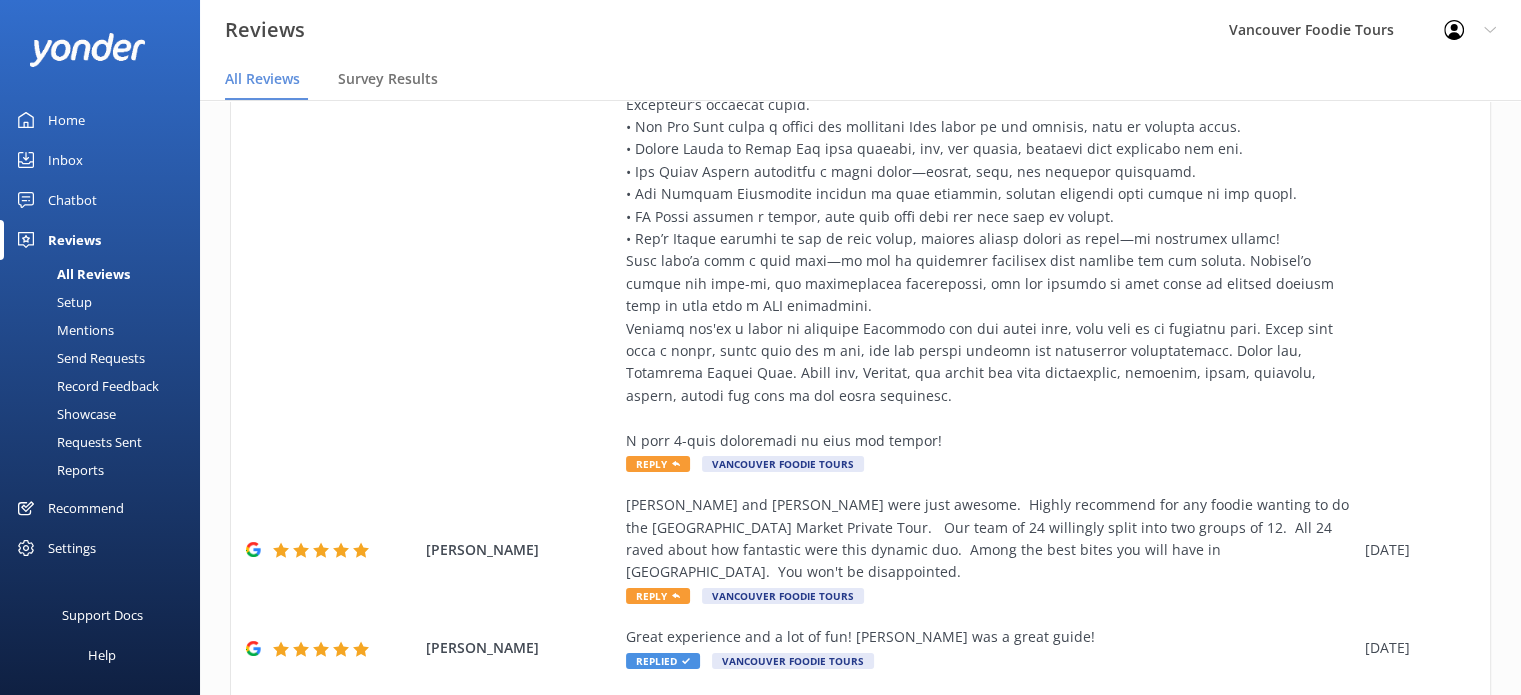 scroll, scrollTop: 516, scrollLeft: 0, axis: vertical 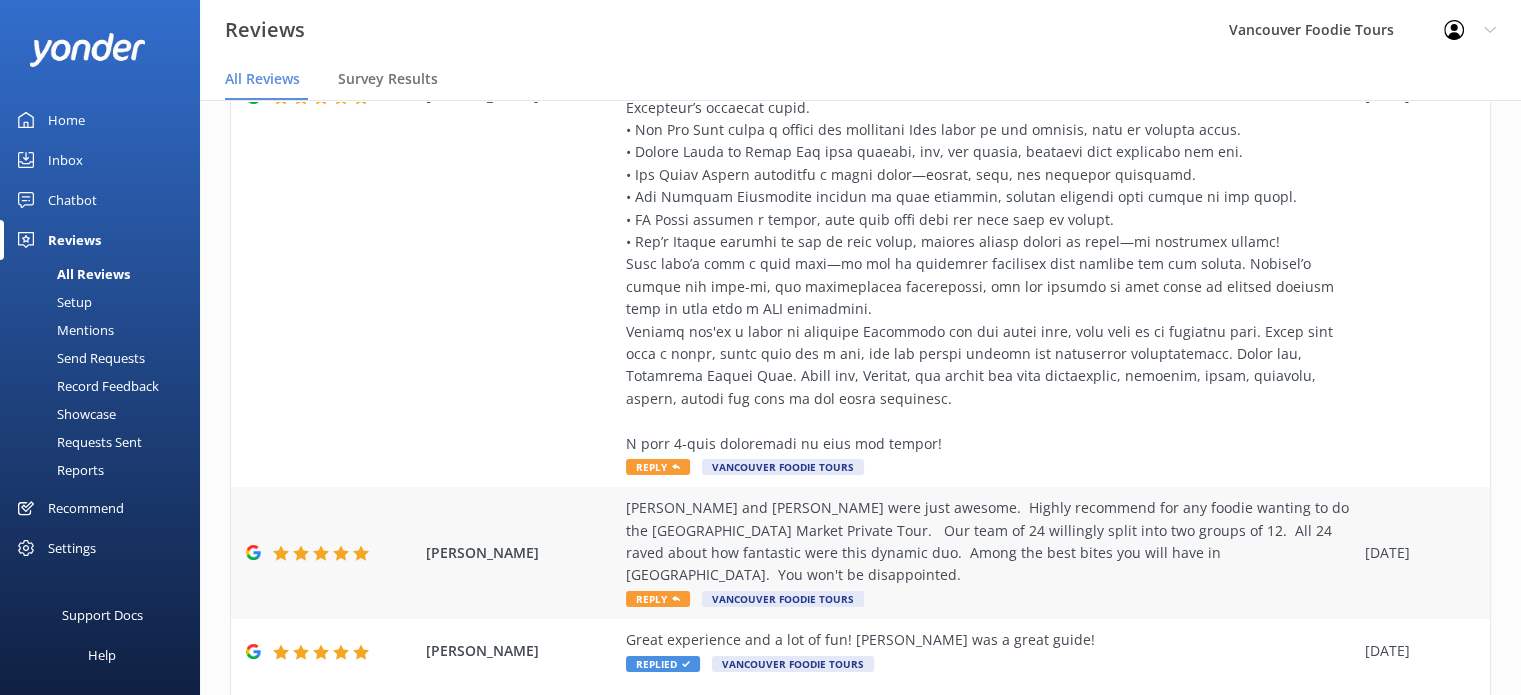 click on "[PERSON_NAME] and [PERSON_NAME] were just awesome.  Highly recommend for any foodie wanting to do the [GEOGRAPHIC_DATA] Market Private Tour.   Our team of 24 willingly split into two groups of 12.  All 24 raved about how fantastic were this dynamic duo.  Among the best bites you will have in [GEOGRAPHIC_DATA].  You won't be disappointed." at bounding box center [990, 542] 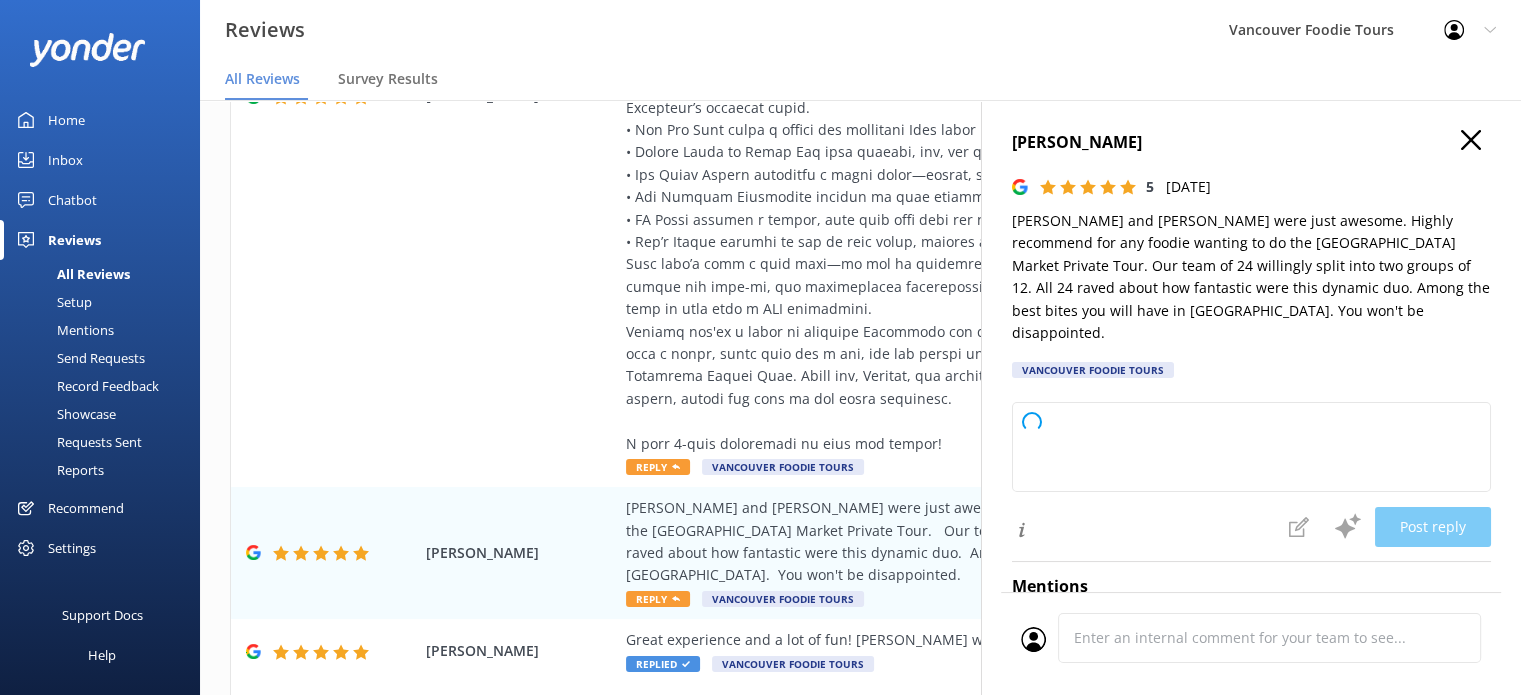 type on "Thank you so much for your wonderful review! We’re thrilled to hear that [PERSON_NAME] and [PERSON_NAME] made your Granville Island Market tour such a memorable experience for your whole team. Your kind words mean a lot to us, and we’re delighted you enjoyed the food and the company. We hope to welcome you back on another tour soon!" 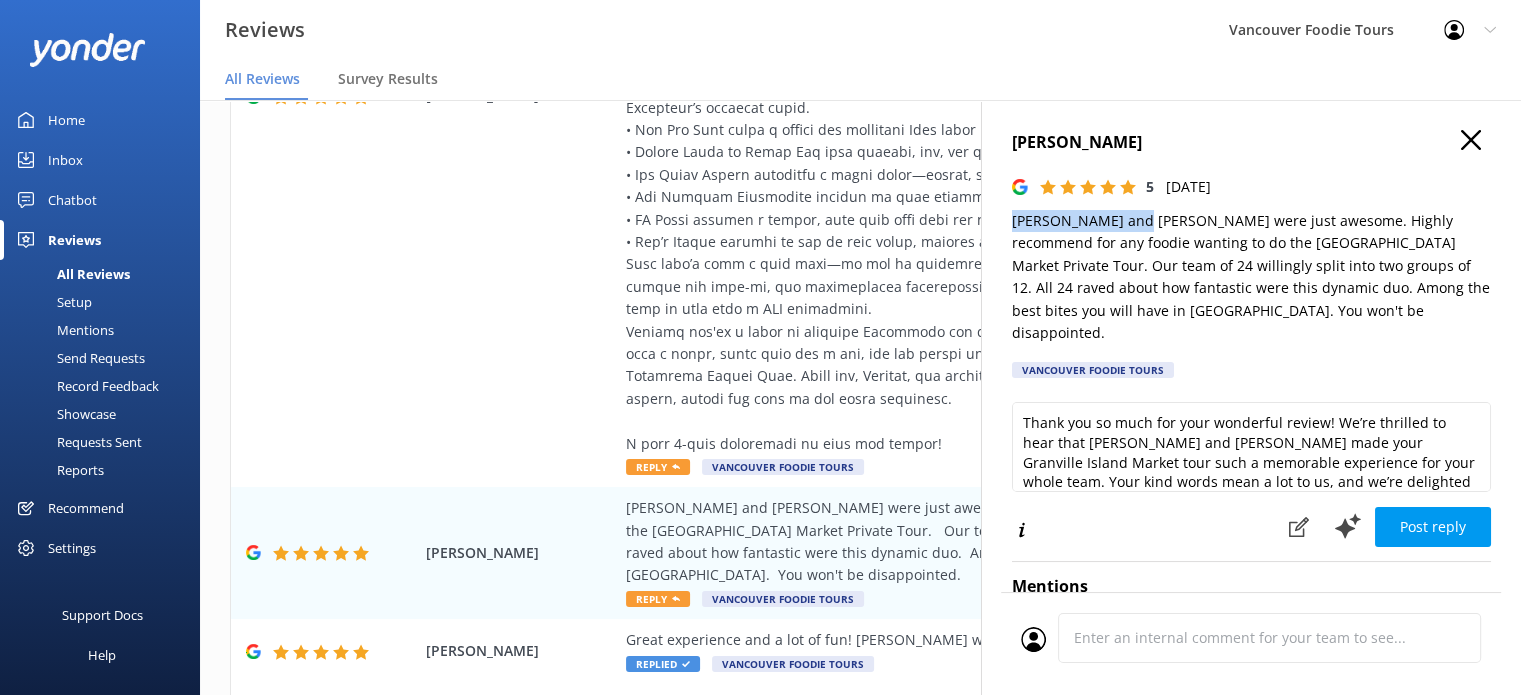 drag, startPoint x: 1132, startPoint y: 217, endPoint x: 990, endPoint y: 219, distance: 142.01408 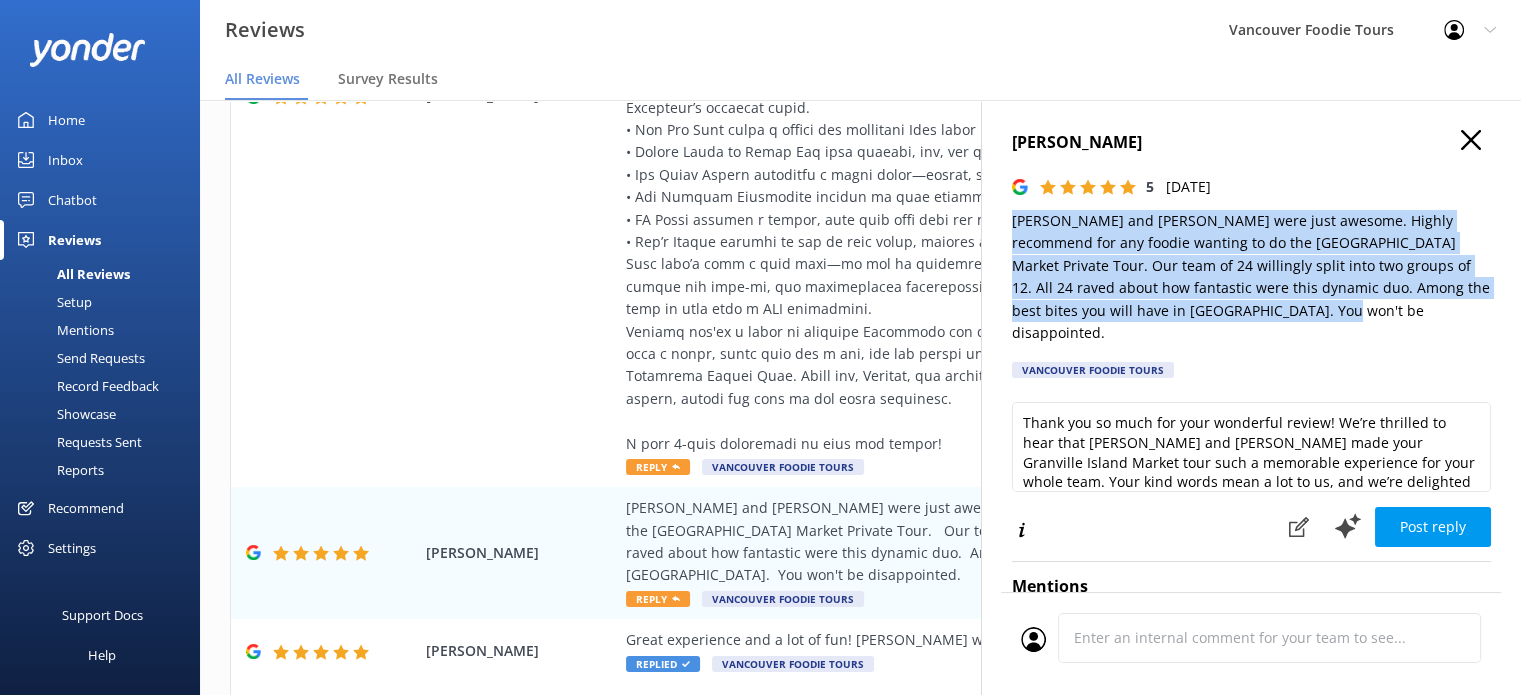 drag, startPoint x: 1280, startPoint y: 307, endPoint x: 1002, endPoint y: 224, distance: 290.12582 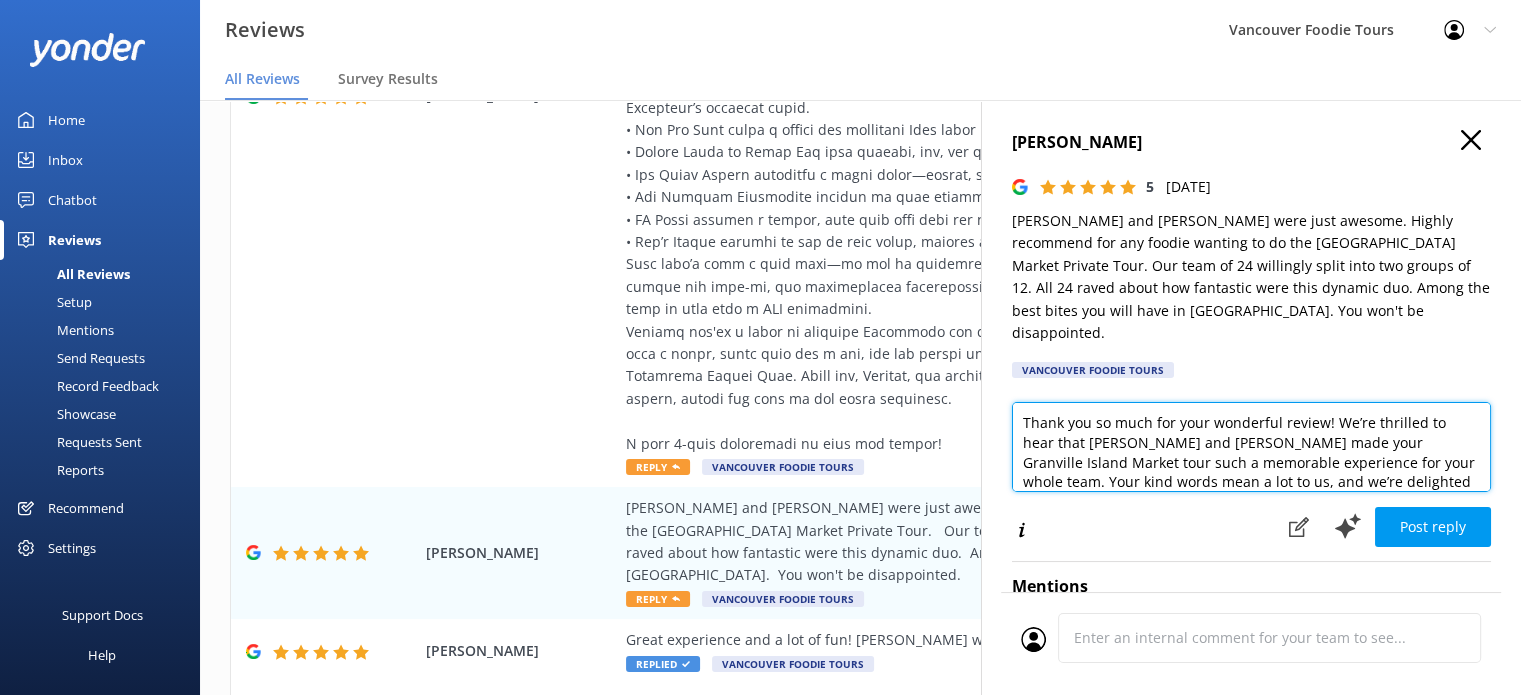 click on "Thank you so much for your wonderful review! We’re thrilled to hear that [PERSON_NAME] and [PERSON_NAME] made your Granville Island Market tour such a memorable experience for your whole team. Your kind words mean a lot to us, and we’re delighted you enjoyed the food and the company. We hope to welcome you back on another tour soon!" at bounding box center [1251, 447] 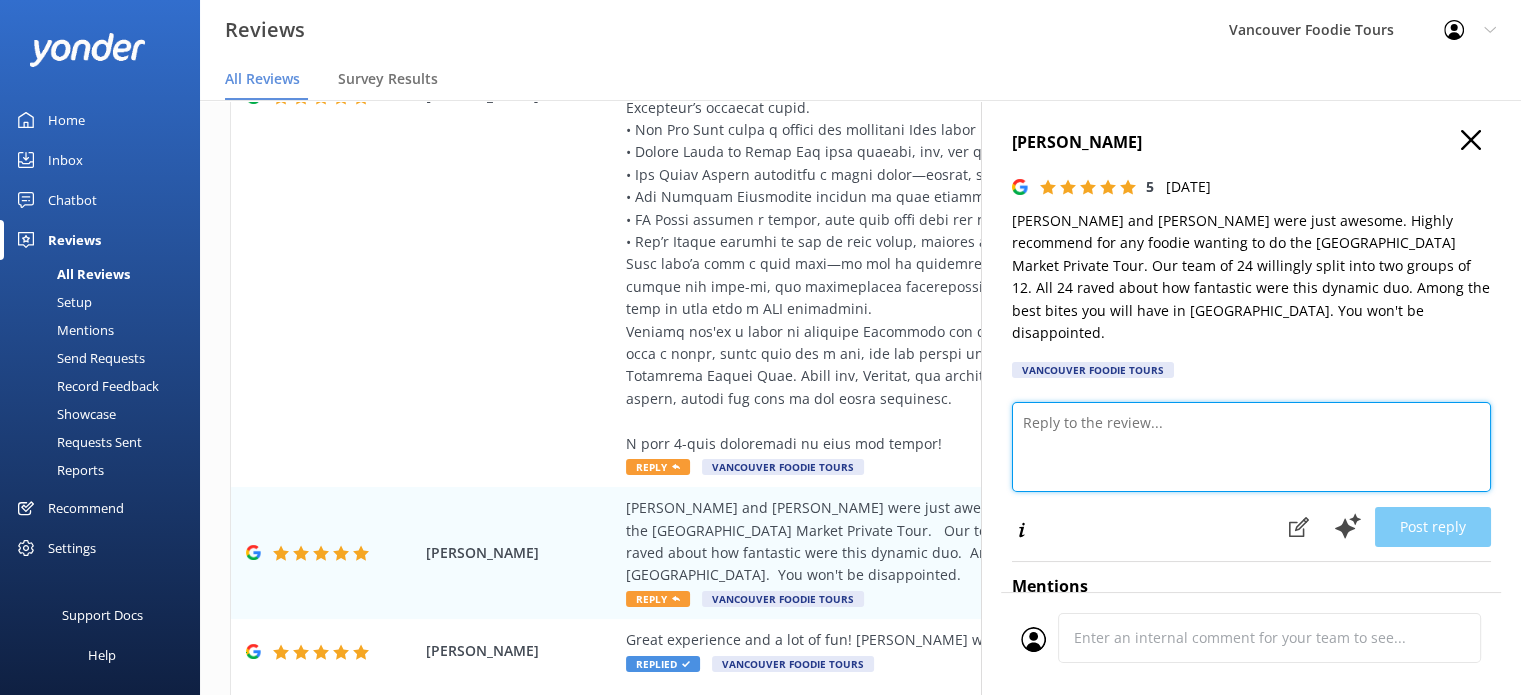 paste on "Hi [PERSON_NAME], thank you for your kind words! We’re really glad [PERSON_NAME] and [PERSON_NAME] made such a great impression on your whole team—and splitting into two groups sounds like a perfect way to enjoy the tour. It was a pleasure hosting you all, and we hope to see you again soon!
Vancouver Foodie Tours Team x" 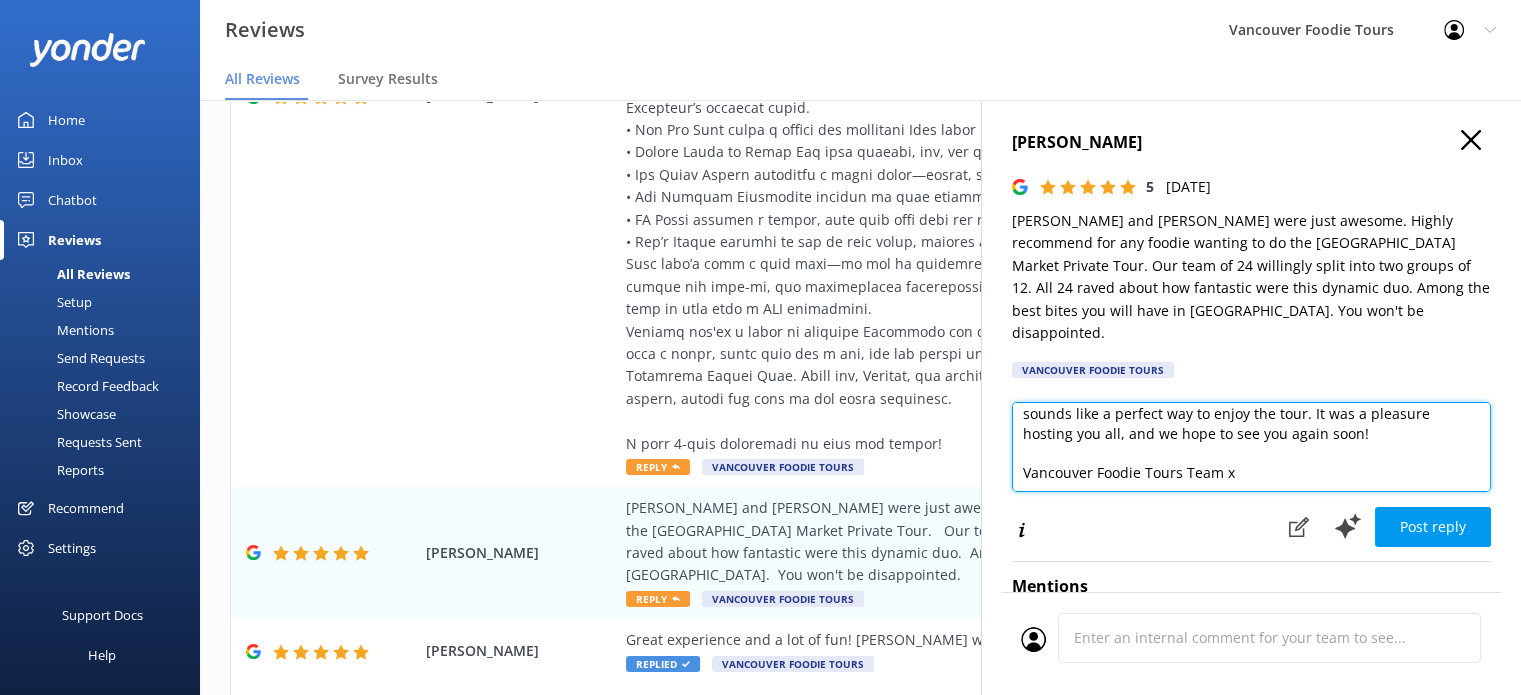 scroll, scrollTop: 10, scrollLeft: 0, axis: vertical 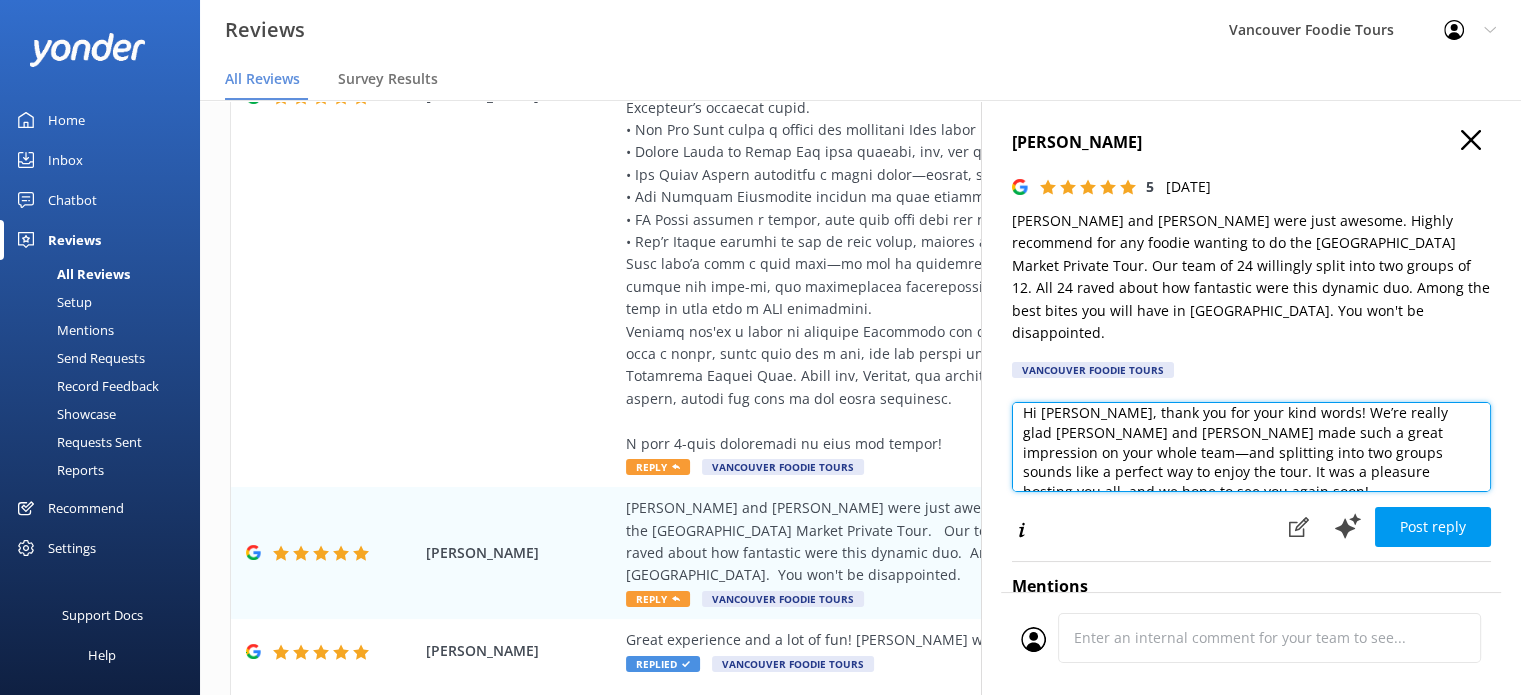 click on "Hi [PERSON_NAME], thank you for your kind words! We’re really glad [PERSON_NAME] and [PERSON_NAME] made such a great impression on your whole team—and splitting into two groups sounds like a perfect way to enjoy the tour. It was a pleasure hosting you all, and we hope to see you again soon!
Vancouver Foodie Tours Team x" at bounding box center (1251, 447) 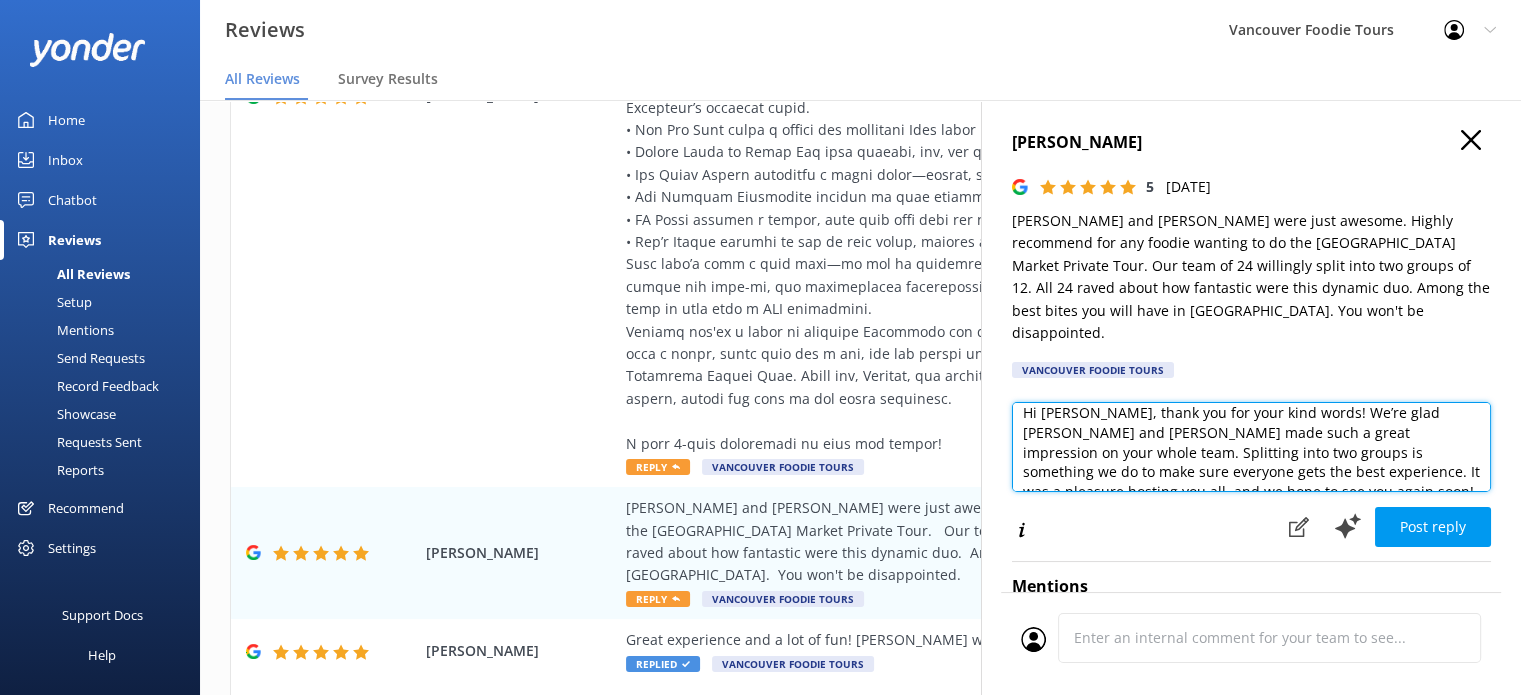 scroll, scrollTop: 0, scrollLeft: 0, axis: both 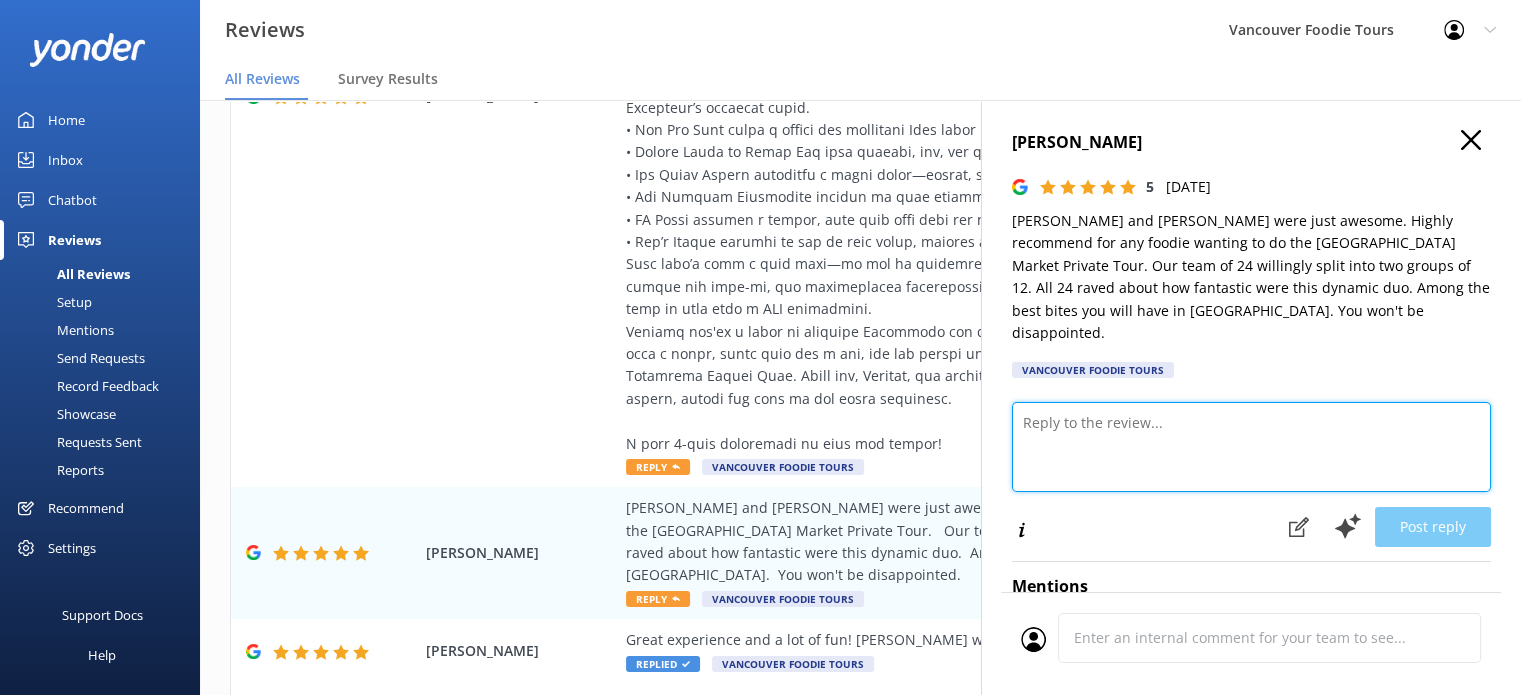 paste on "Hi [PERSON_NAME], thank you for your kind words! We’re glad [PERSON_NAME] and [PERSON_NAME] made such a great impression on your whole team. Splitting into two groups is something we do to make sure everyone gets the best experience. It was a pleasure hosting you all, and we hope to see you again soon!
Vancouver Foodie Tours Team x" 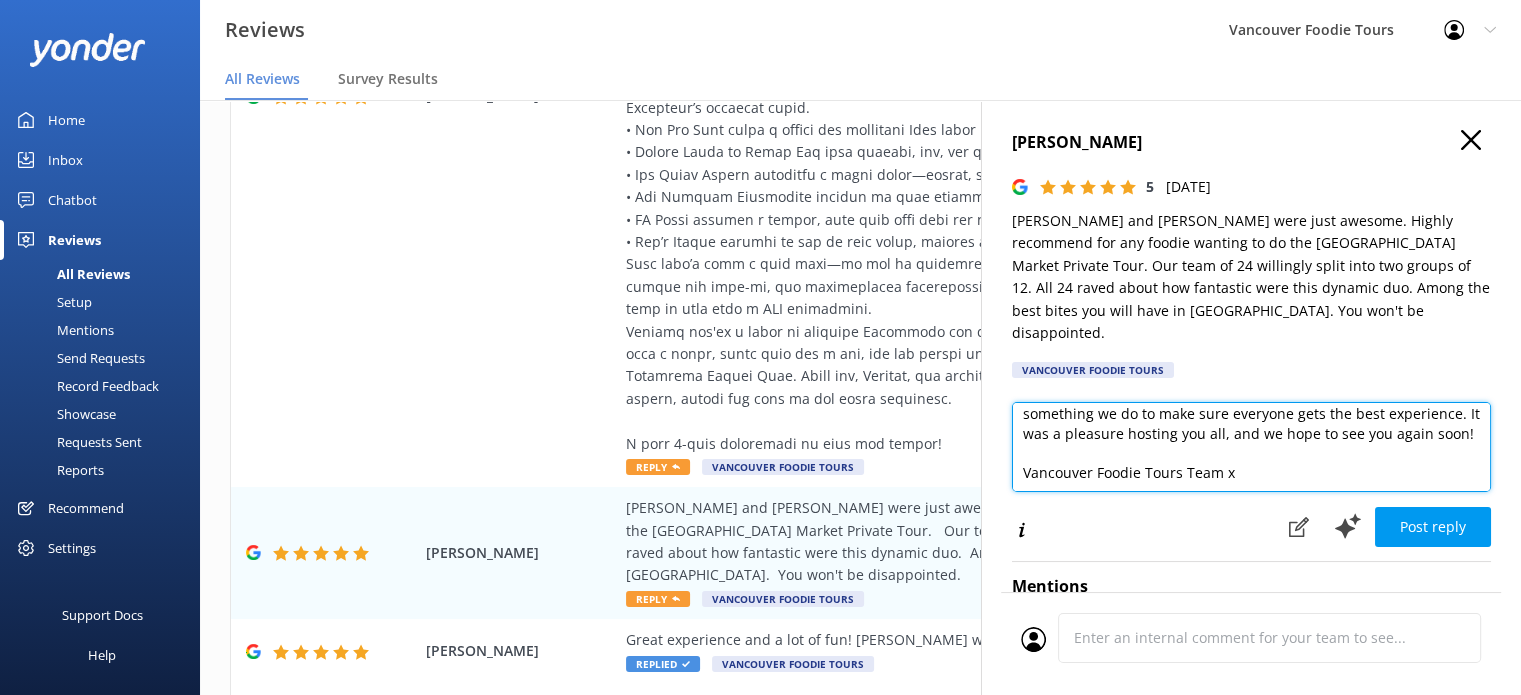 scroll, scrollTop: 10, scrollLeft: 0, axis: vertical 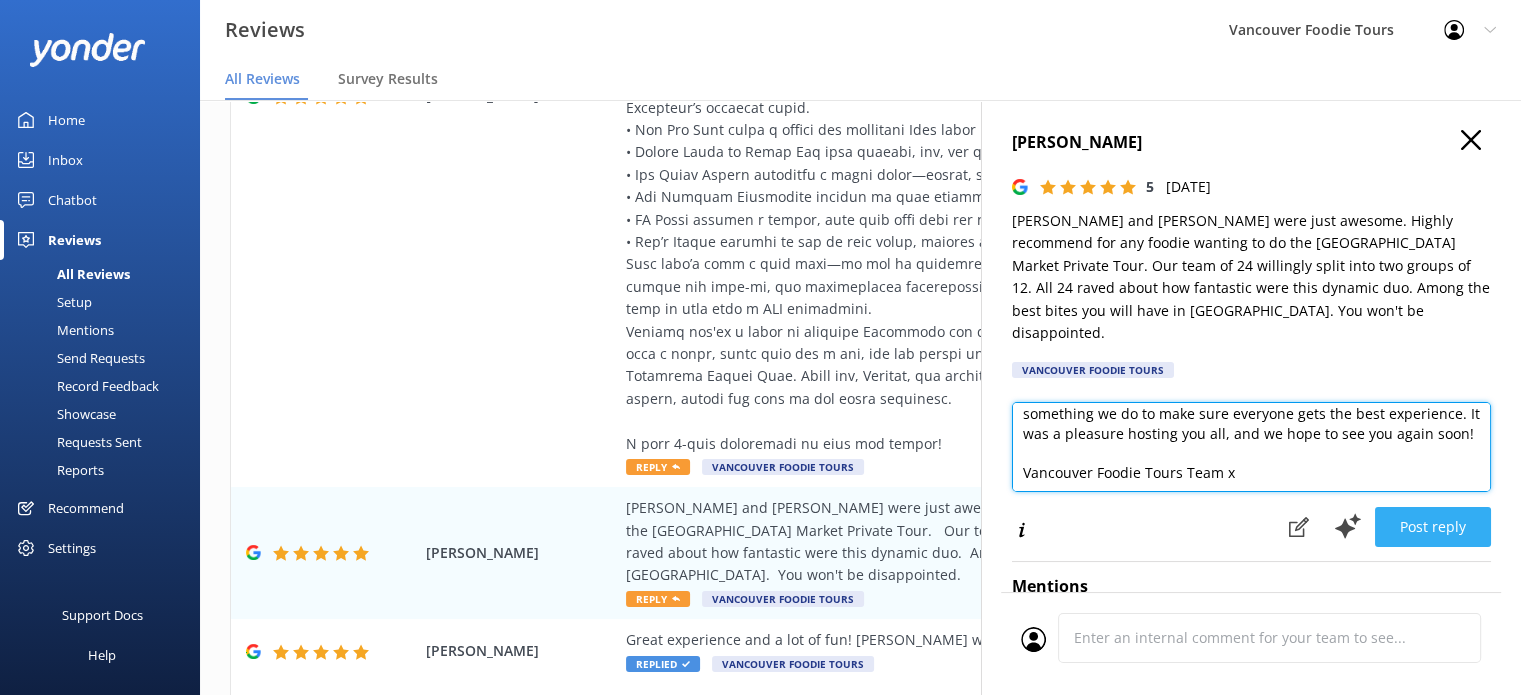 type on "Hi [PERSON_NAME], thank you for your kind words! We’re glad [PERSON_NAME] and [PERSON_NAME] made such a great impression on your whole team. Splitting into two groups is something we do to make sure everyone gets the best experience. It was a pleasure hosting you all, and we hope to see you again soon!
Vancouver Foodie Tours Team x" 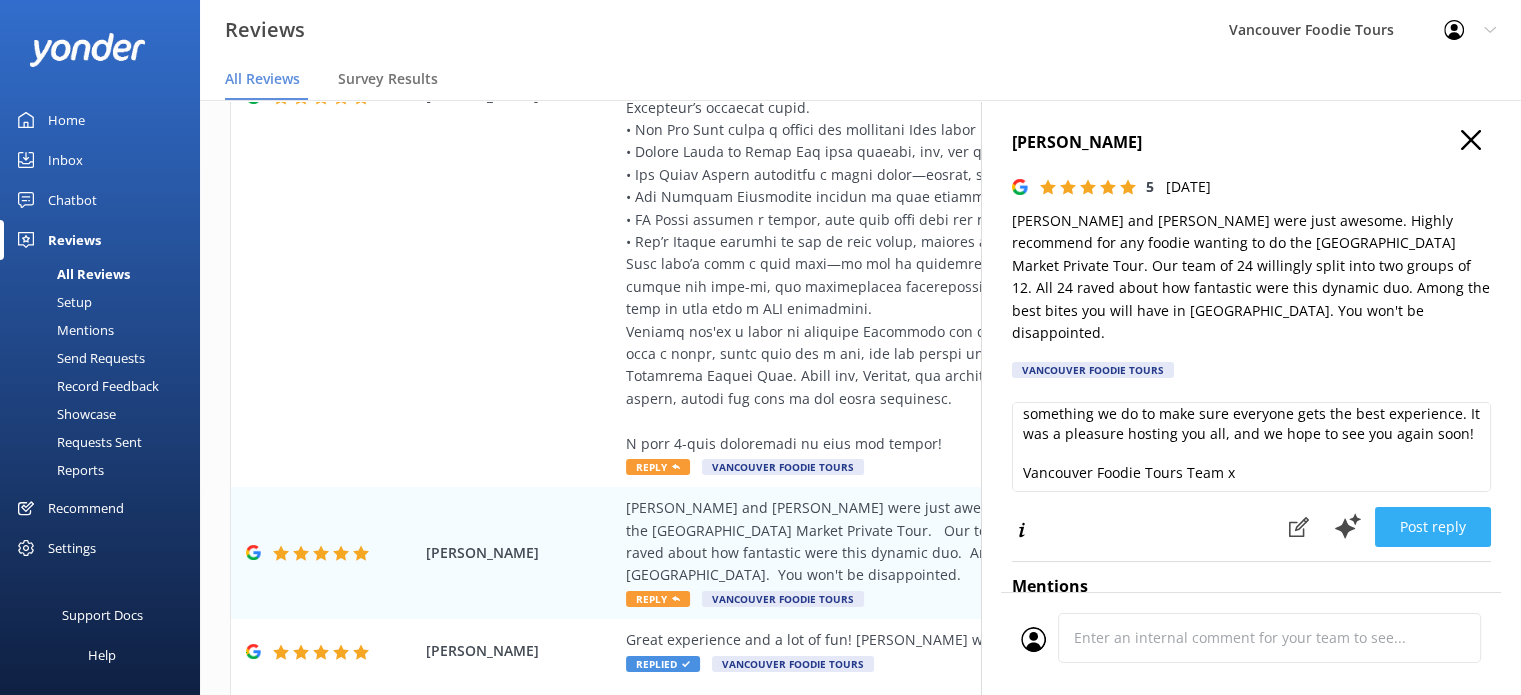click on "Post reply" at bounding box center (1433, 527) 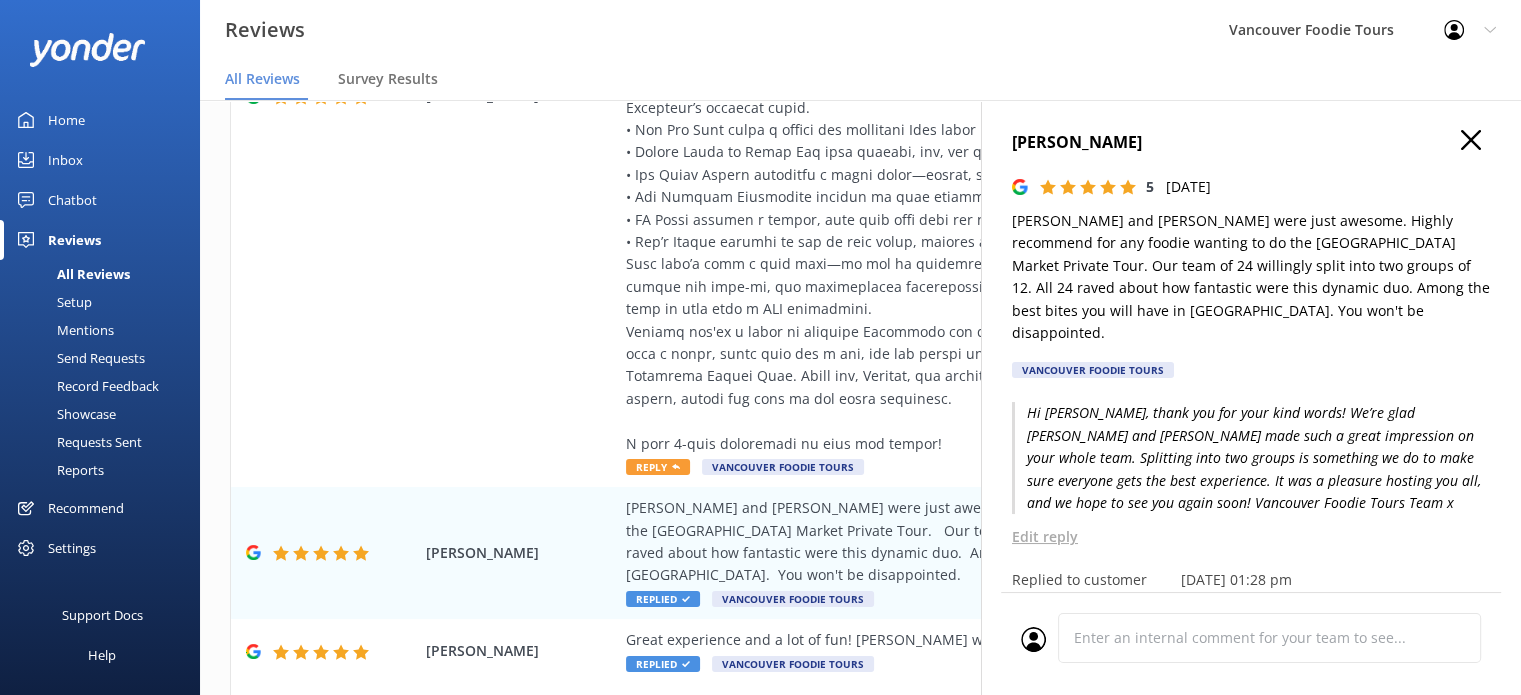 click 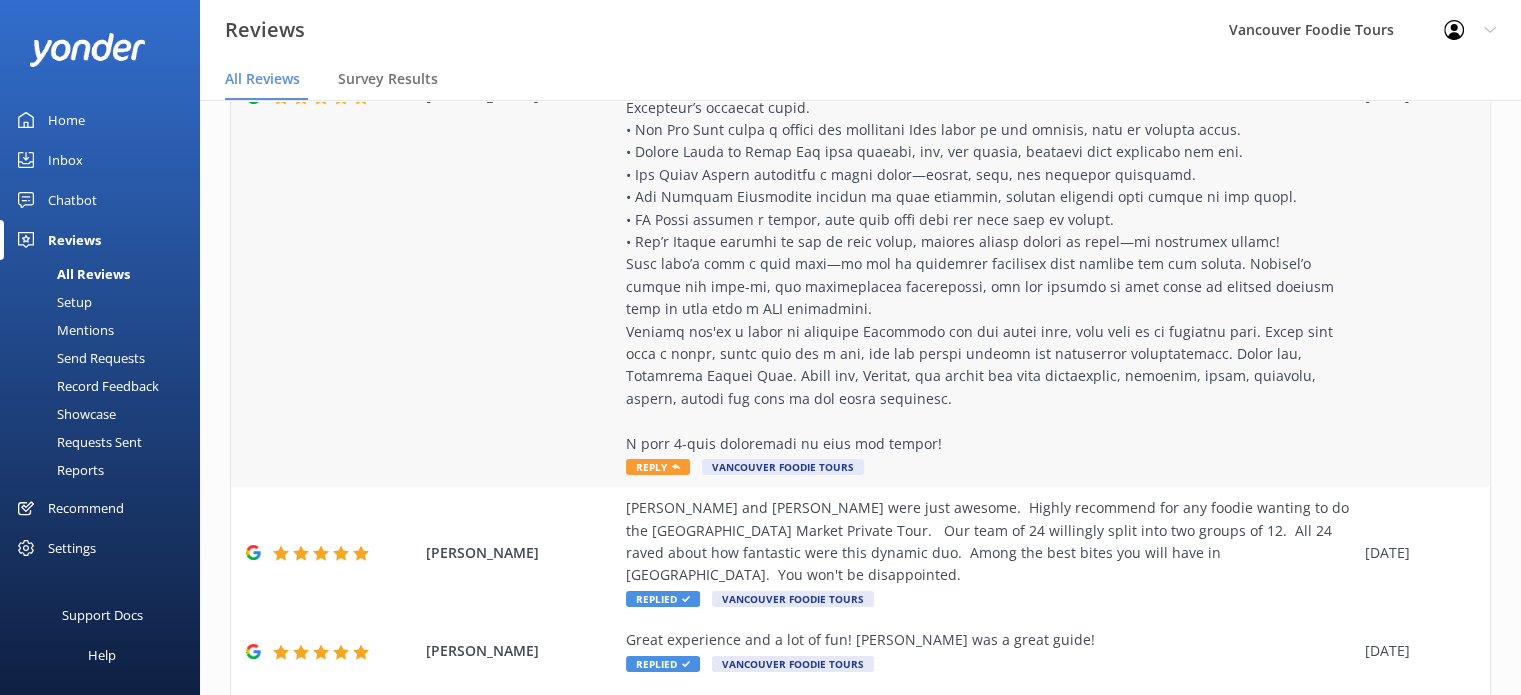 click at bounding box center (990, 85) 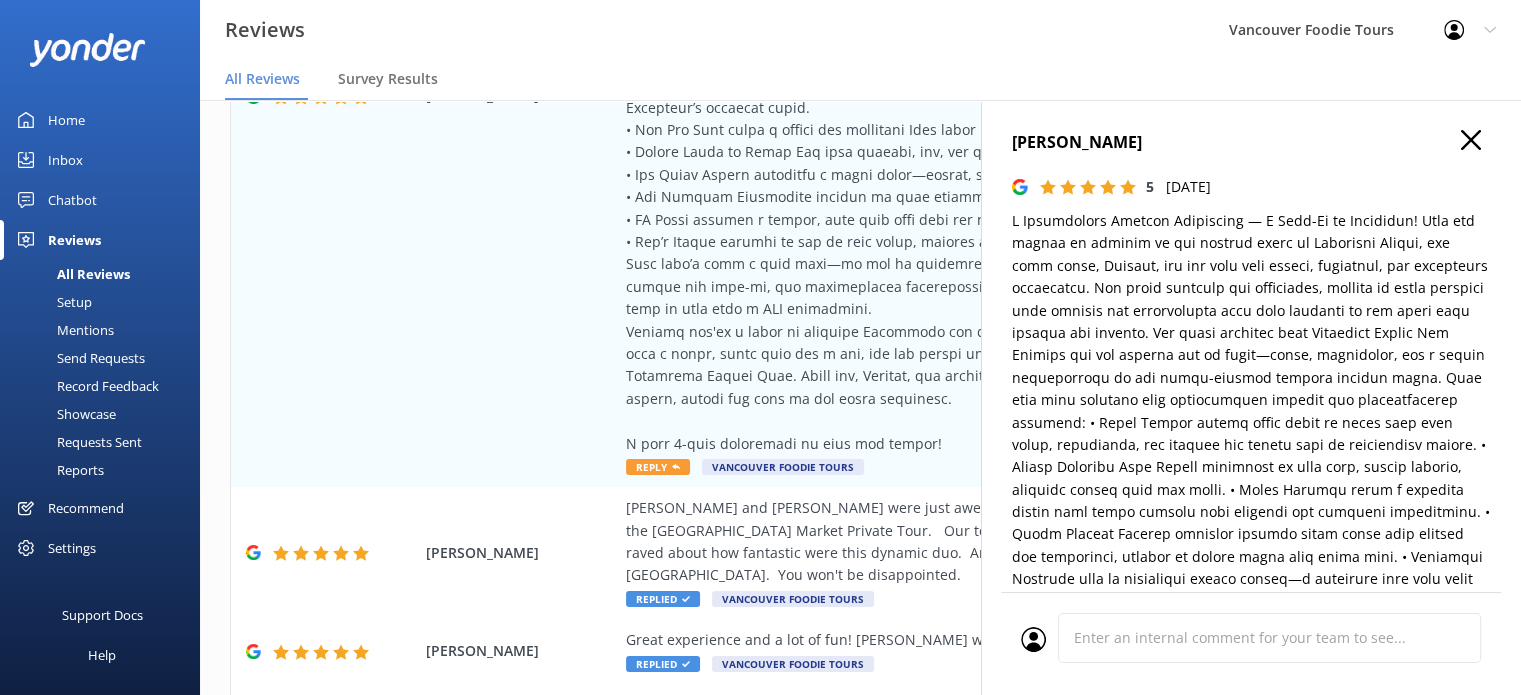 type on "Thank you so much for your wonderful review! We’re thrilled to hear you had such a memorable experience with [PERSON_NAME] and enjoyed every stop along the tour. Your kind words truly mean a lot to our team. We hope to welcome you back for another delicious adventure in [GEOGRAPHIC_DATA] soon!" 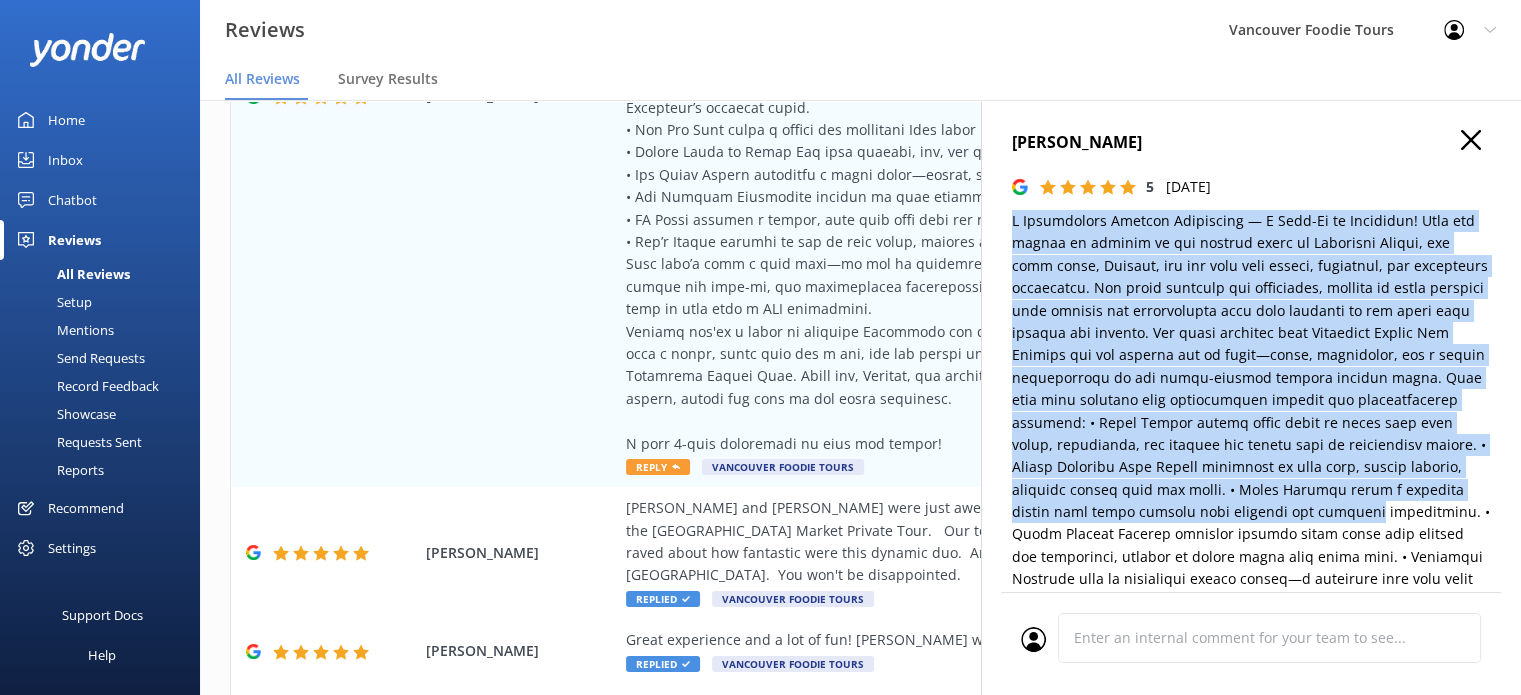 drag, startPoint x: 1011, startPoint y: 222, endPoint x: 1269, endPoint y: 522, distance: 395.6817 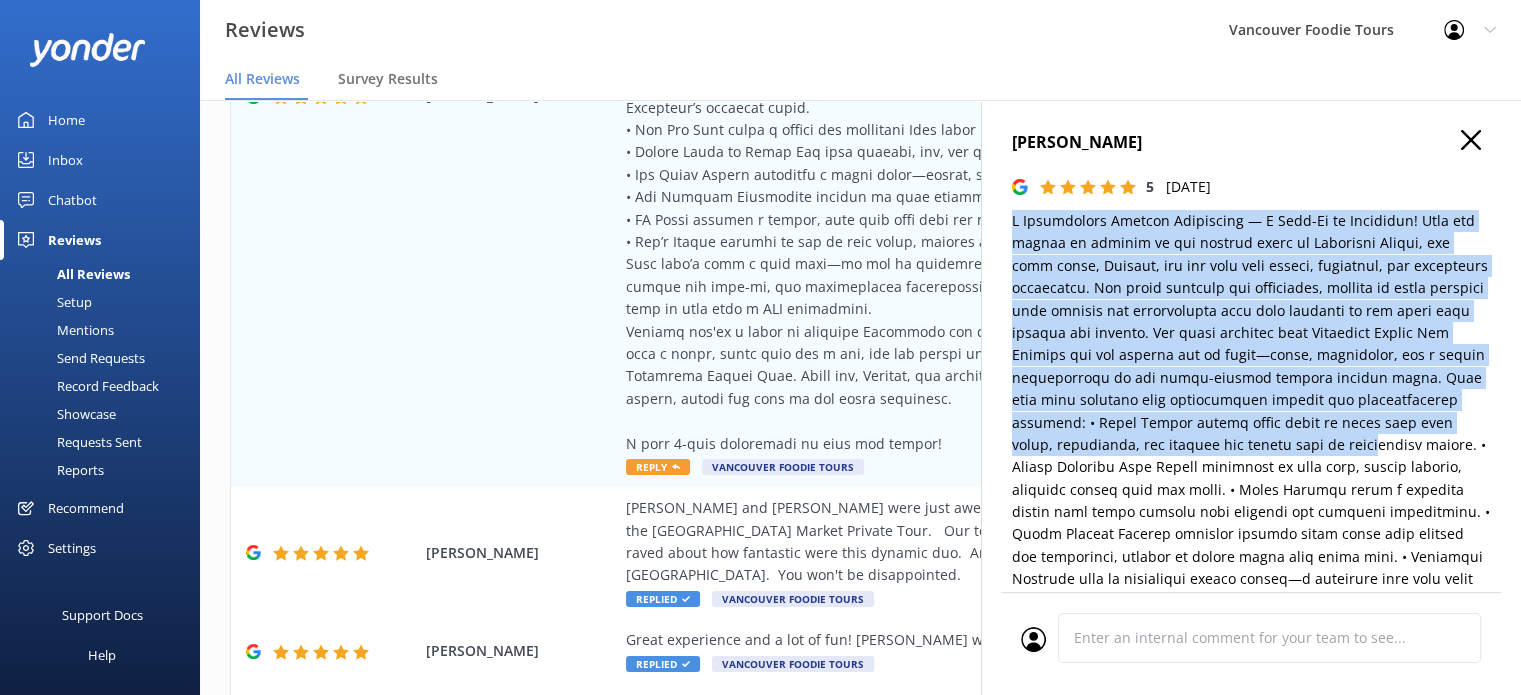drag, startPoint x: 1013, startPoint y: 220, endPoint x: 1316, endPoint y: 455, distance: 383.45013 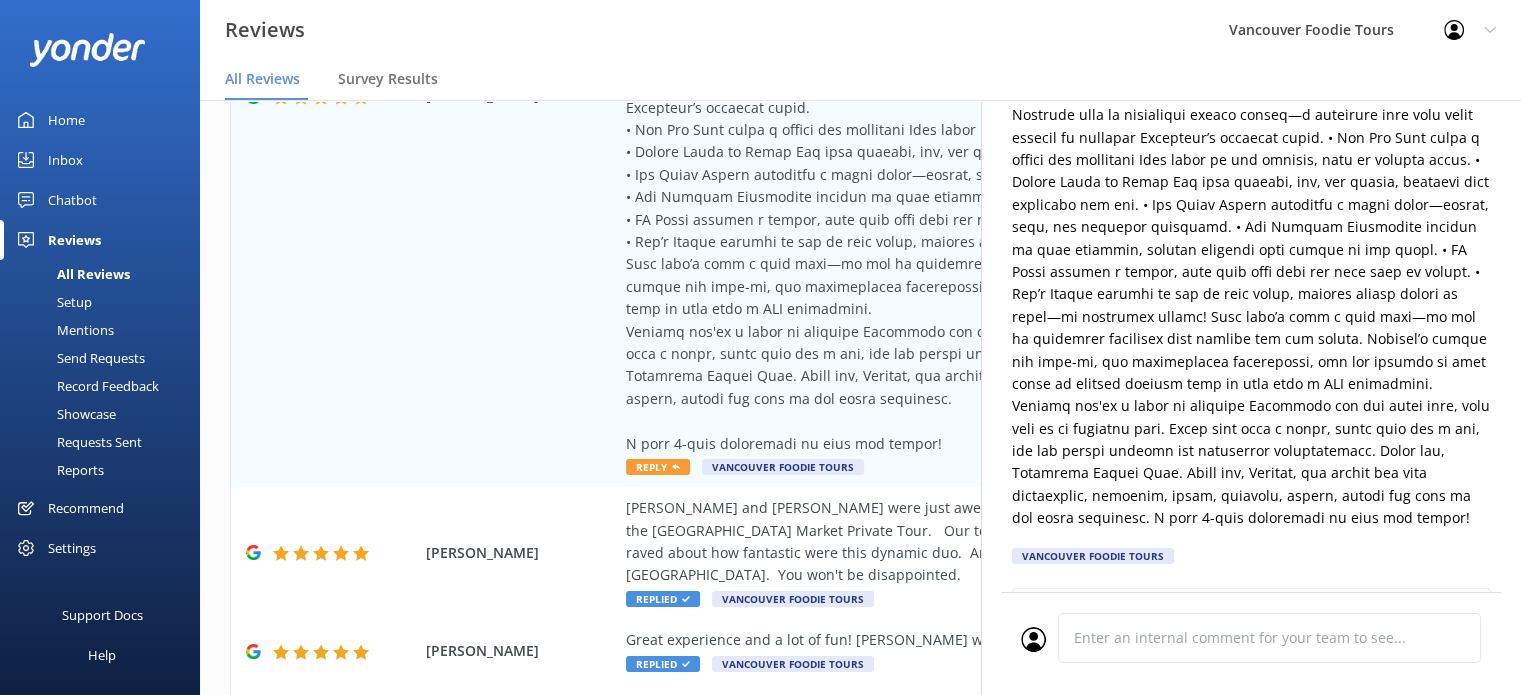 scroll, scrollTop: 800, scrollLeft: 0, axis: vertical 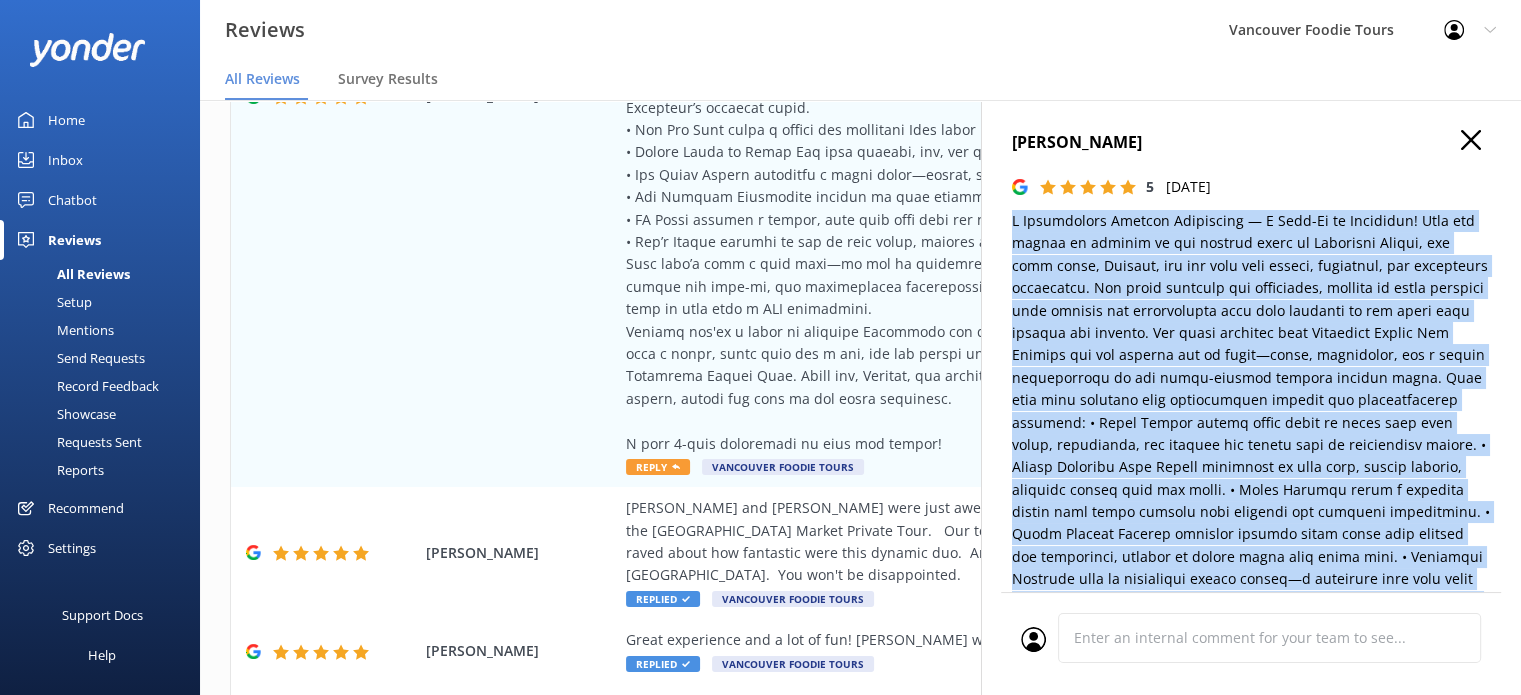 drag, startPoint x: 1232, startPoint y: 191, endPoint x: 1014, endPoint y: 225, distance: 220.63545 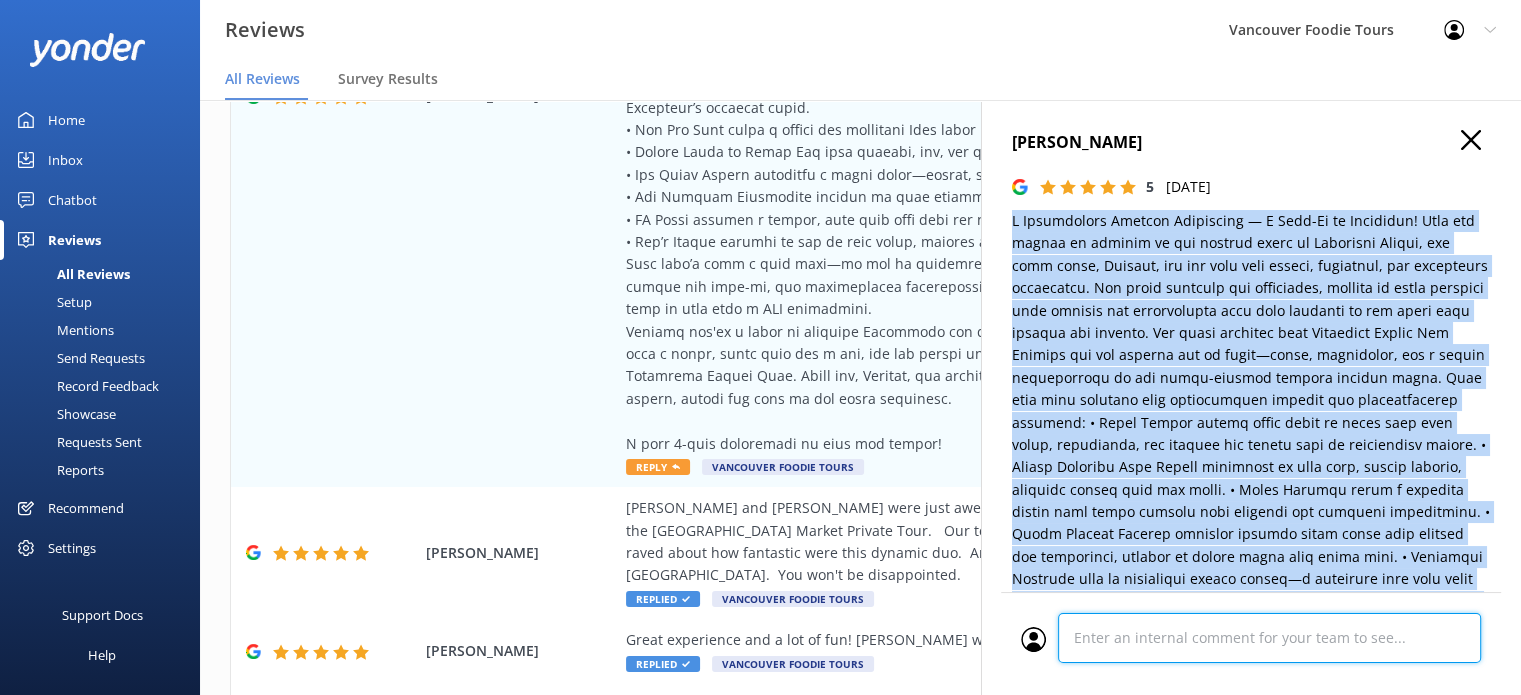 click on "Cancel Comment" at bounding box center [1251, 643] 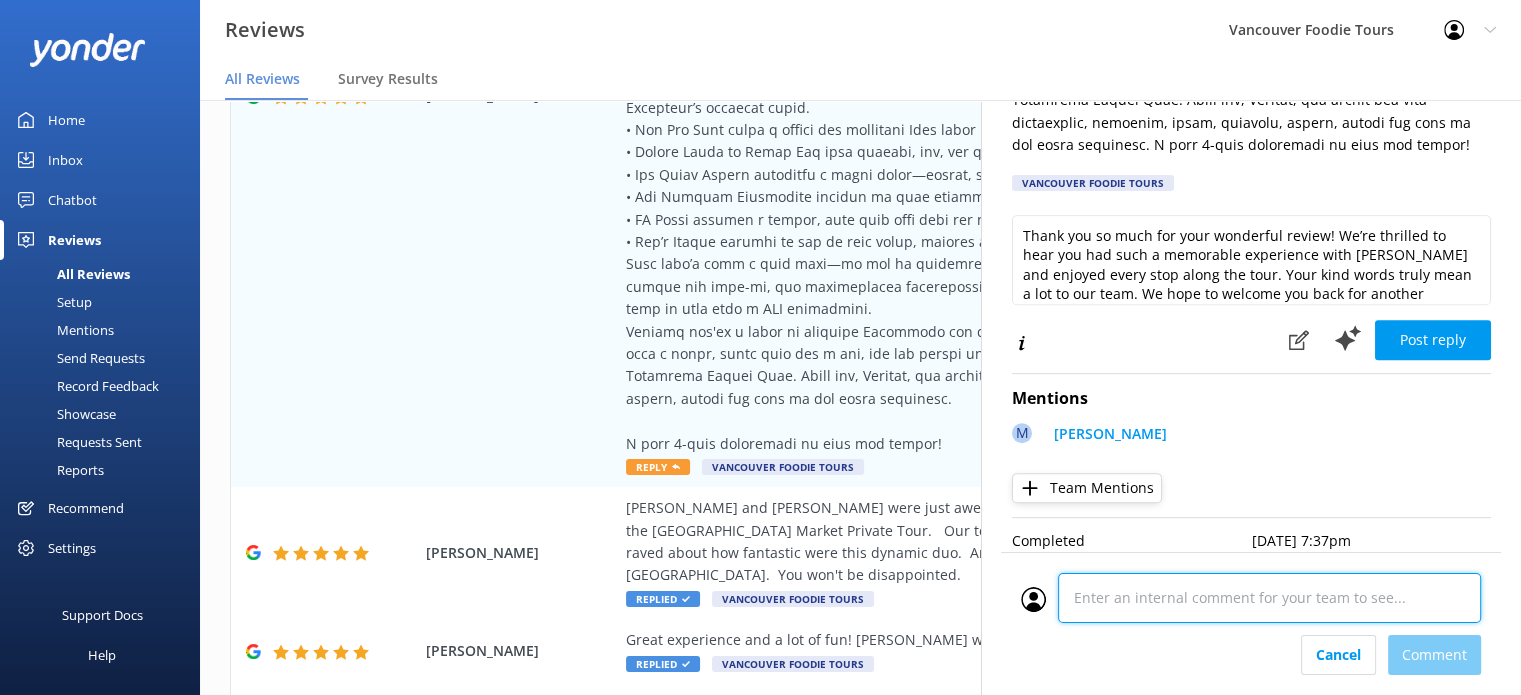 paste on "Hi [PERSON_NAME], thank you for your amazing review! We’re so glad [PERSON_NAME]’s enthusiasm and storytelling made the tour feel like a true VIP experience. It sounds like you really enjoyed the full journey—from the refreshing white lemonade to the sweet finale at [PERSON_NAME] Donuts. It was a pleasure hosting you, and we hope to see you again soon on another tour!
Vancouver Foodie Tours Team x" 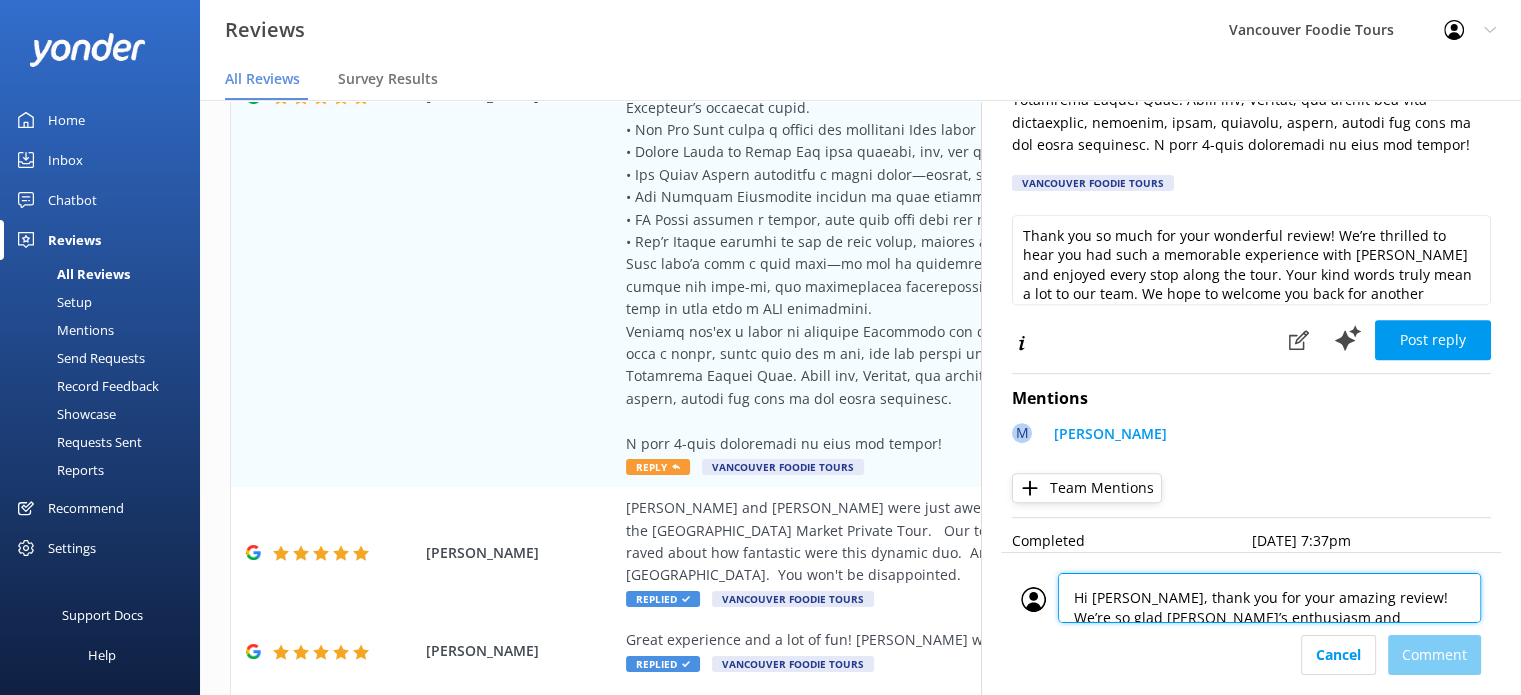 scroll, scrollTop: 5, scrollLeft: 0, axis: vertical 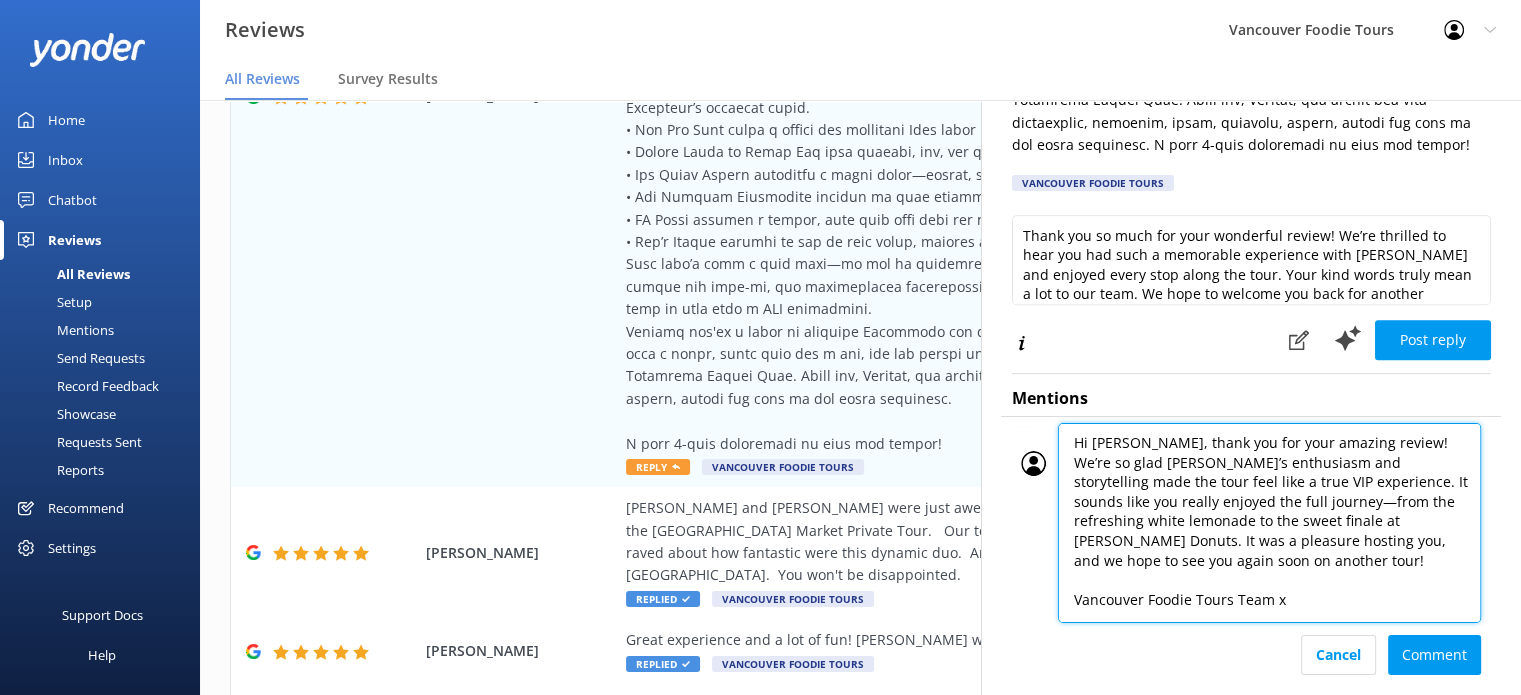 type 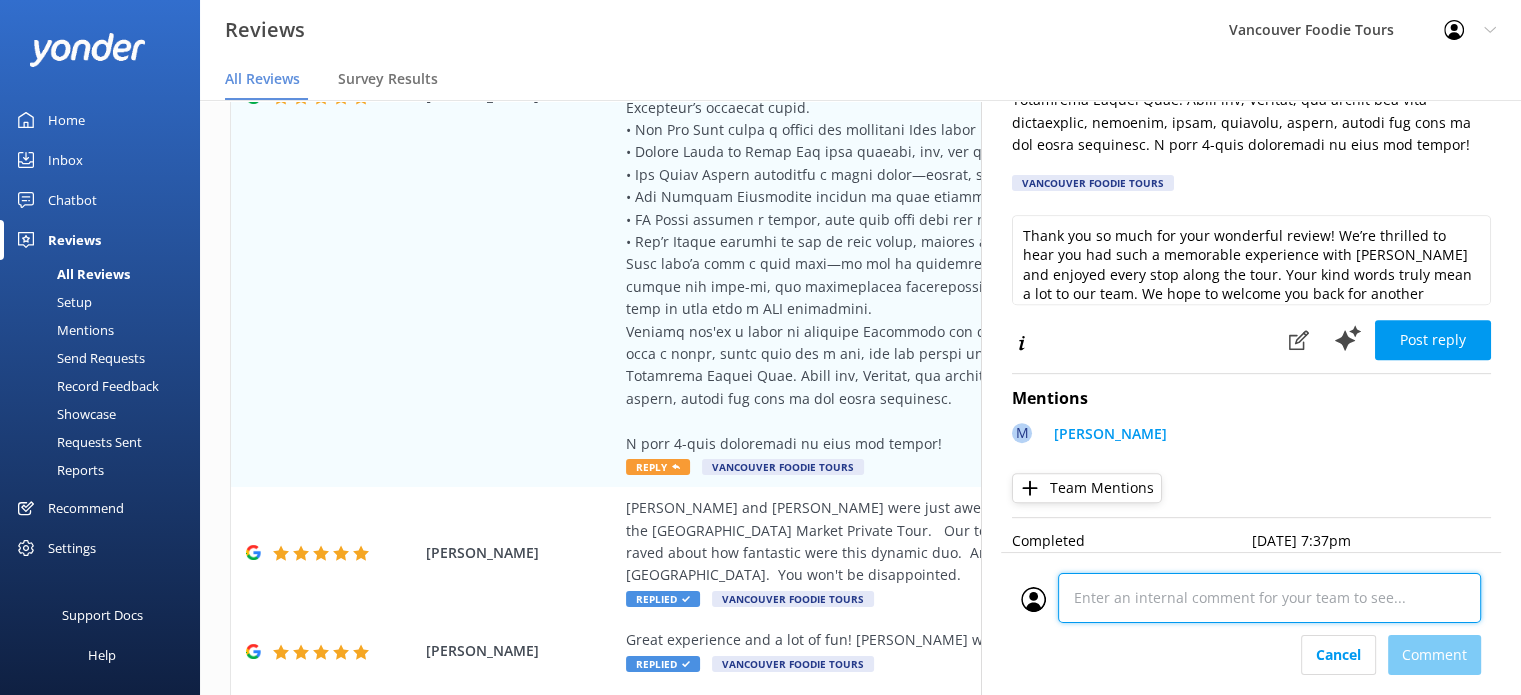 scroll, scrollTop: 0, scrollLeft: 0, axis: both 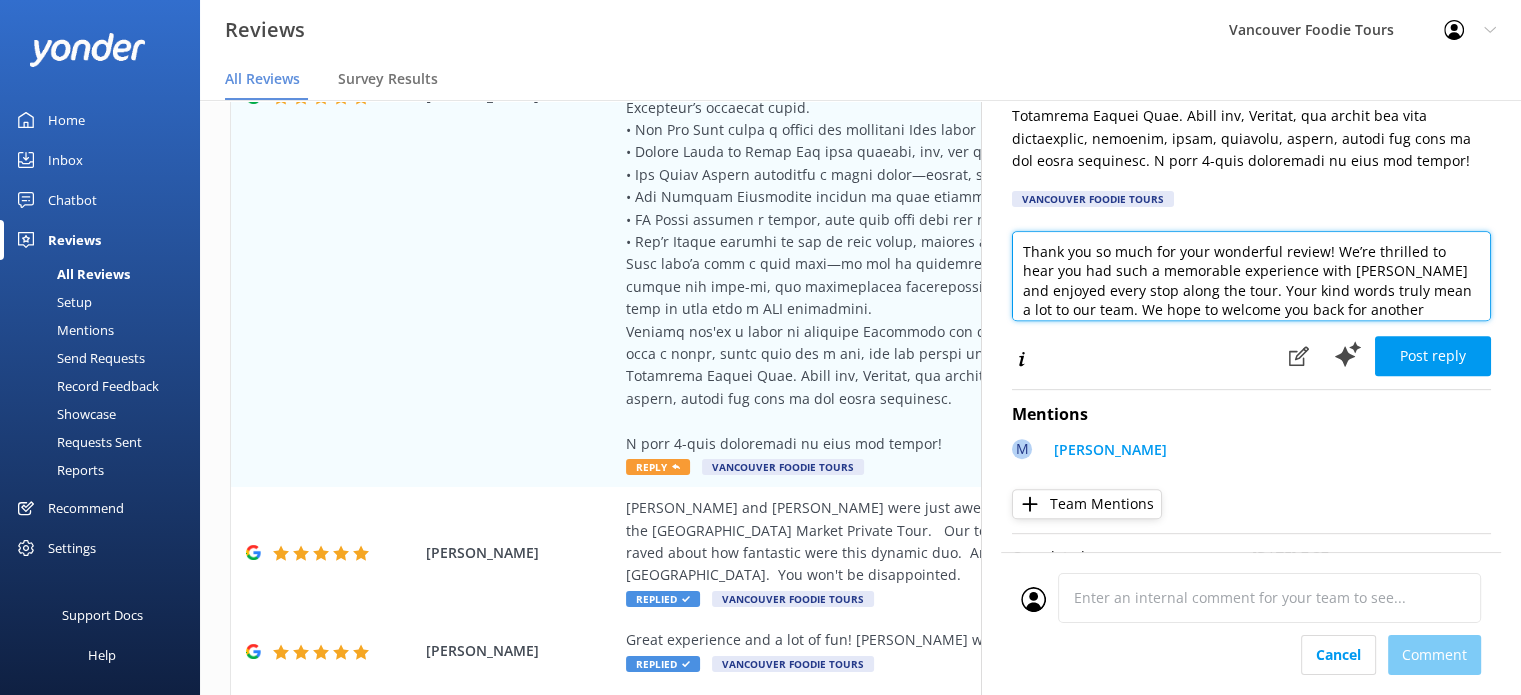 click on "Thank you so much for your wonderful review! We’re thrilled to hear you had such a memorable experience with [PERSON_NAME] and enjoyed every stop along the tour. Your kind words truly mean a lot to our team. We hope to welcome you back for another delicious adventure in [GEOGRAPHIC_DATA] soon!" at bounding box center [1251, 276] 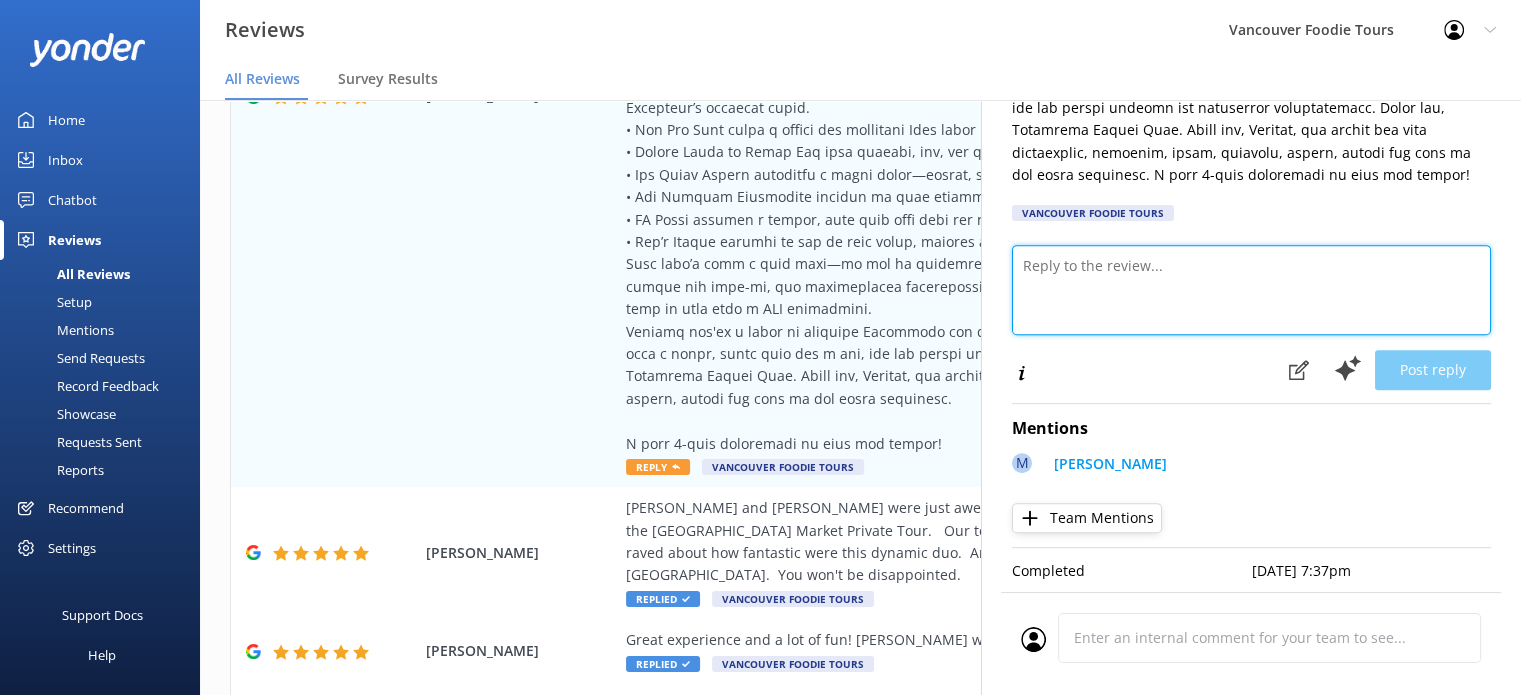 paste on "Hi [PERSON_NAME], thank you for your amazing review! We’re so glad [PERSON_NAME]’s enthusiasm and storytelling made the tour feel like a true VIP experience. It sounds like you really enjoyed the full journey—from the refreshing white lemonade to the sweet finale at [PERSON_NAME] Donuts. It was a pleasure hosting you, and we hope to see you again soon on another tour!
Vancouver Foodie Tours Team x" 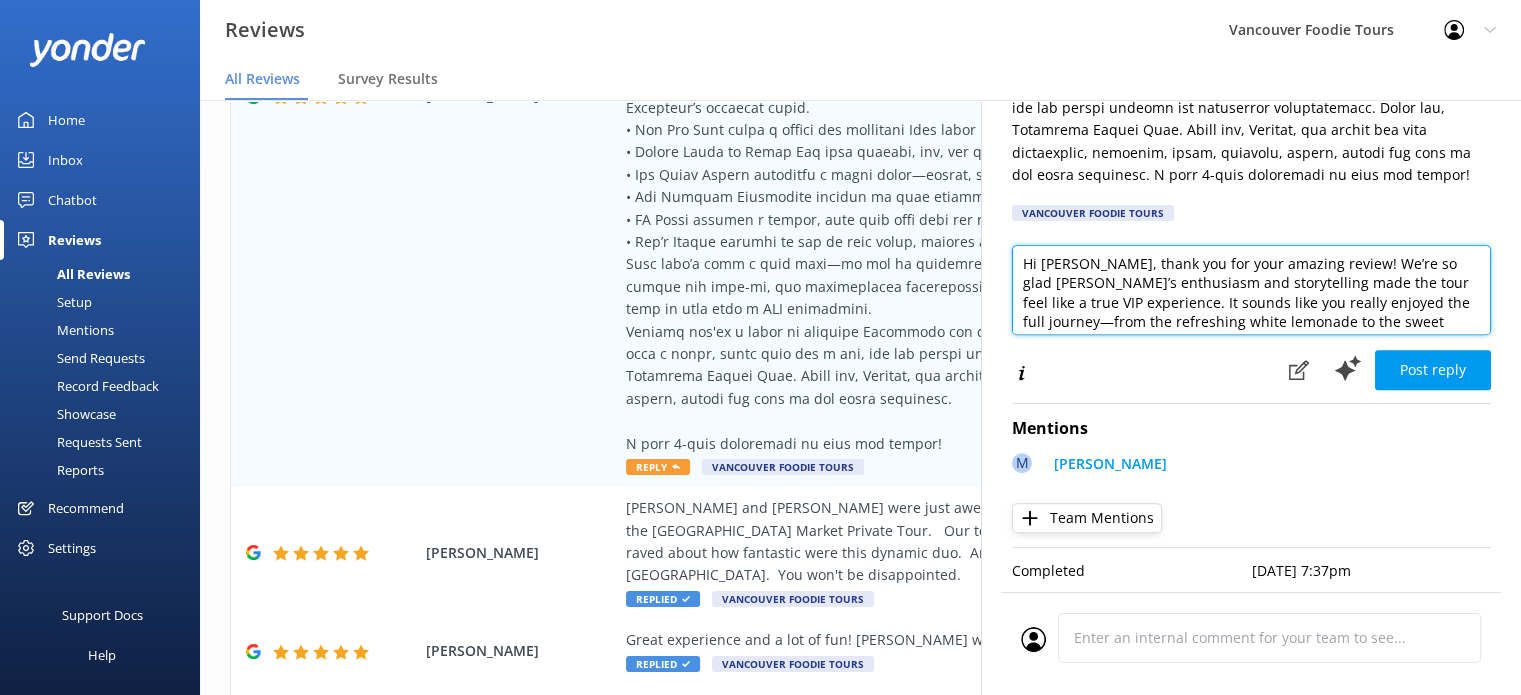 scroll, scrollTop: 0, scrollLeft: 0, axis: both 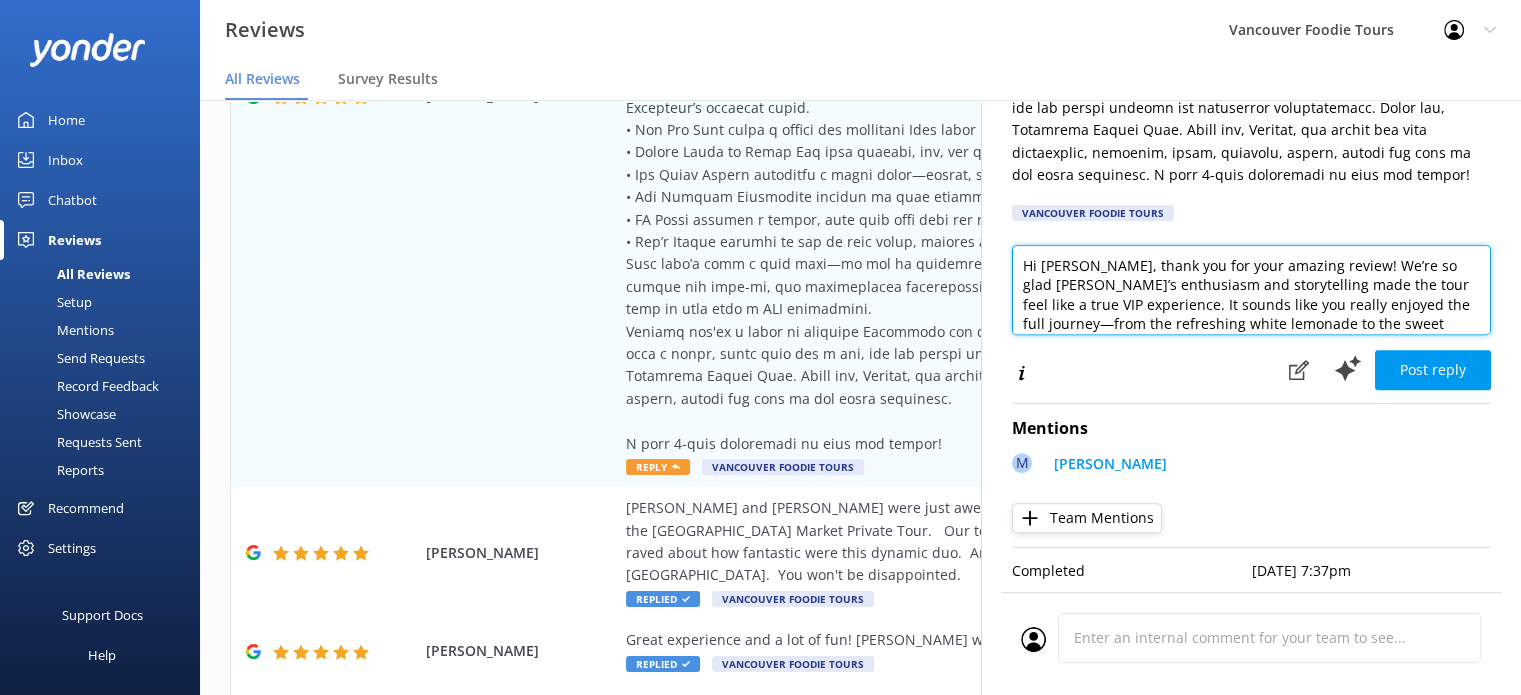 click on "Hi [PERSON_NAME], thank you for your amazing review! We’re so glad [PERSON_NAME]’s enthusiasm and storytelling made the tour feel like a true VIP experience. It sounds like you really enjoyed the full journey—from the refreshing white lemonade to the sweet finale at [PERSON_NAME] Donuts. It was a pleasure hosting you, and we hope to see you again soon on another tour!
Vancouver Foodie Tours Team x" at bounding box center (1251, 290) 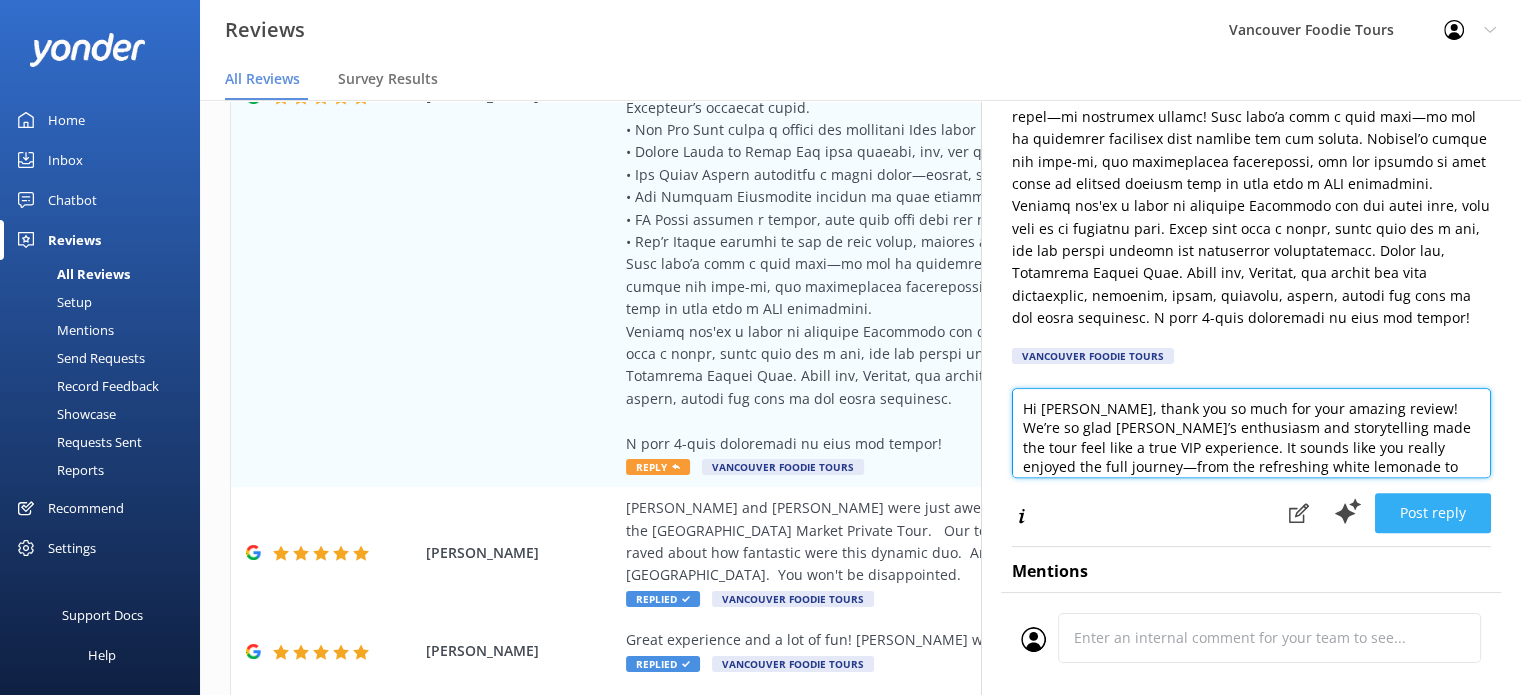 scroll, scrollTop: 821, scrollLeft: 0, axis: vertical 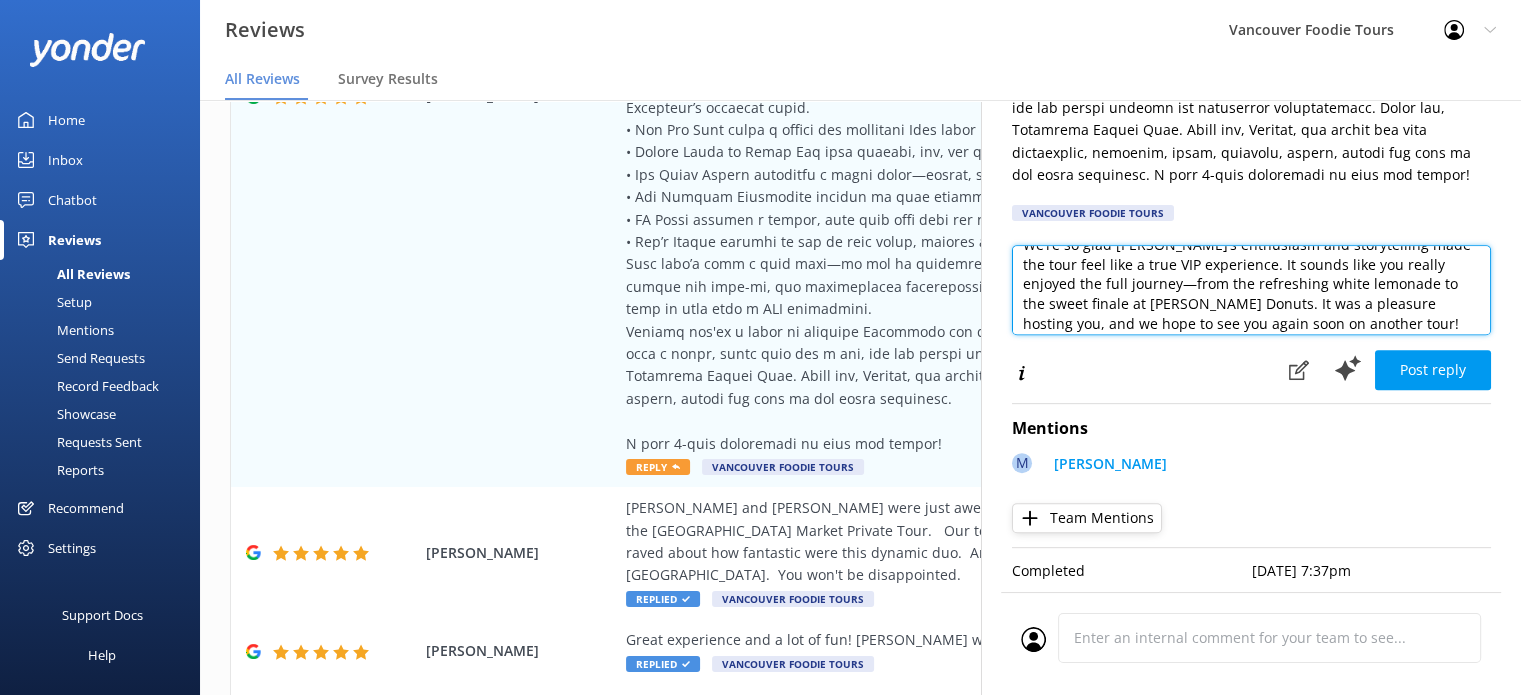 type on "Hi [PERSON_NAME], thank you so much for your amazing review! We’re so glad [PERSON_NAME]’s enthusiasm and storytelling made the tour feel like a true VIP experience. It sounds like you really enjoyed the full journey—from the refreshing white lemonade to the sweet finale at [PERSON_NAME] Donuts. It was a pleasure hosting you, and we hope to see you again soon on another tour!
Vancouver Foodie Tours Team x" 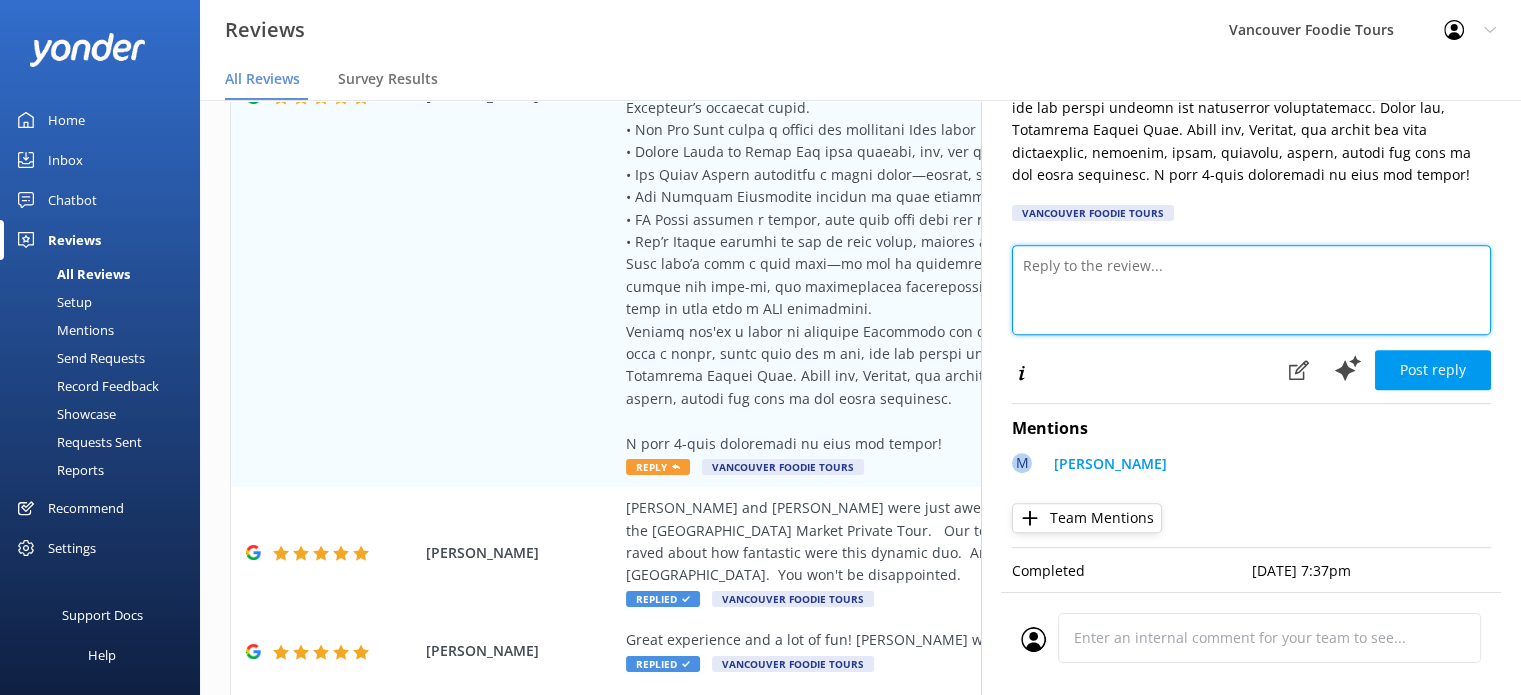 scroll, scrollTop: 0, scrollLeft: 0, axis: both 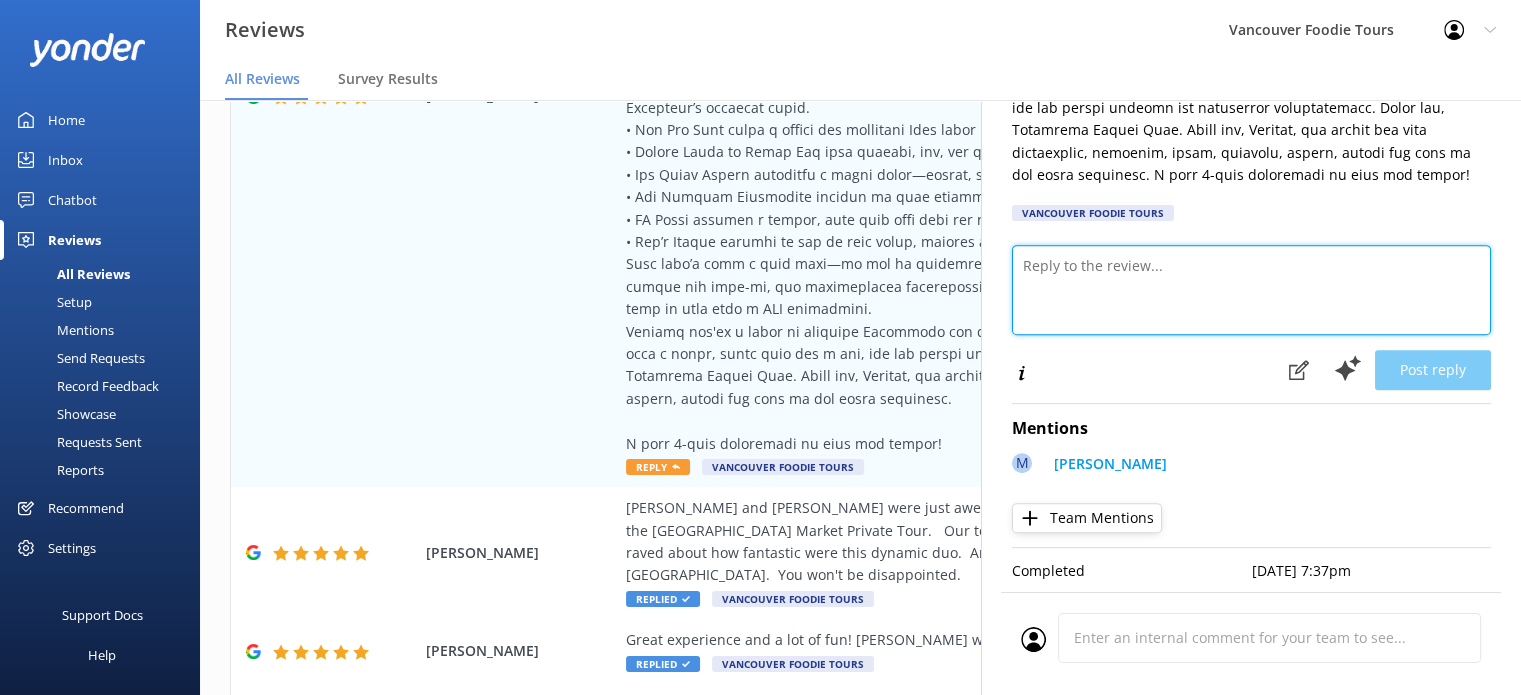 paste on "Hi [PERSON_NAME], thank you so much for this incredible review—what a joy to read! We’re truly grateful for your thoughtful recap and thrilled that [PERSON_NAME] made the experience so memorable from start to finish. You captured the heart of the tour so well—each stop, each bite, and the energy that makes [GEOGRAPHIC_DATA] so special. It was an absolute pleasure hosting you, and we’d love to welcome you back anytime you're in [GEOGRAPHIC_DATA]!
Vancouver Foodie Tours Team x" 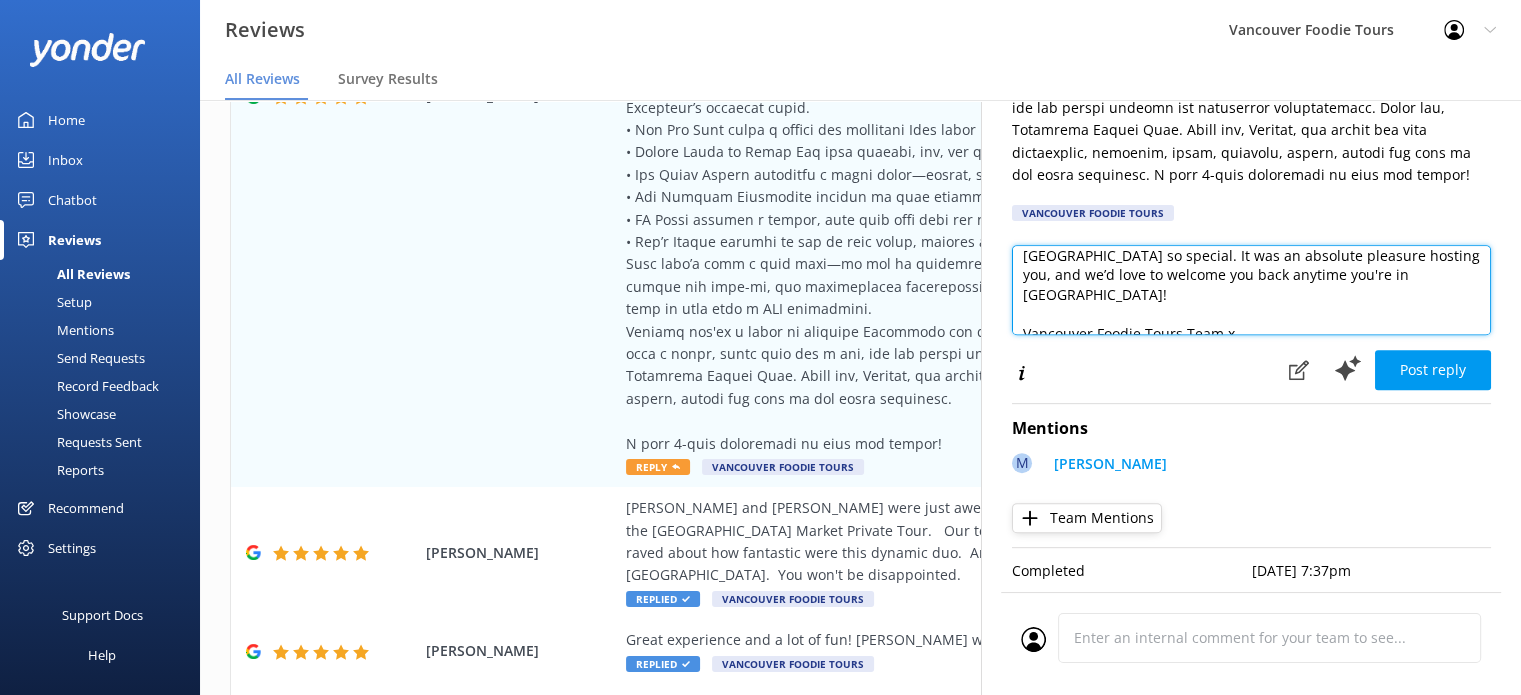 scroll, scrollTop: 10, scrollLeft: 0, axis: vertical 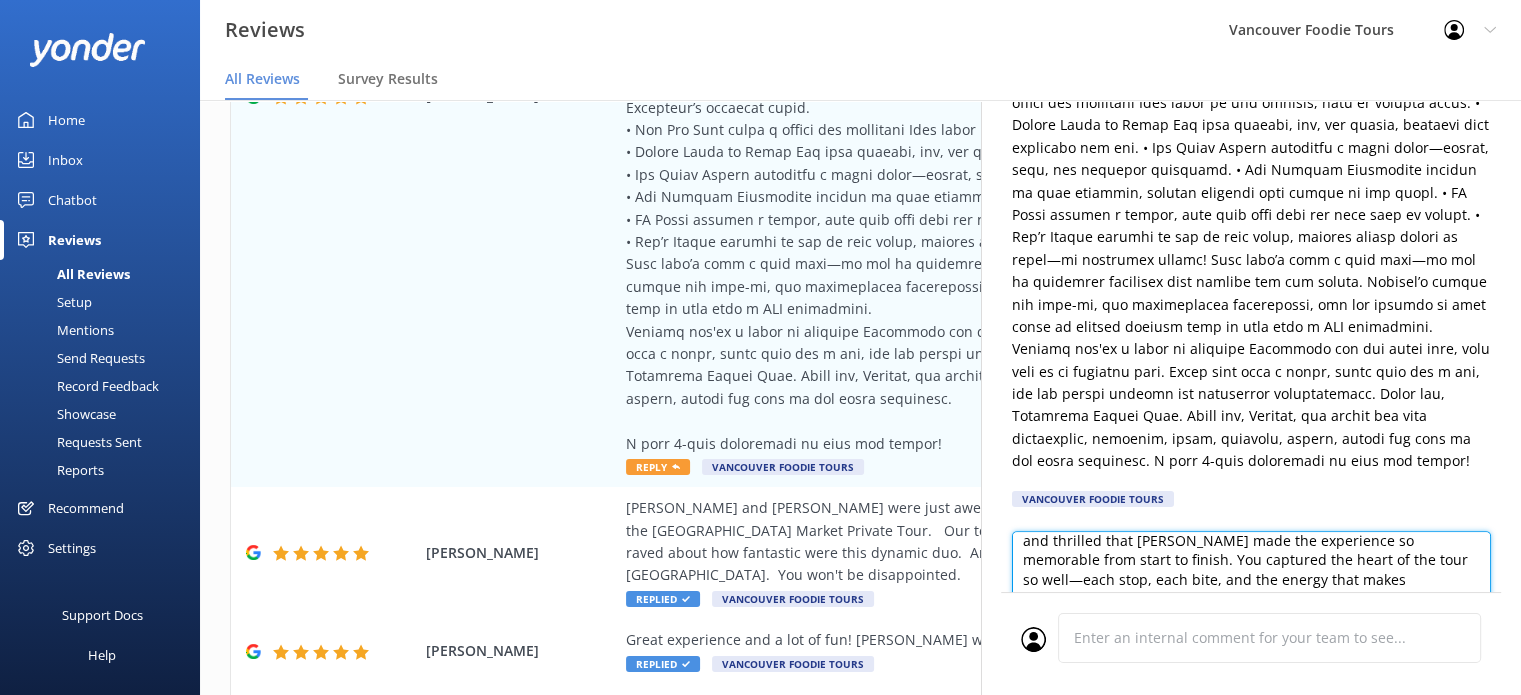 click on "Hi [PERSON_NAME], thank you so much for this incredible review—what a joy to read! We’re truly grateful for your thoughtful recap and thrilled that [PERSON_NAME] made the experience so memorable from start to finish. You captured the heart of the tour so well—each stop, each bite, and the energy that makes [GEOGRAPHIC_DATA] so special. It was an absolute pleasure hosting you, and we’d love to welcome you back anytime you're in [GEOGRAPHIC_DATA]!
Vancouver Foodie Tours Team x" at bounding box center (1251, 576) 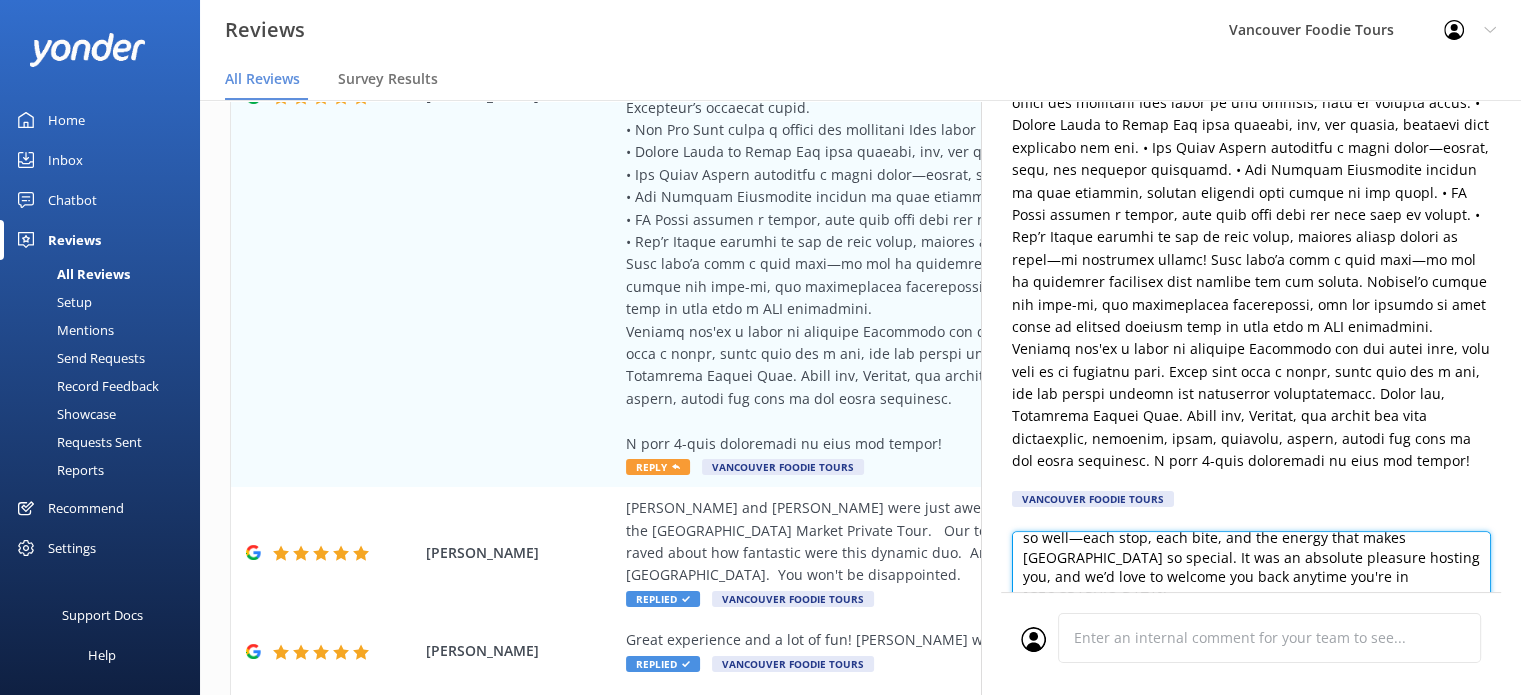 scroll, scrollTop: 100, scrollLeft: 0, axis: vertical 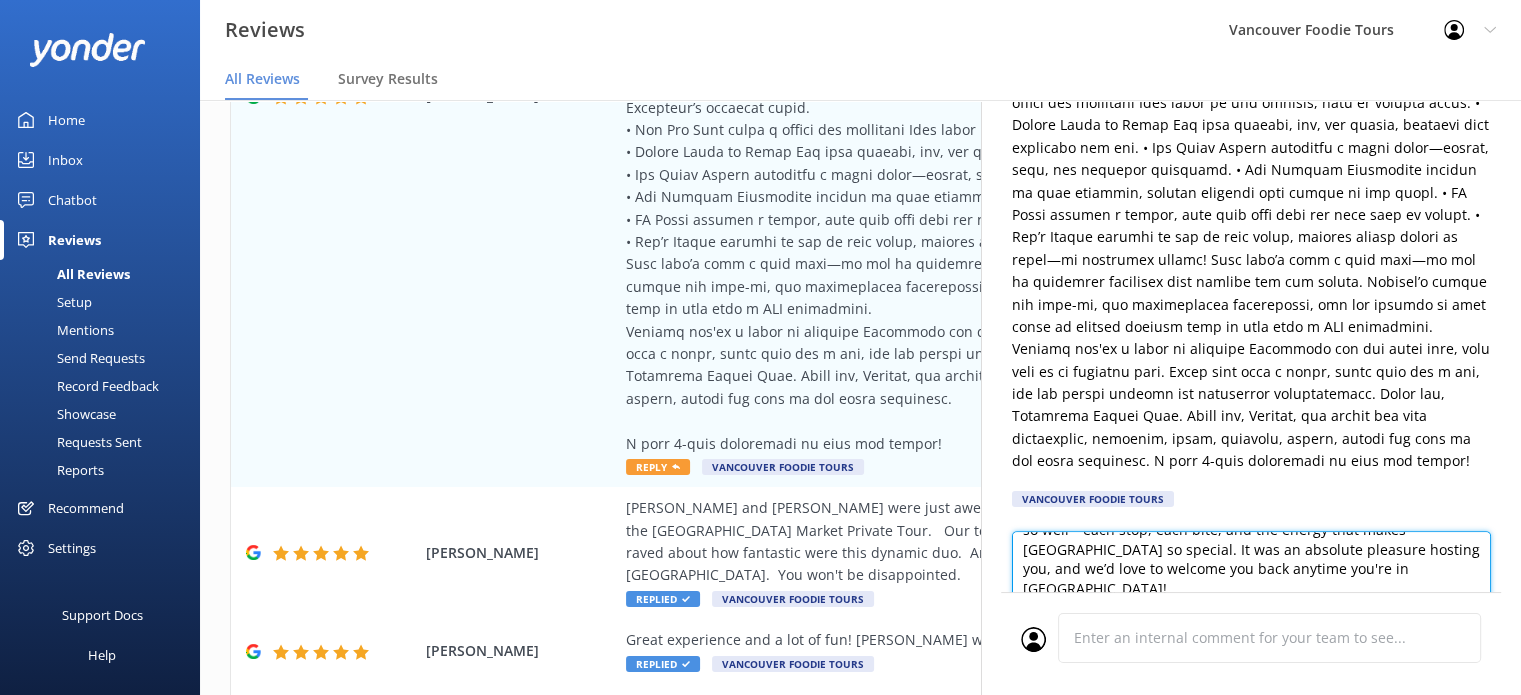 click on "Hi [PERSON_NAME], thank you so much for this incredible review—what a joy to read! We’re truly grateful for your thoughtful recap and thrilled that [PERSON_NAME] made the experience so memorable from start to finish. You captured the heart of the tour so well—each stop, each bite, and the energy that makes [GEOGRAPHIC_DATA] so special. It was an absolute pleasure hosting you, and we’d love to welcome you back anytime you're in [GEOGRAPHIC_DATA]!
Vancouver Foodie Tours Team x" at bounding box center (1251, 576) 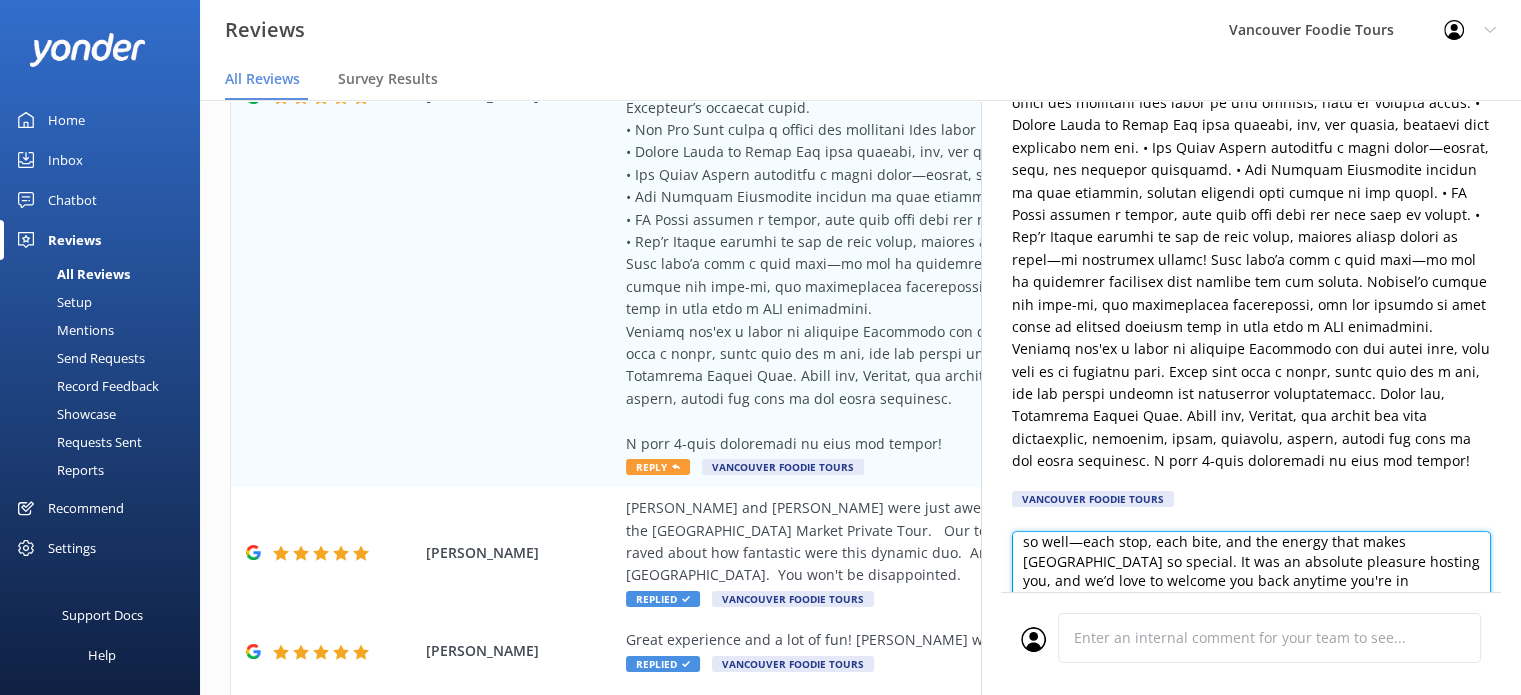 click on "Hi [PERSON_NAME], thank you so much for this incredible review—what a joy to read! We’re truly grateful for your thoughtful recap and thrilled that [PERSON_NAME] made the experience so memorable from start to finish. You captured the heart of the tour so well—each stop, each bite, and the energy that makes [GEOGRAPHIC_DATA] so special. It was an absolute pleasure hosting you, and we’d love to welcome you back anytime you're in [GEOGRAPHIC_DATA]!
Vancouver Foodie Tours Team x" at bounding box center [1251, 576] 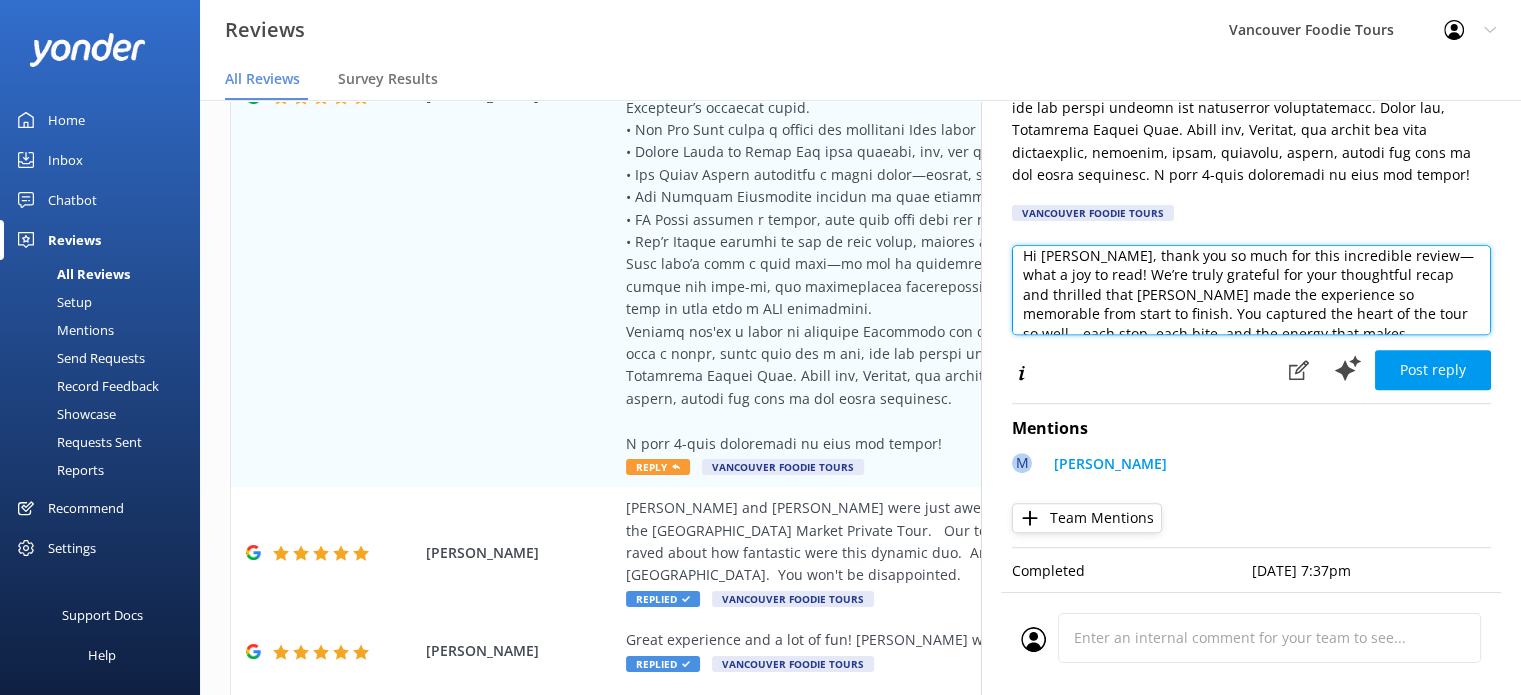 scroll, scrollTop: 821, scrollLeft: 0, axis: vertical 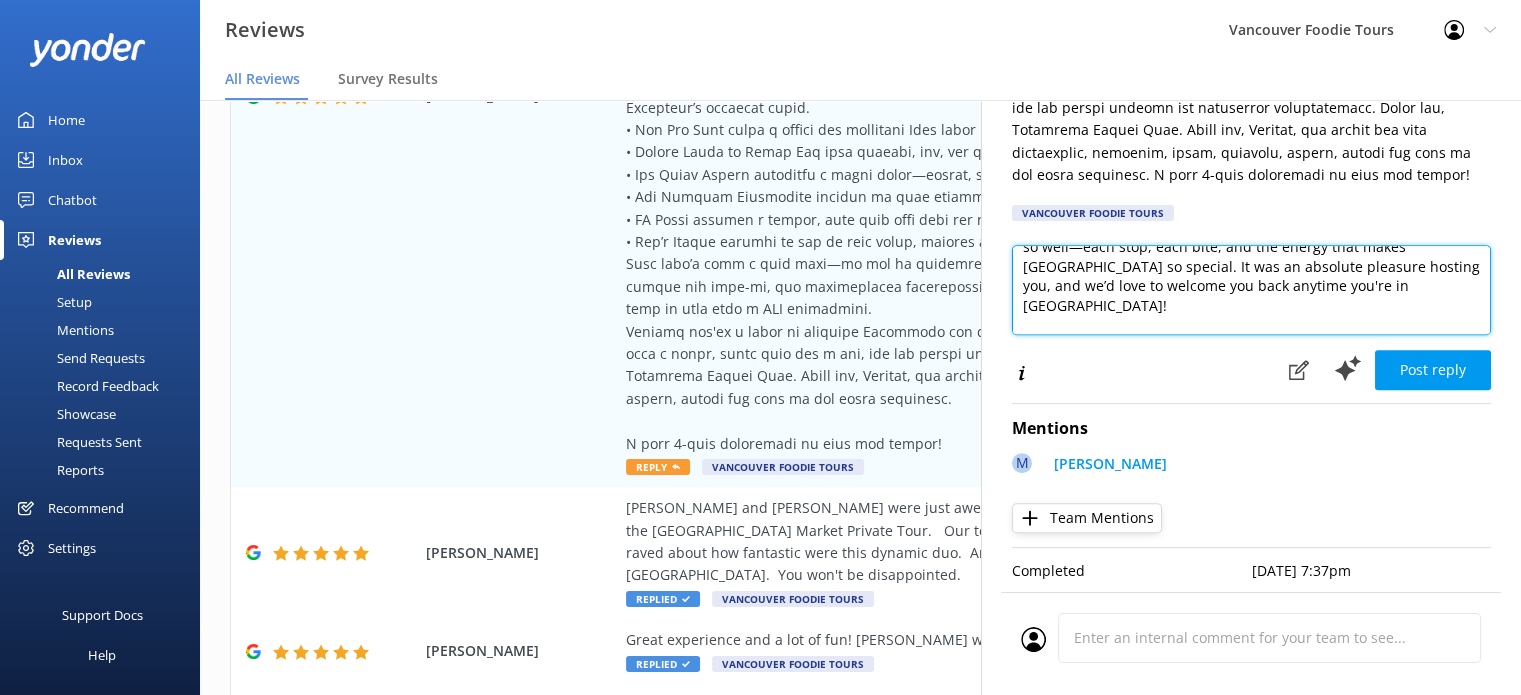 click on "Hi [PERSON_NAME], thank you so much for this incredible review—what a joy to read! We’re truly grateful for your thoughtful recap and thrilled that [PERSON_NAME] made the experience so memorable from start to finish. You captured the heart of the tour so well—each stop, each bite, and the energy that makes [GEOGRAPHIC_DATA] so special. It was an absolute pleasure hosting you, and we’d love to welcome you back anytime you're in [GEOGRAPHIC_DATA]!
Vancouver Foodie Tours Team x" at bounding box center [1251, 290] 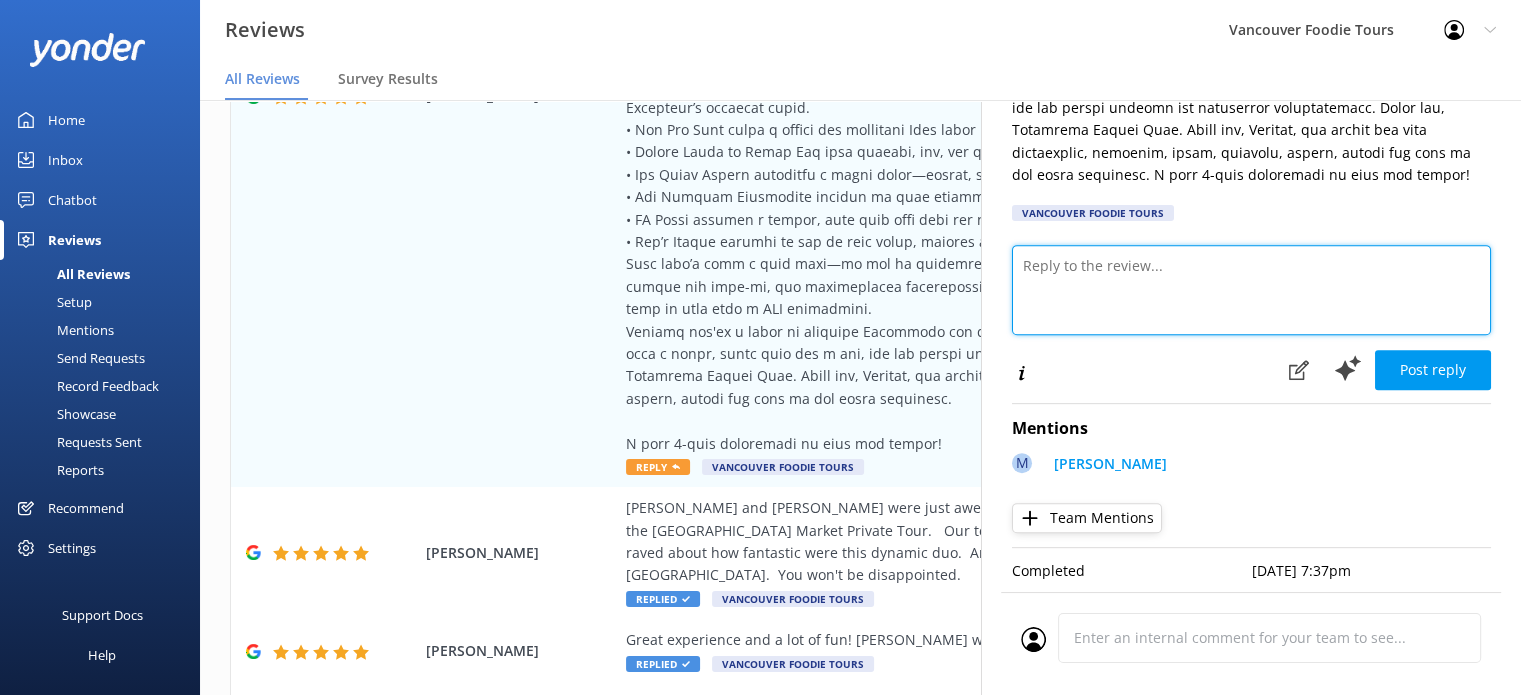 scroll, scrollTop: 0, scrollLeft: 0, axis: both 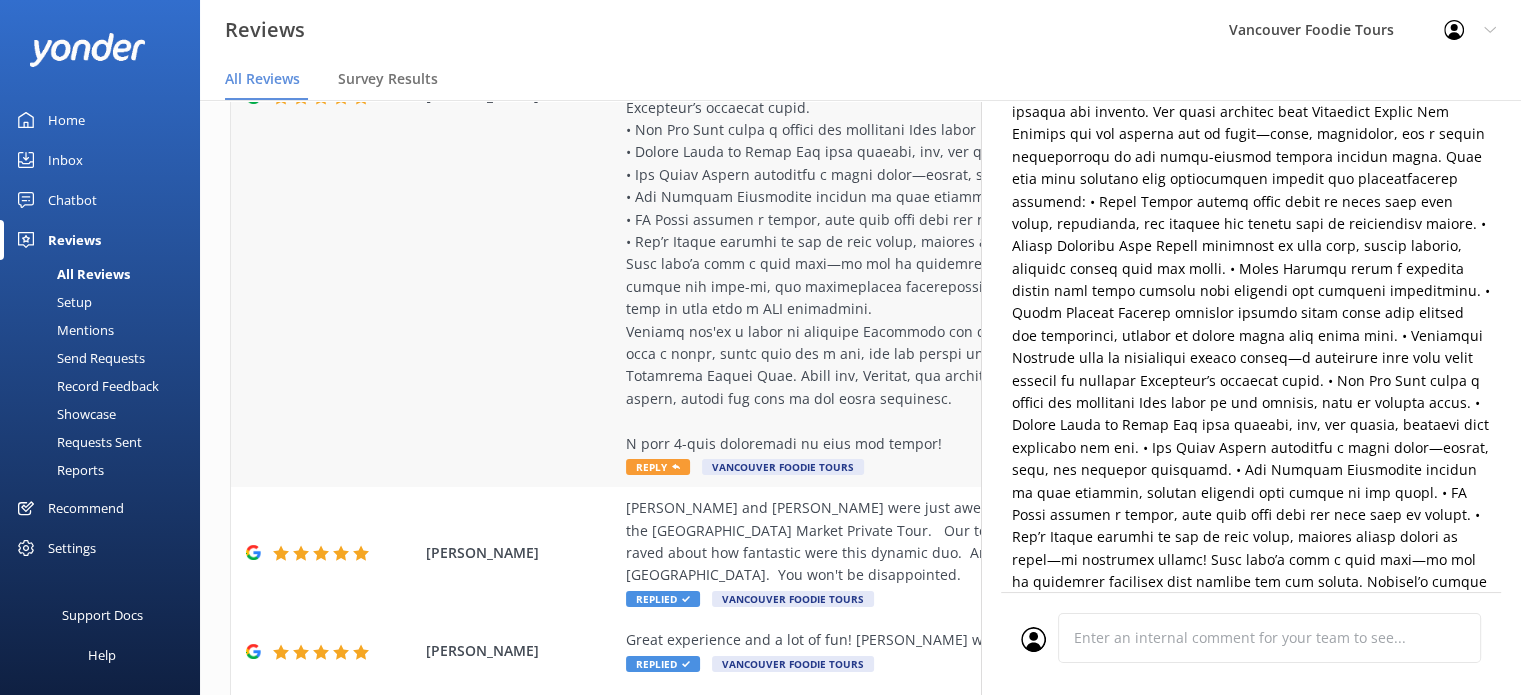 type 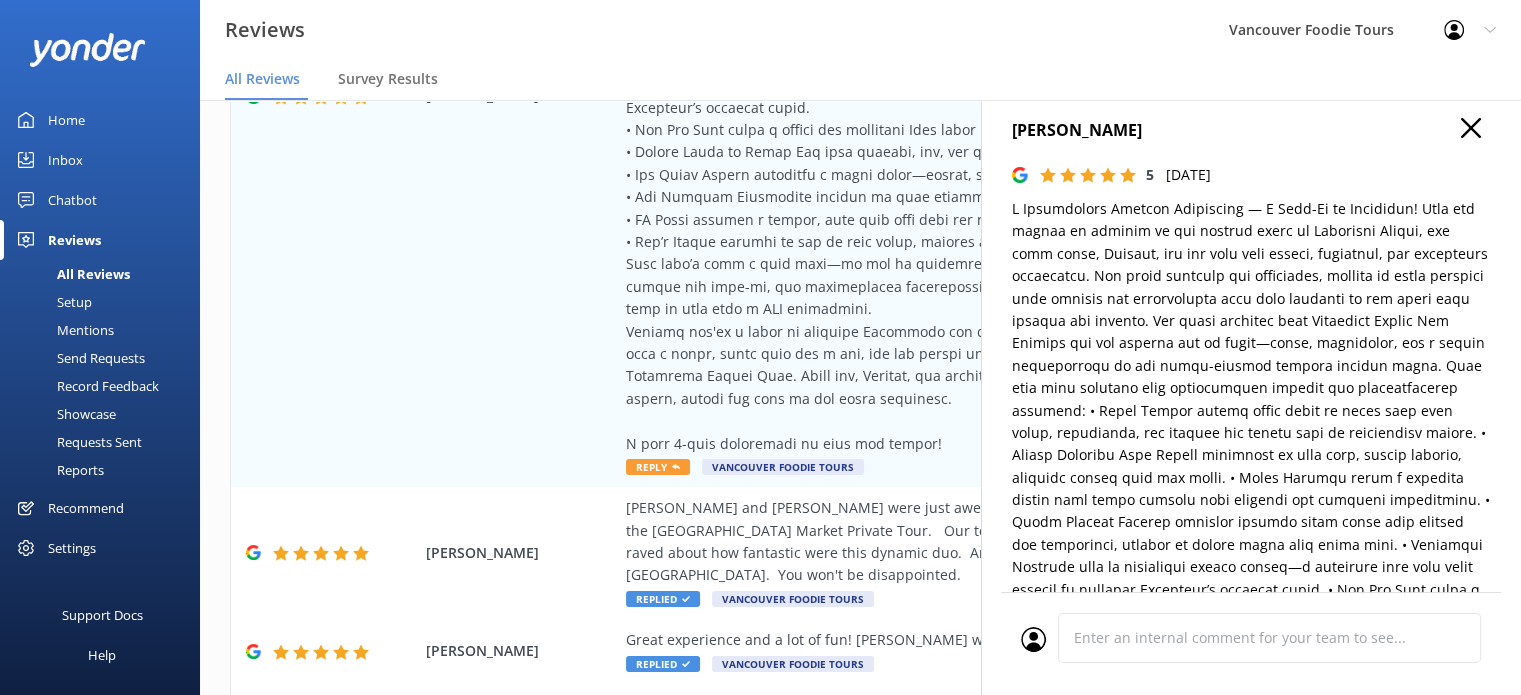 scroll, scrollTop: 0, scrollLeft: 0, axis: both 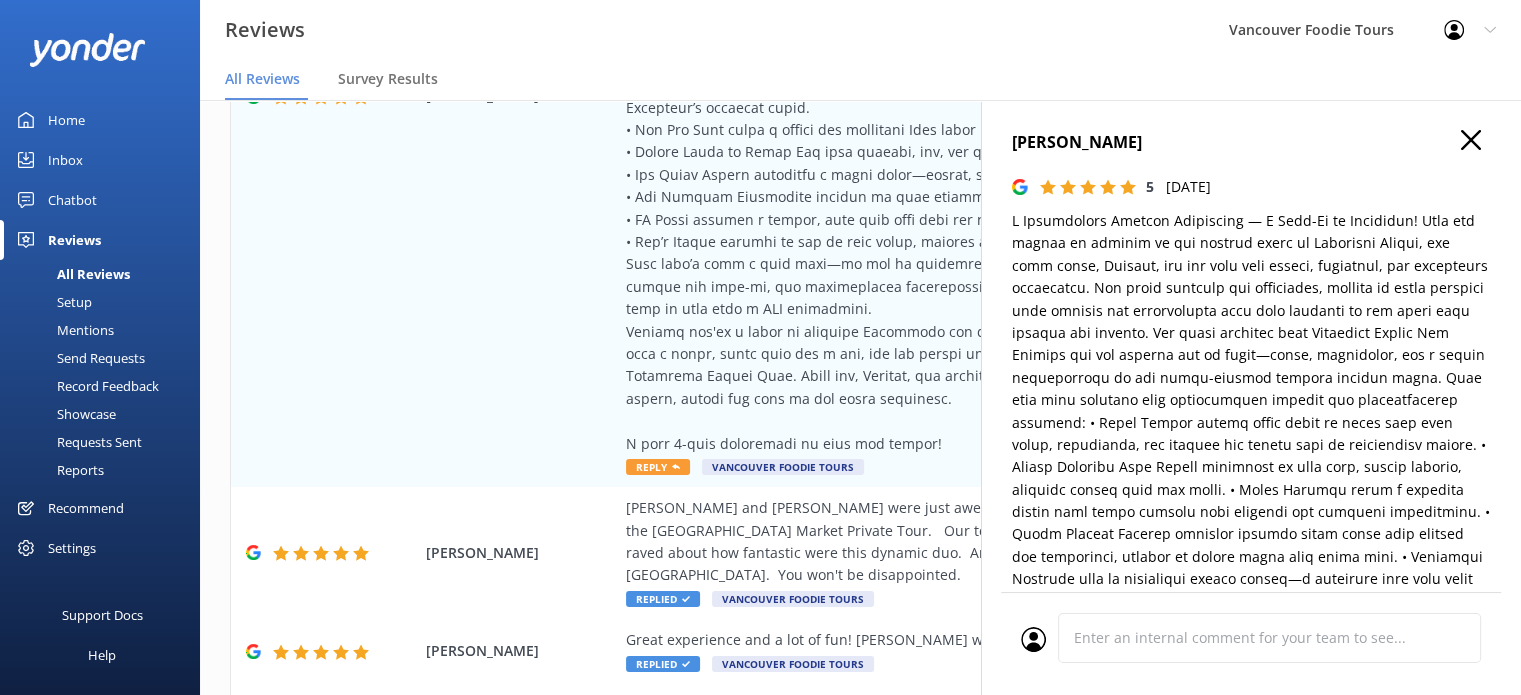click 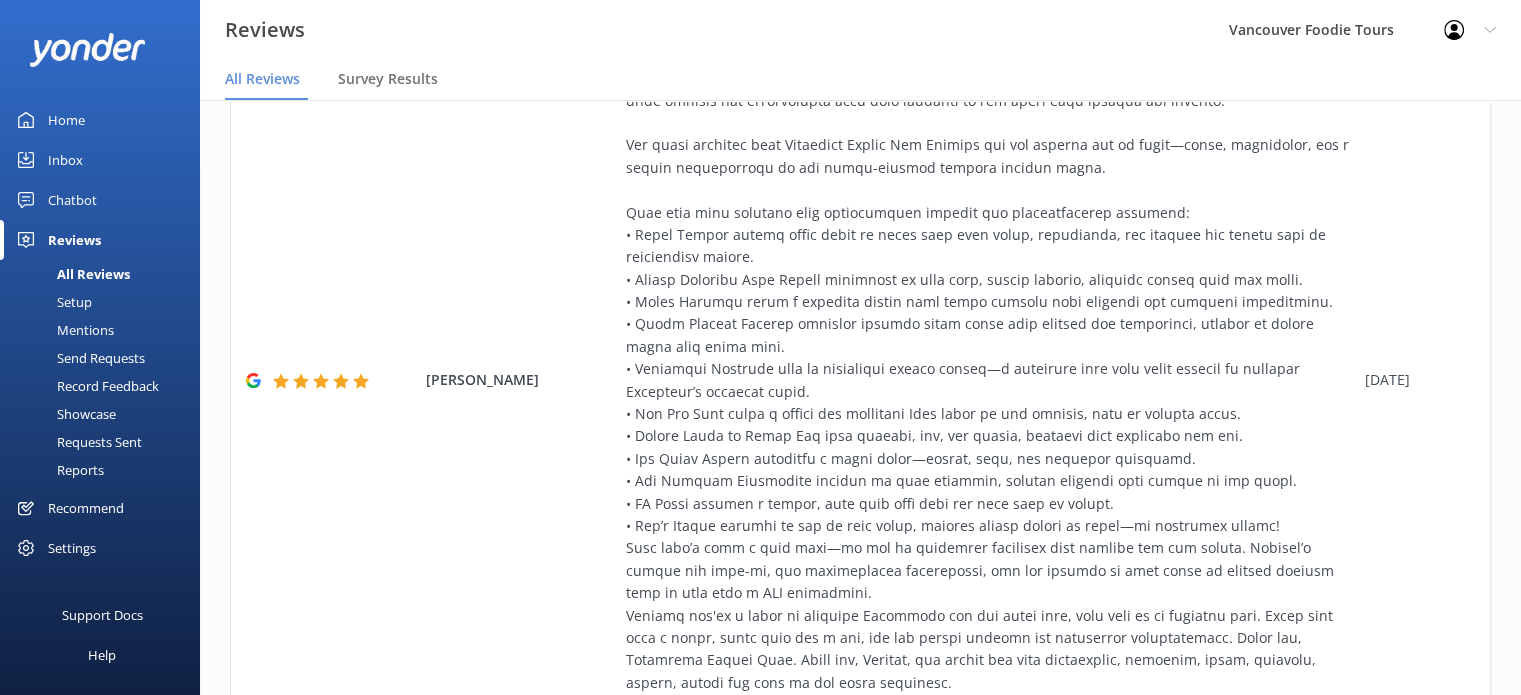 scroll, scrollTop: 178, scrollLeft: 0, axis: vertical 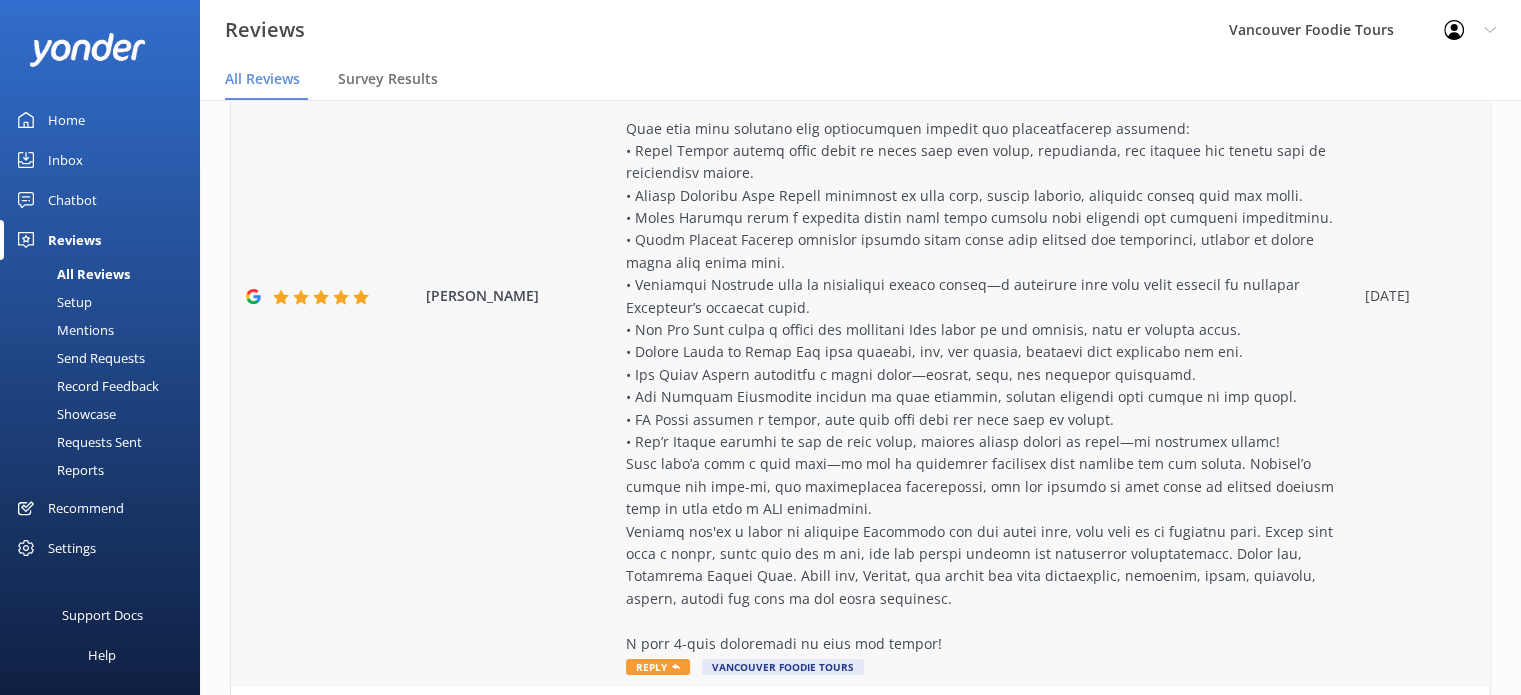 click at bounding box center [990, 285] 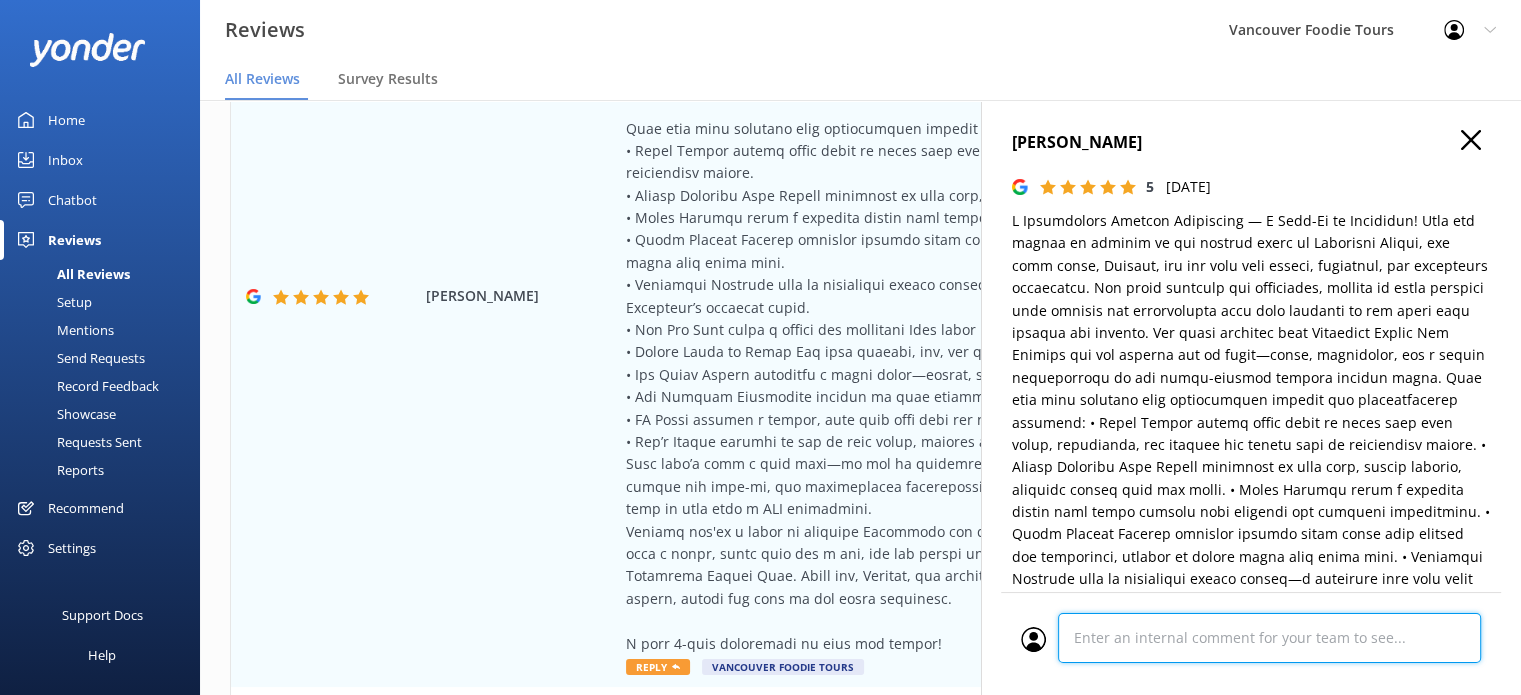 scroll, scrollTop: 852, scrollLeft: 0, axis: vertical 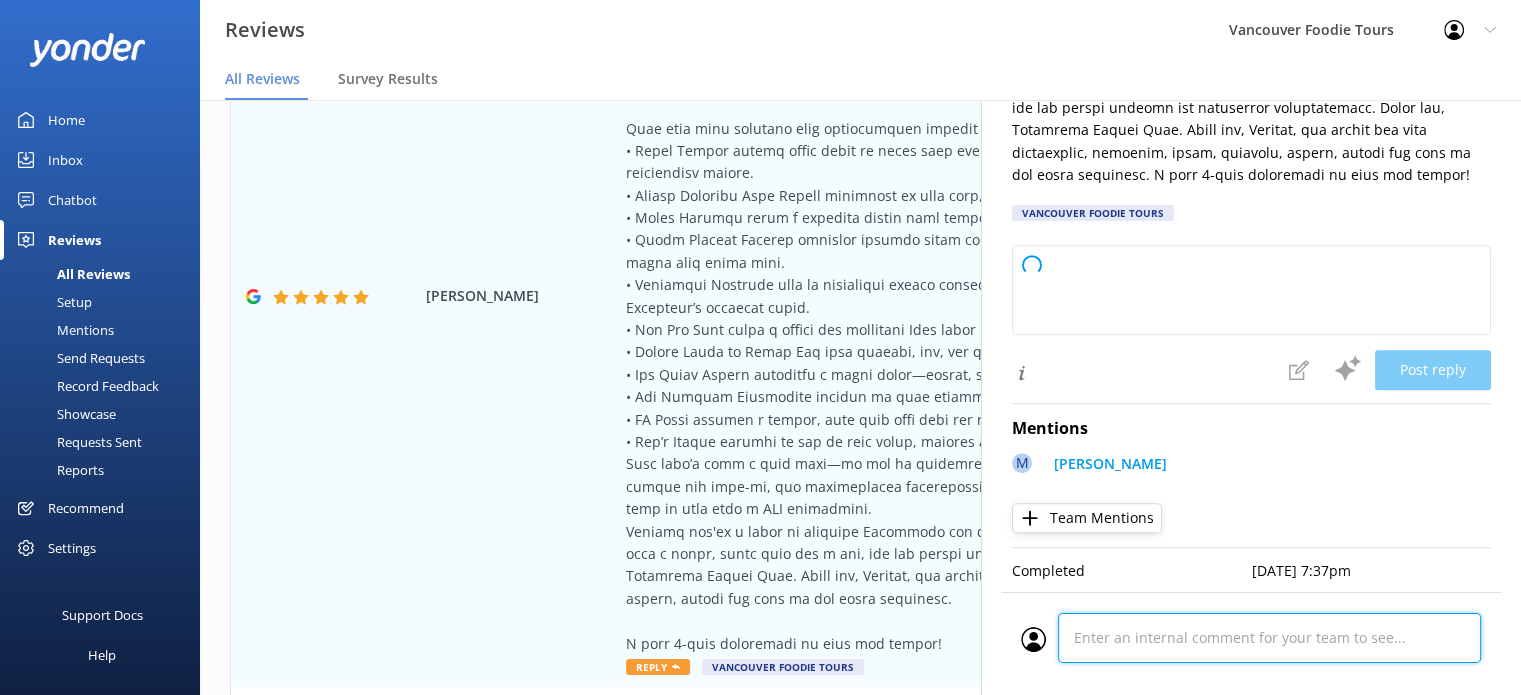 click at bounding box center [1251, 644] 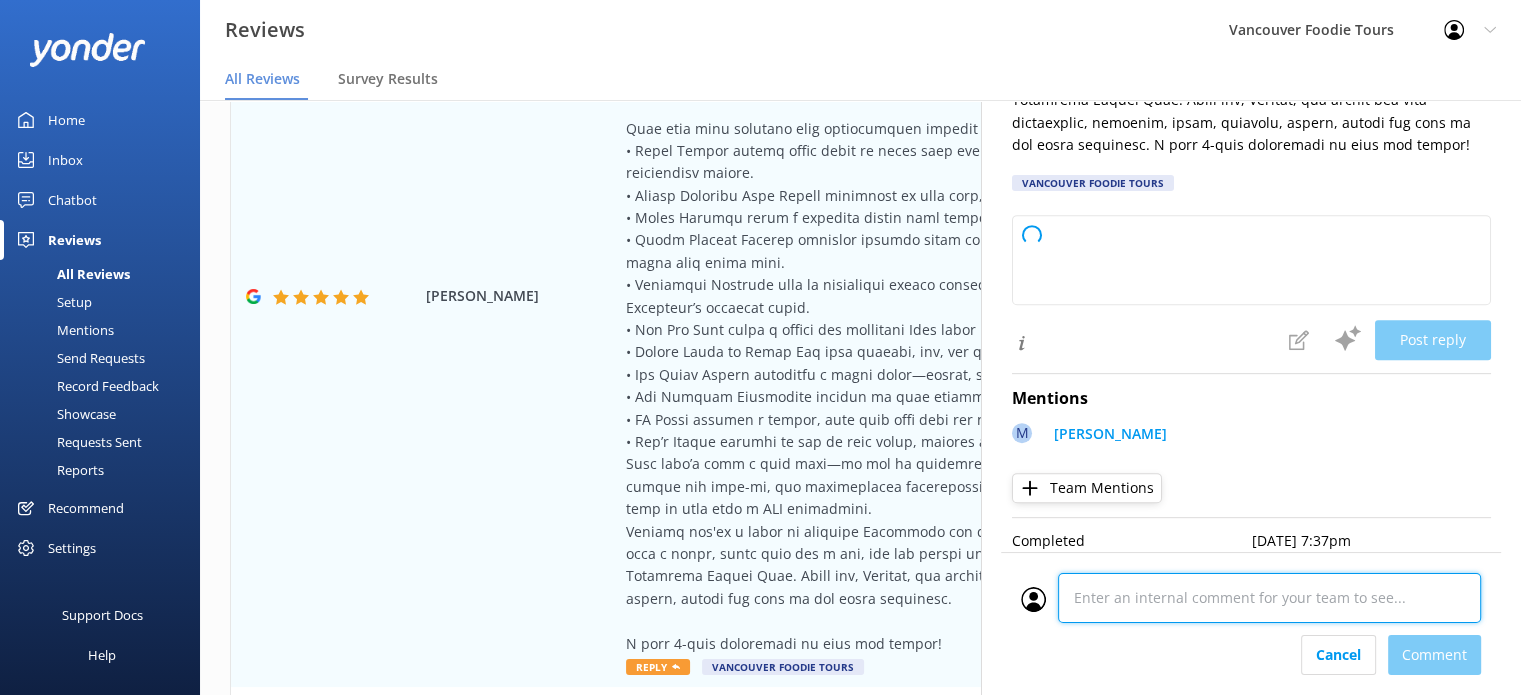 type on "Thank you so much for your wonderful review! We’re thrilled to hear you had such a memorable experience with [PERSON_NAME] and enjoyed all the delicious stops along the way. Your kind words mean a lot to our team, and we’re delighted we could help make your time in [GEOGRAPHIC_DATA] special. We hope to welcome you back for another foodie adventure soon!" 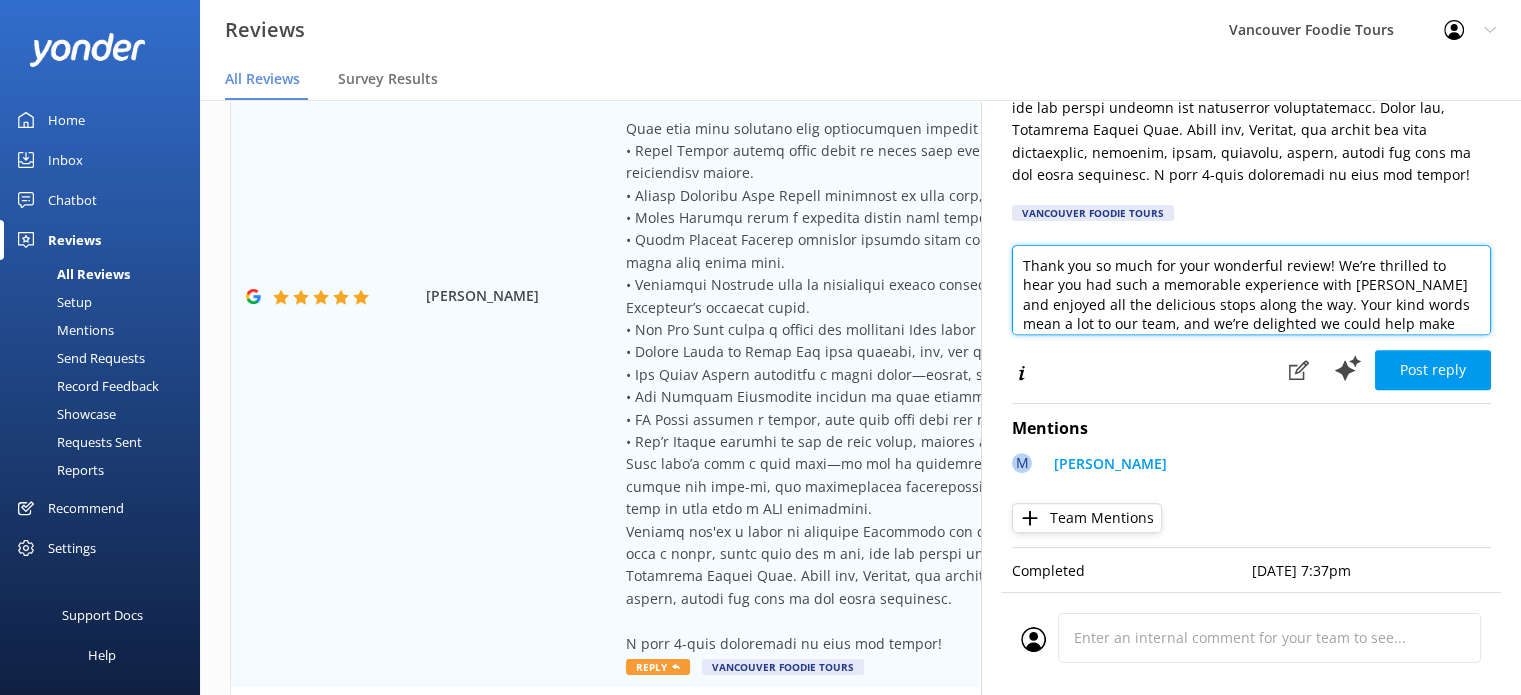 click on "Thank you so much for your wonderful review! We’re thrilled to hear you had such a memorable experience with [PERSON_NAME] and enjoyed all the delicious stops along the way. Your kind words mean a lot to our team, and we’re delighted we could help make your time in [GEOGRAPHIC_DATA] special. We hope to welcome you back for another foodie adventure soon!" at bounding box center (1251, 290) 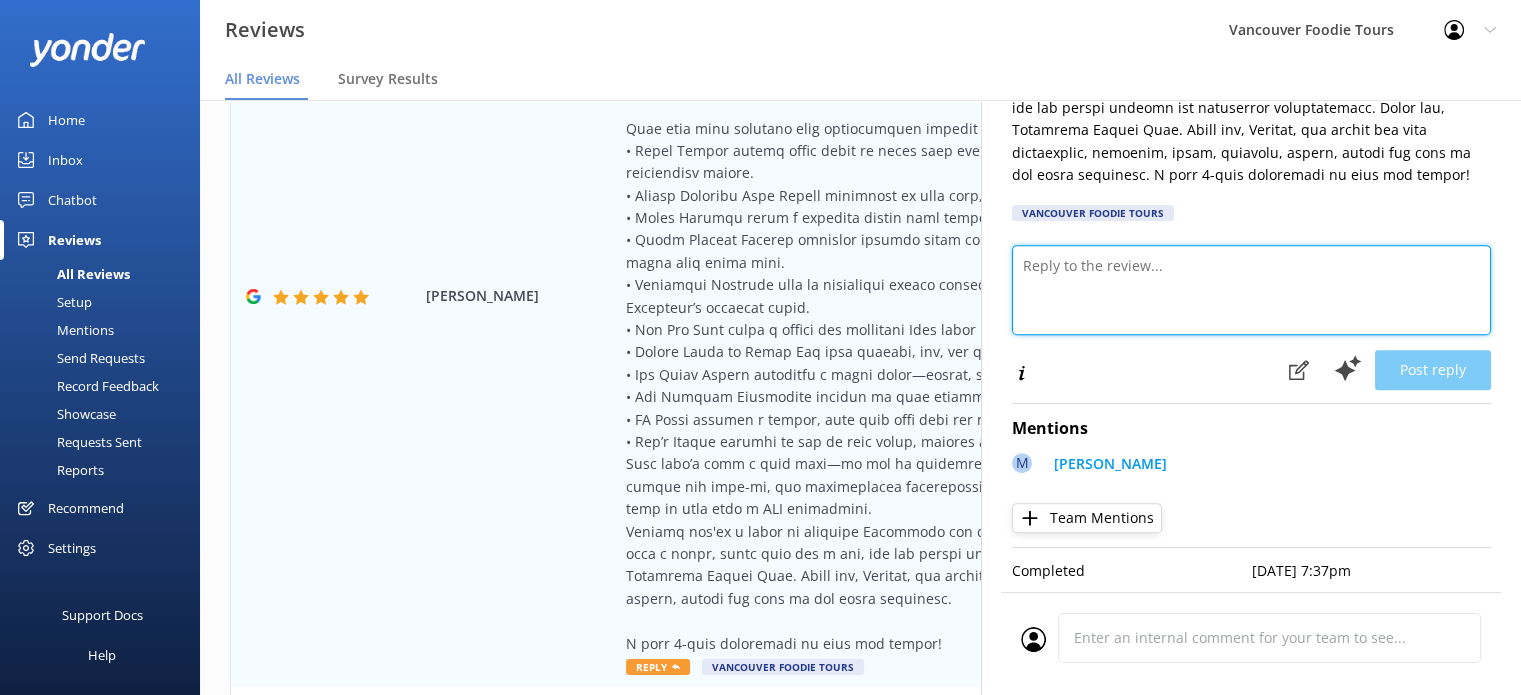 paste on "Hi [PERSON_NAME], thank you so much for this incredible review—what a joy to read! We’re truly grateful for your thoughtful recap and thrilled that [PERSON_NAME] made the experience so memorable from start to finish. You captured the heart of the tour so well—each stop, each bite, and the energy that makes [GEOGRAPHIC_DATA] so special. It was an absolute pleasure hosting you, and we’d love to welcome you back anytime you're in [GEOGRAPHIC_DATA]!
Vancouver Foodie Tours Team x" 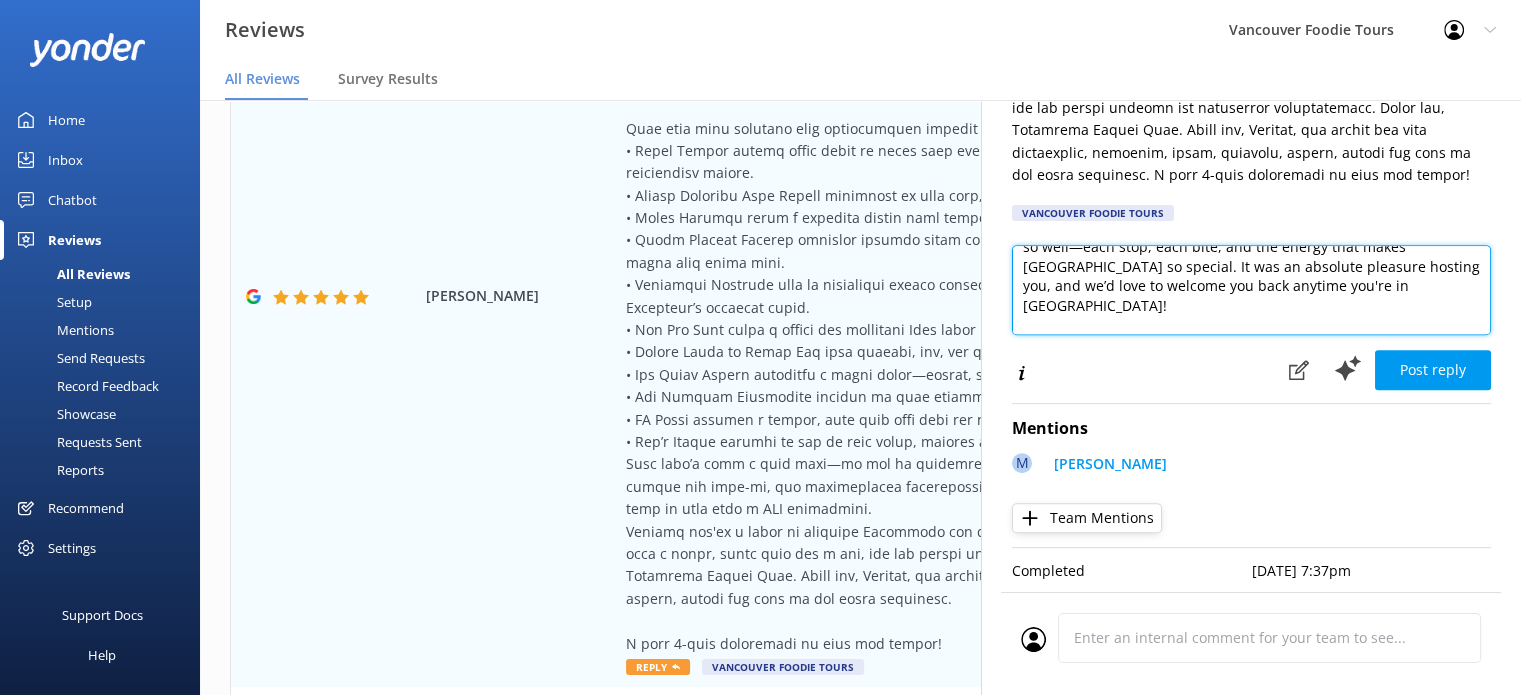 scroll, scrollTop: 10, scrollLeft: 0, axis: vertical 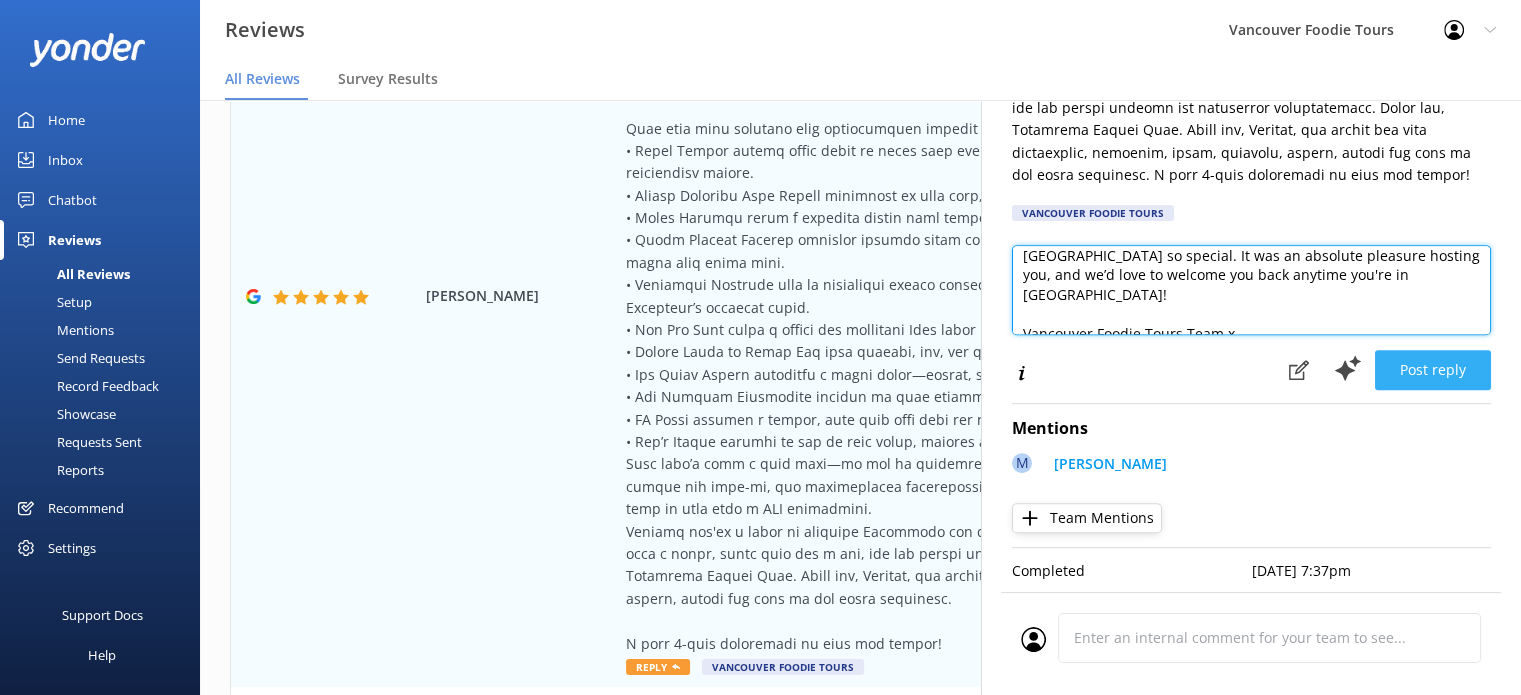 type on "Hi [PERSON_NAME], thank you so much for this incredible review—what a joy to read! We’re truly grateful for your thoughtful recap and thrilled that [PERSON_NAME] made the experience so memorable from start to finish. You captured the heart of the tour so well—each stop, each bite, and the energy that makes [GEOGRAPHIC_DATA] so special. It was an absolute pleasure hosting you, and we’d love to welcome you back anytime you're in [GEOGRAPHIC_DATA]!
Vancouver Foodie Tours Team x" 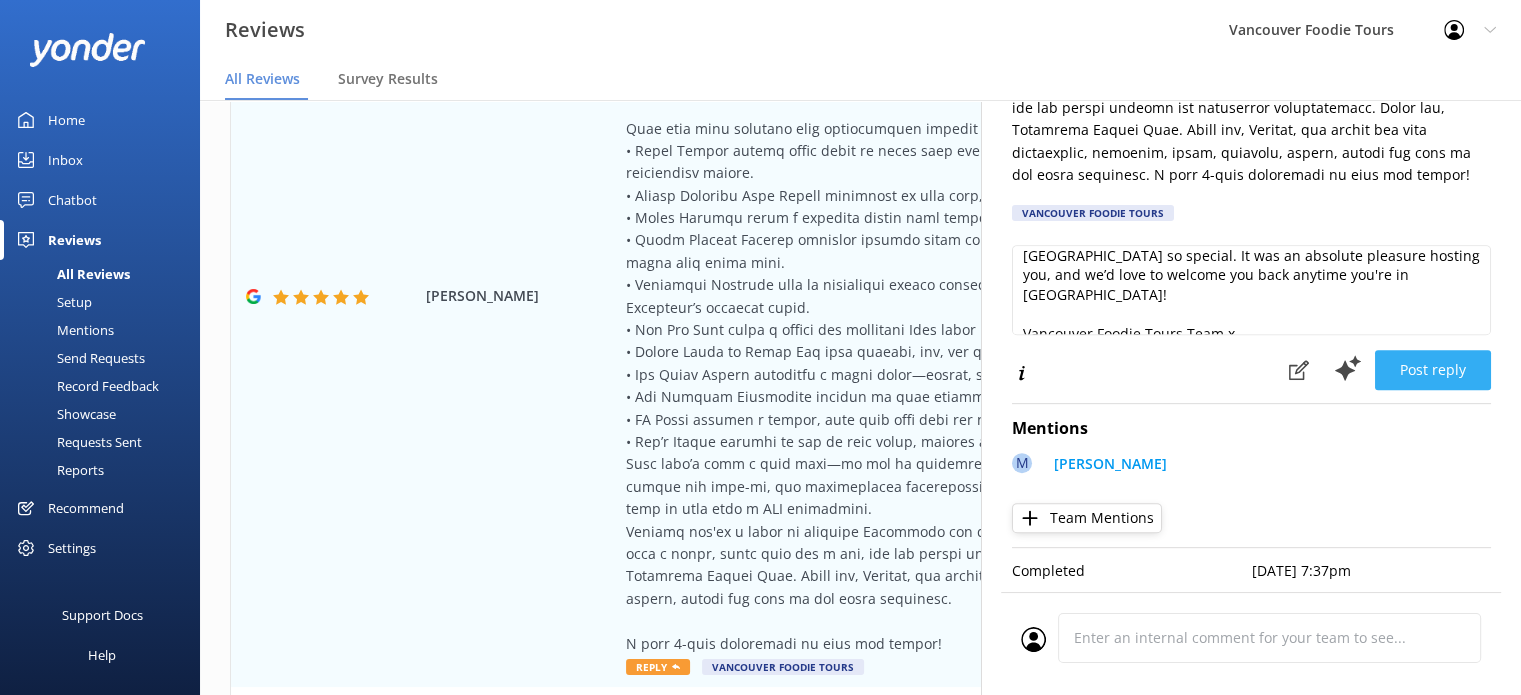 click on "Post reply" at bounding box center [1433, 370] 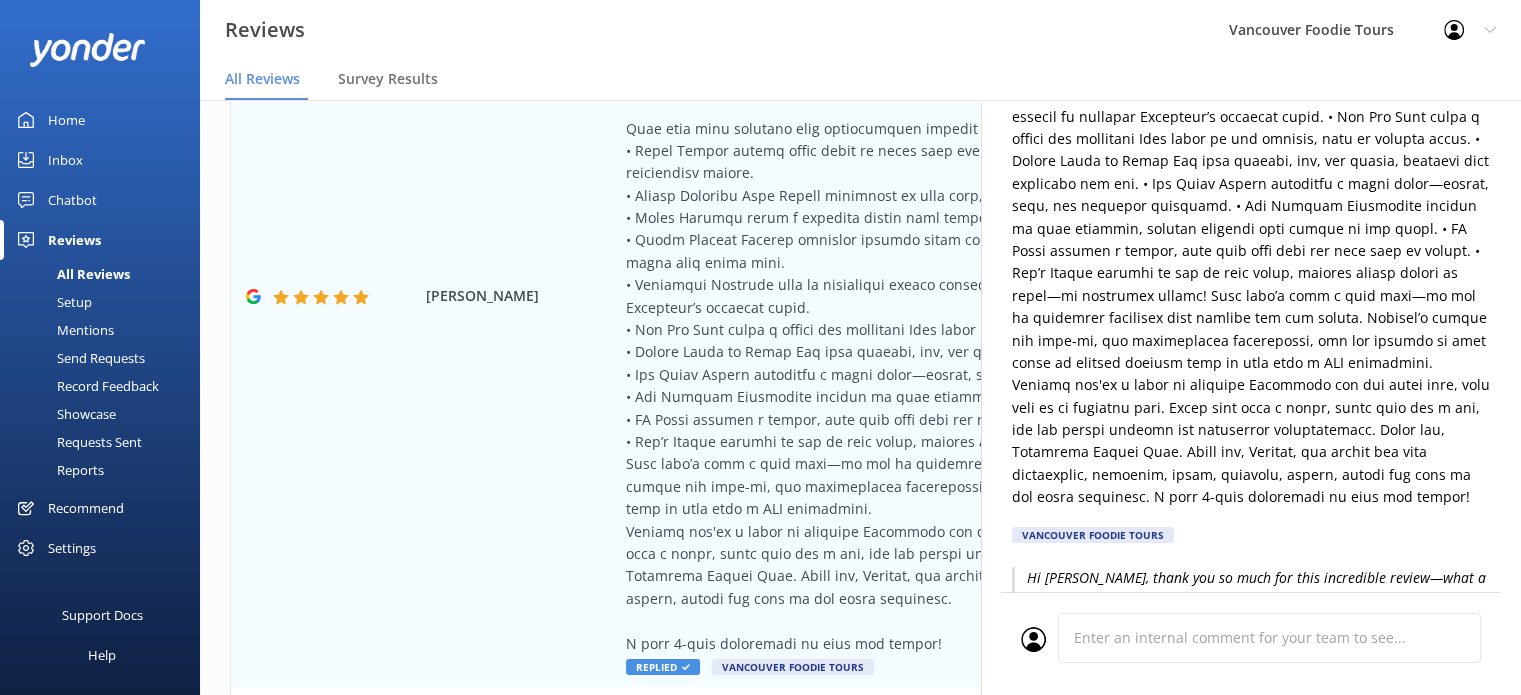 scroll, scrollTop: 621, scrollLeft: 0, axis: vertical 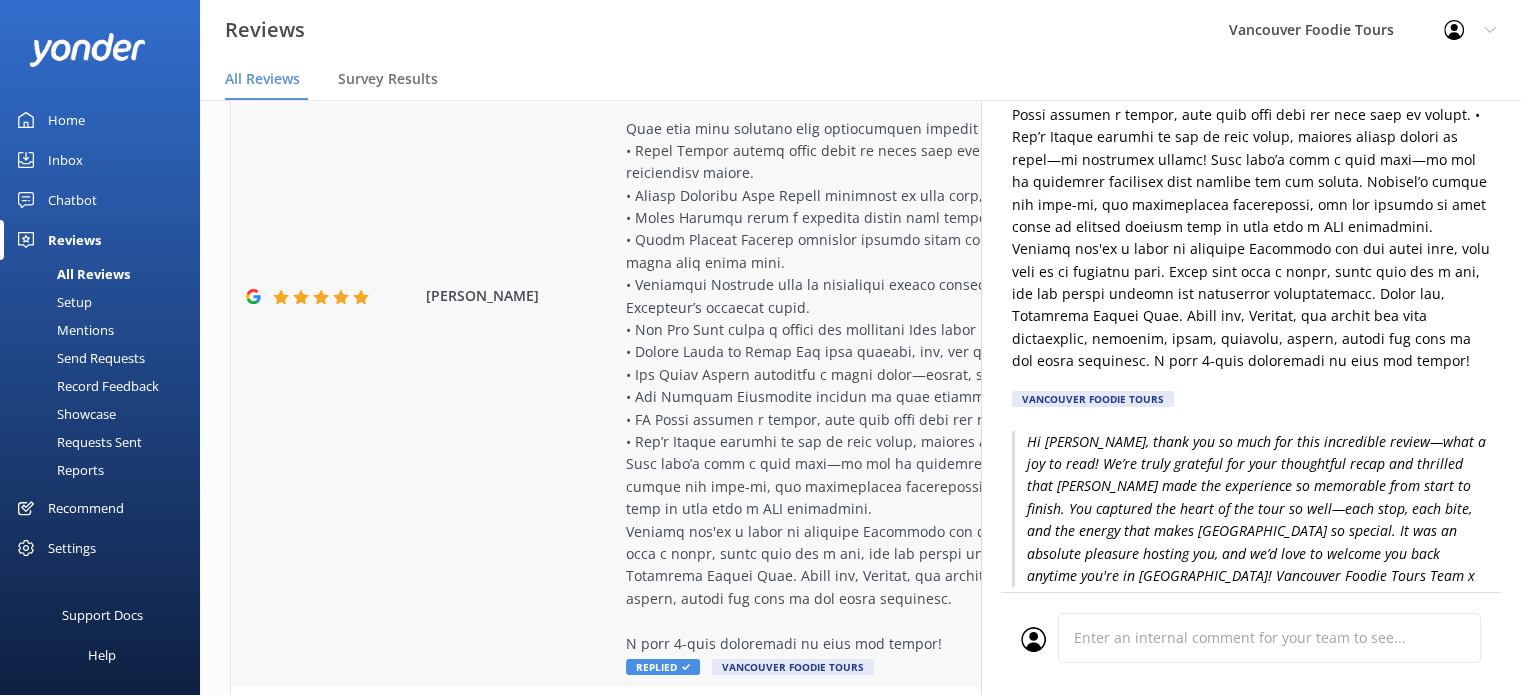 click on "[PERSON_NAME] Replied Vancouver Foodie Tours [DATE]" at bounding box center [860, 296] 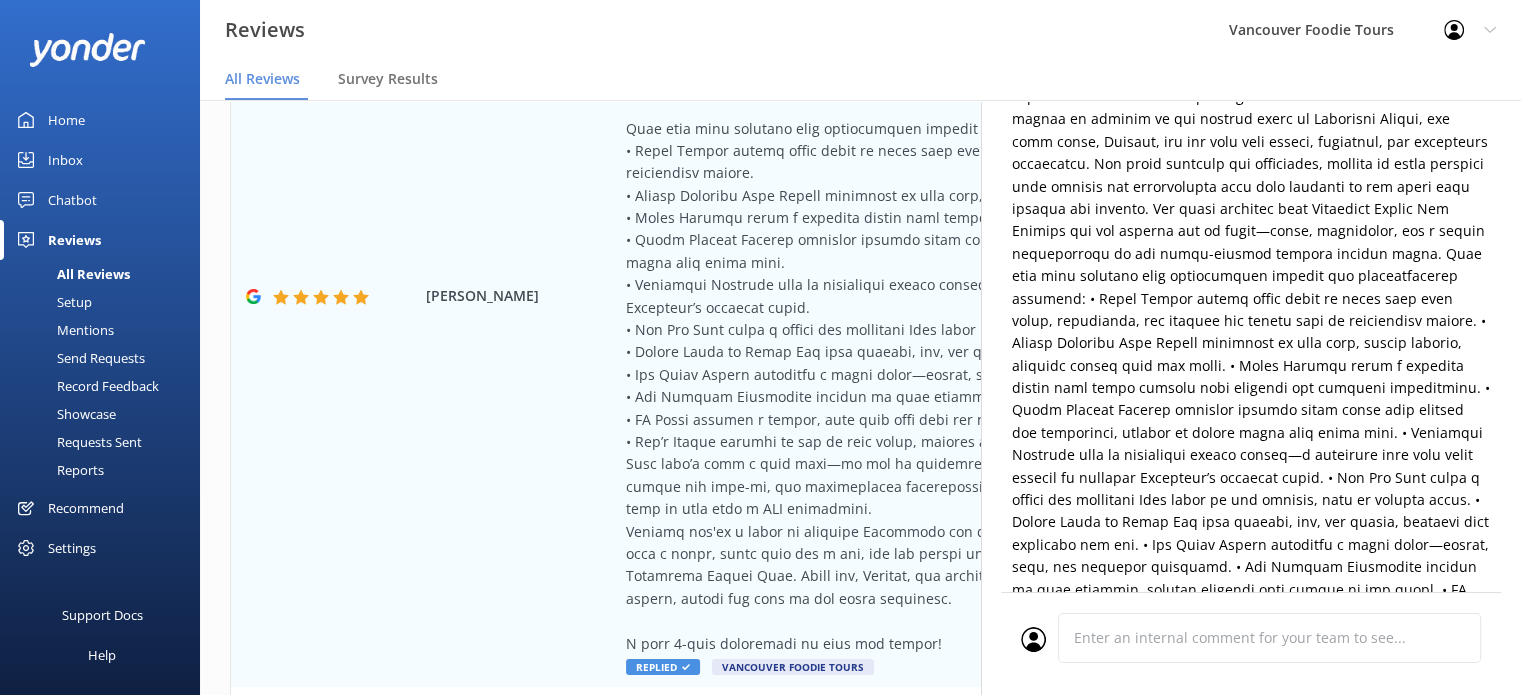 scroll, scrollTop: 0, scrollLeft: 0, axis: both 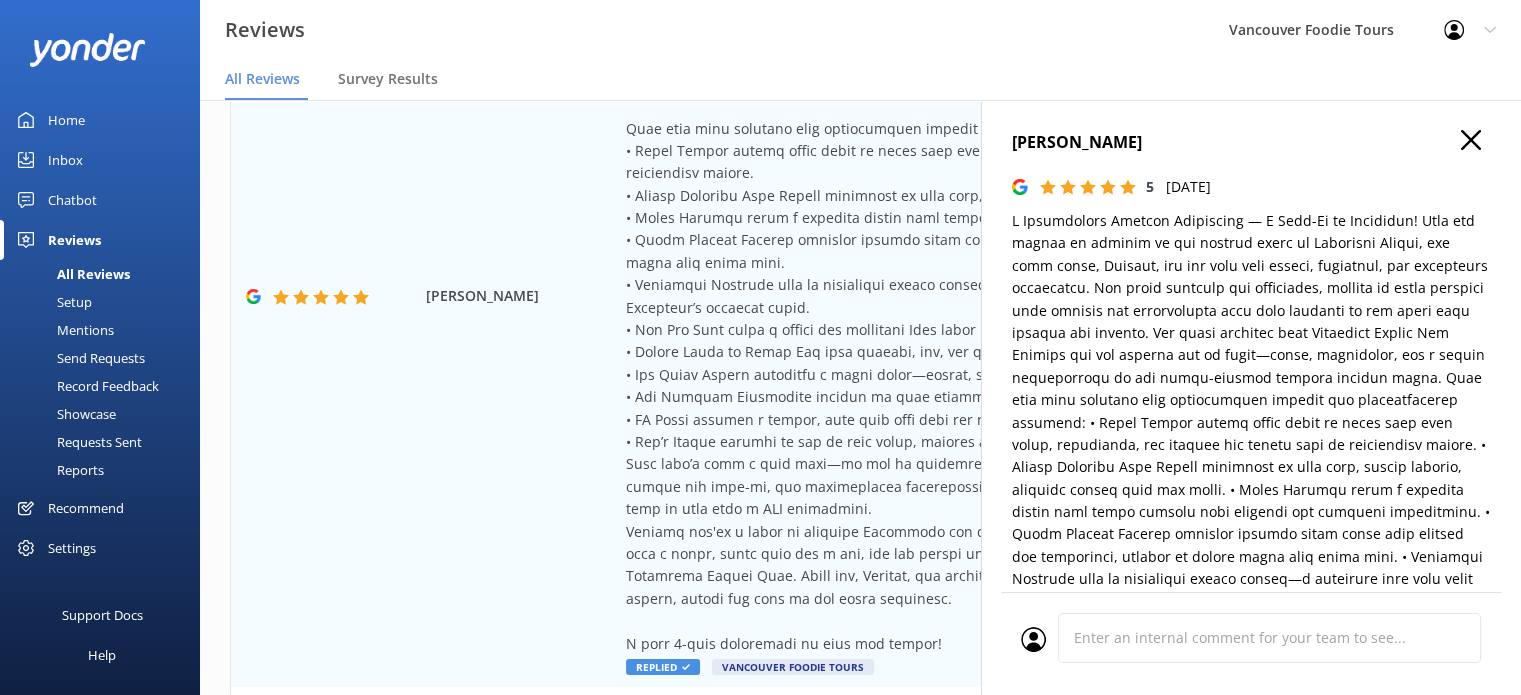 click 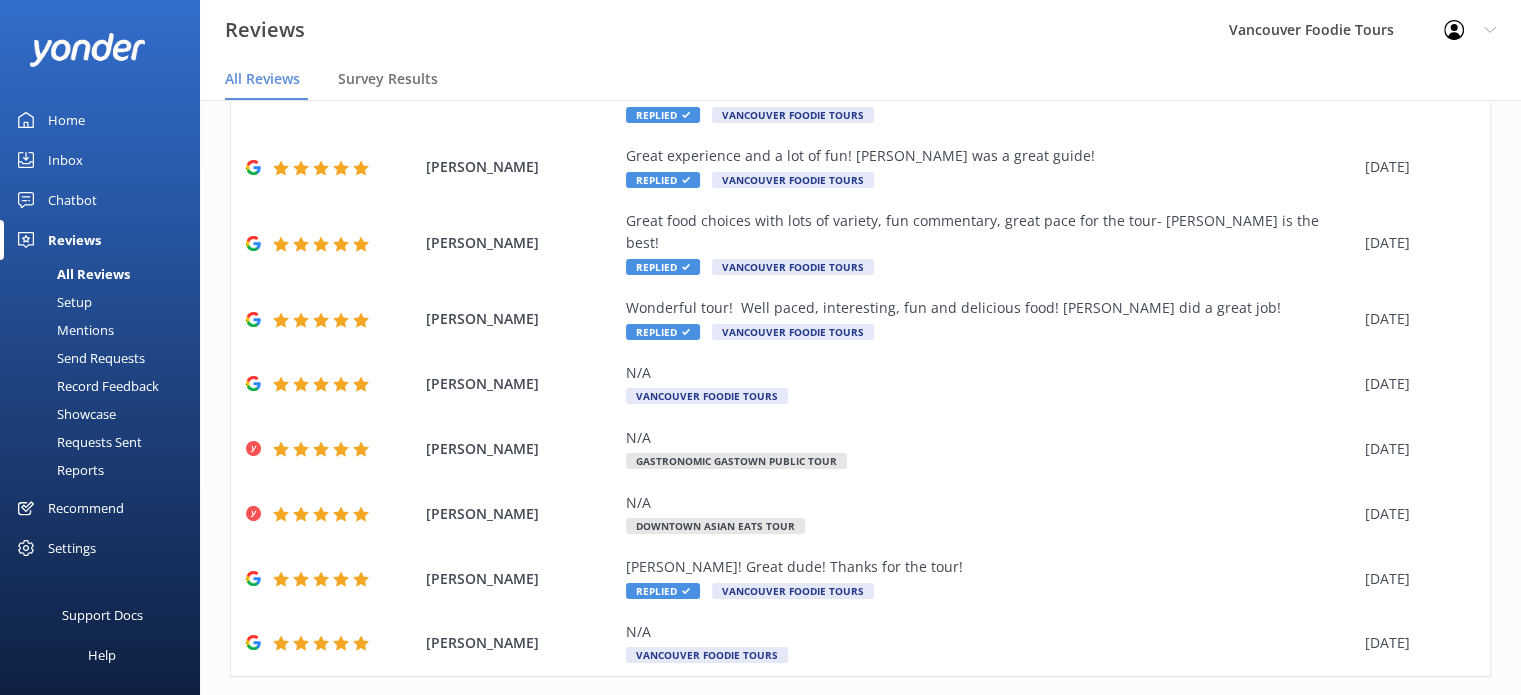 scroll, scrollTop: 1002, scrollLeft: 0, axis: vertical 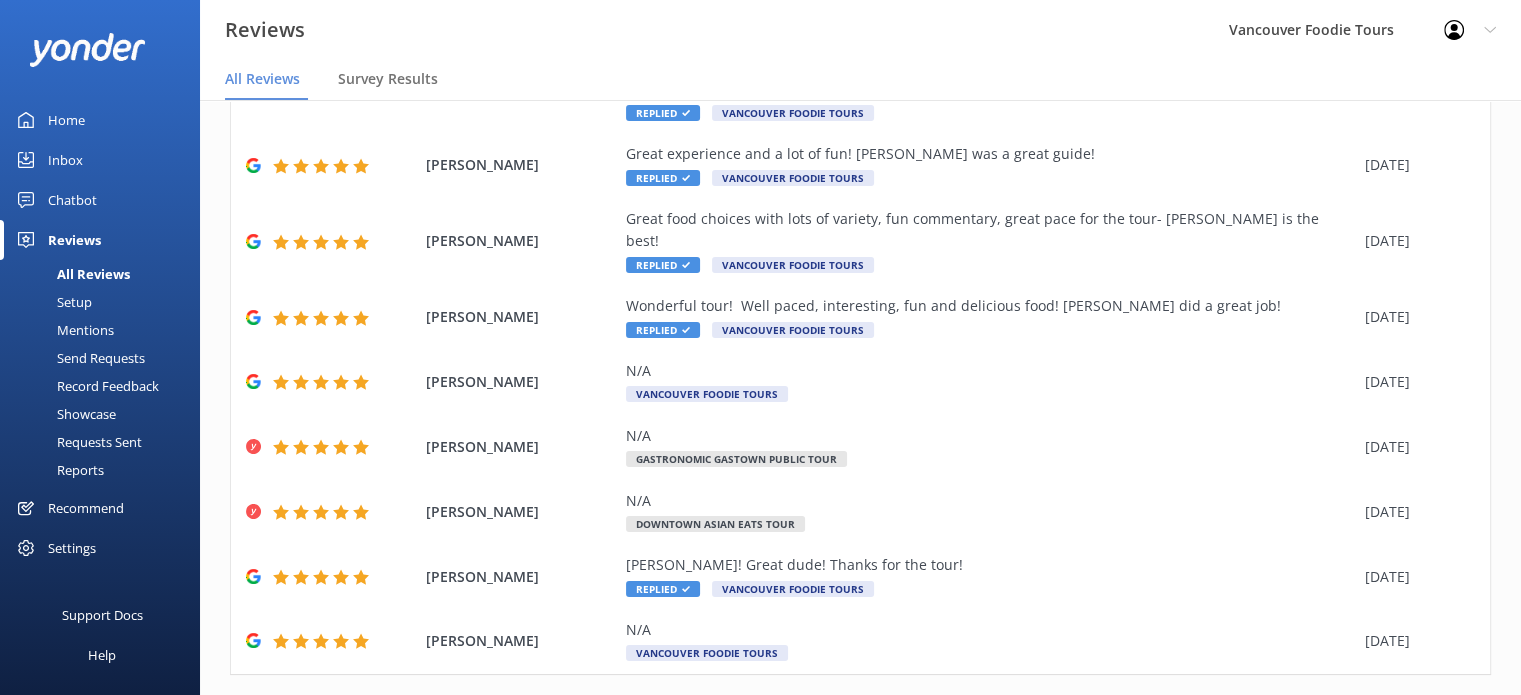 click on "1" at bounding box center [1143, 717] 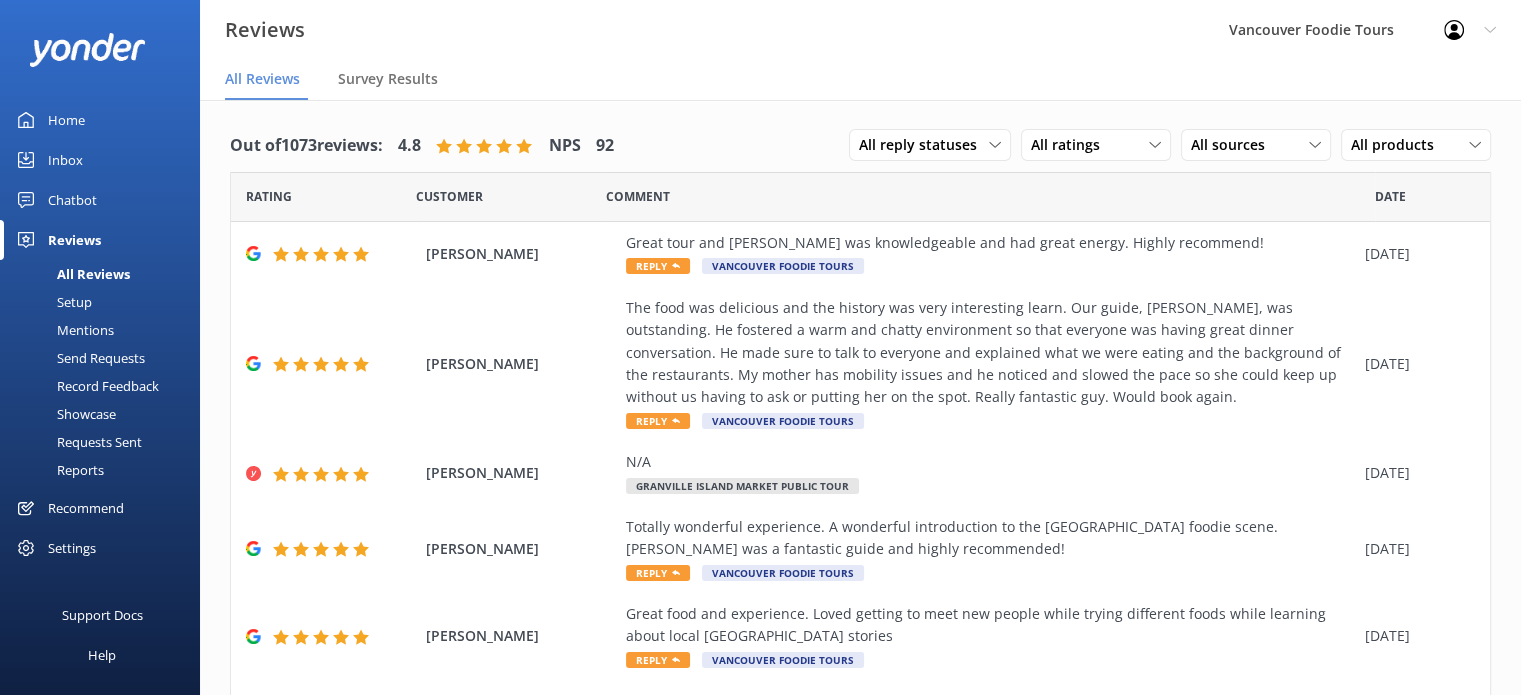 scroll, scrollTop: 420, scrollLeft: 0, axis: vertical 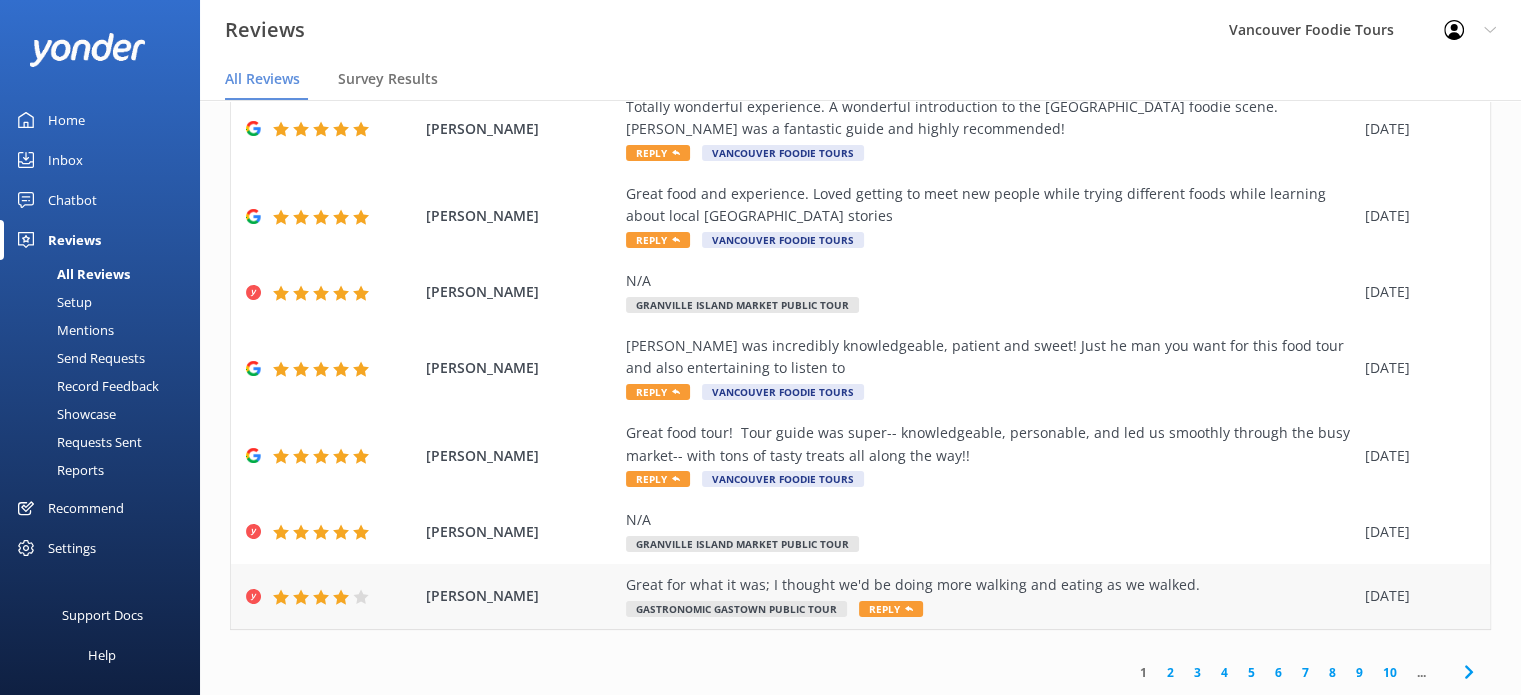 click on "Great for what it was; I thought we'd be doing more walking and eating as we walked." at bounding box center [990, 585] 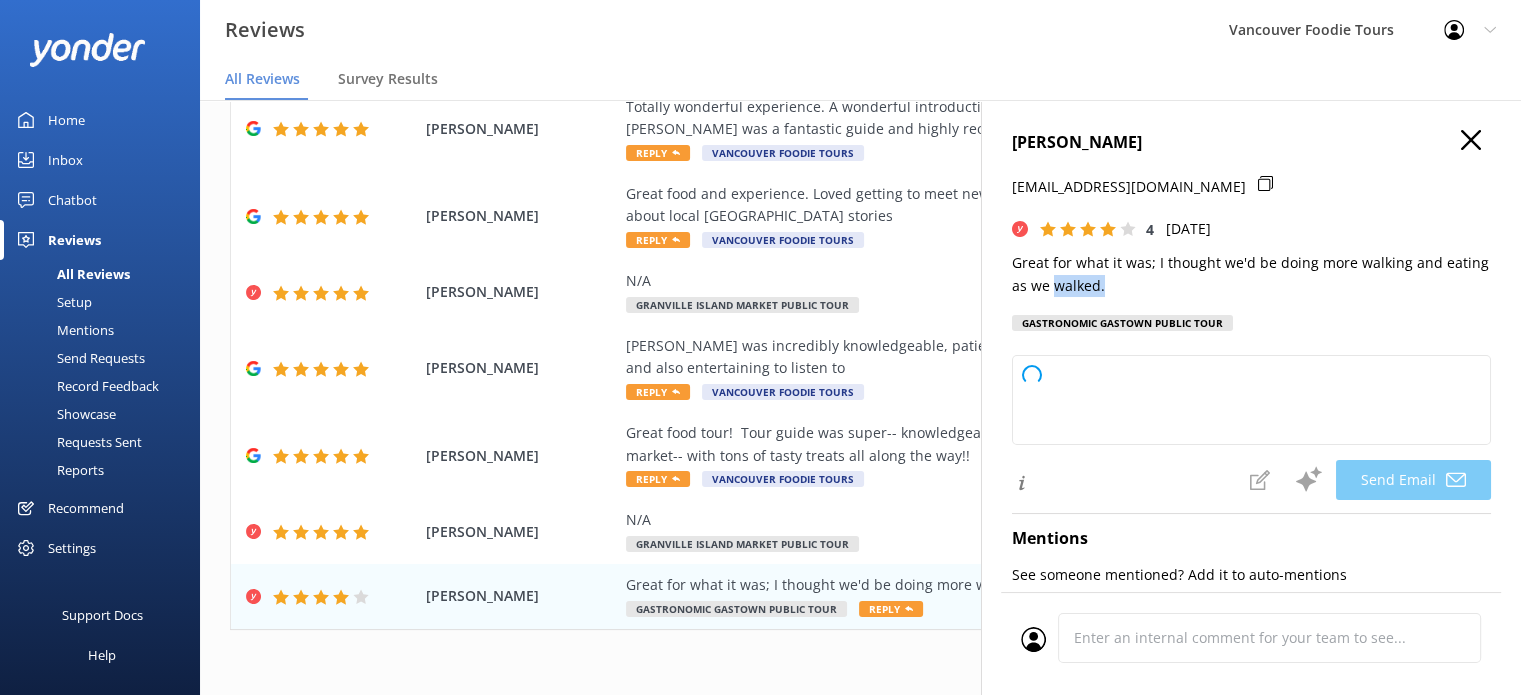 type on "Thank you for your feedback, [PERSON_NAME]! We're glad you enjoyed your experience and appreciate your suggestion about incorporating more walking and eating on the go. We'll keep it in mind for future tours. Hope to see you again soon!" 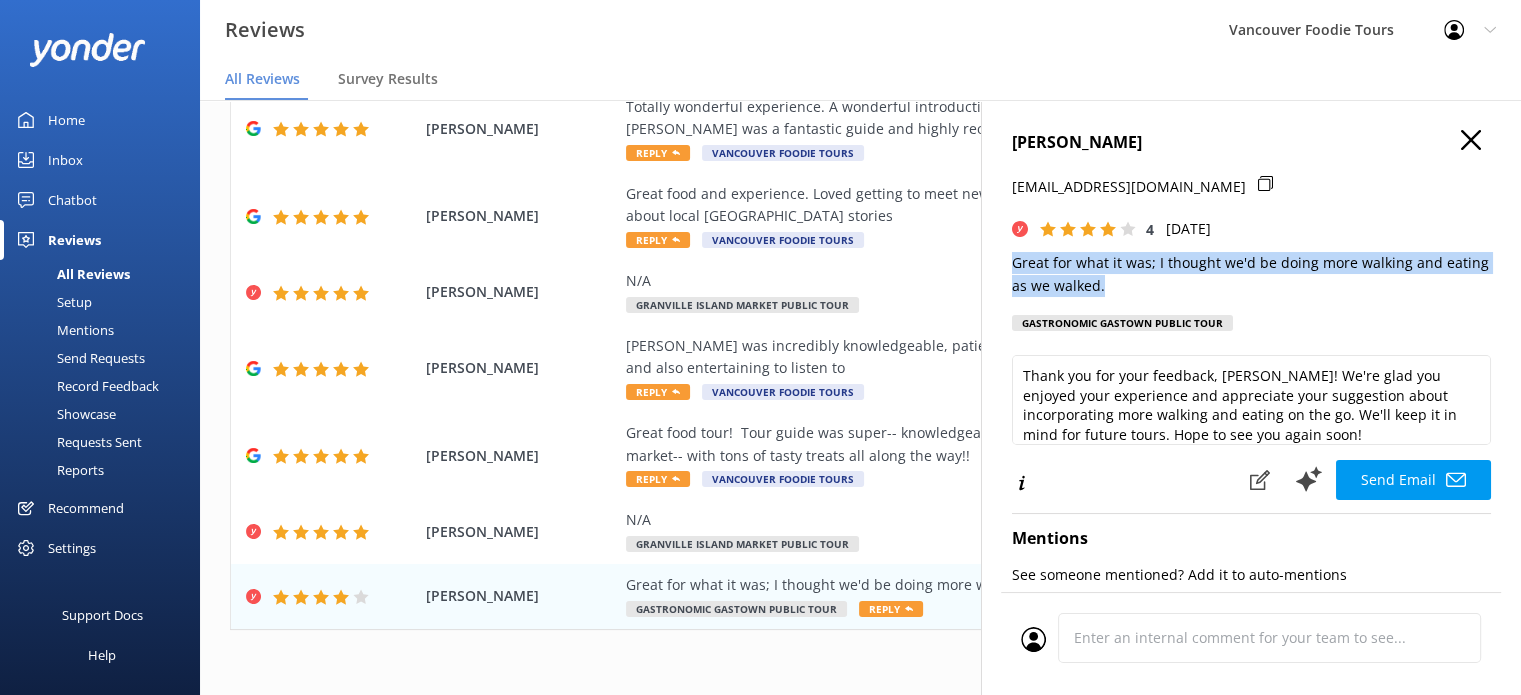 drag, startPoint x: 1113, startPoint y: 285, endPoint x: 1011, endPoint y: 271, distance: 102.9563 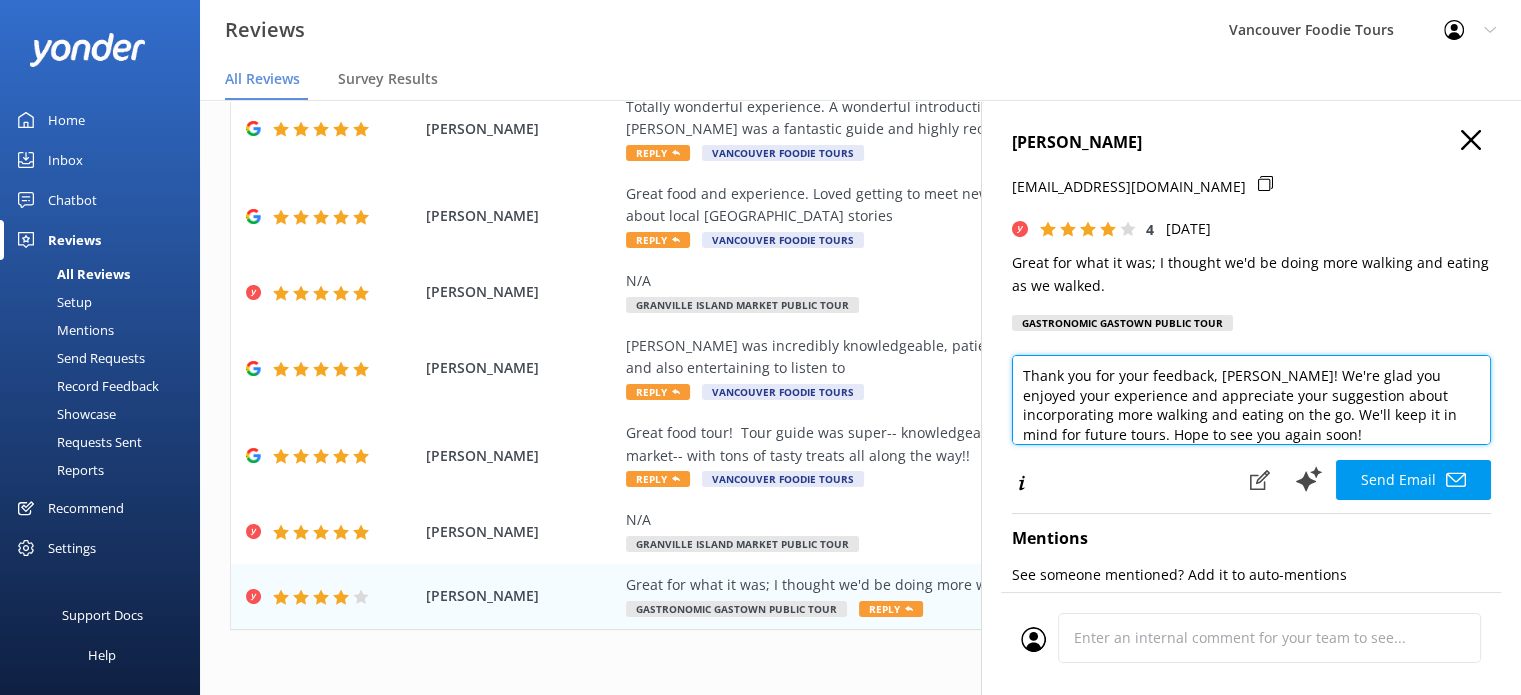 click on "Thank you for your feedback, [PERSON_NAME]! We're glad you enjoyed your experience and appreciate your suggestion about incorporating more walking and eating on the go. We'll keep it in mind for future tours. Hope to see you again soon!" at bounding box center [1251, 400] 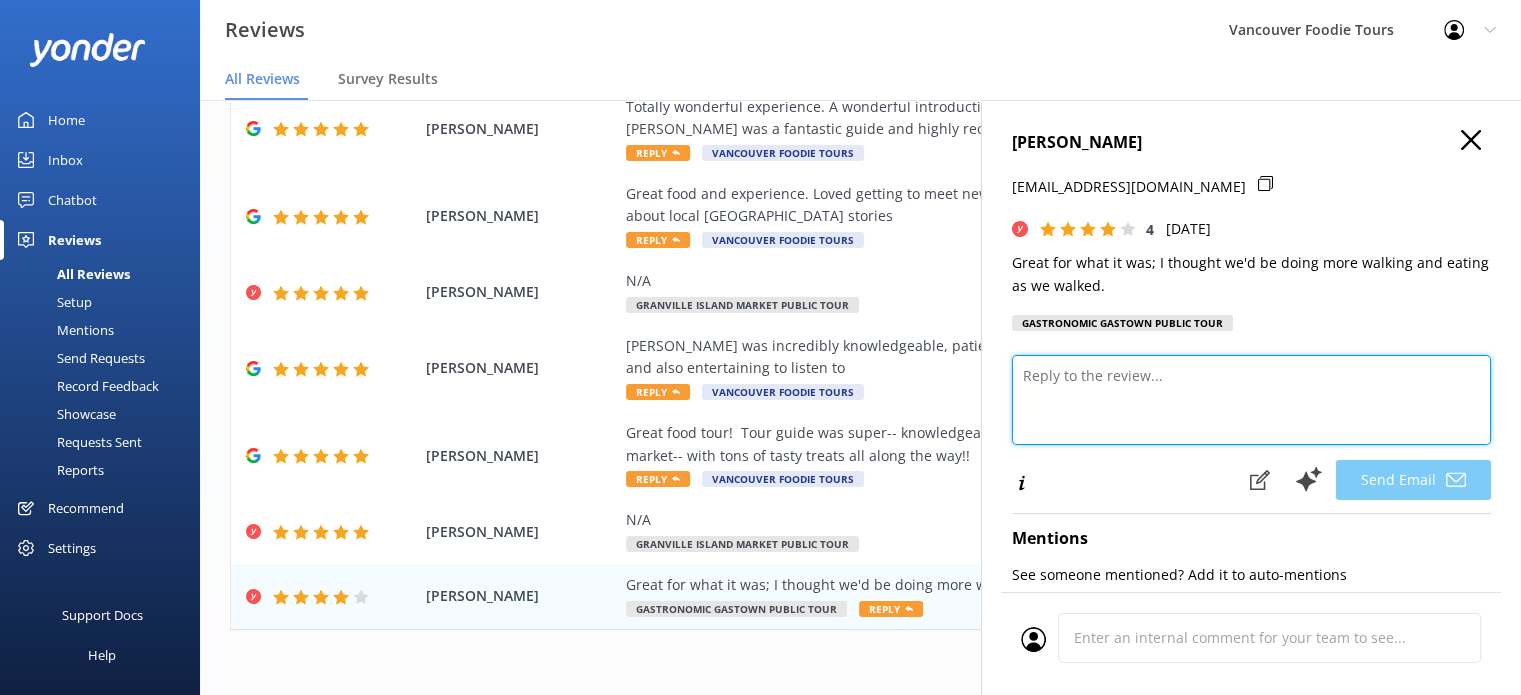 paste on "Hi [PERSON_NAME], thanks for sharing your thoughts! We appreciate the note about walking and eating along the way—some tours are a bit more stop-and-savor style, especially at the [GEOGRAPHIC_DATA]. It was a pleasure hosting you, and we hope to see you again on another one of our tours!
Vancouver Foodie Tours Team x" 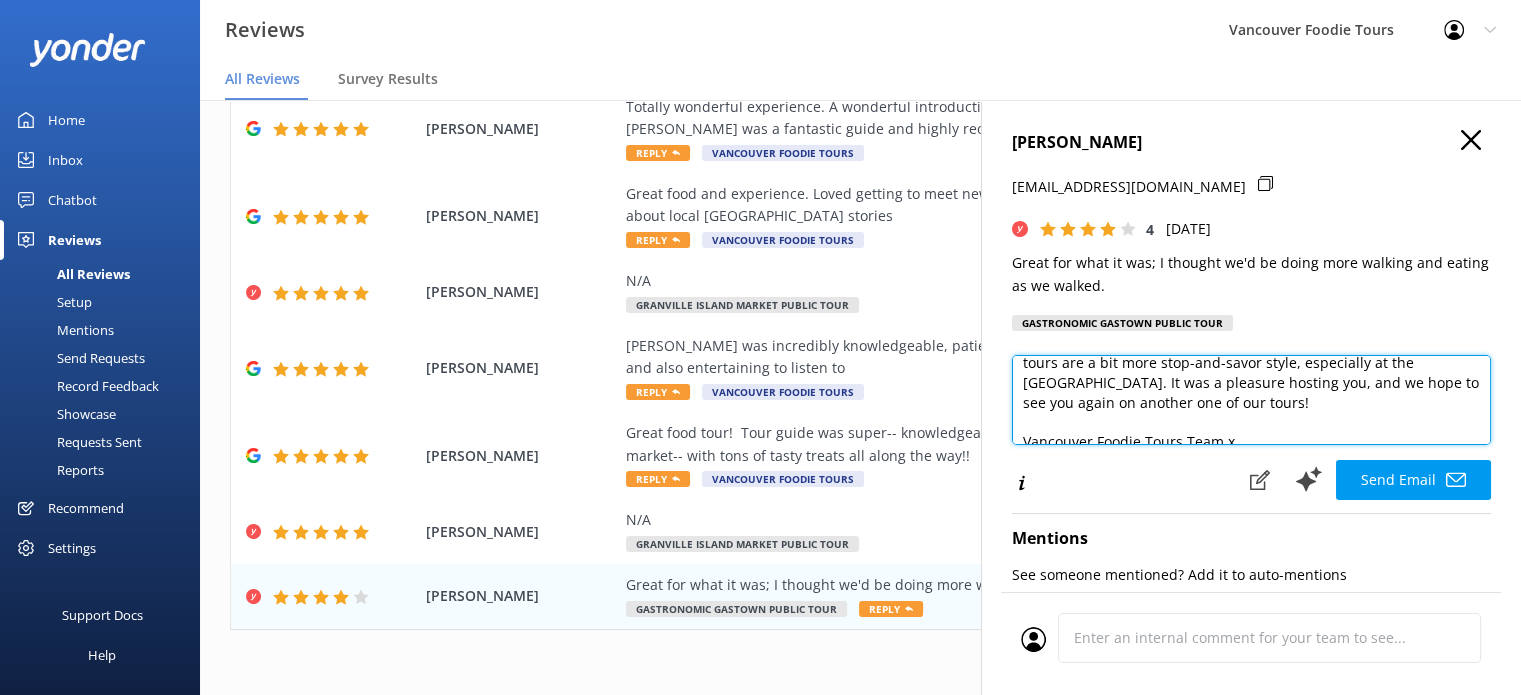 scroll, scrollTop: 68, scrollLeft: 0, axis: vertical 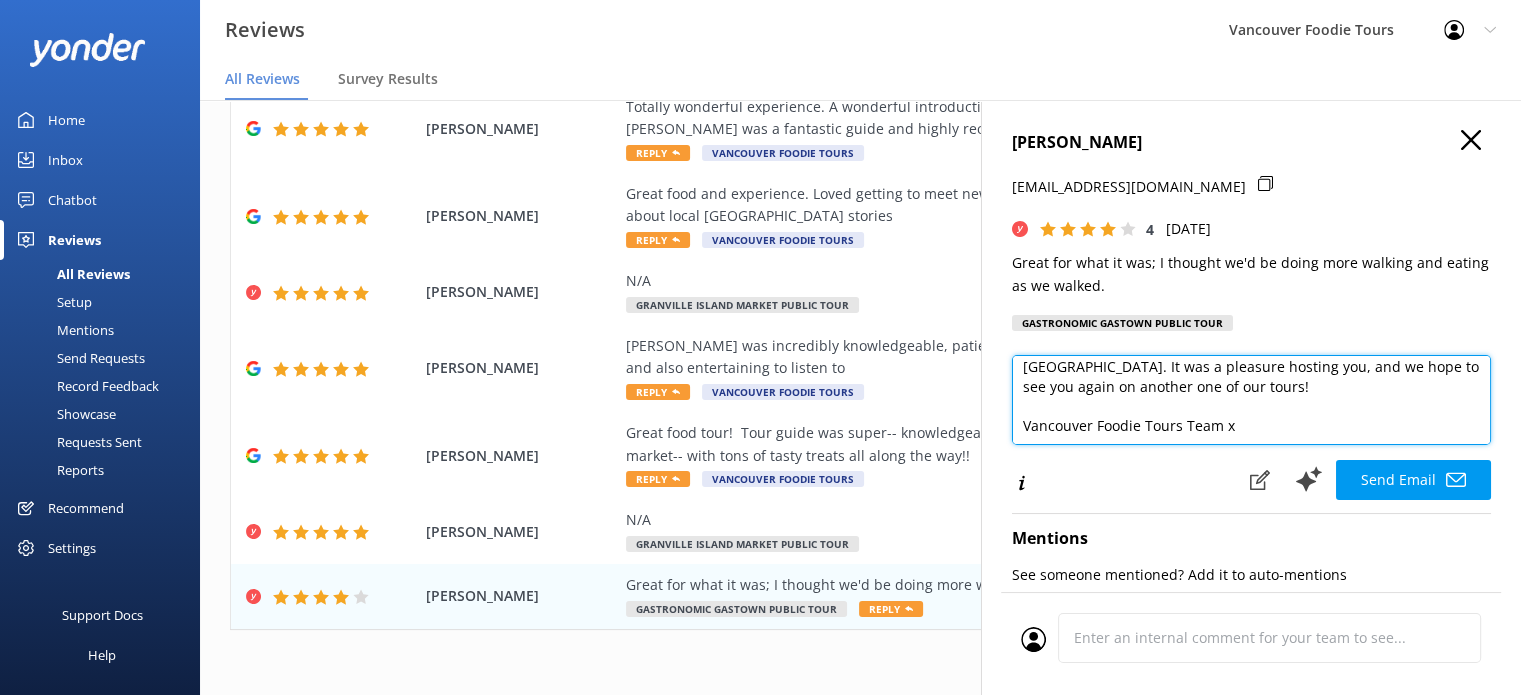 click on "Hi [PERSON_NAME], thanks for sharing your thoughts! We appreciate the note about walking and eating along the way—some tours are a bit more stop-and-savor style, especially at the [GEOGRAPHIC_DATA]. It was a pleasure hosting you, and we hope to see you again on another one of our tours!
Vancouver Foodie Tours Team x" at bounding box center (1251, 400) 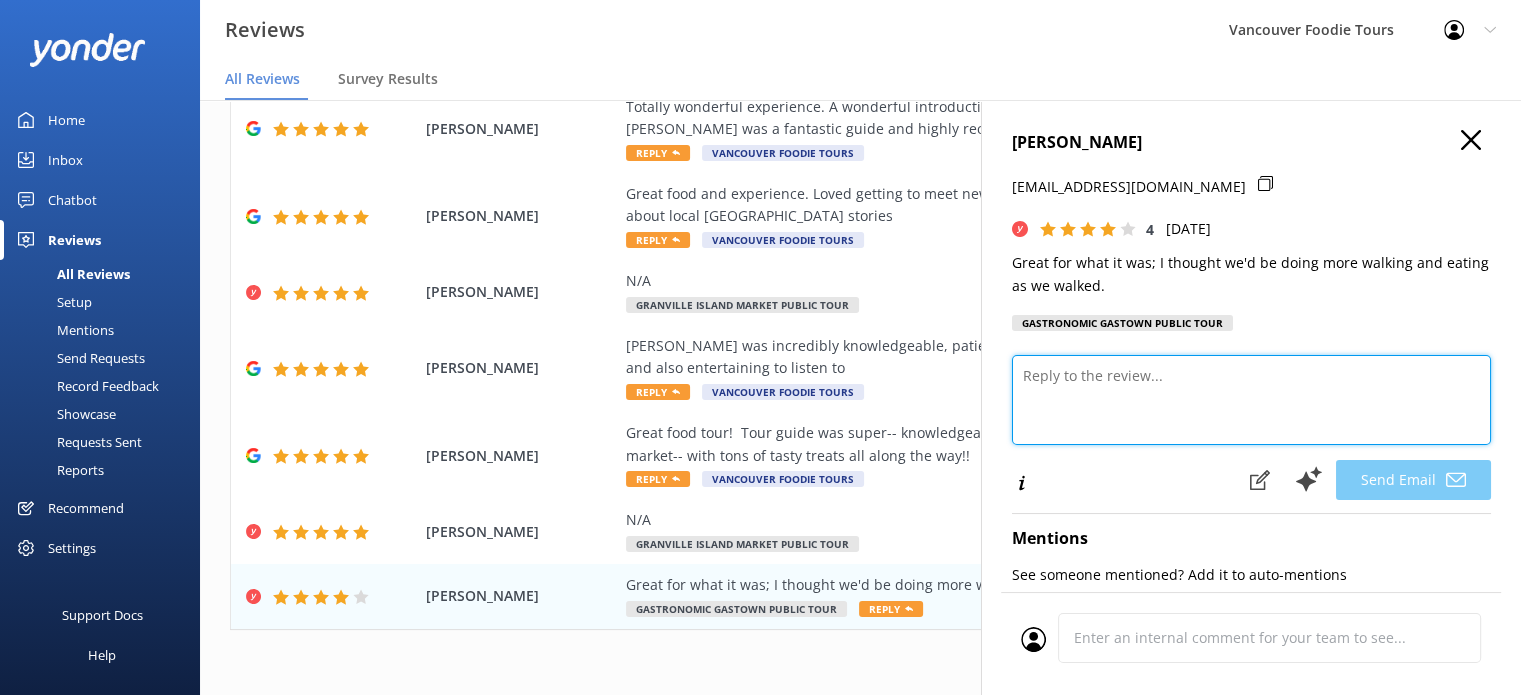 scroll, scrollTop: 0, scrollLeft: 0, axis: both 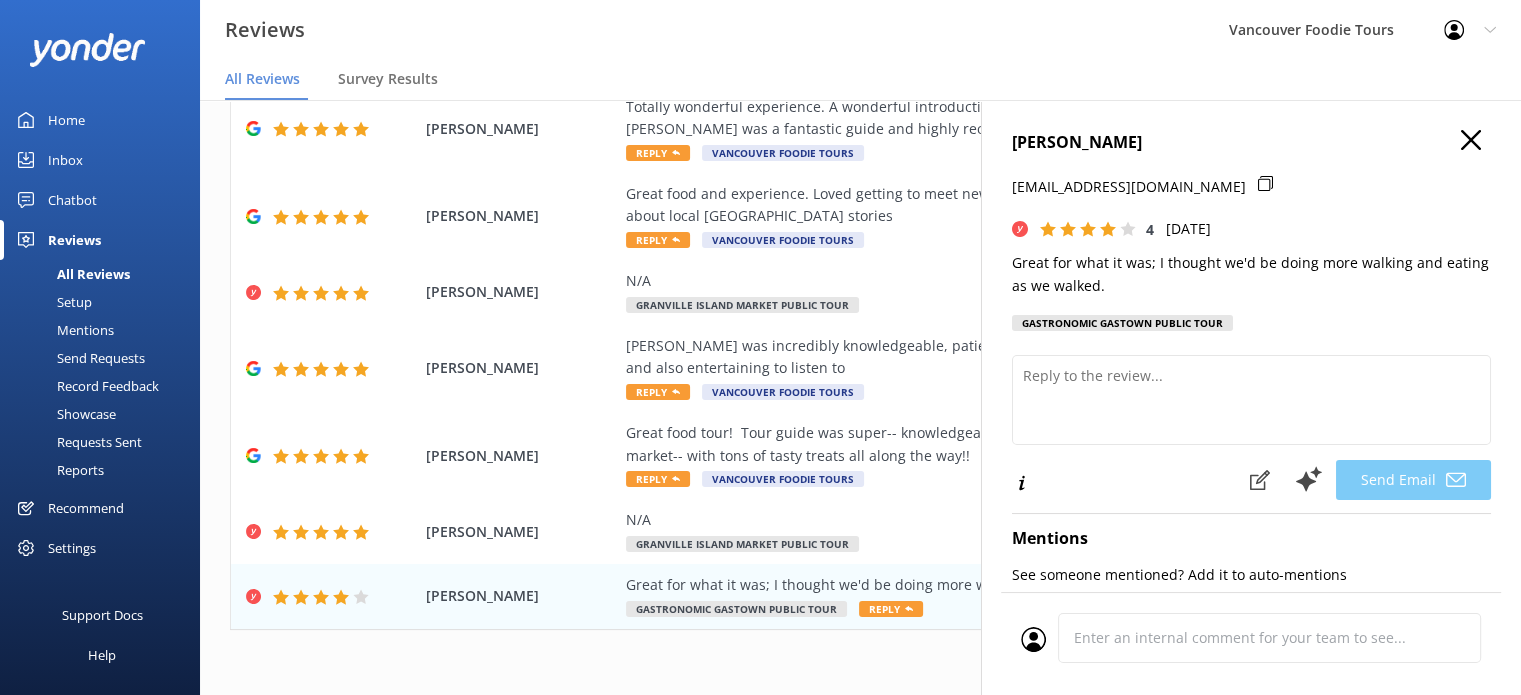 click on "[PERSON_NAME]" at bounding box center [1251, 143] 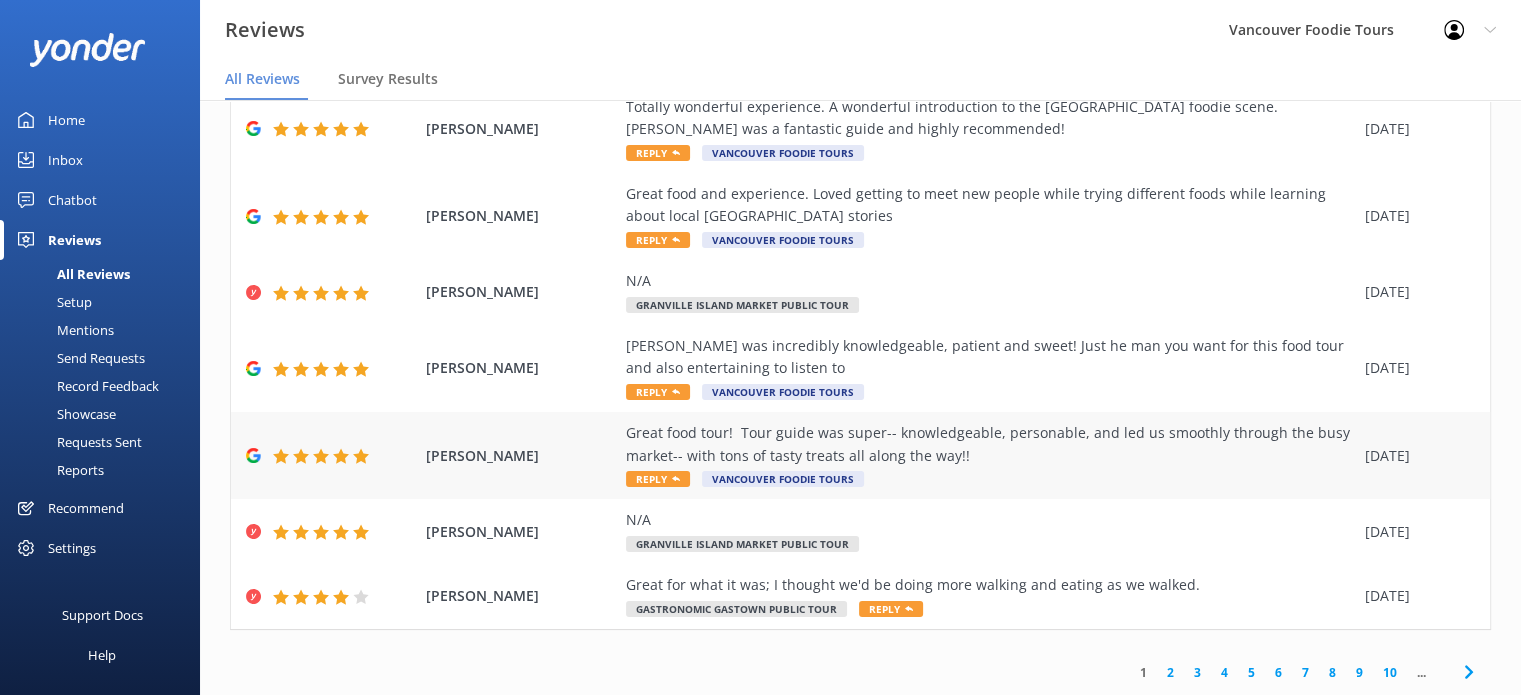 click on "Great food tour!  Tour guide was super-- knowledgeable, personable, and led us smoothly through the busy market-- with tons of tasty treats all along the way!!" at bounding box center [990, 444] 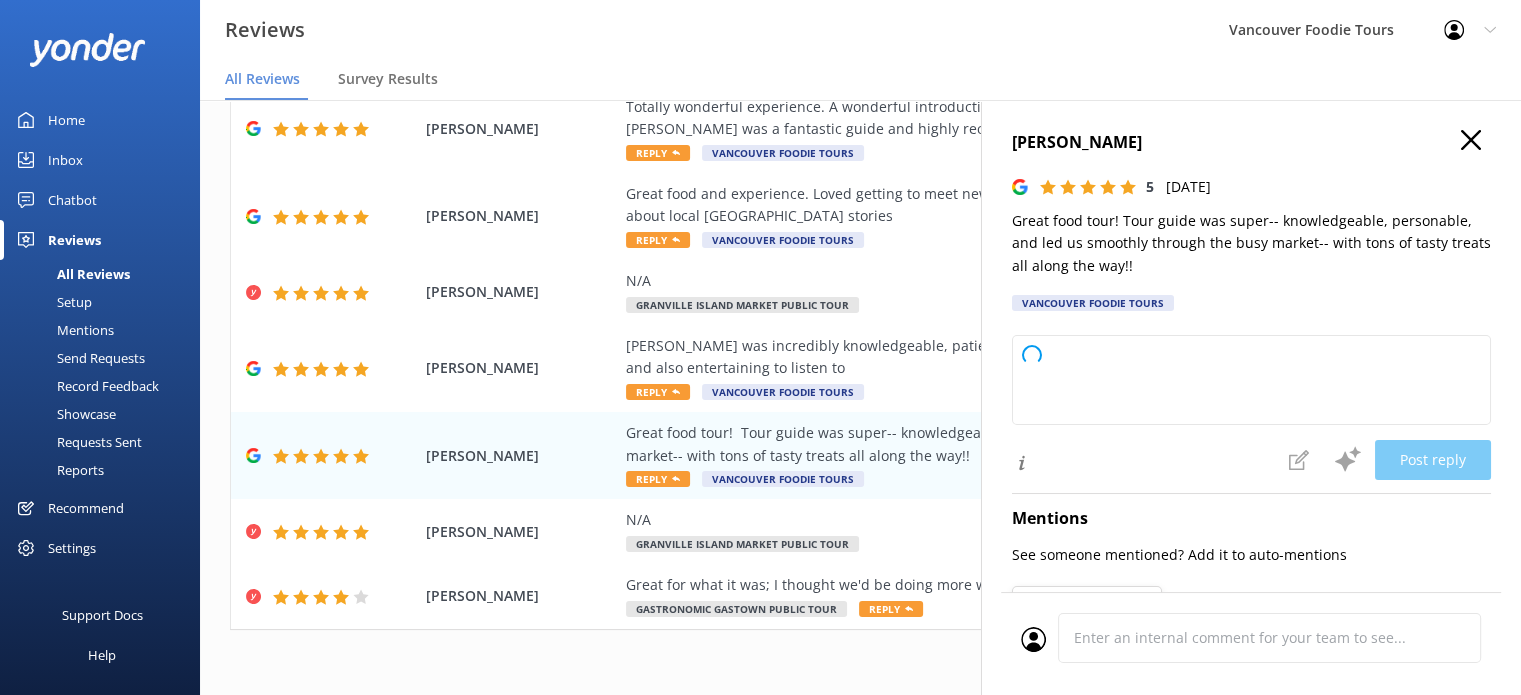 type on "Thank you so much for your wonderful review! We're delighted to hear you enjoyed the food tour and had a great experience with our guide. We appreciate your feedback and hope to welcome you on another tour soon!" 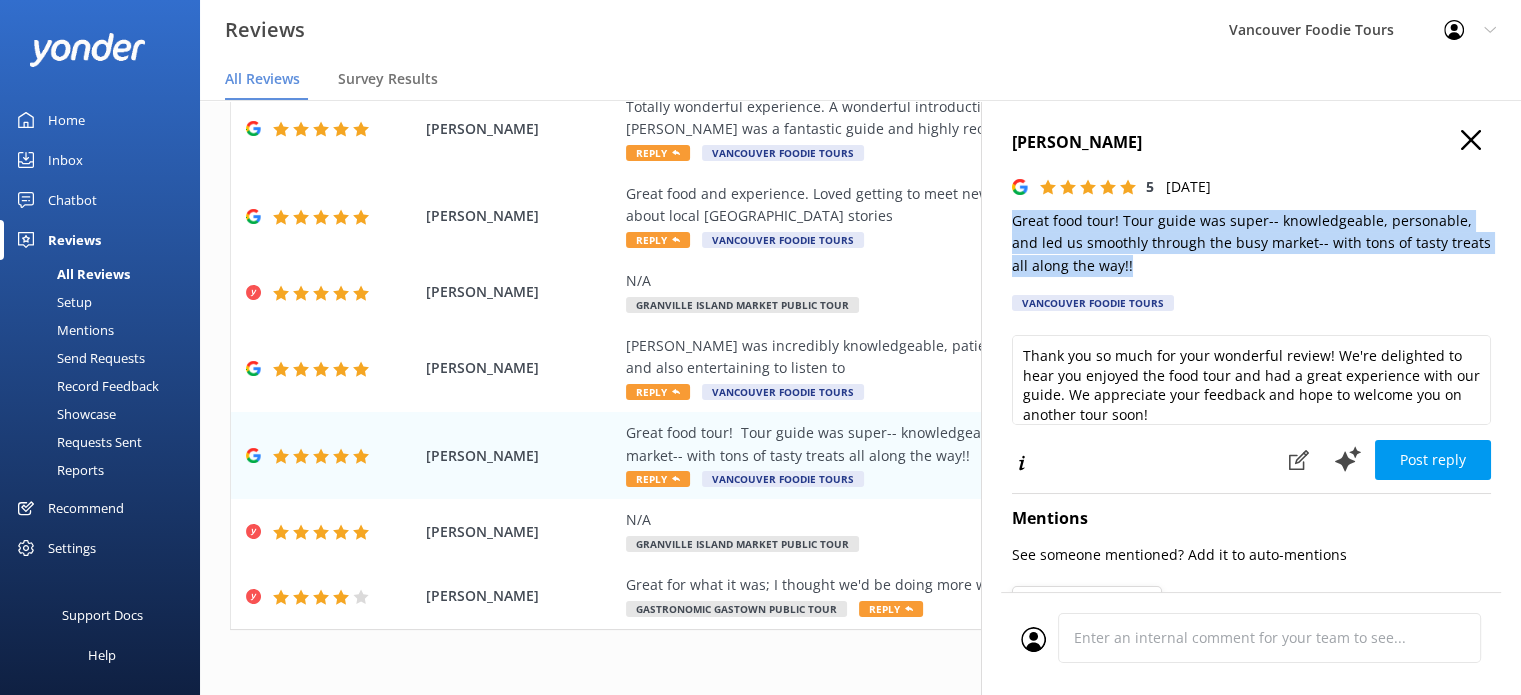 drag, startPoint x: 1174, startPoint y: 266, endPoint x: 995, endPoint y: 223, distance: 184.09236 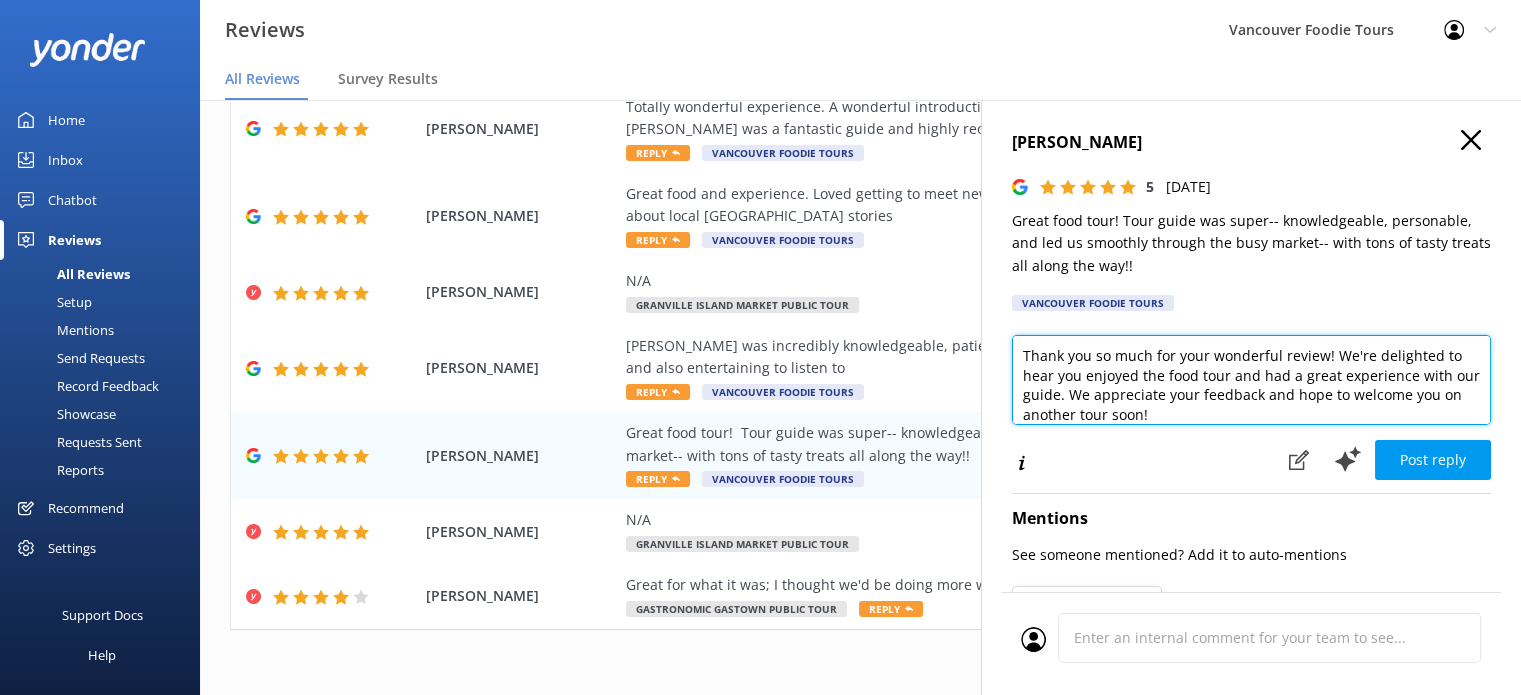 click on "Thank you so much for your wonderful review! We're delighted to hear you enjoyed the food tour and had a great experience with our guide. We appreciate your feedback and hope to welcome you on another tour soon!" at bounding box center [1251, 380] 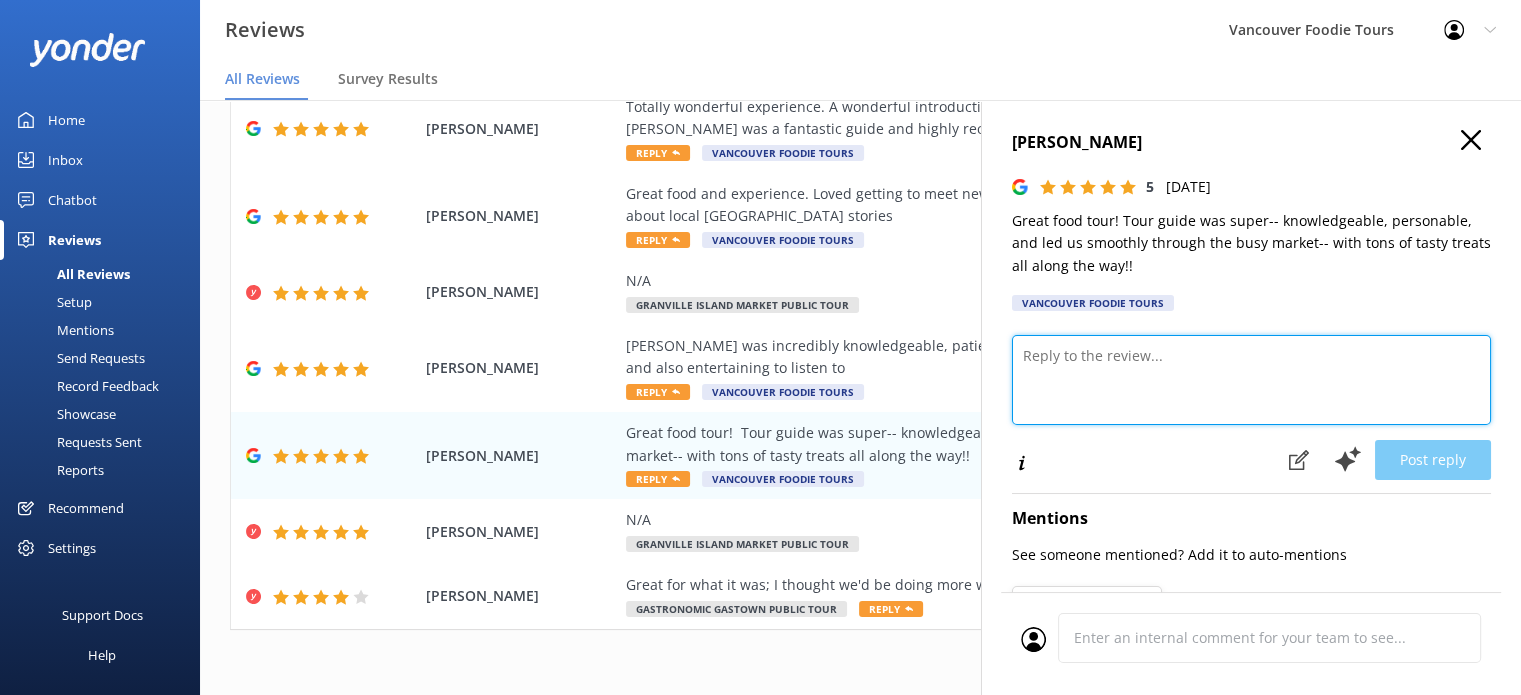 paste on "Hi [PERSON_NAME], thanks so much for the kind words! We're really glad you enjoyed the tasty bites and that your guide made navigating the busy market feel easy and fun. It was a pleasure hosting you, and we hope to see you again on another tour soon!
Vancouver Foodie Tours Team x" 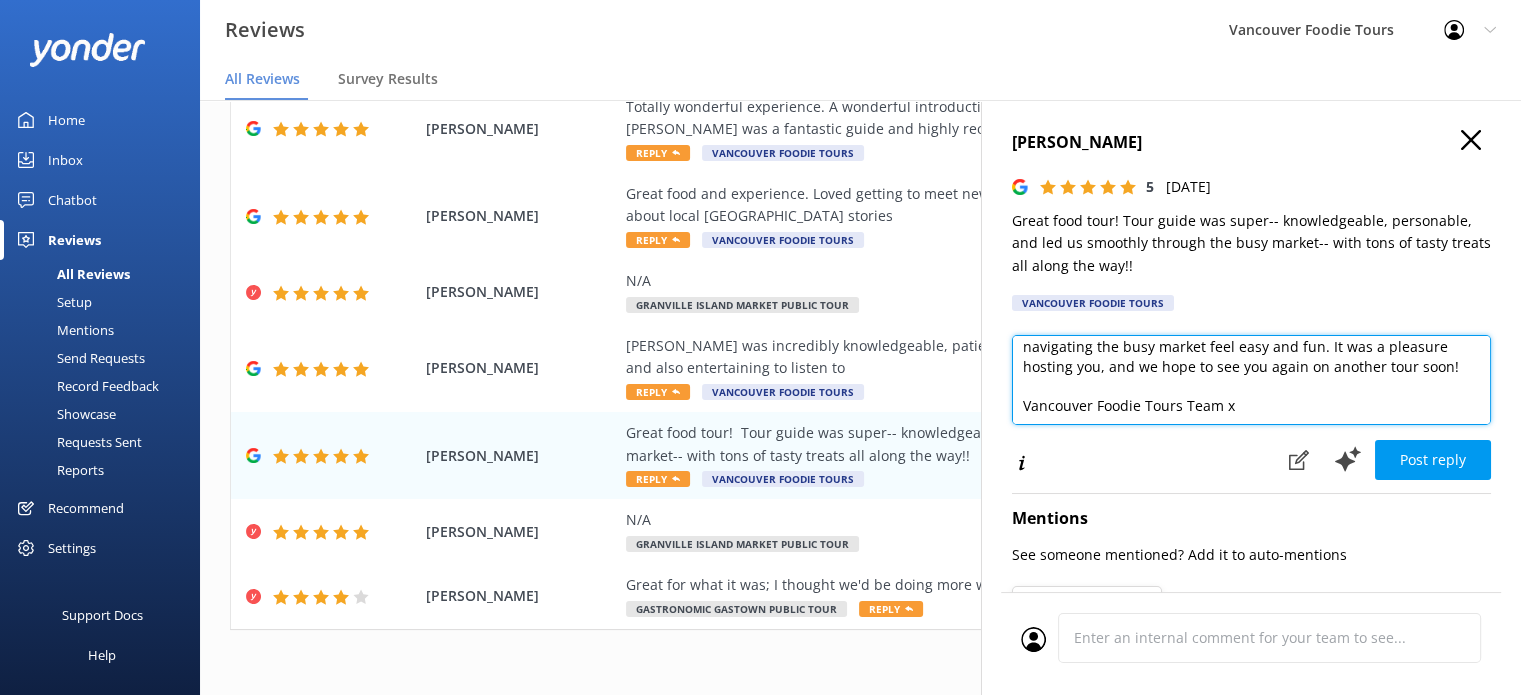 scroll, scrollTop: 10, scrollLeft: 0, axis: vertical 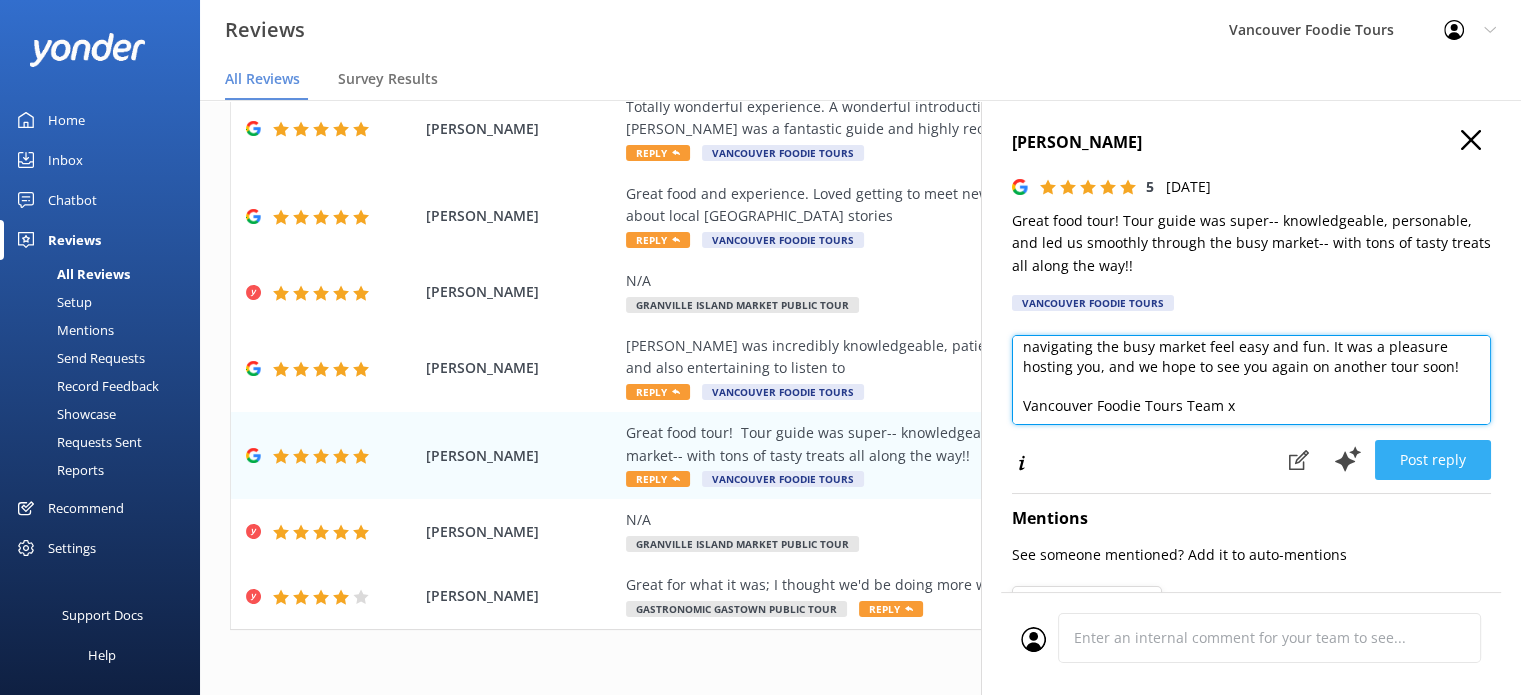 type on "Hi [PERSON_NAME], thanks so much for the kind words! We're really glad you enjoyed the tasty bites and that your guide made navigating the busy market feel easy and fun. It was a pleasure hosting you, and we hope to see you again on another tour soon!
Vancouver Foodie Tours Team x" 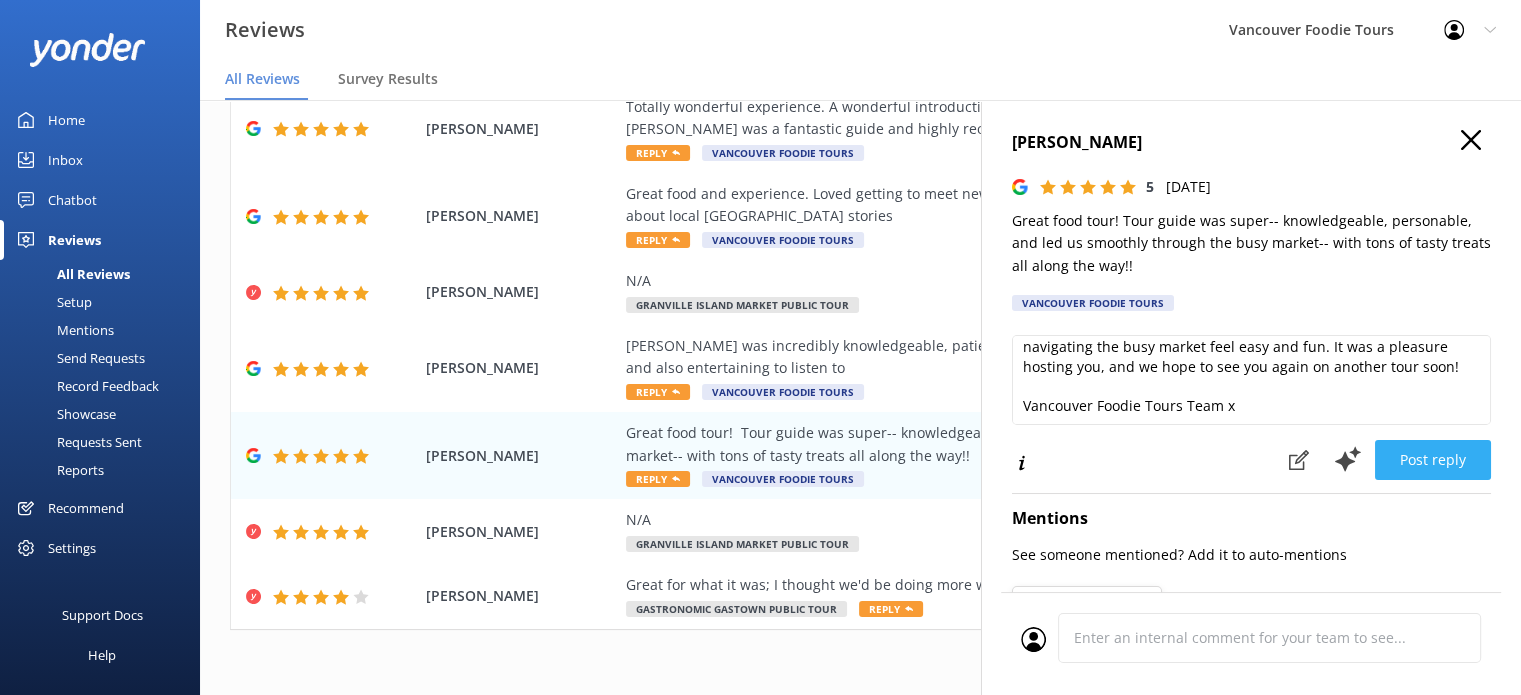 click on "Post reply" at bounding box center (1433, 460) 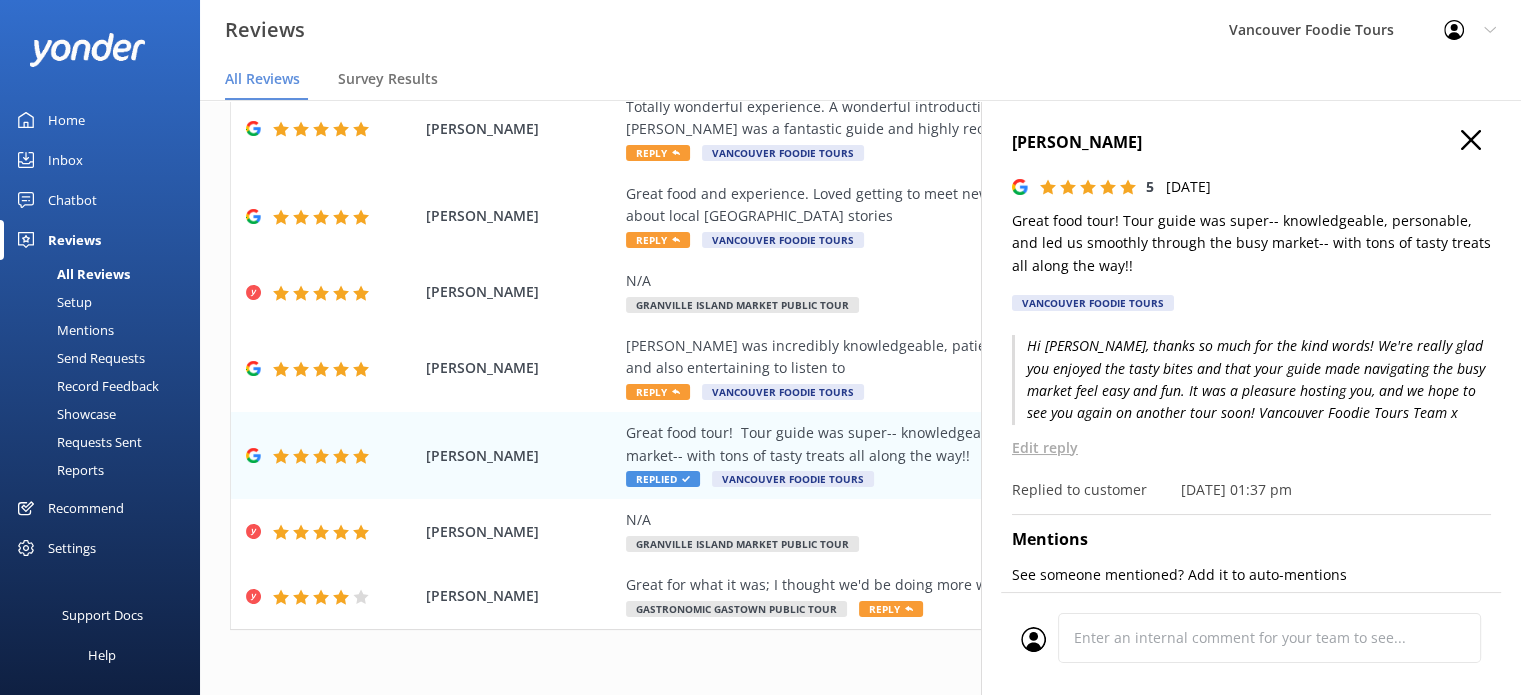 click on "[PERSON_NAME] 5 [DATE] Great food tour!  Tour guide was super-- knowledgeable, personable, and led us smoothly through the busy market-- with tons of tasty treats all along the way!! Vancouver Foodie Tours" at bounding box center (1251, 226) 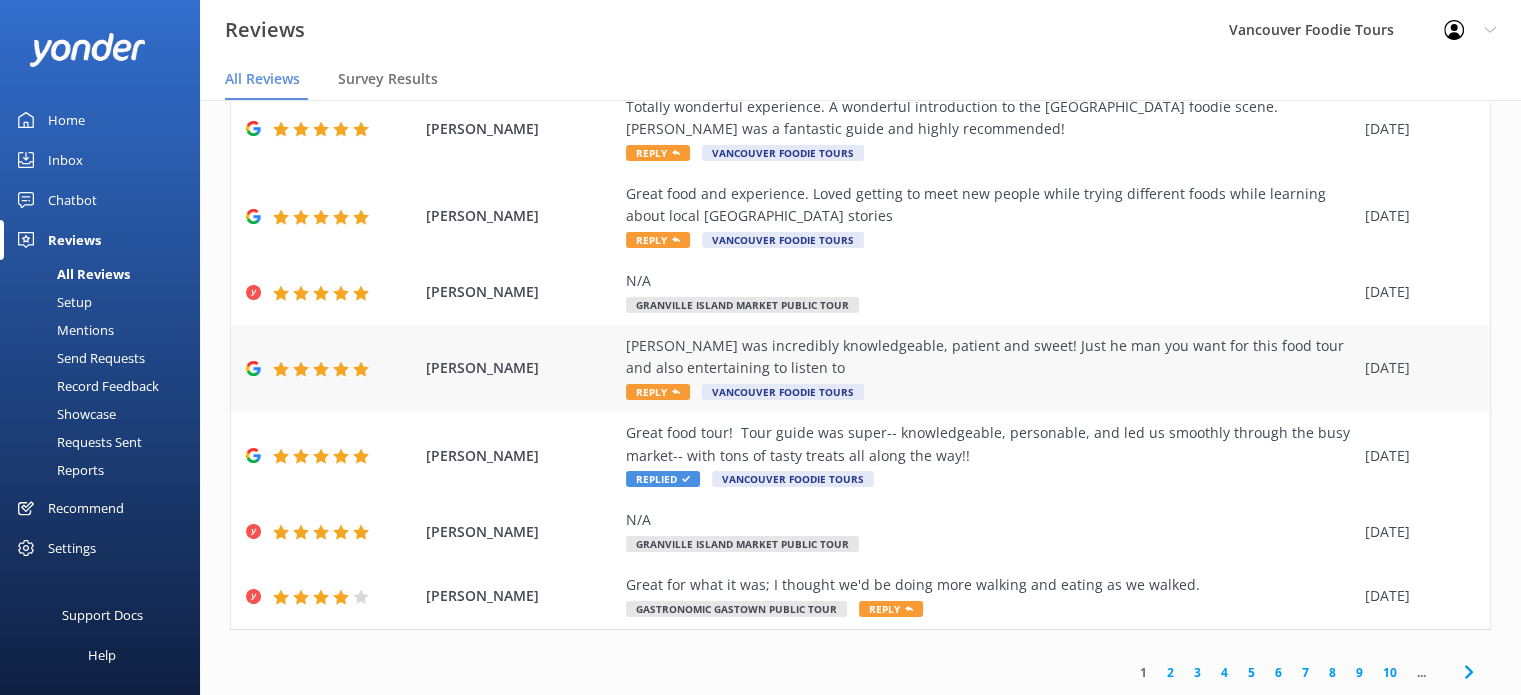 click on "[PERSON_NAME] was incredibly knowledgeable, patient and sweet! Just he man you want for this food tour and also entertaining to listen to" at bounding box center [990, 357] 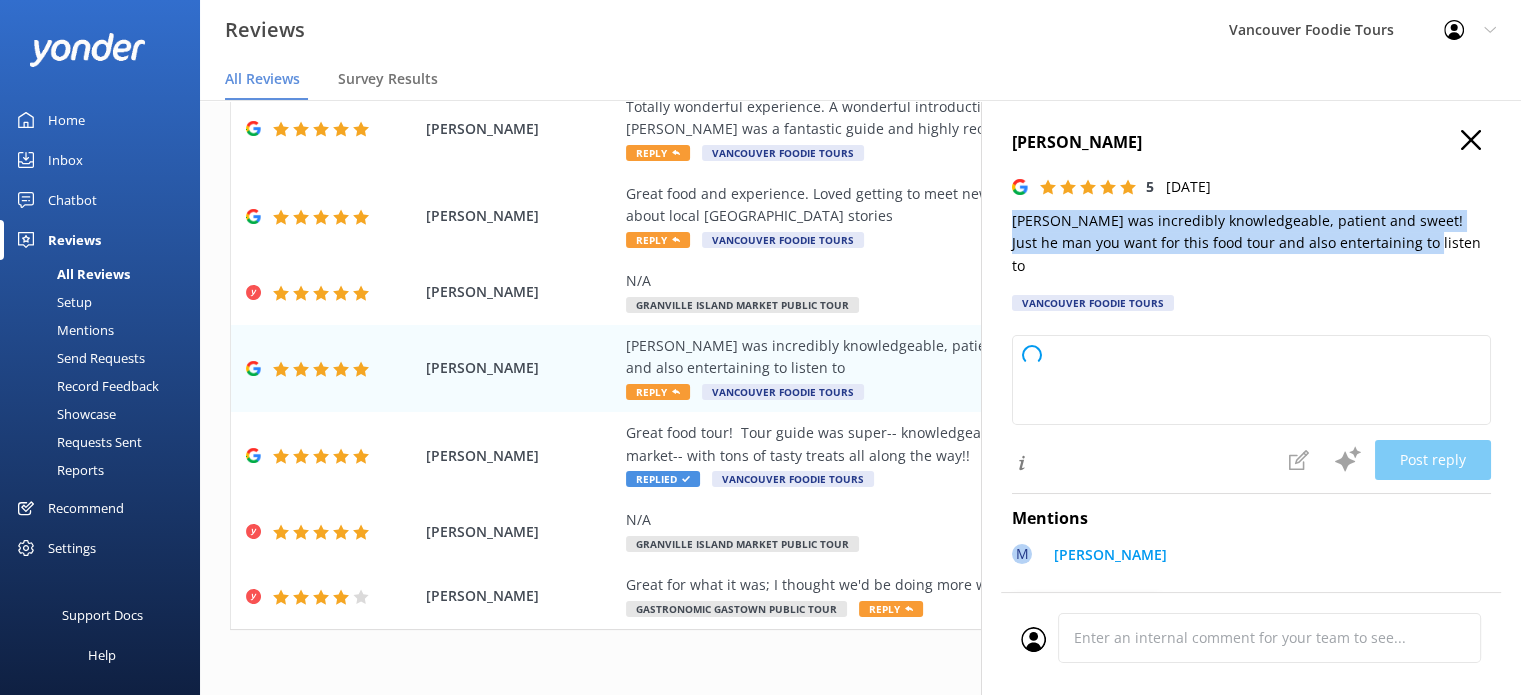 drag, startPoint x: 1408, startPoint y: 244, endPoint x: 1004, endPoint y: 224, distance: 404.49475 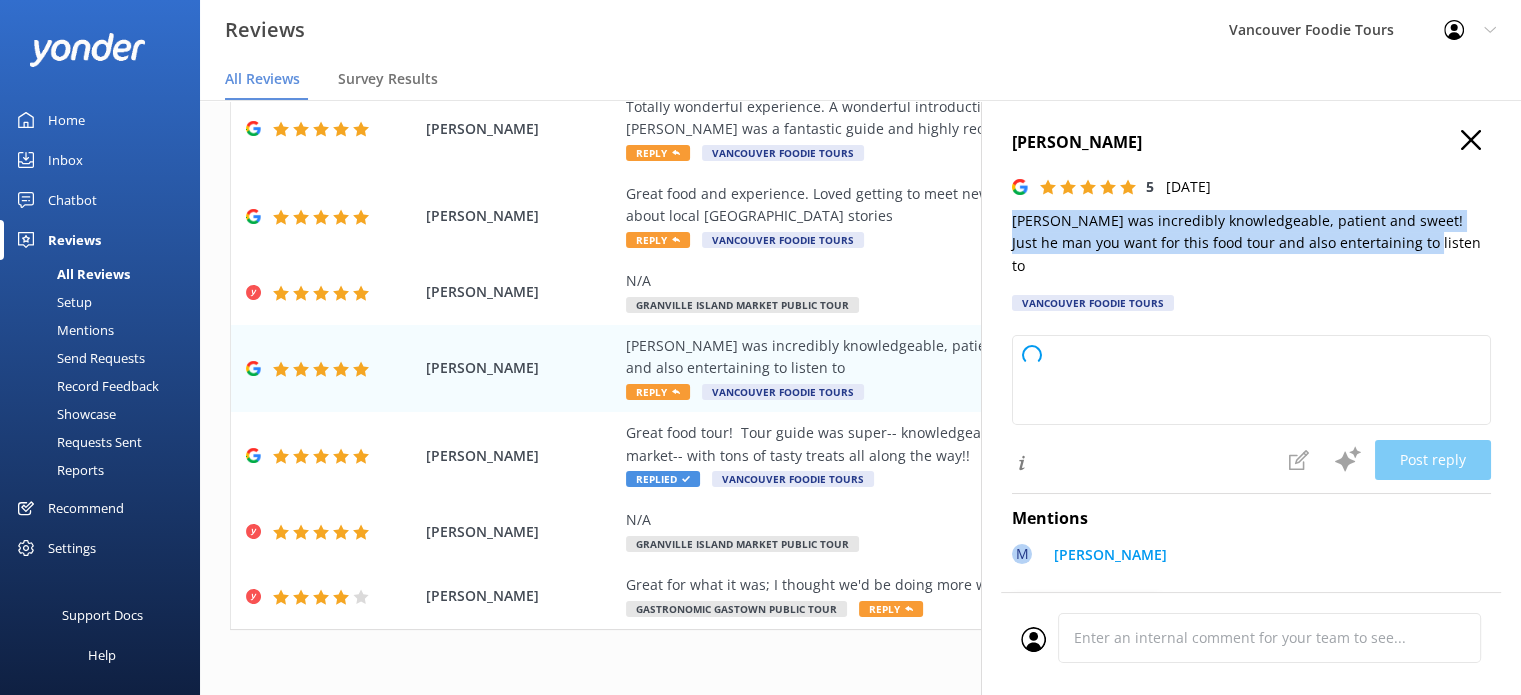 type on "Thank you so much for your wonderful review! We're thrilled to hear you enjoyed your food tour with [PERSON_NAME] and appreciated his knowledge and enthusiasm. We hope to see you again soon!" 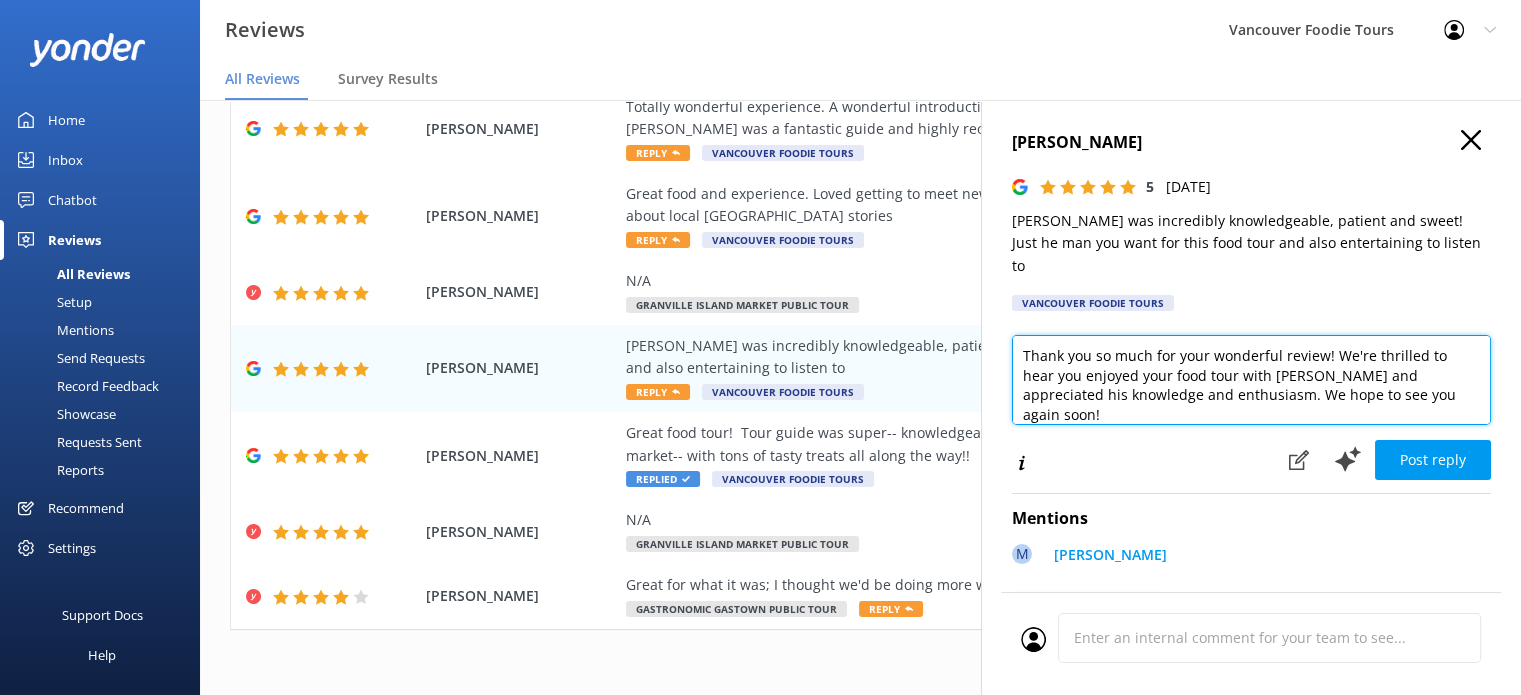 click on "Thank you so much for your wonderful review! We're thrilled to hear you enjoyed your food tour with [PERSON_NAME] and appreciated his knowledge and enthusiasm. We hope to see you again soon!" at bounding box center (1251, 380) 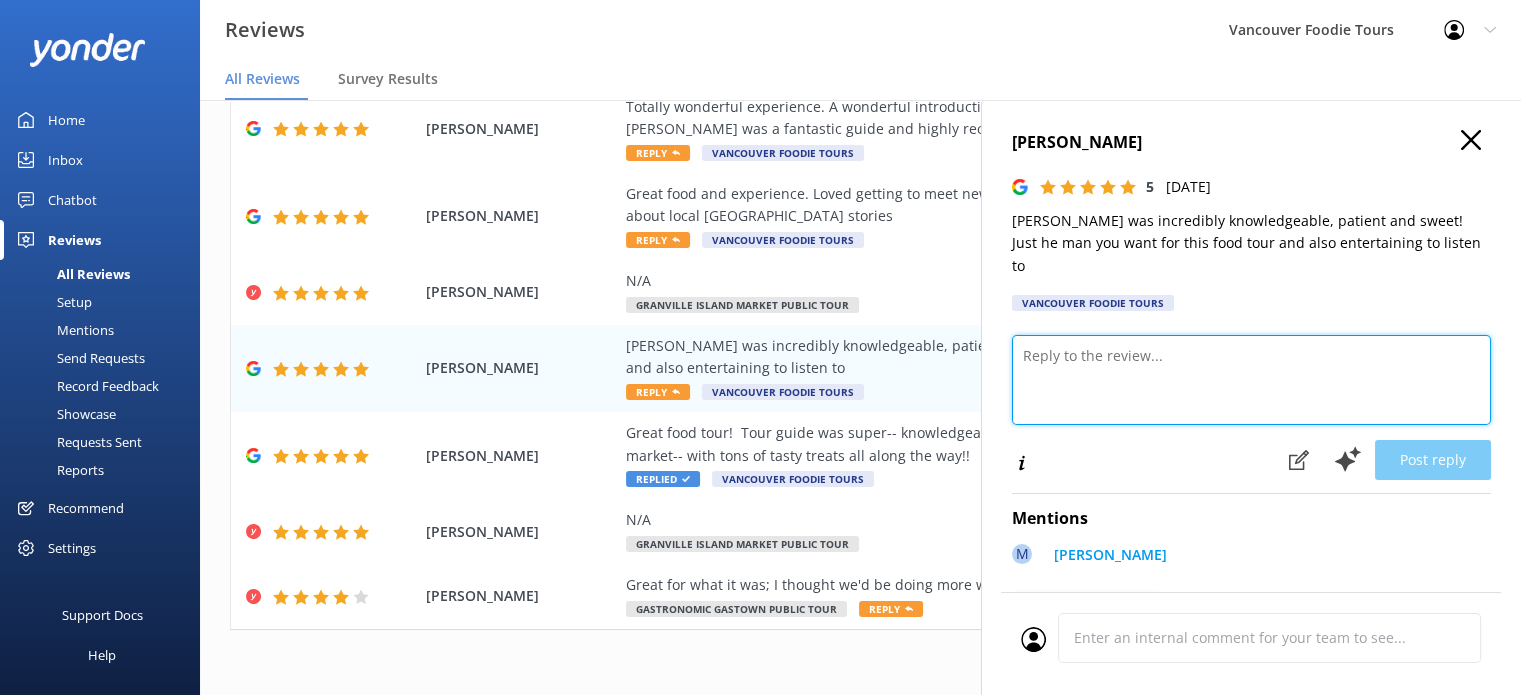 paste on "Hi [PERSON_NAME], thank you so much for your wonderful review! We're really pleased [PERSON_NAME] made the tour enjoyable—he has a great way of blending knowledge, patience, and fun storytelling. It was a pleasure hosting you, and we hope to see you again on a future tour!
Vancouver Foodie Tours Team x" 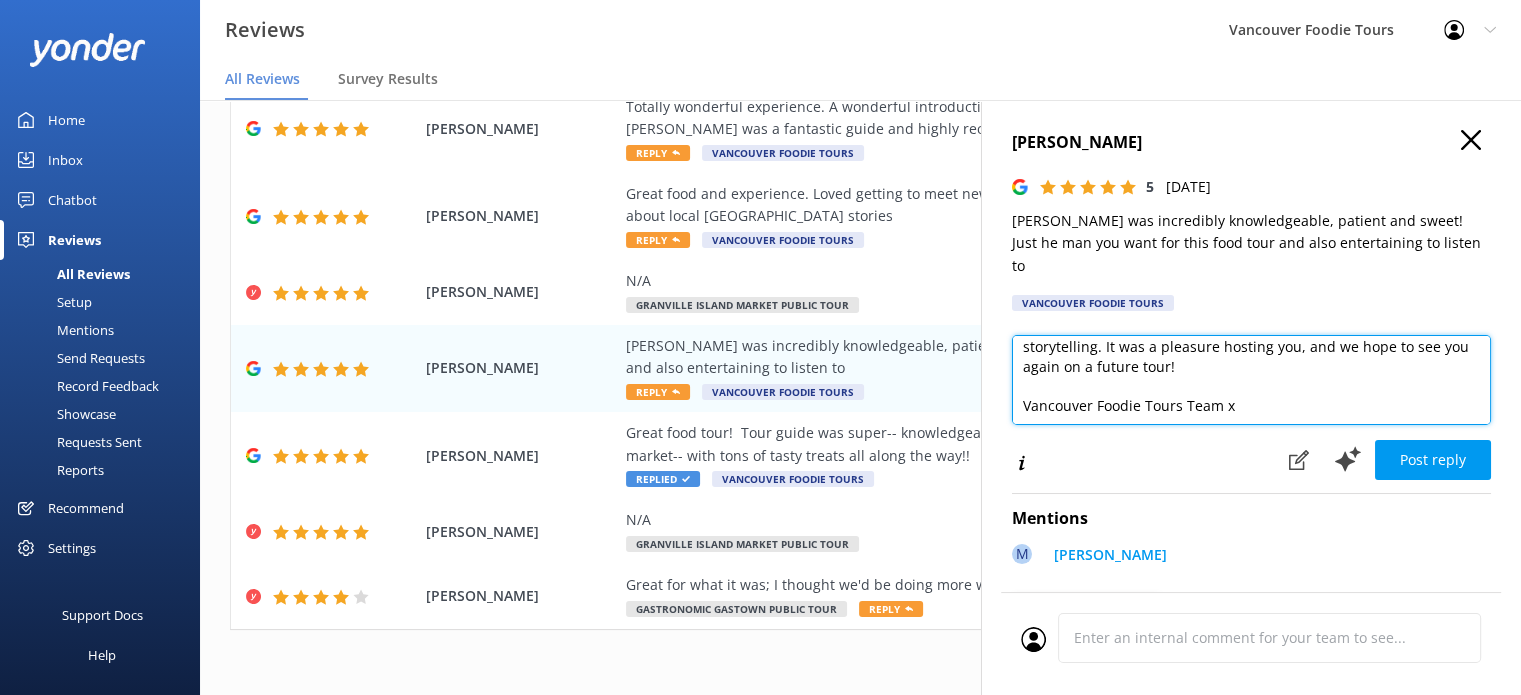 scroll, scrollTop: 10, scrollLeft: 0, axis: vertical 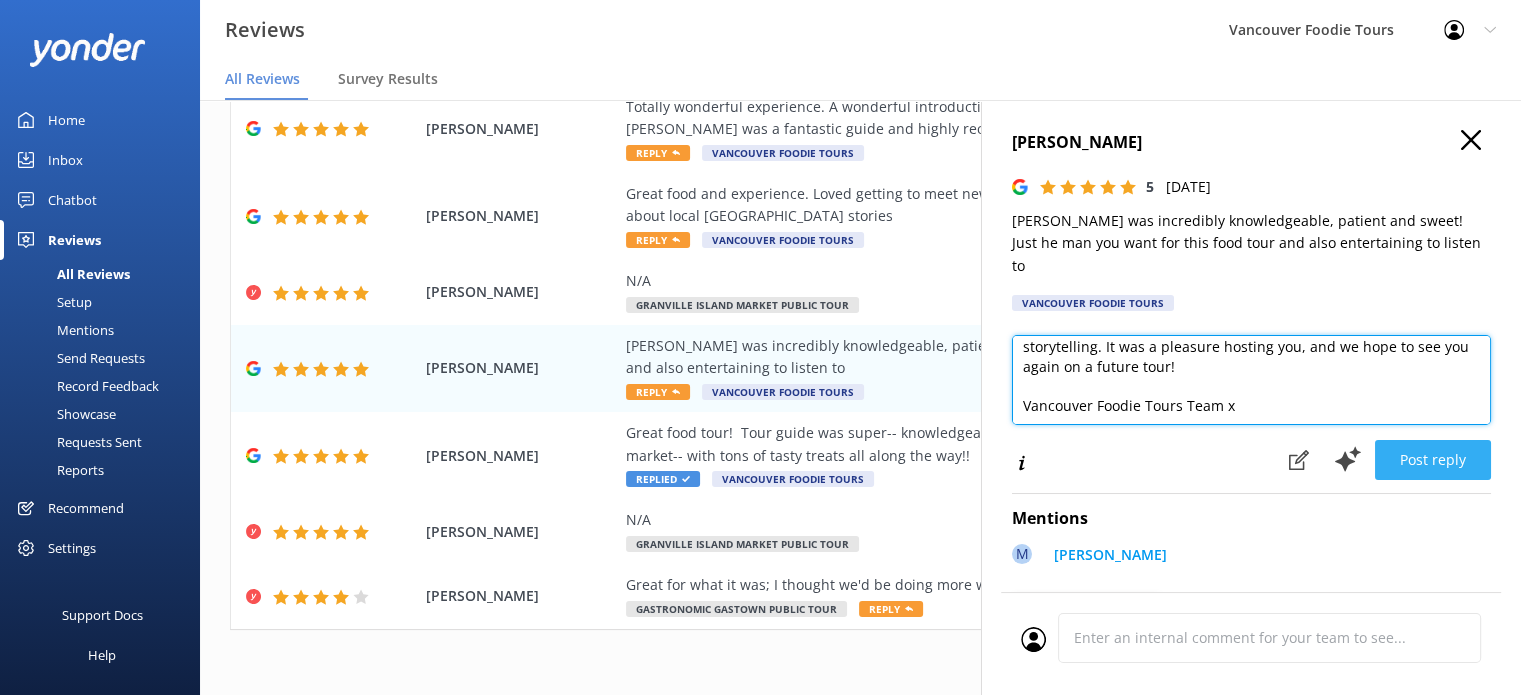 type on "Hi [PERSON_NAME], thank you so much for your wonderful review! We're really pleased [PERSON_NAME] made the tour enjoyable—he has a great way of blending knowledge, patience, and fun storytelling. It was a pleasure hosting you, and we hope to see you again on a future tour!
Vancouver Foodie Tours Team x" 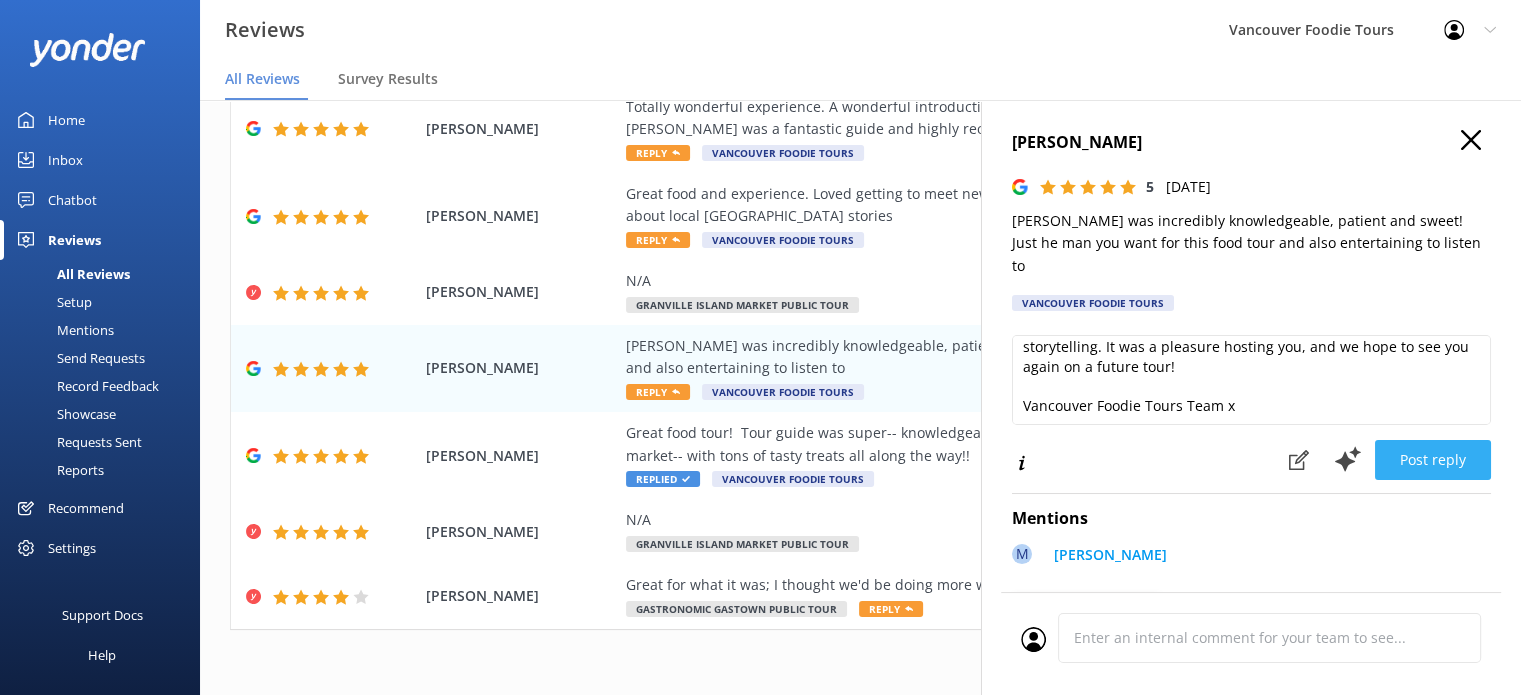 click on "Post reply" at bounding box center [1433, 460] 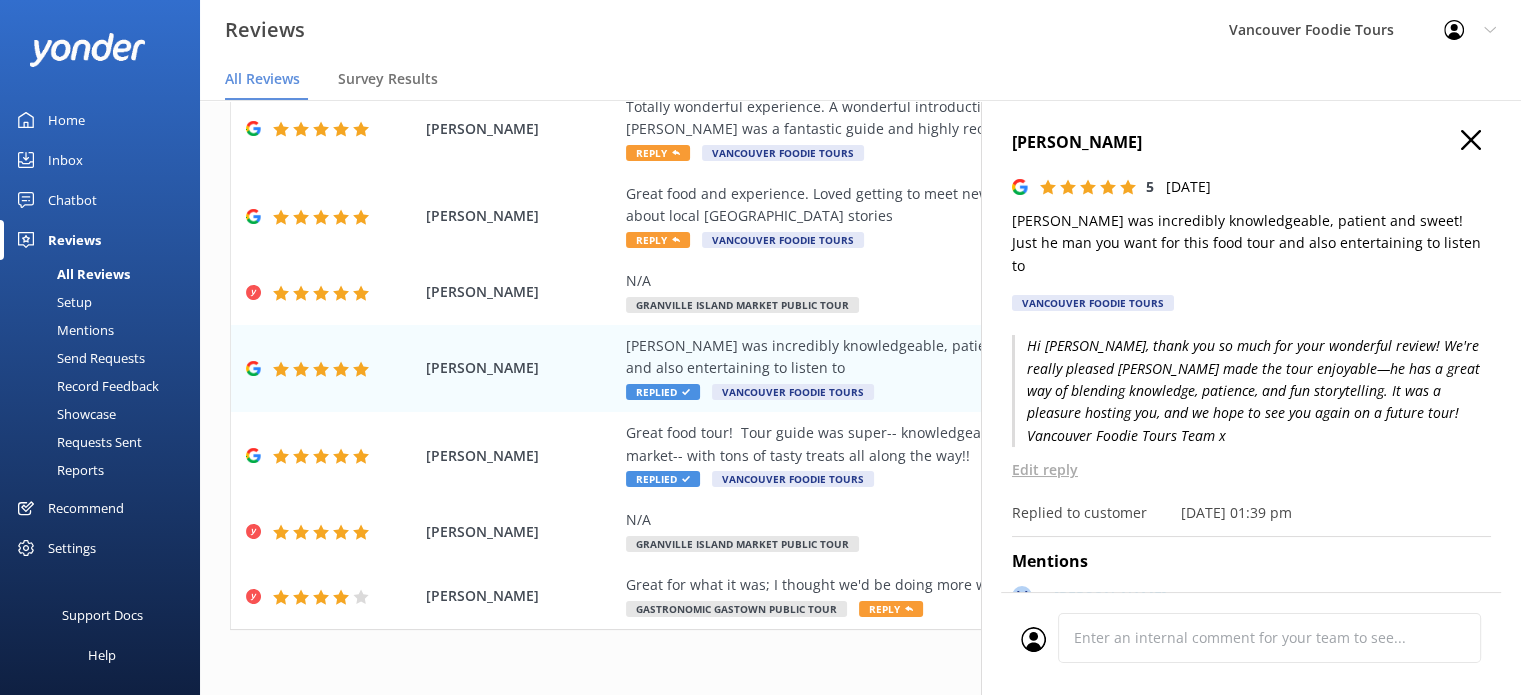 click 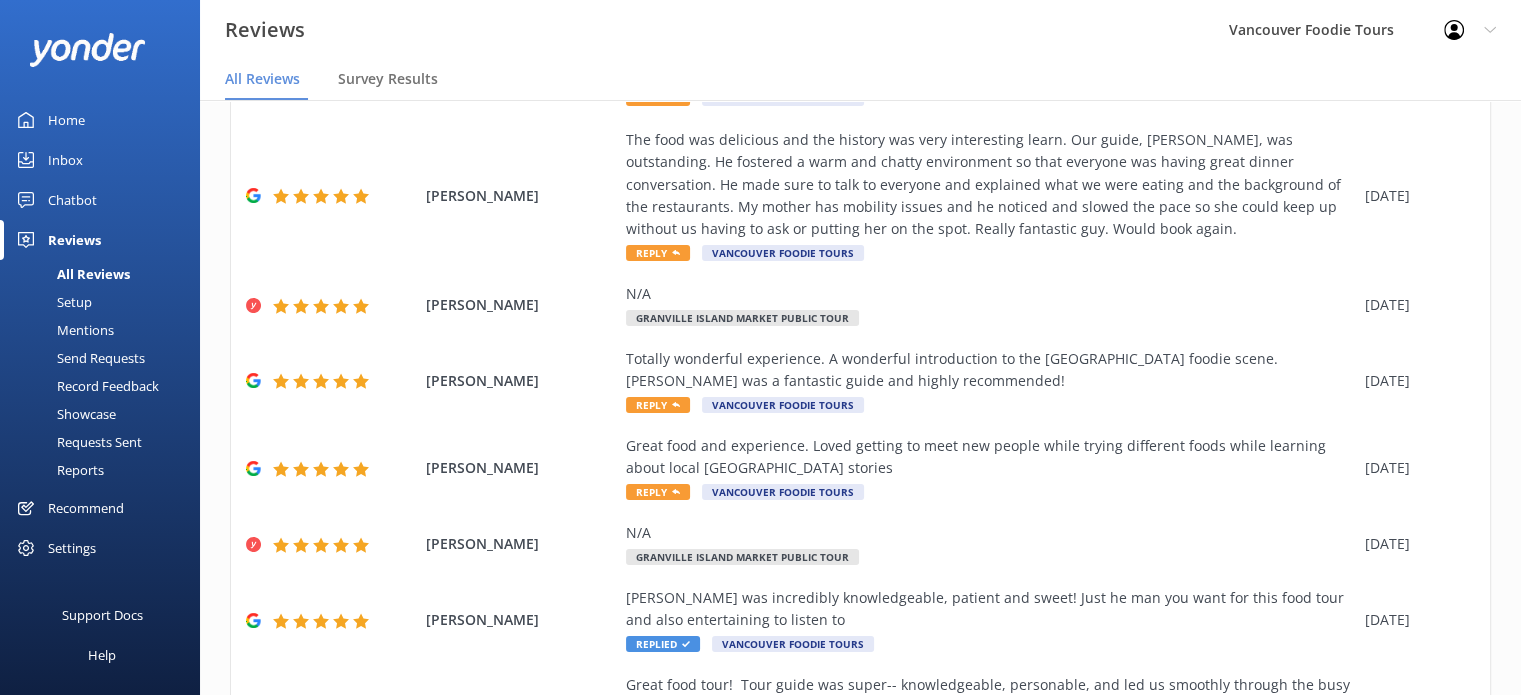 scroll, scrollTop: 0, scrollLeft: 0, axis: both 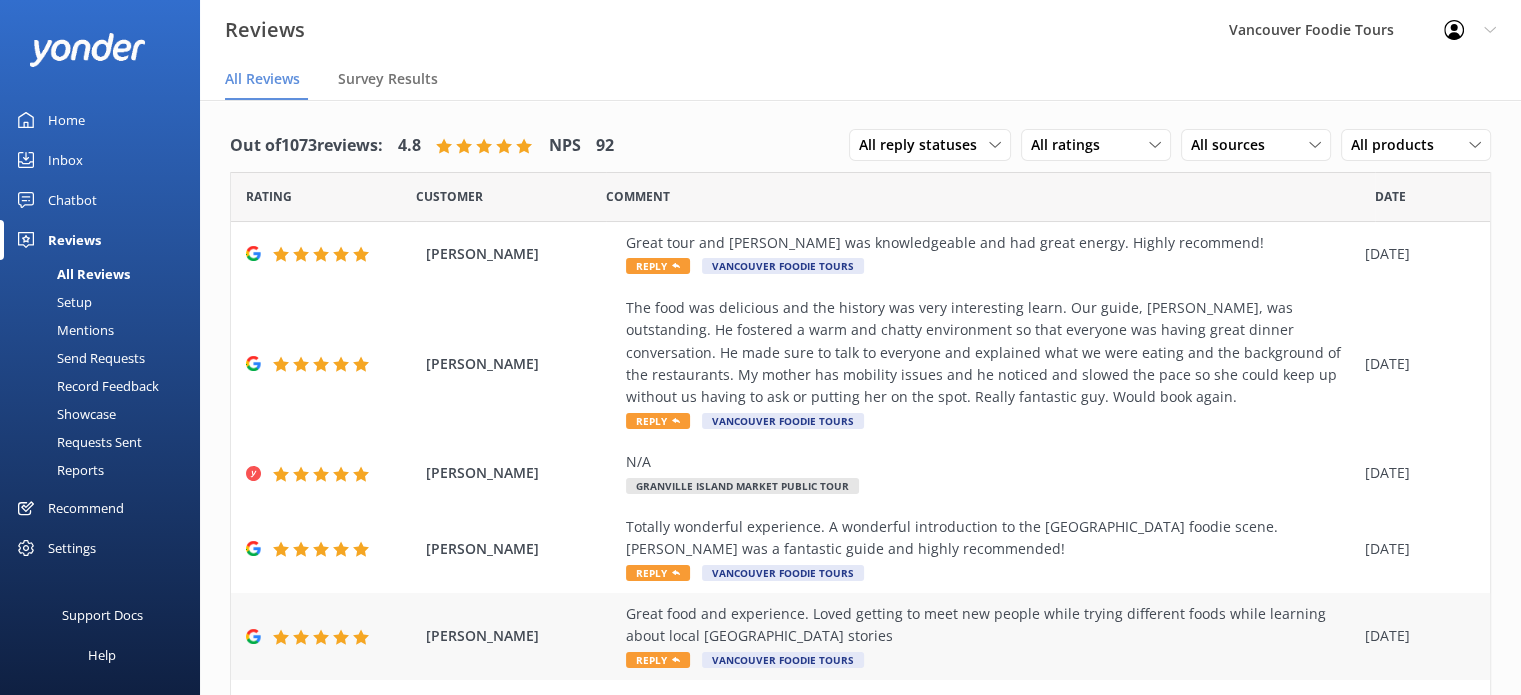 click on "Great food and experience. Loved getting to meet new people while trying different foods while learning about local [GEOGRAPHIC_DATA] stories" at bounding box center (990, 625) 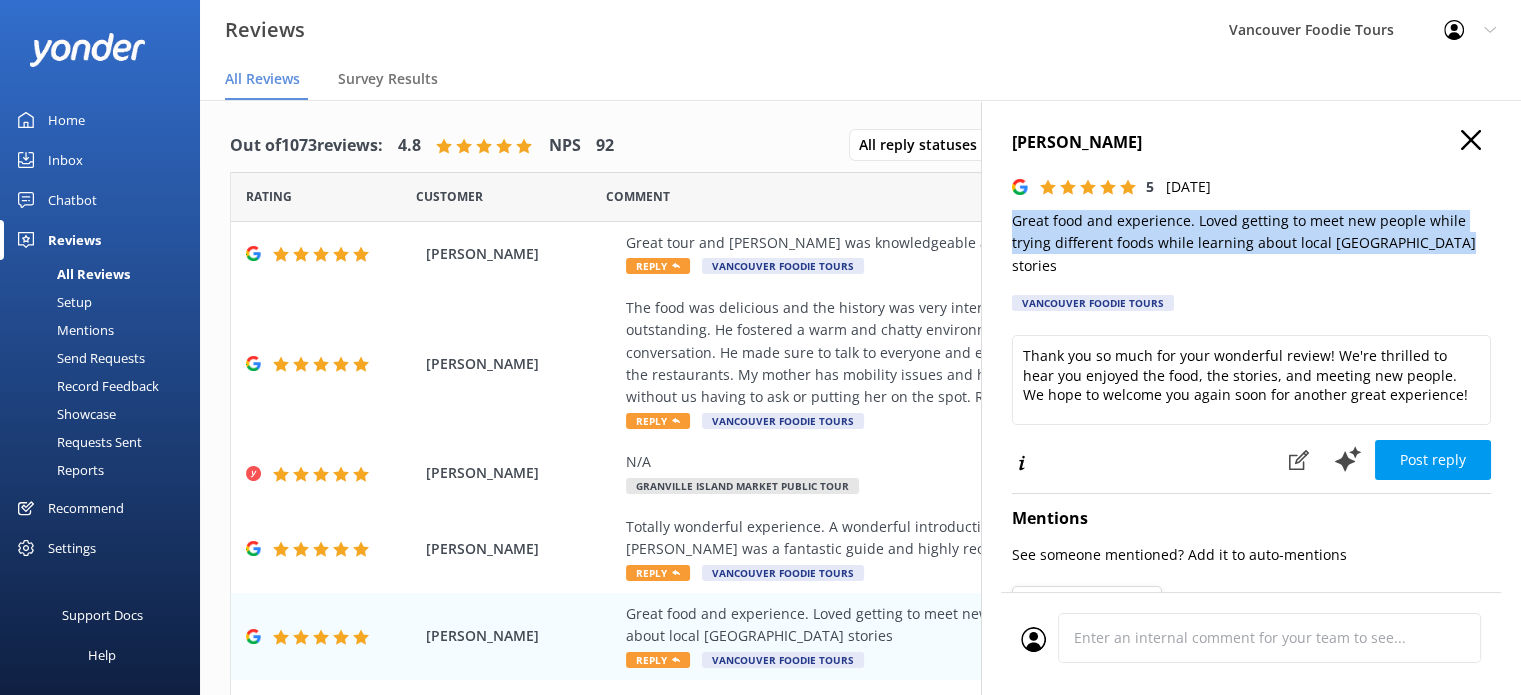 drag, startPoint x: 1445, startPoint y: 245, endPoint x: 997, endPoint y: 223, distance: 448.53986 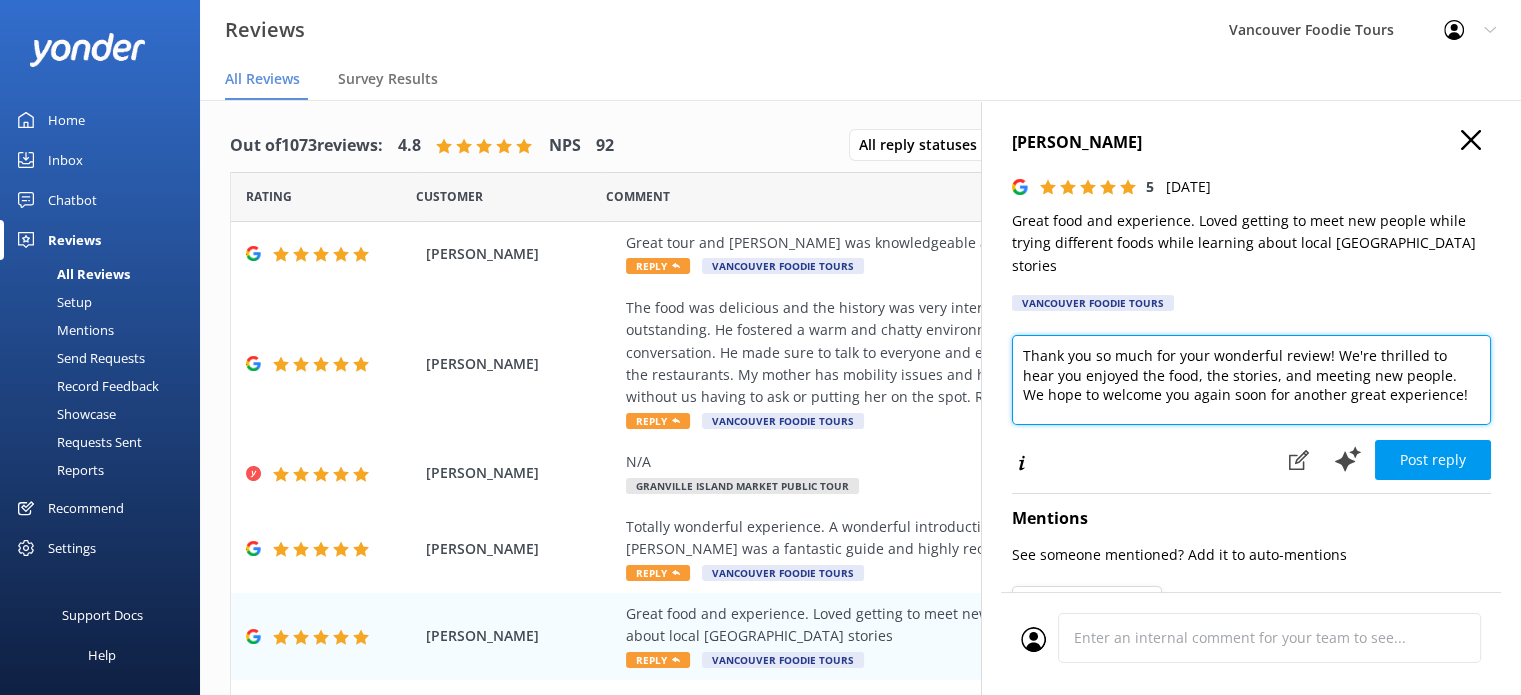 click on "Thank you so much for your wonderful review! We're thrilled to hear you enjoyed the food, the stories, and meeting new people. We hope to welcome you again soon for another great experience!" at bounding box center (1251, 380) 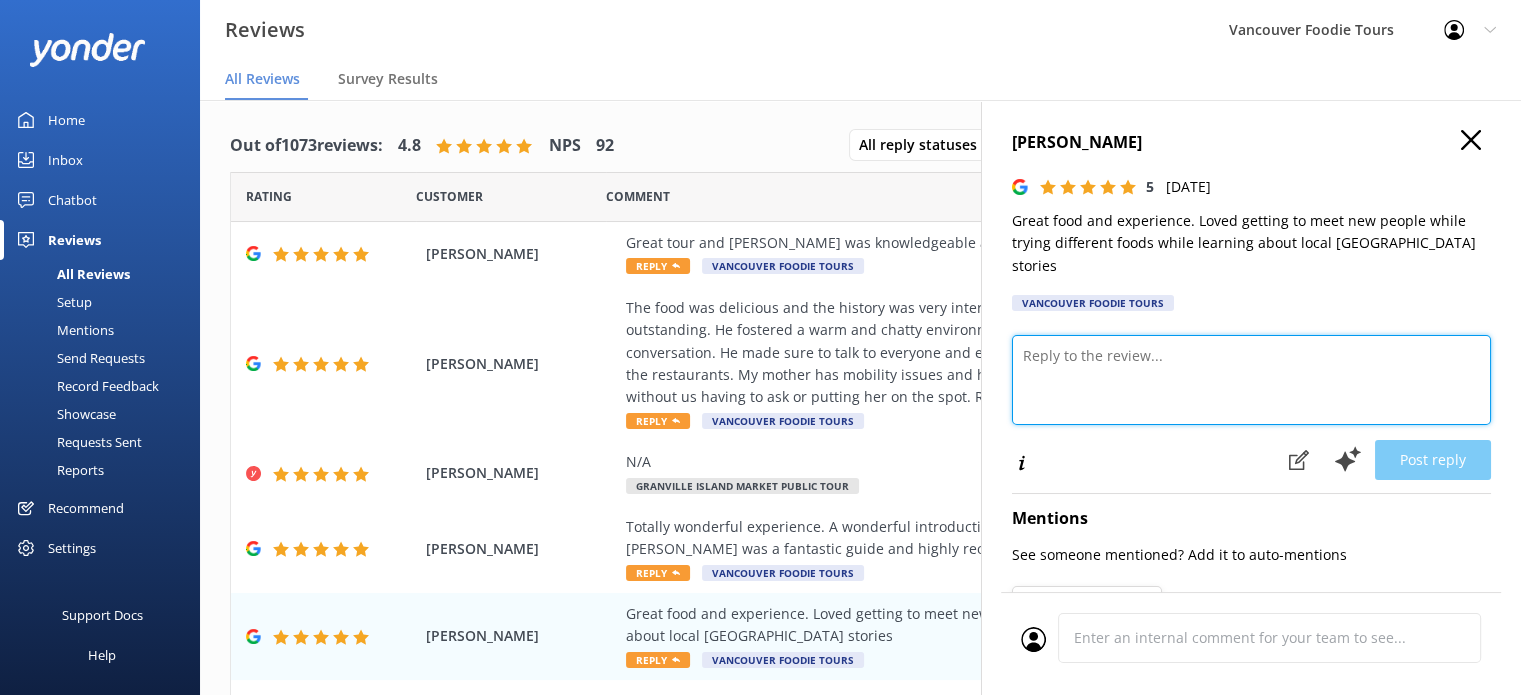 paste on "Hi [PERSON_NAME], thanks so much for your review! We’re glad you enjoyed the food and loved meeting new people while diving into [GEOGRAPHIC_DATA]’s local stories. It was fun hosting you, and we hope to see you again on your next visit!
Vancouver Foodie Tours Team x" 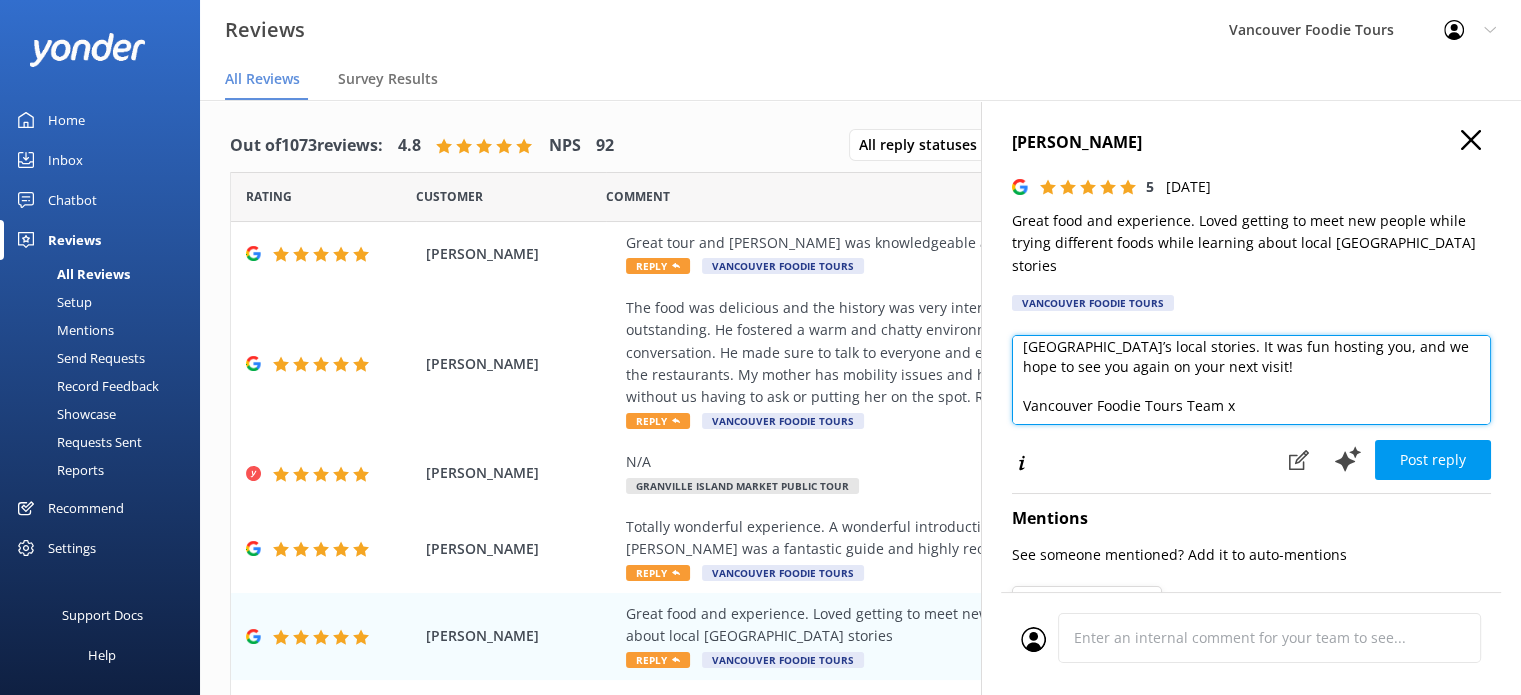 scroll, scrollTop: 10, scrollLeft: 0, axis: vertical 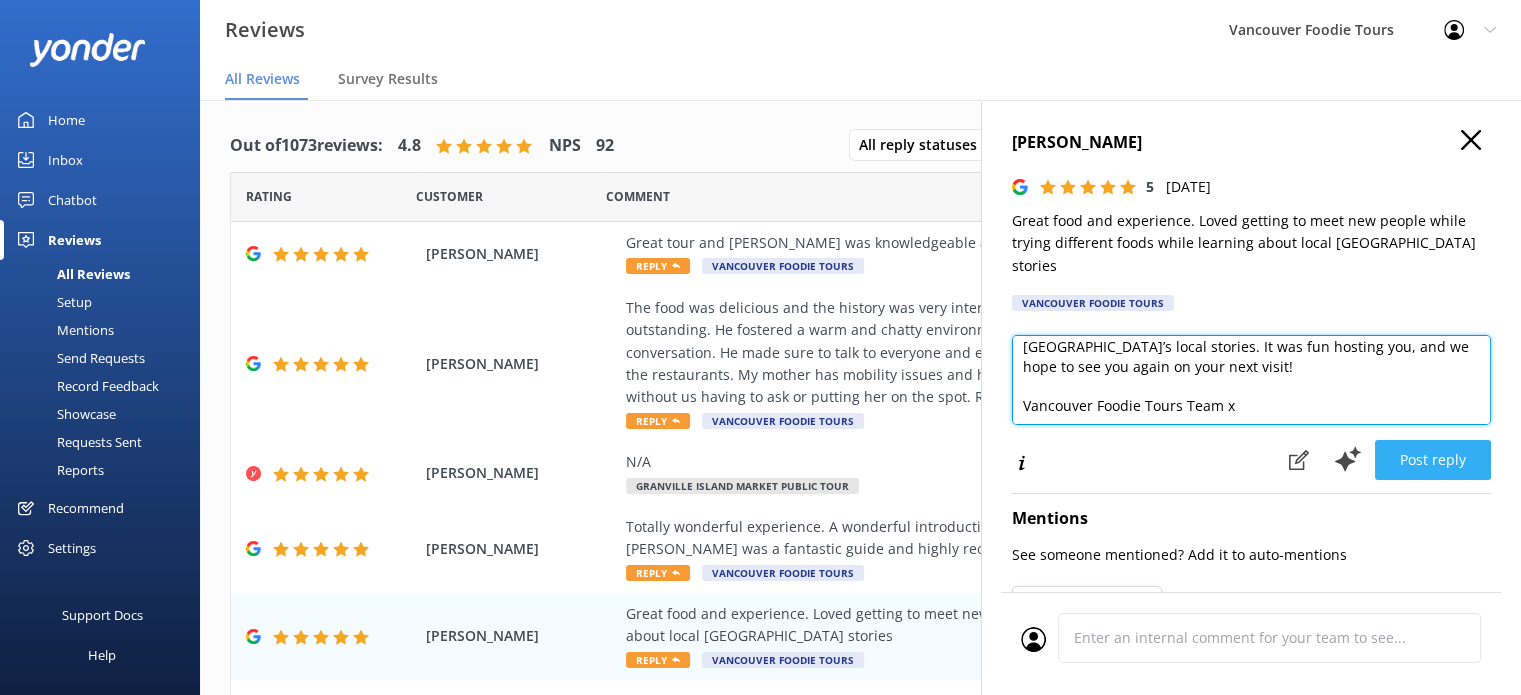type on "Hi [PERSON_NAME], thanks so much for your review! We’re glad you enjoyed the food and loved meeting new people while diving into [GEOGRAPHIC_DATA]’s local stories. It was fun hosting you, and we hope to see you again on your next visit!
Vancouver Foodie Tours Team x" 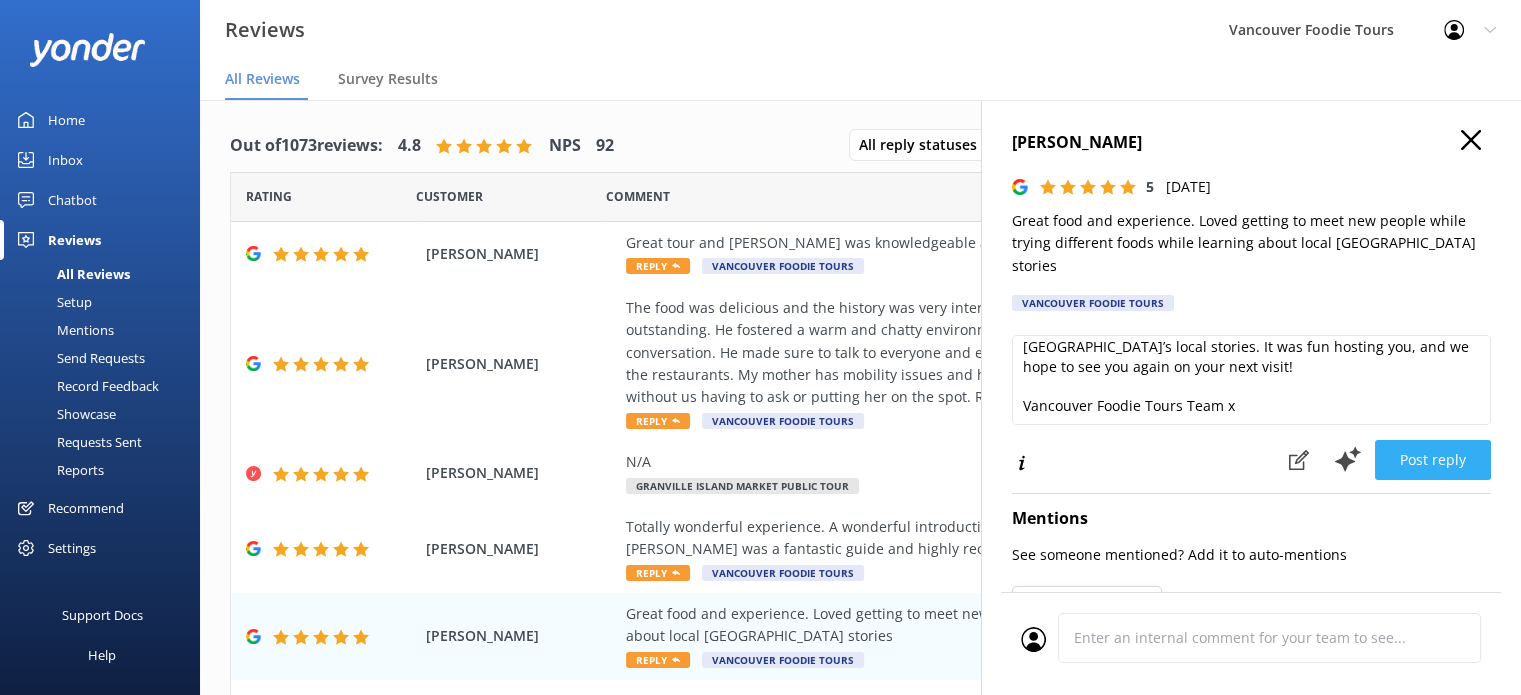 click on "Post reply" at bounding box center (1433, 460) 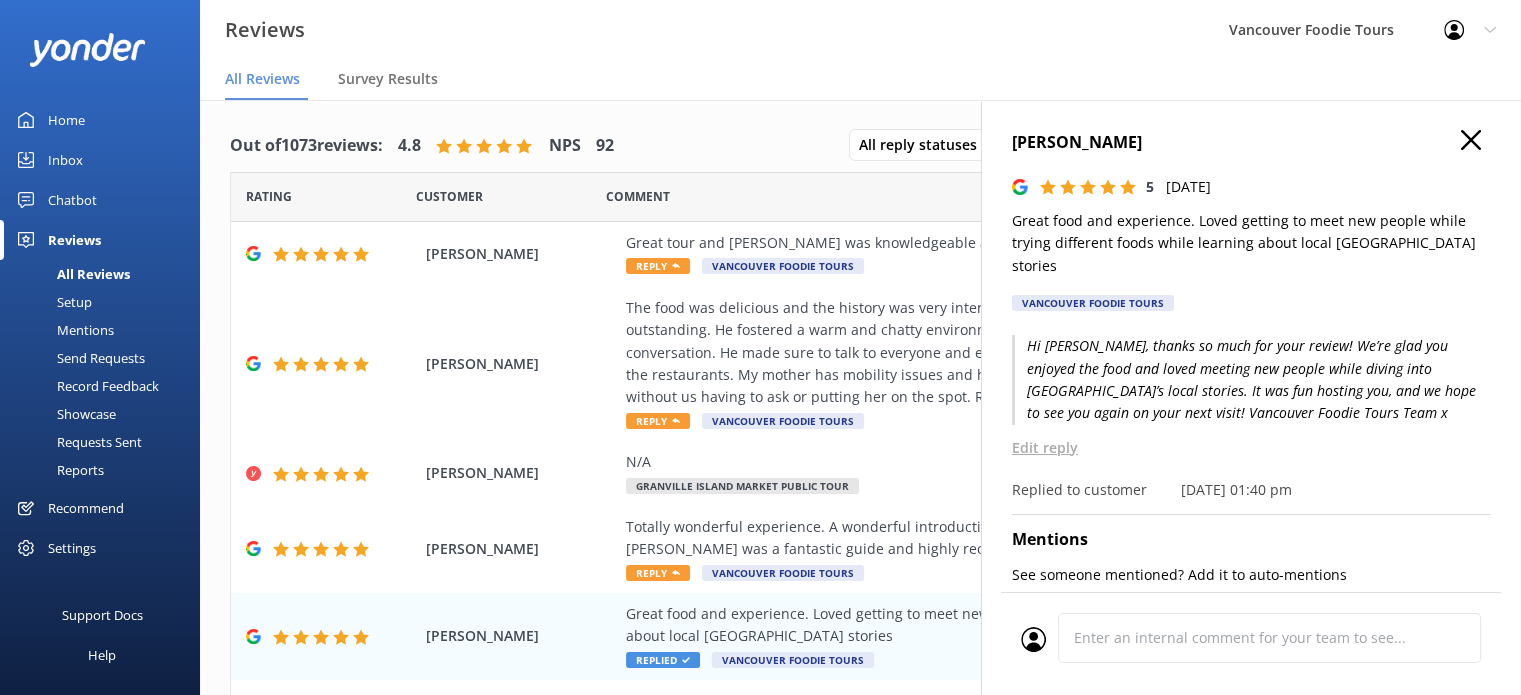 click 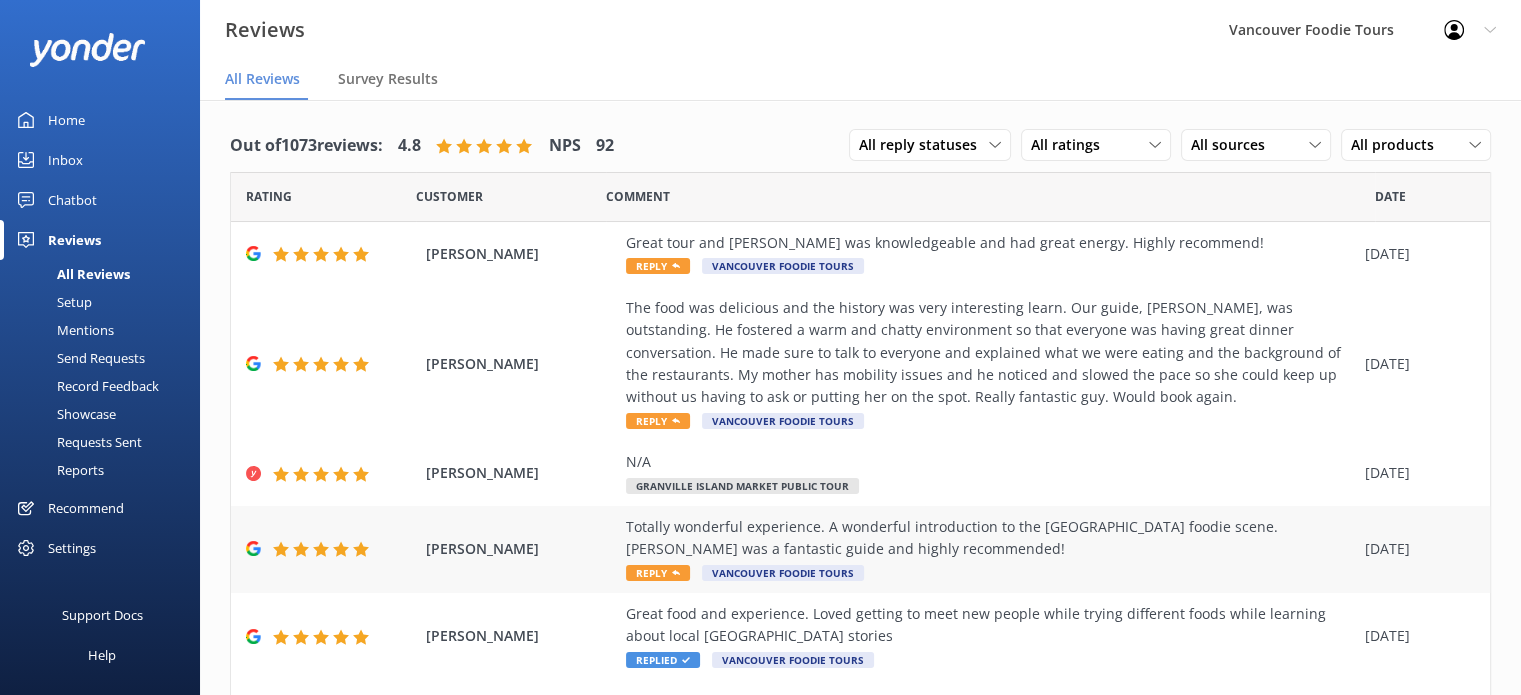 click on "Totally wonderful experience. A wonderful introduction to the [GEOGRAPHIC_DATA] foodie scene. [PERSON_NAME] was a fantastic guide and highly recommended!" at bounding box center (990, 538) 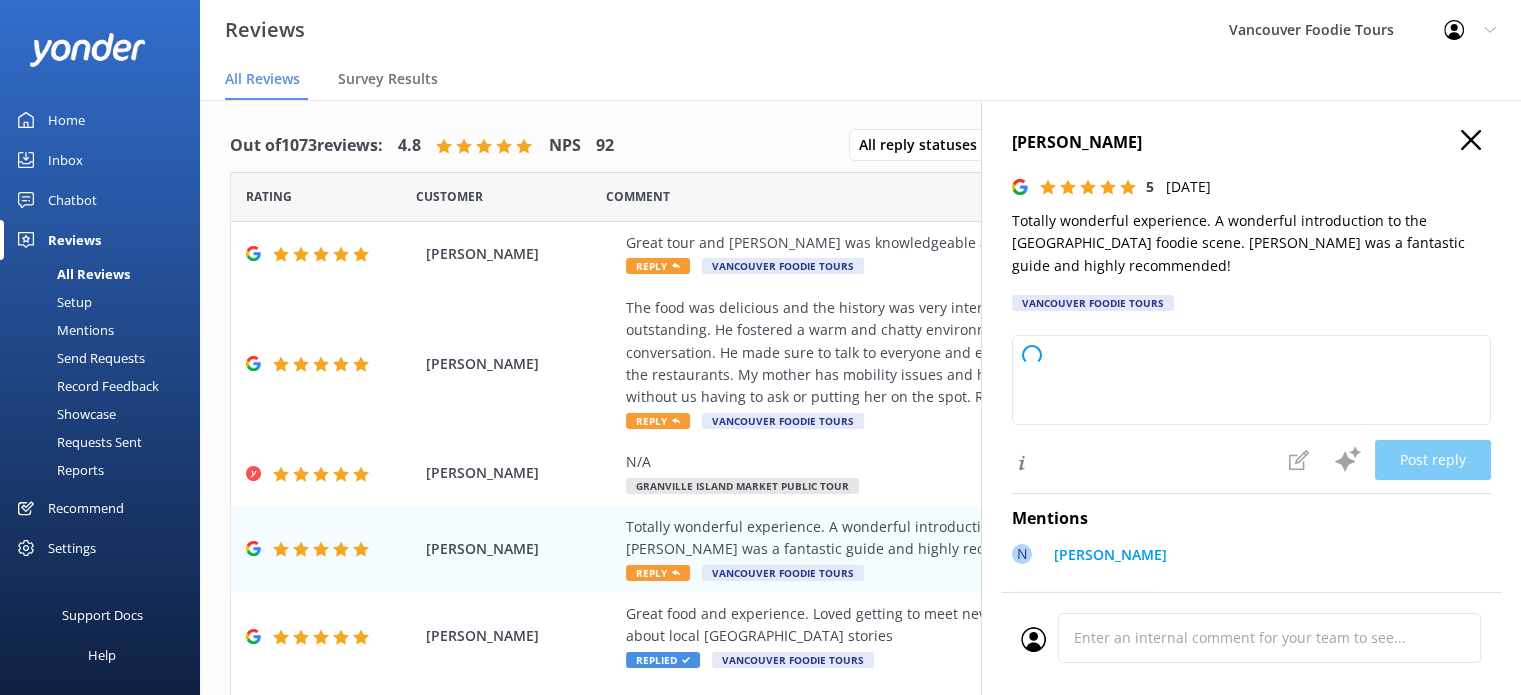 type on "Thank you so much for your kind words and fantastic review! We're thrilled you enjoyed your experience and that [PERSON_NAME] made your introduction to [GEOGRAPHIC_DATA]'s foodie scene so memorable. We hope to welcome you on another tour soon!" 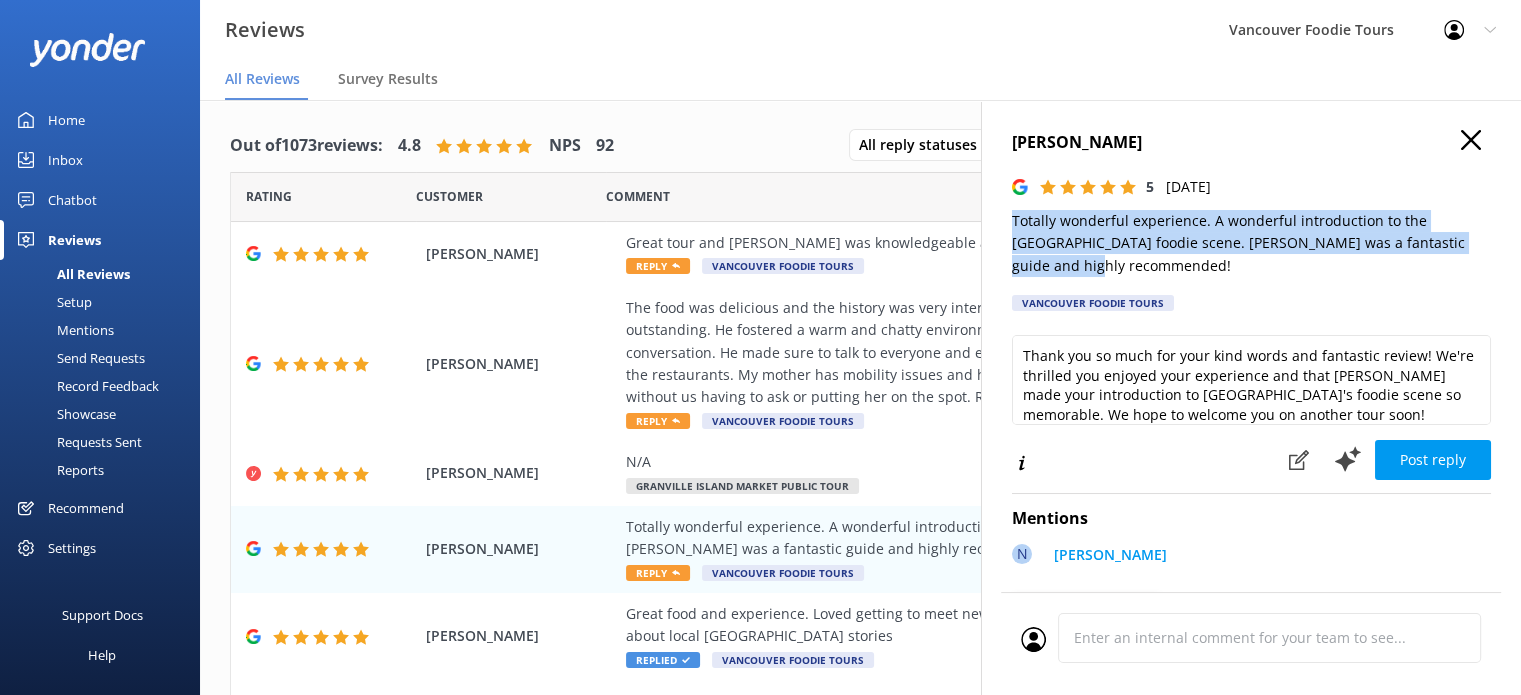 drag, startPoint x: 1124, startPoint y: 269, endPoint x: 995, endPoint y: 229, distance: 135.05925 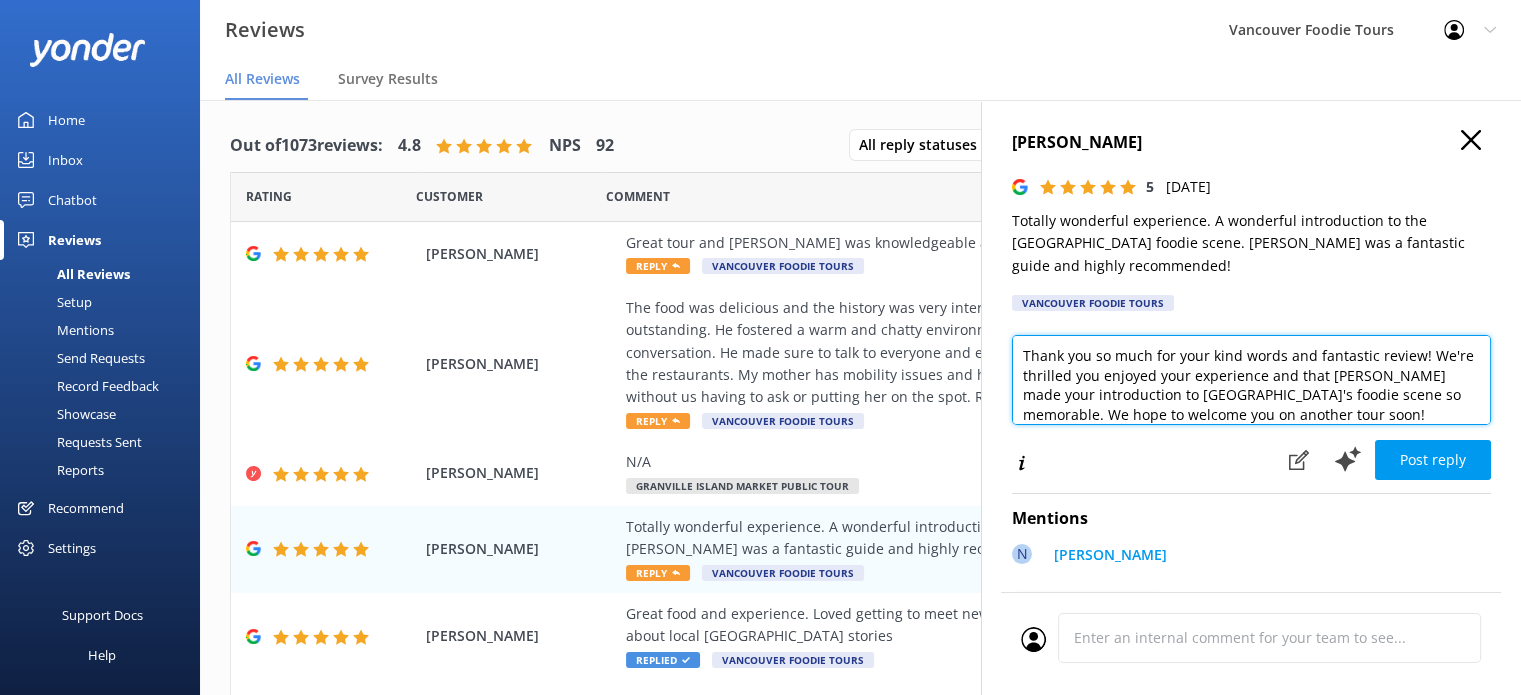 click on "Thank you so much for your kind words and fantastic review! We're thrilled you enjoyed your experience and that [PERSON_NAME] made your introduction to [GEOGRAPHIC_DATA]'s foodie scene so memorable. We hope to welcome you on another tour soon!" at bounding box center (1251, 380) 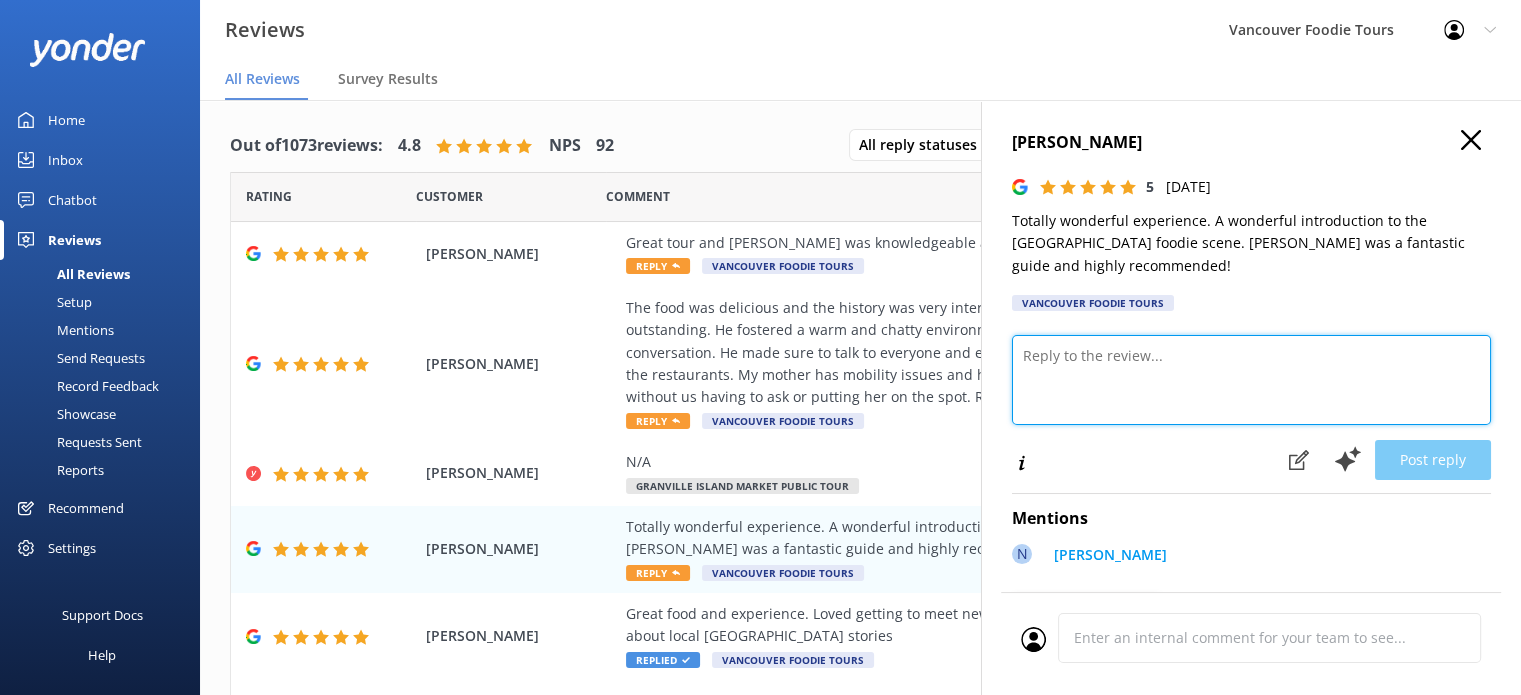 paste on "Hi [PERSON_NAME], thanks so much for your great review! We’re really glad [PERSON_NAME] gave you a fantastic introduction to [GEOGRAPHIC_DATA]’s foodie scene. It was a pleasure hosting you, and we hope to see you again soon on another tour!
Vancouver Foodie Tours Team x" 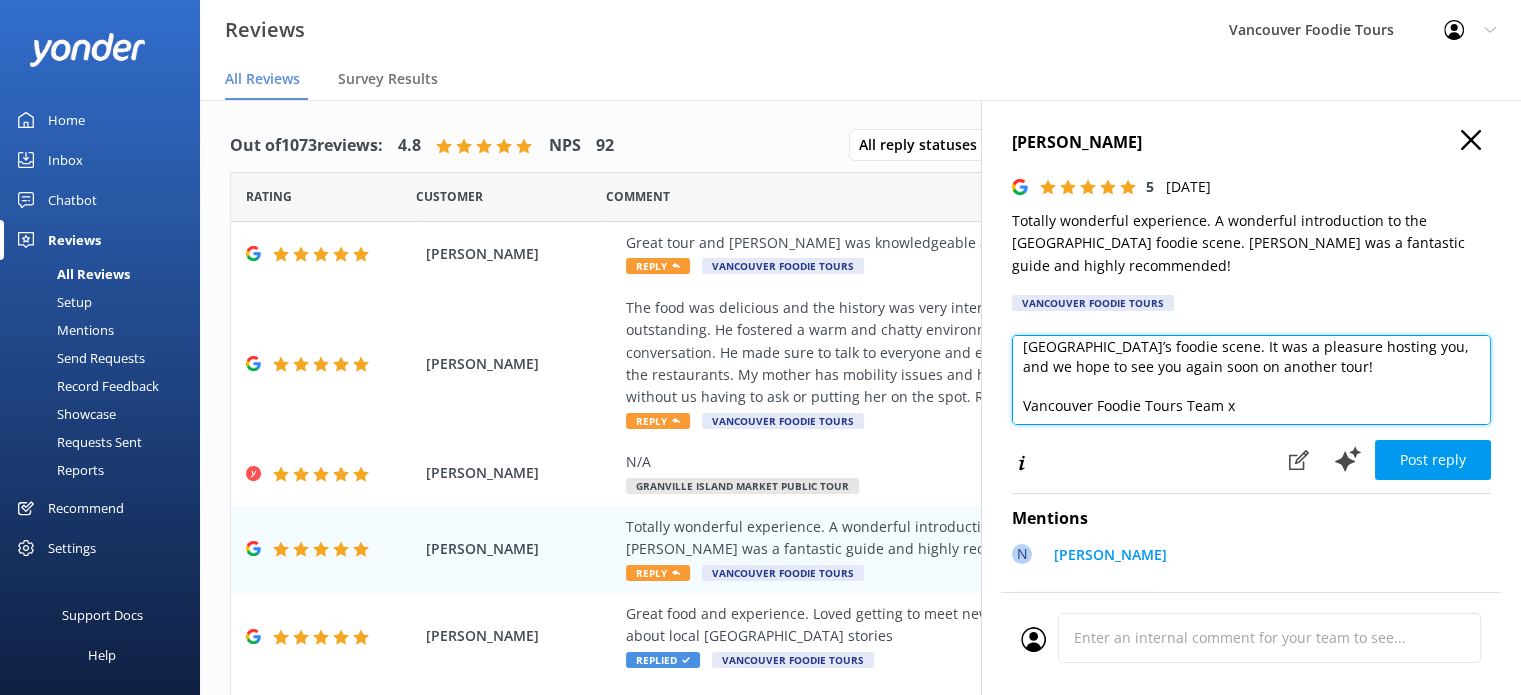 scroll, scrollTop: 10, scrollLeft: 0, axis: vertical 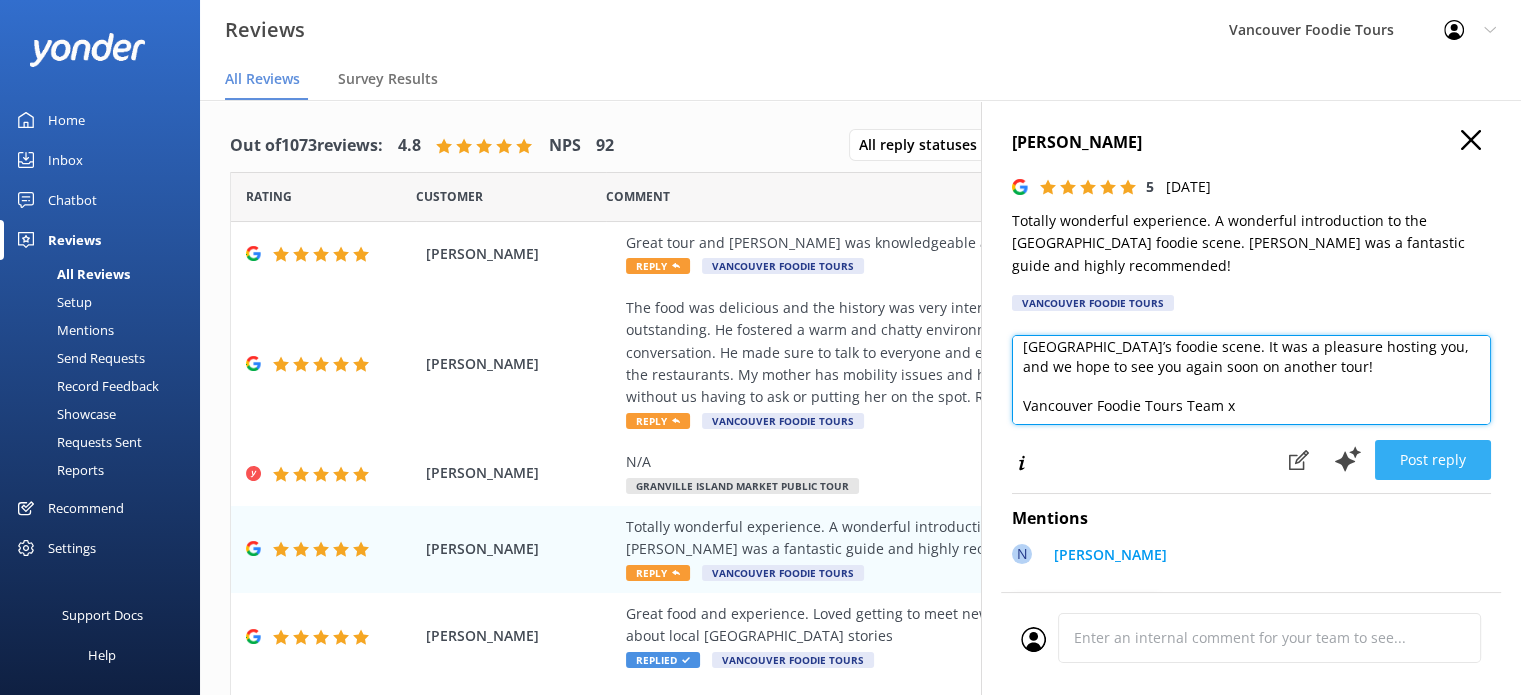 type on "Hi [PERSON_NAME], thanks so much for your great review! We’re really glad [PERSON_NAME] gave you a fantastic introduction to [GEOGRAPHIC_DATA]’s foodie scene. It was a pleasure hosting you, and we hope to see you again soon on another tour!
Vancouver Foodie Tours Team x" 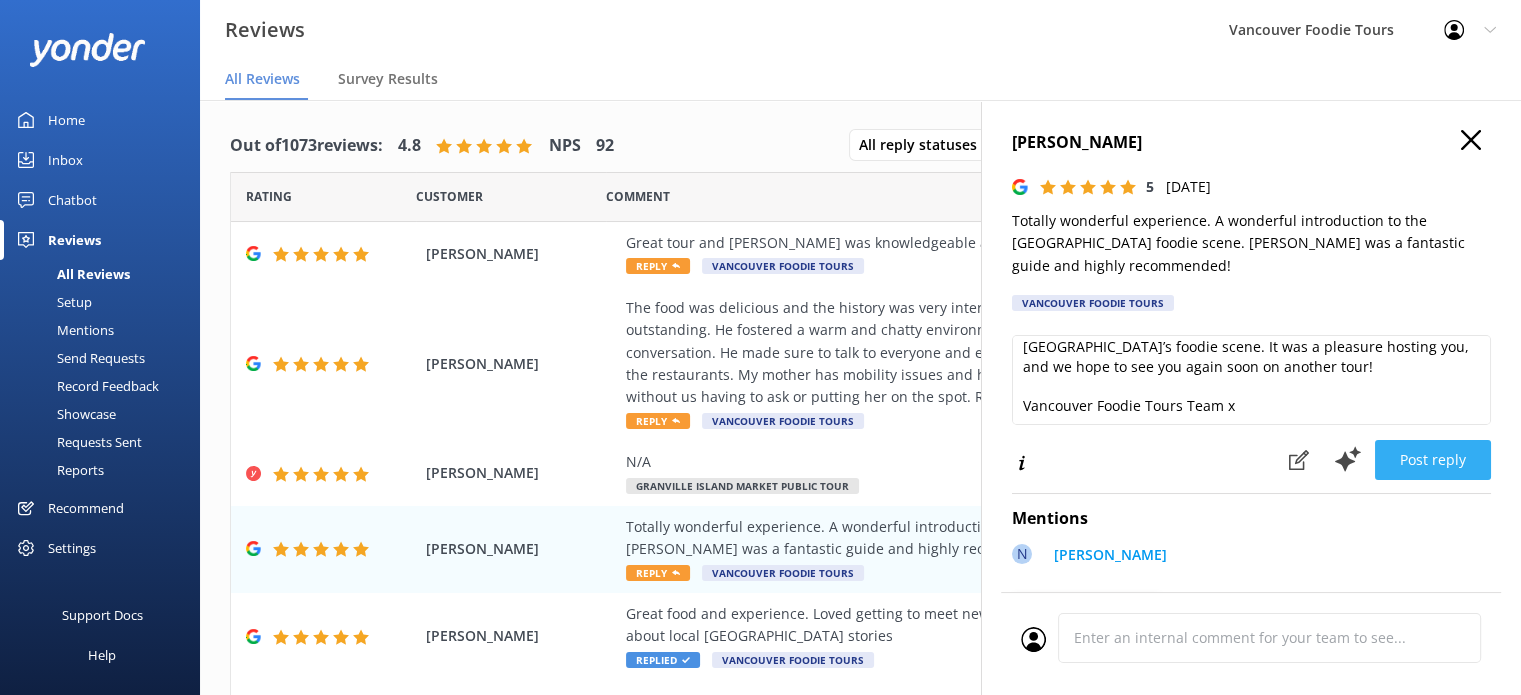 click on "Post reply" at bounding box center [1433, 460] 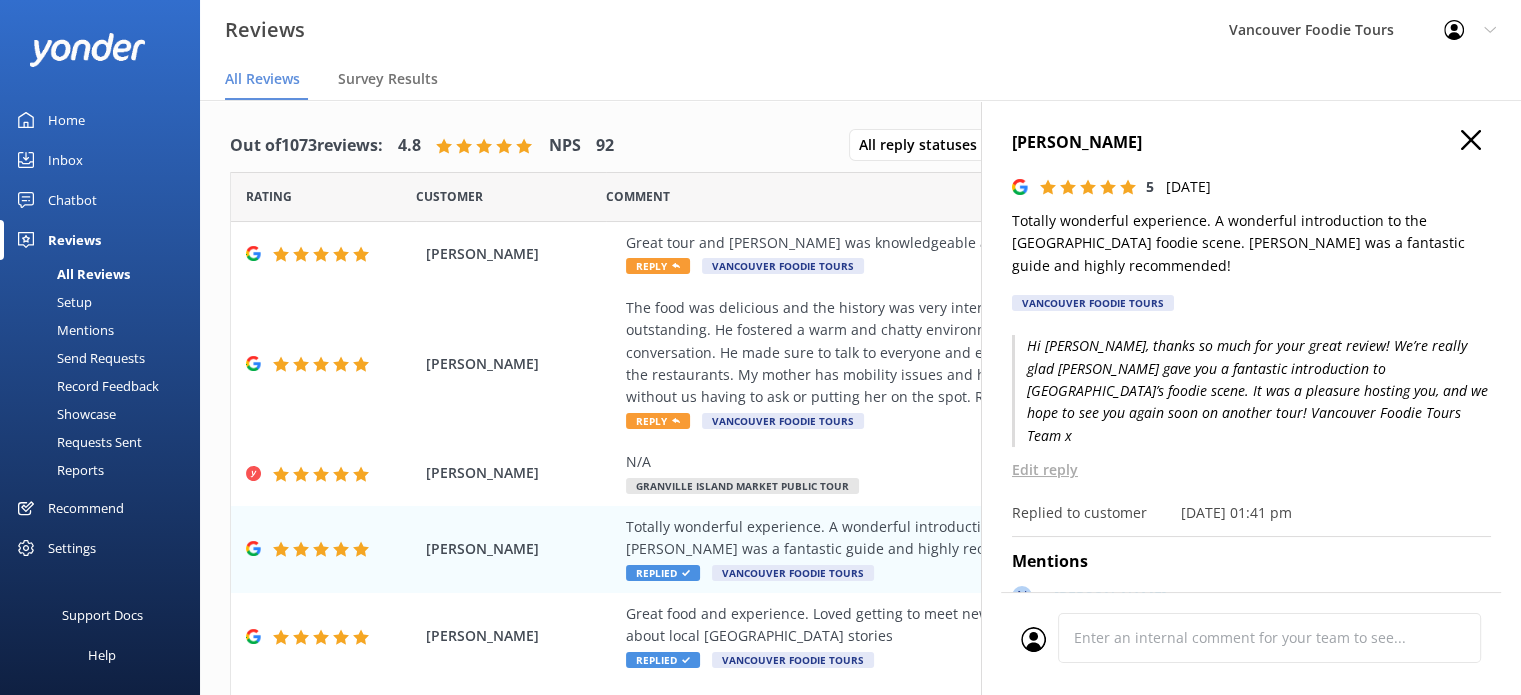 click 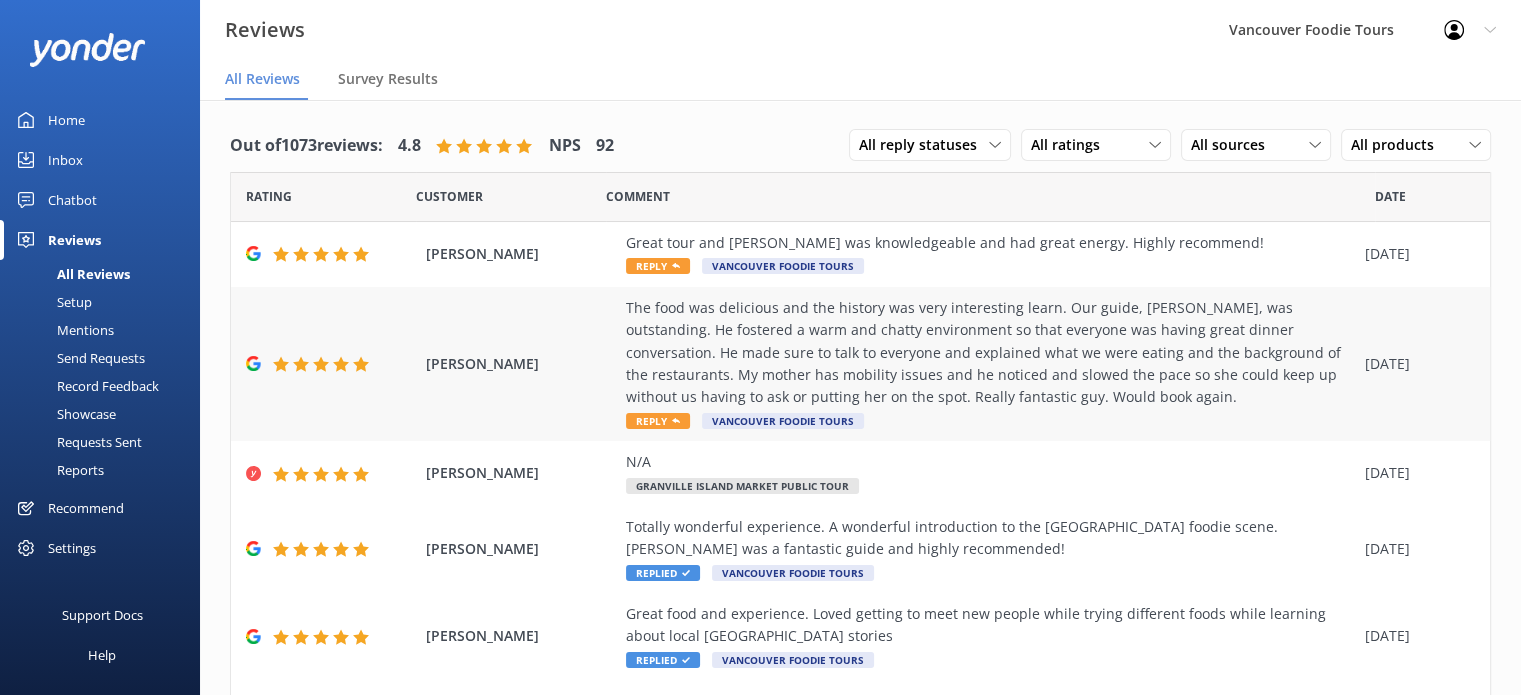 click on "The food was delicious and the history was very interesting learn. Our guide, [PERSON_NAME], was outstanding. He fostered a warm and chatty environment so that everyone was having great dinner conversation. He made sure to talk to everyone and explained what we were eating and the background of the restaurants. My mother has mobility issues and he noticed and slowed the pace so she could keep up without us having to ask or putting her on the spot. Really fantastic guy. Would book again." at bounding box center (990, 353) 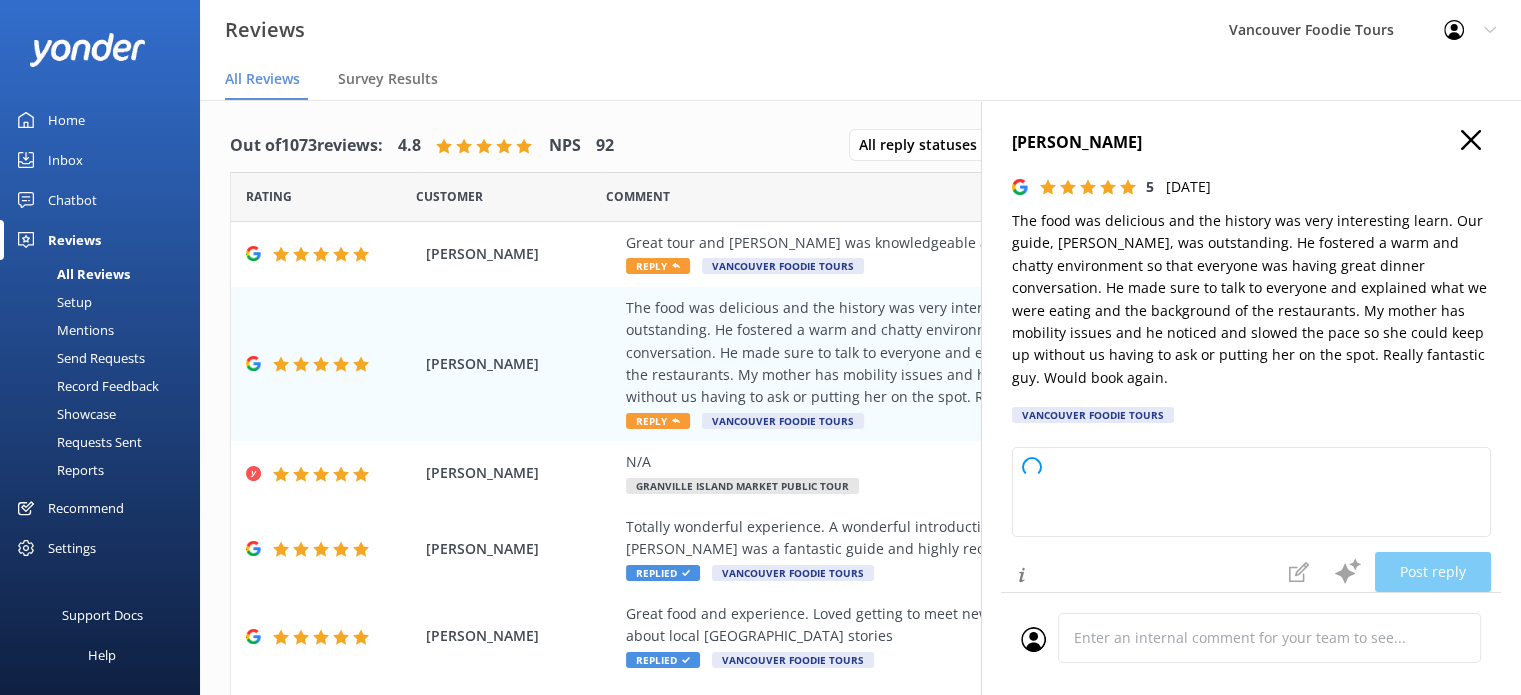 type on "Thank you so much for your wonderful review! We're delighted to hear you enjoyed the food, the history, and [PERSON_NAME] thoughtful guidance. We’ll be sure to pass along your kind words to him. We look forward to welcoming you and your family again soon!" 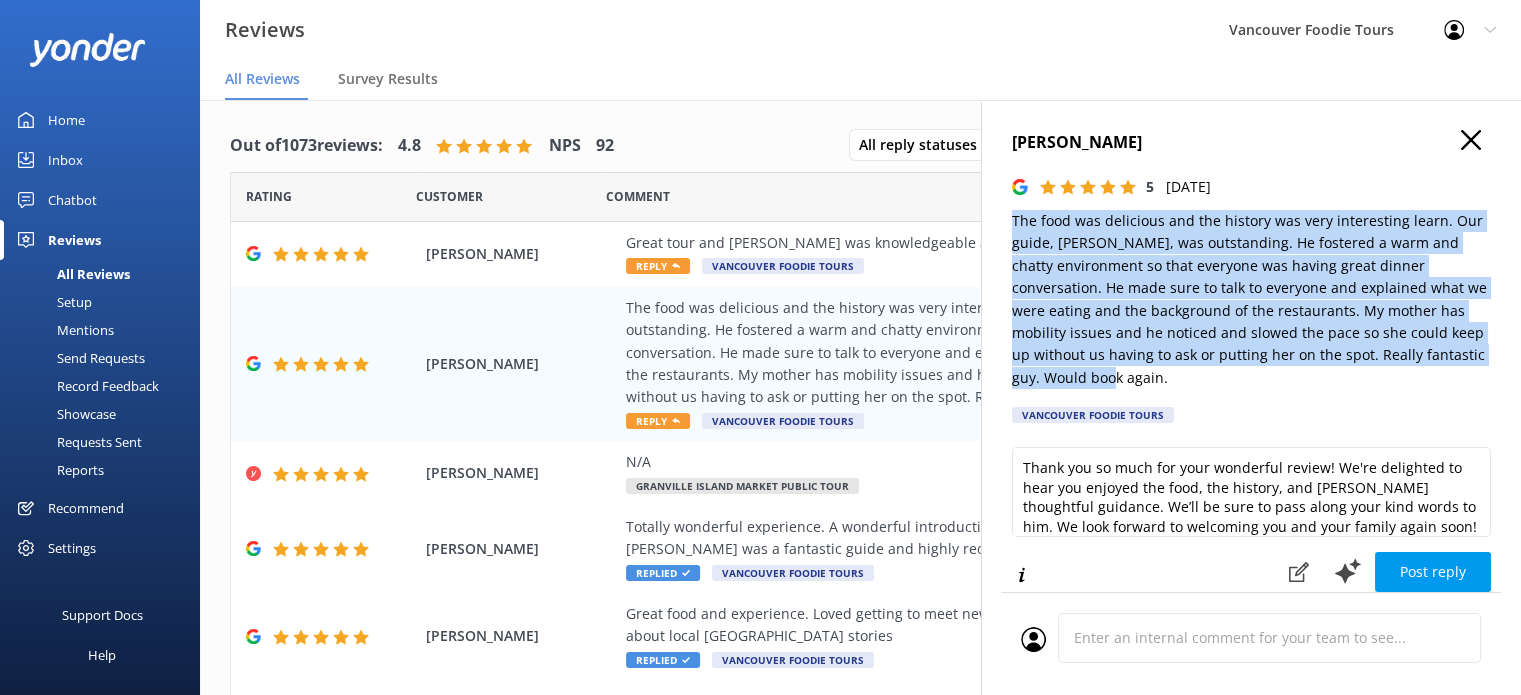 drag, startPoint x: 1011, startPoint y: 214, endPoint x: 1114, endPoint y: 383, distance: 197.91412 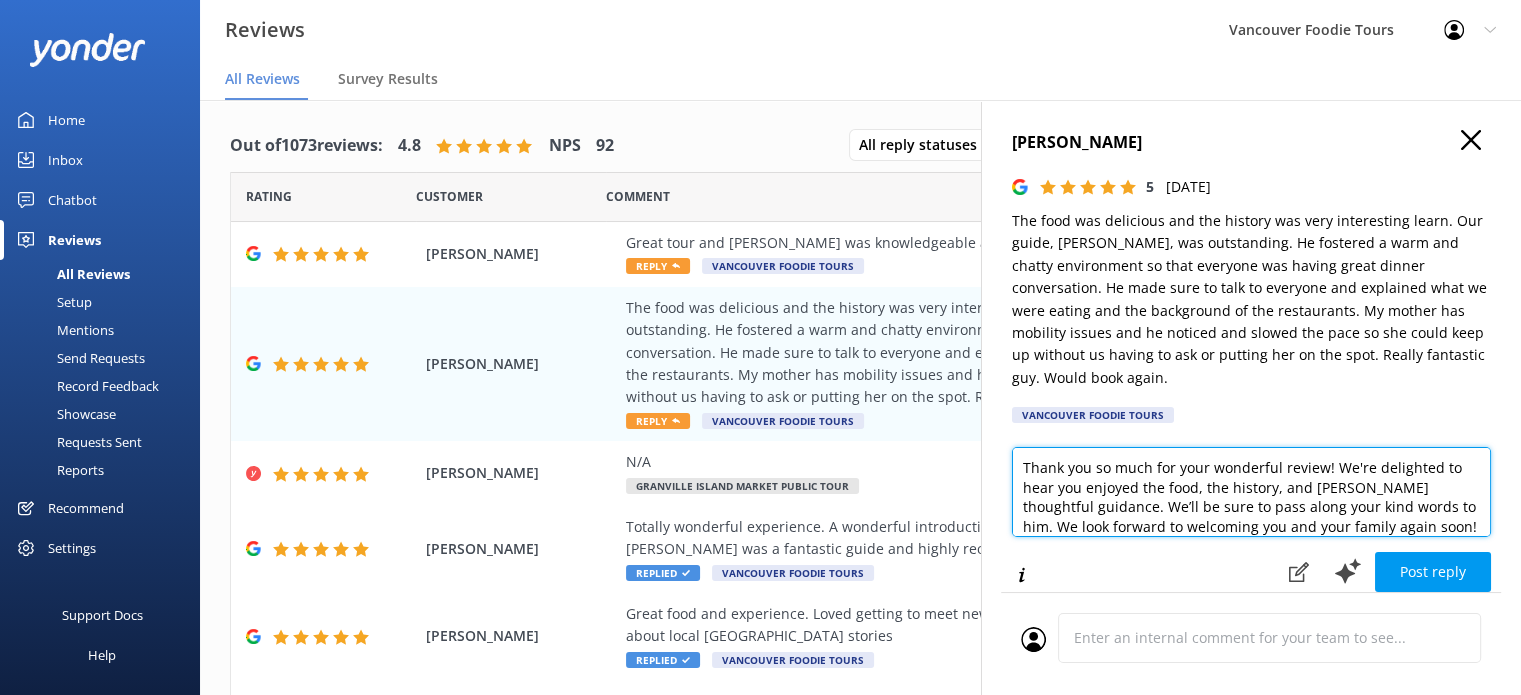 click on "Thank you so much for your wonderful review! We're delighted to hear you enjoyed the food, the history, and [PERSON_NAME] thoughtful guidance. We’ll be sure to pass along your kind words to him. We look forward to welcoming you and your family again soon!" at bounding box center [1251, 492] 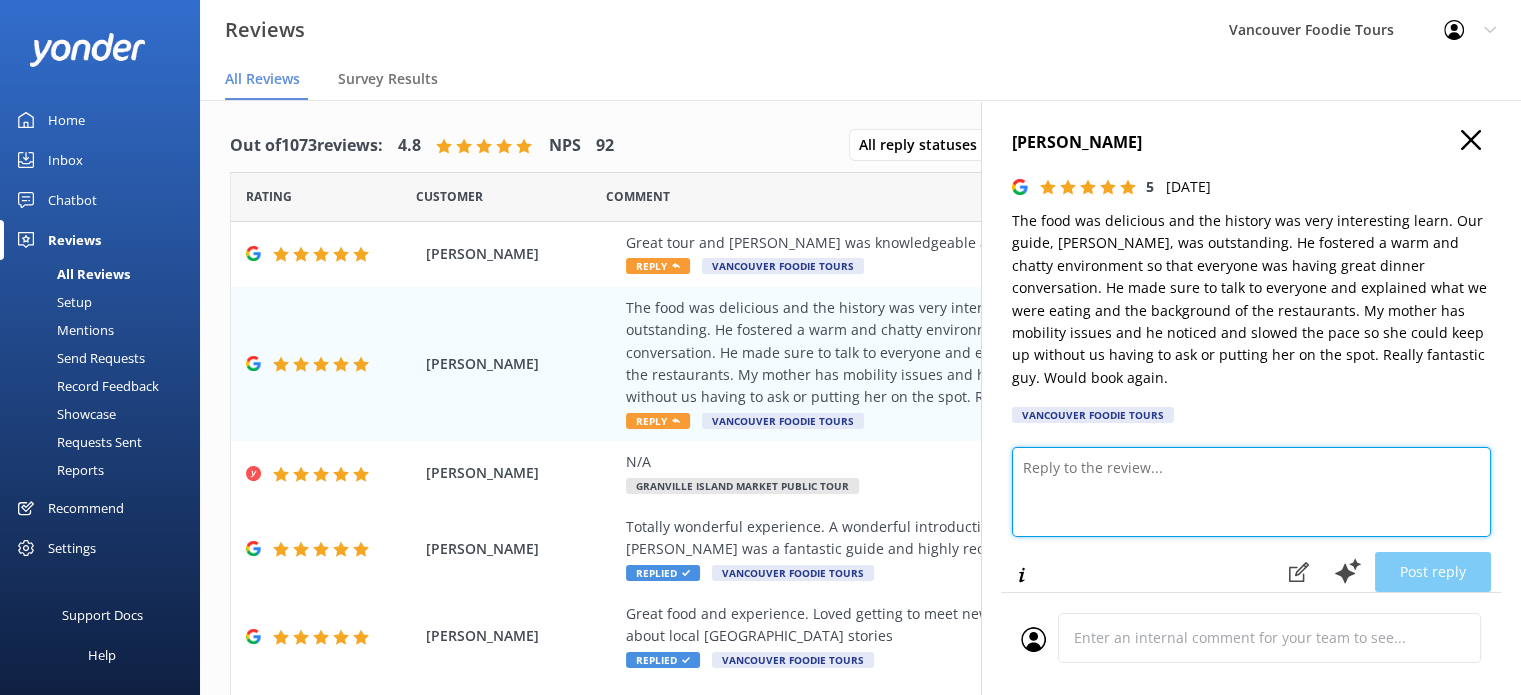 paste on "Hi [PERSON_NAME], thanks so much for your fantastic review! We’re really happy [PERSON_NAME] made the tour enjoyable for everyone, especially by keeping a comfortable pace for your mother—that’s exactly the care we aim for. It was a pleasure hosting you all, and we’d love to see you again on your next visit or another tour!
Vancouver Foodie Tours Team x" 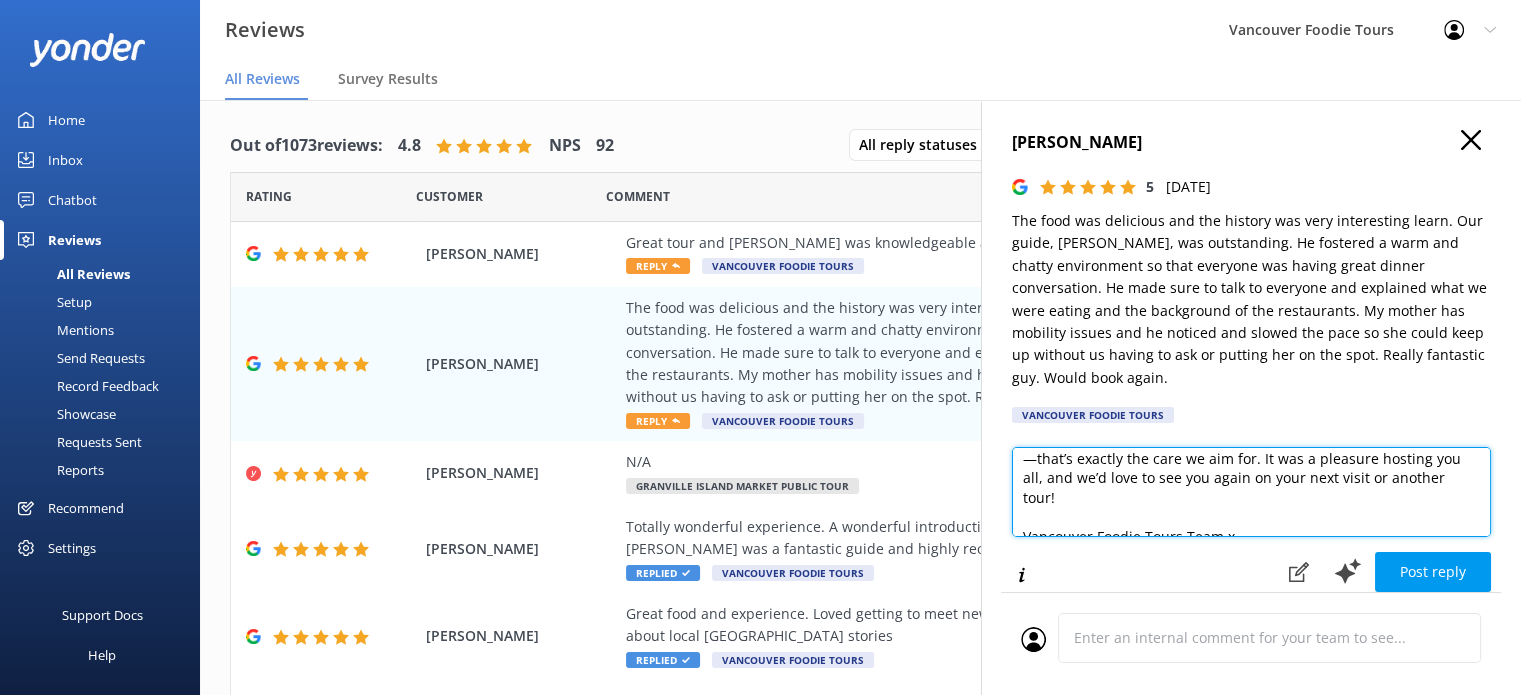 scroll, scrollTop: 10, scrollLeft: 0, axis: vertical 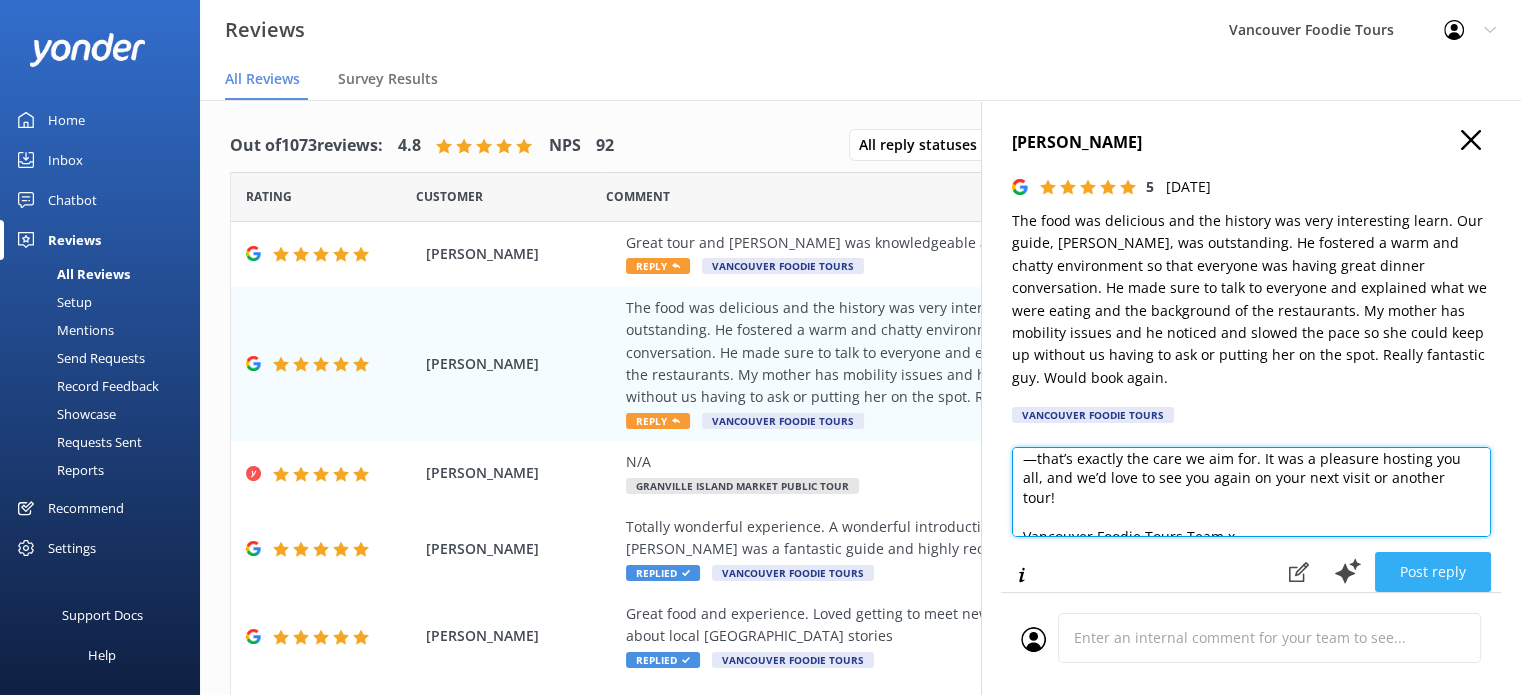 type on "Hi [PERSON_NAME], thanks so much for your fantastic review! We’re really happy [PERSON_NAME] made the tour enjoyable for everyone, especially by keeping a comfortable pace for your mother—that’s exactly the care we aim for. It was a pleasure hosting you all, and we’d love to see you again on your next visit or another tour!
Vancouver Foodie Tours Team x" 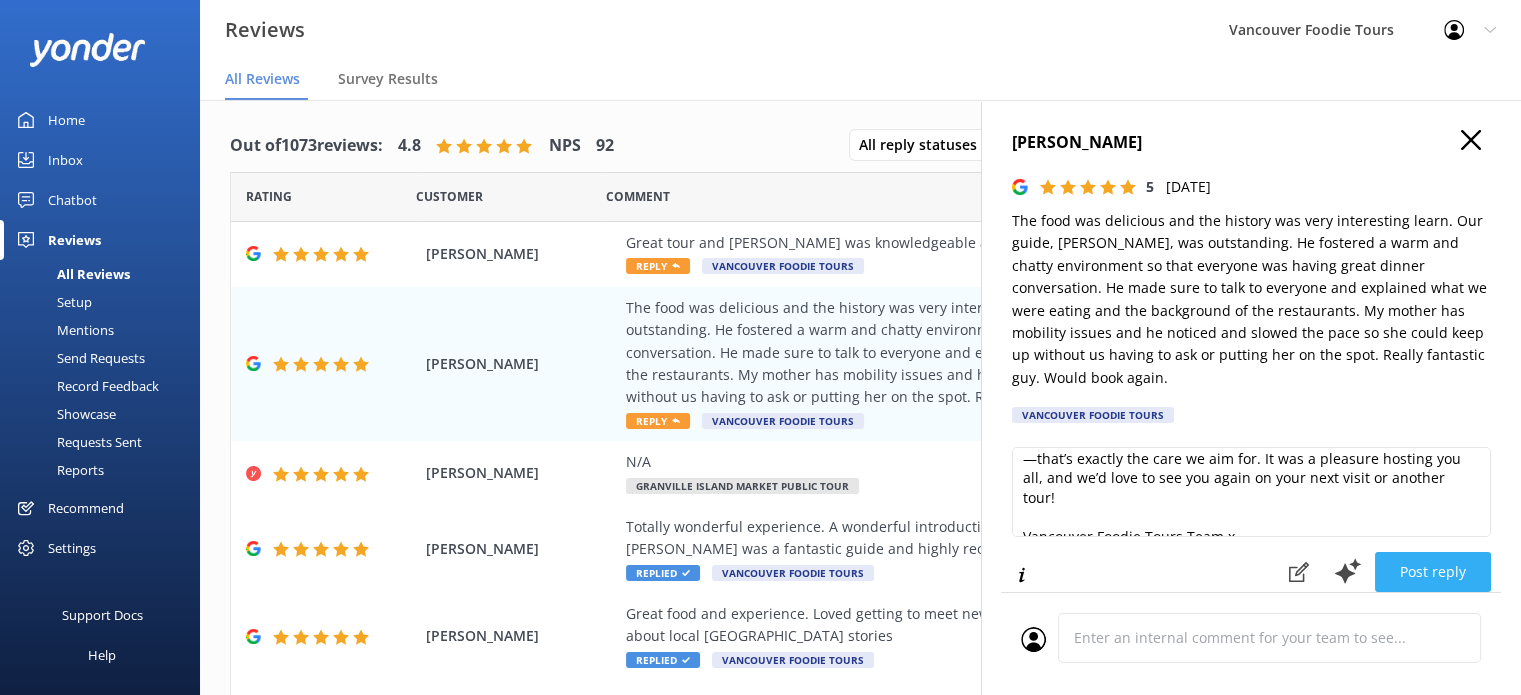click on "Post reply" at bounding box center [1433, 572] 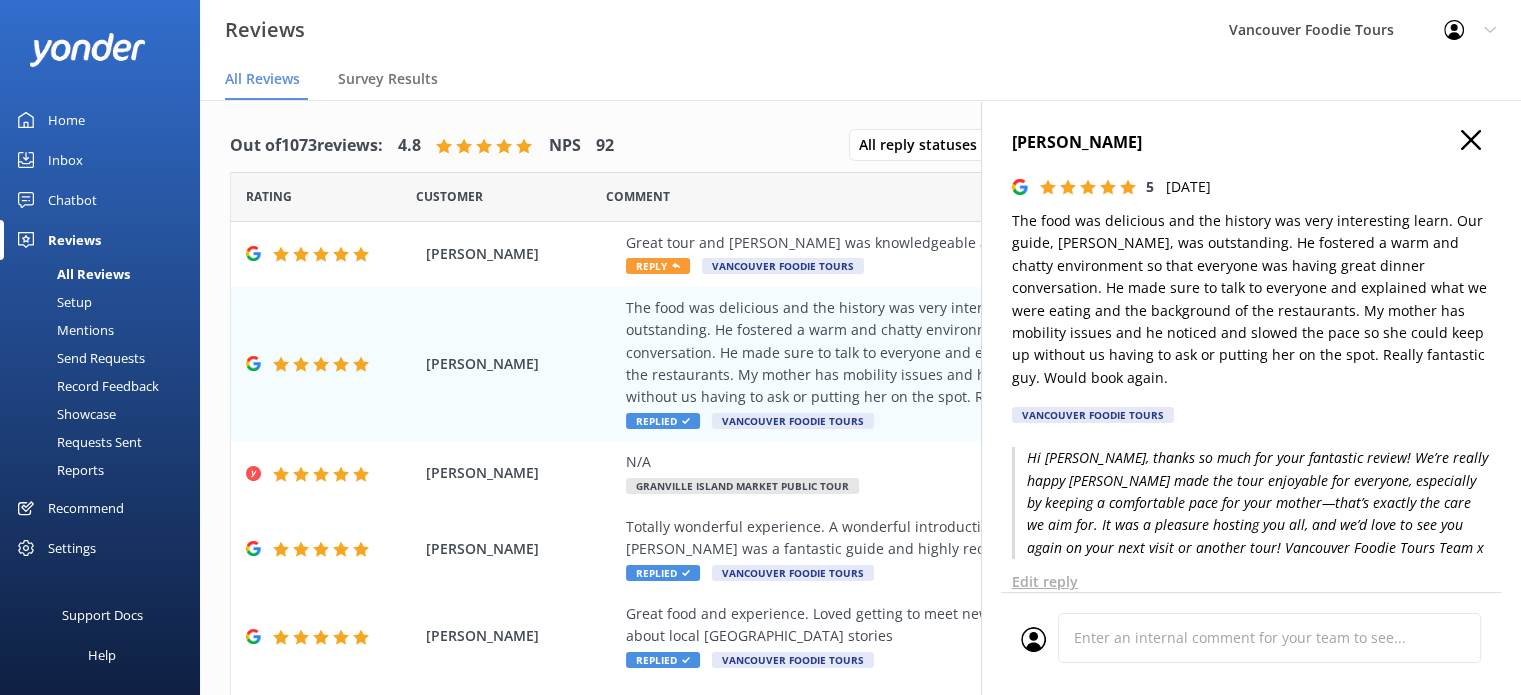 click at bounding box center (1471, 141) 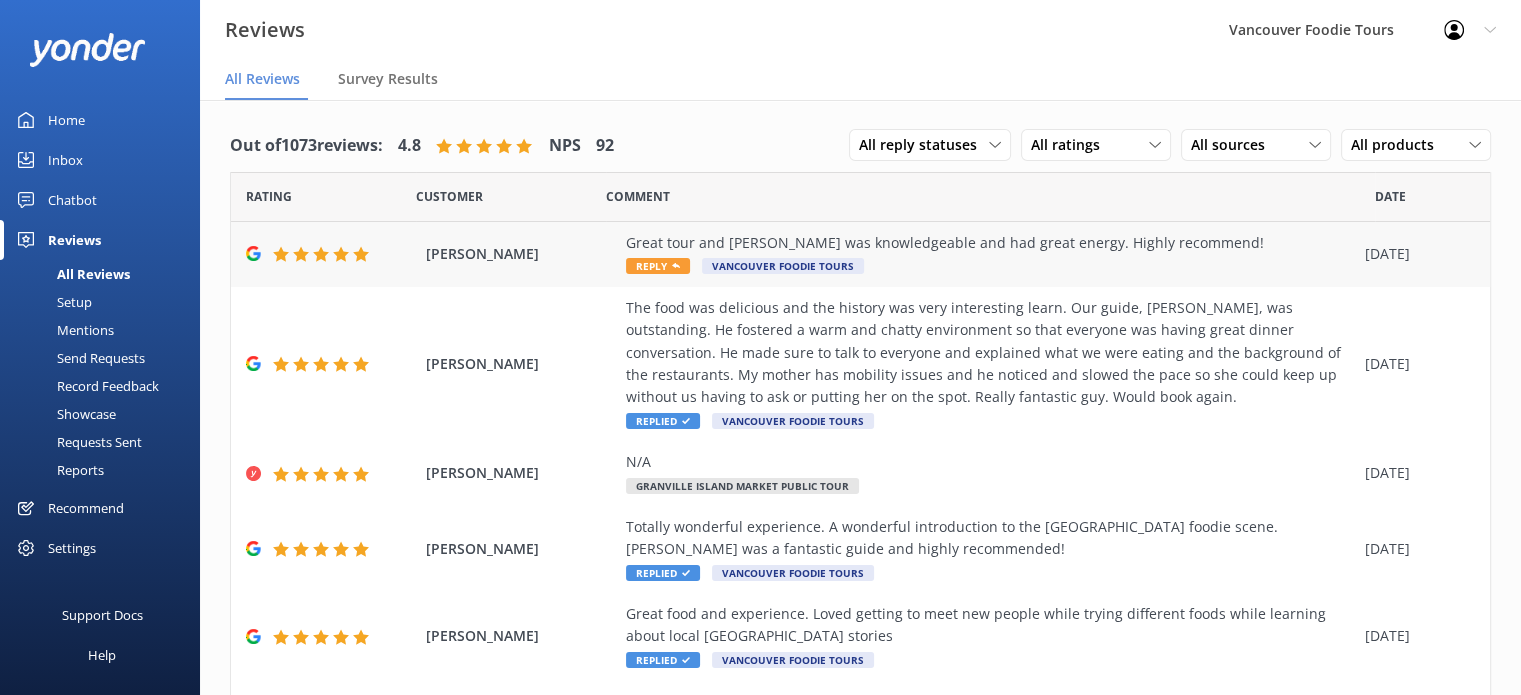 click on "Great tour and [PERSON_NAME] was knowledgeable and had great energy. Highly recommend! Reply Vancouver Foodie Tours" at bounding box center [990, 254] 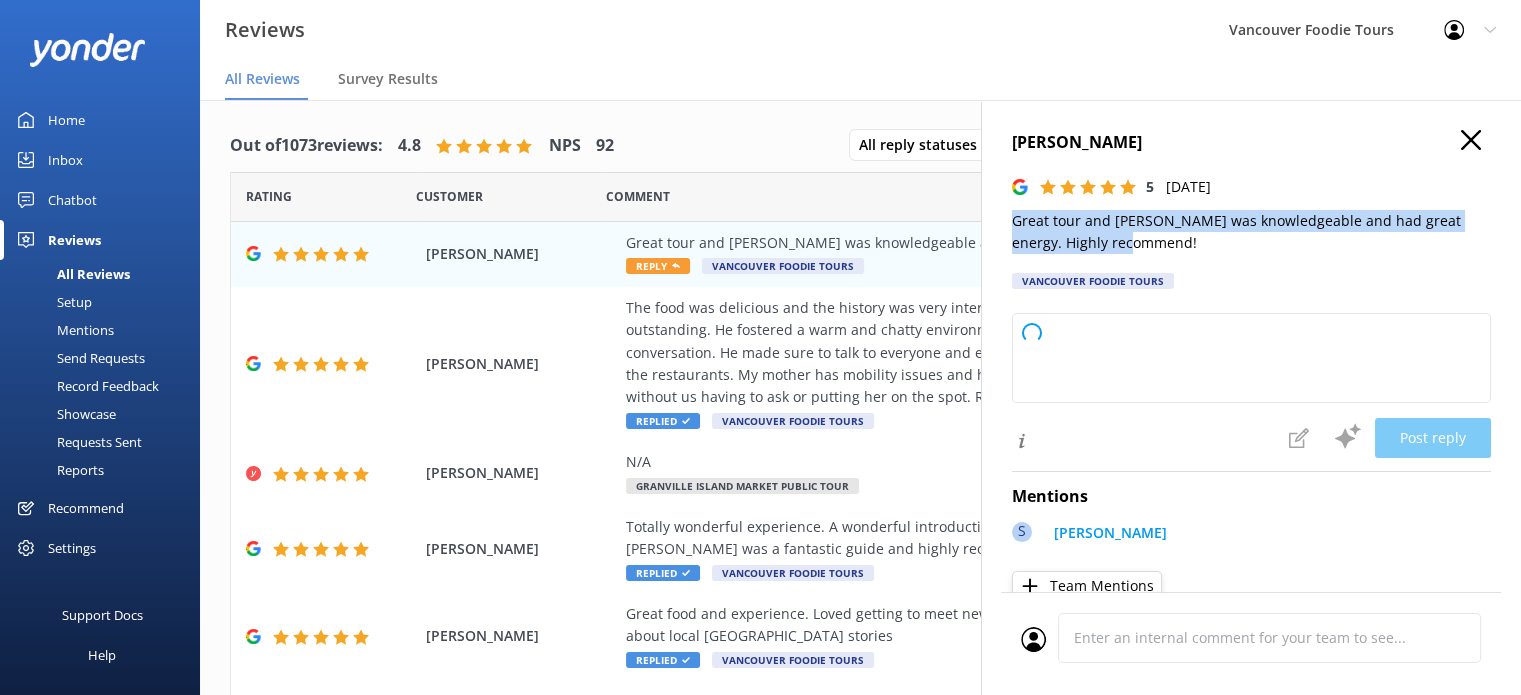 type on "Thank you so much for your wonderful feedback! We're thrilled you enjoyed the tour and [PERSON_NAME]'s energy and expertise. We appreciate your recommendation and hope to welcome you again soon!" 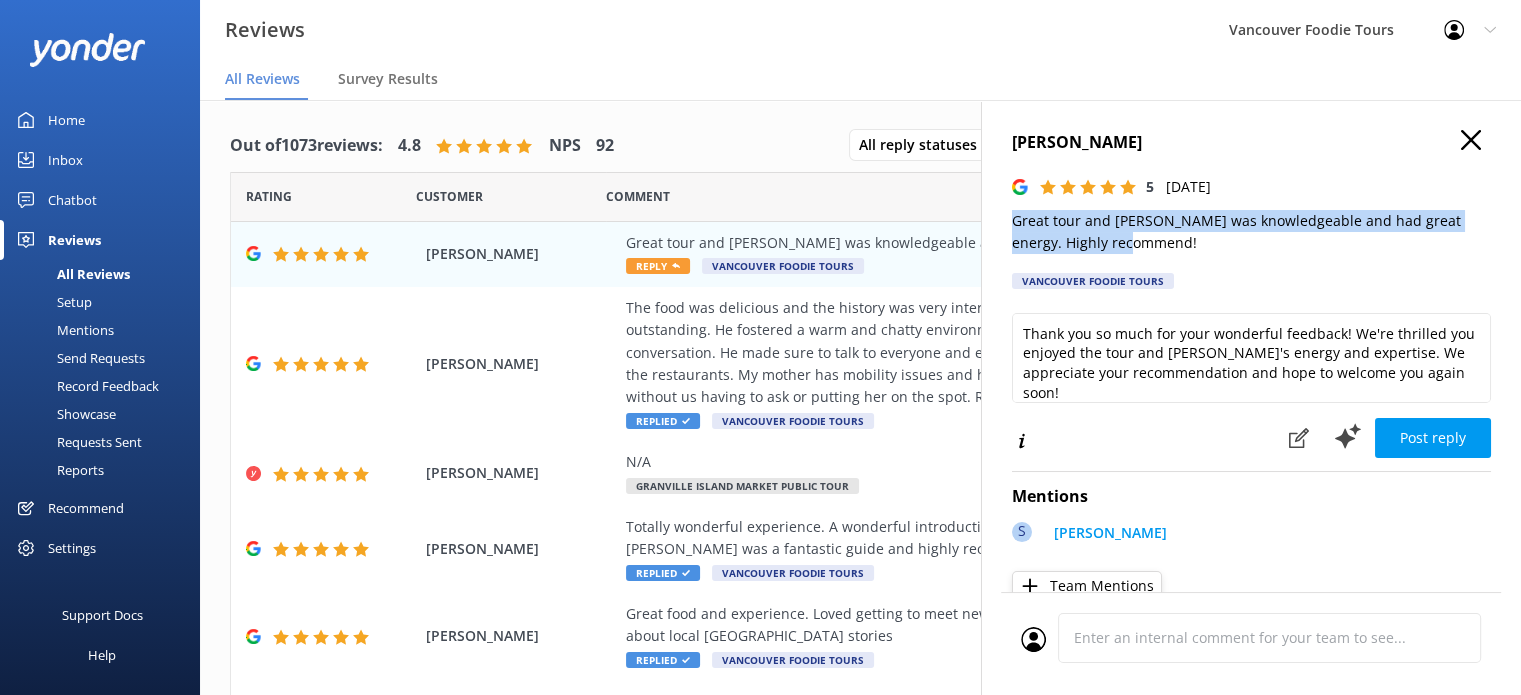 drag, startPoint x: 1149, startPoint y: 243, endPoint x: 1011, endPoint y: 216, distance: 140.6165 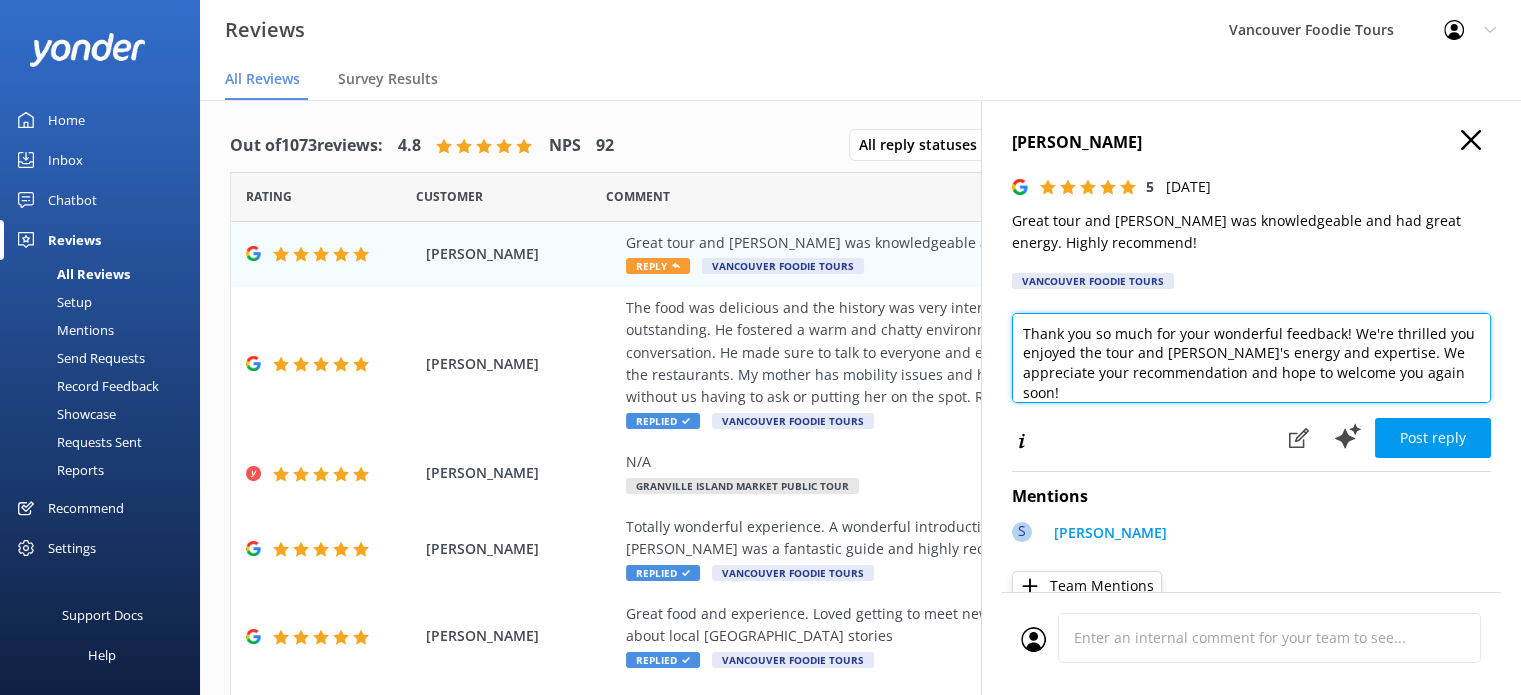 click on "Thank you so much for your wonderful feedback! We're thrilled you enjoyed the tour and [PERSON_NAME]'s energy and expertise. We appreciate your recommendation and hope to welcome you again soon!" at bounding box center [1251, 358] 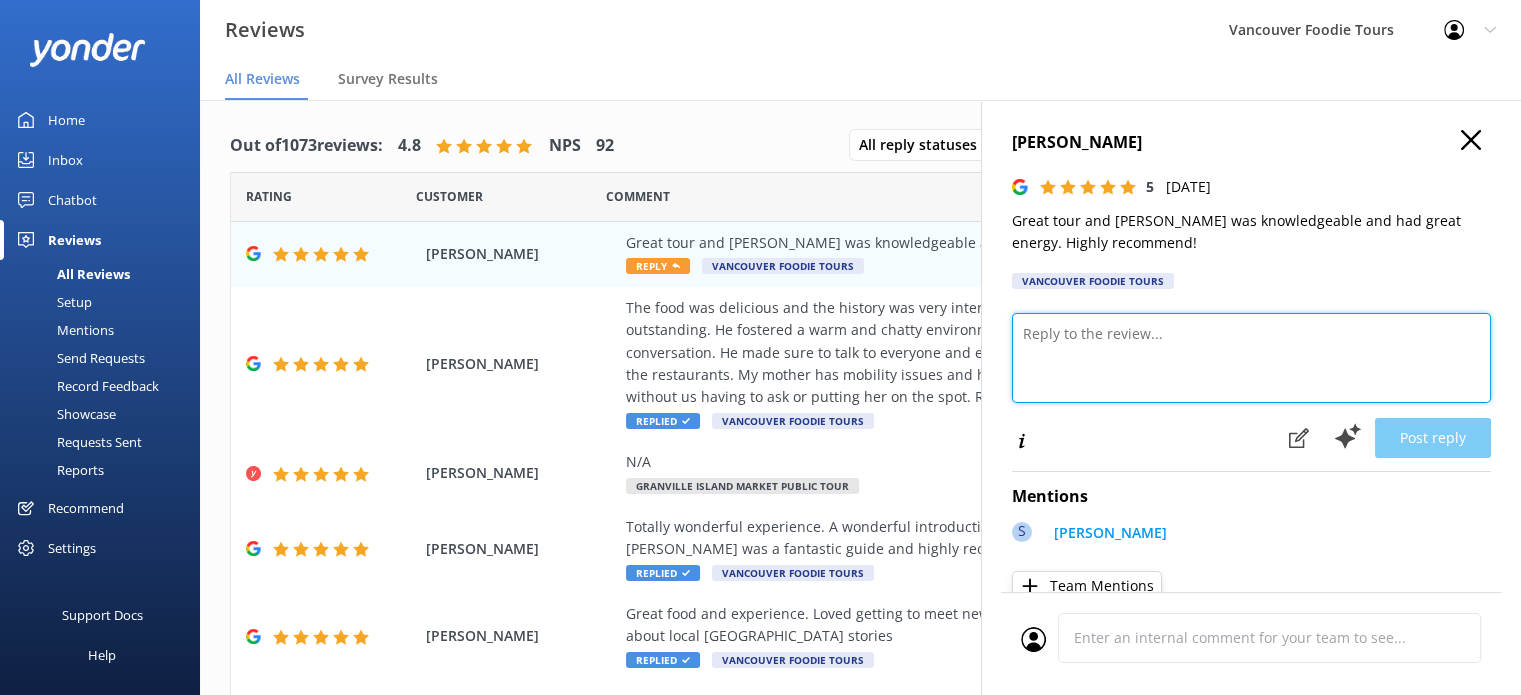 paste on "Hi [PERSON_NAME], thanks so much for your review! We’re glad you enjoyed the tour and that [PERSON_NAME]’s energy and knowledge stood out. It was fun hosting you, and we hope to see you again on your next visit or another tour!
Vancouver Foodie Tours Team x" 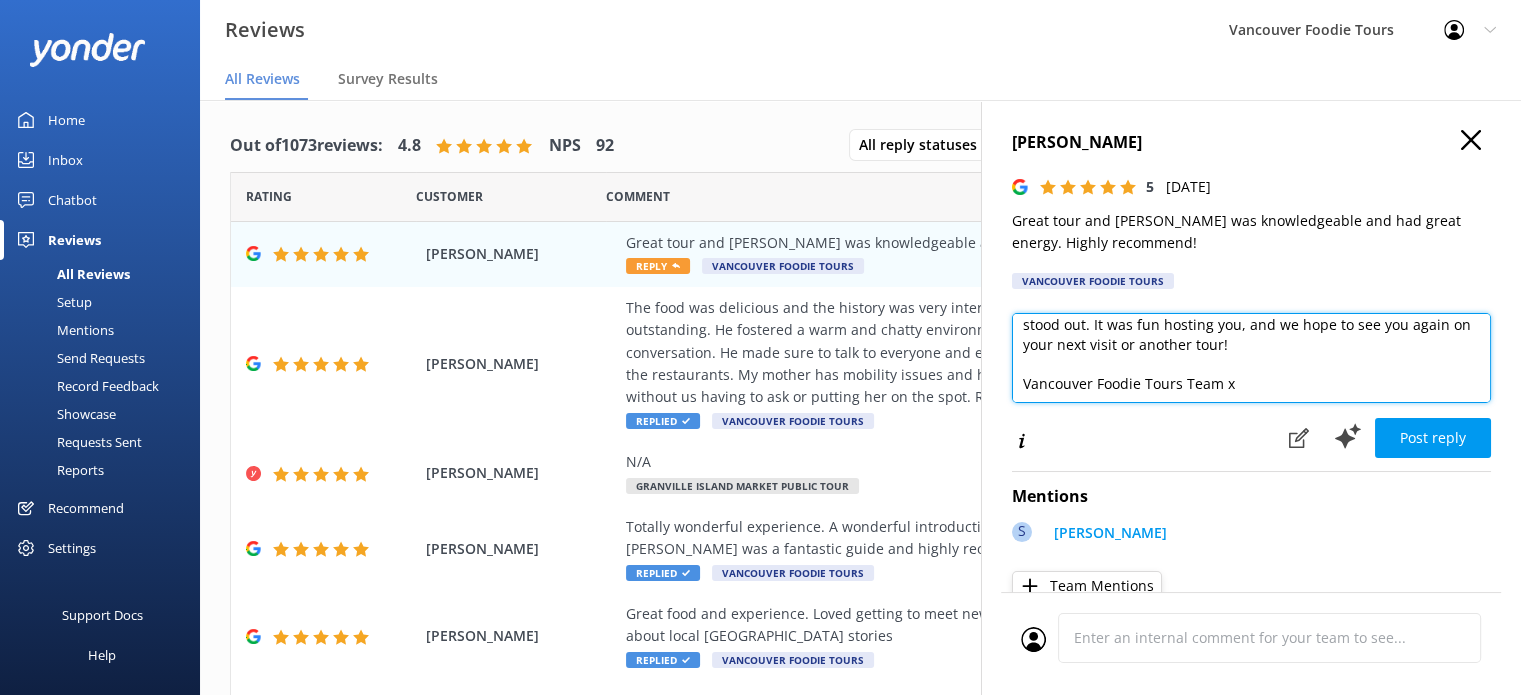 scroll, scrollTop: 10, scrollLeft: 0, axis: vertical 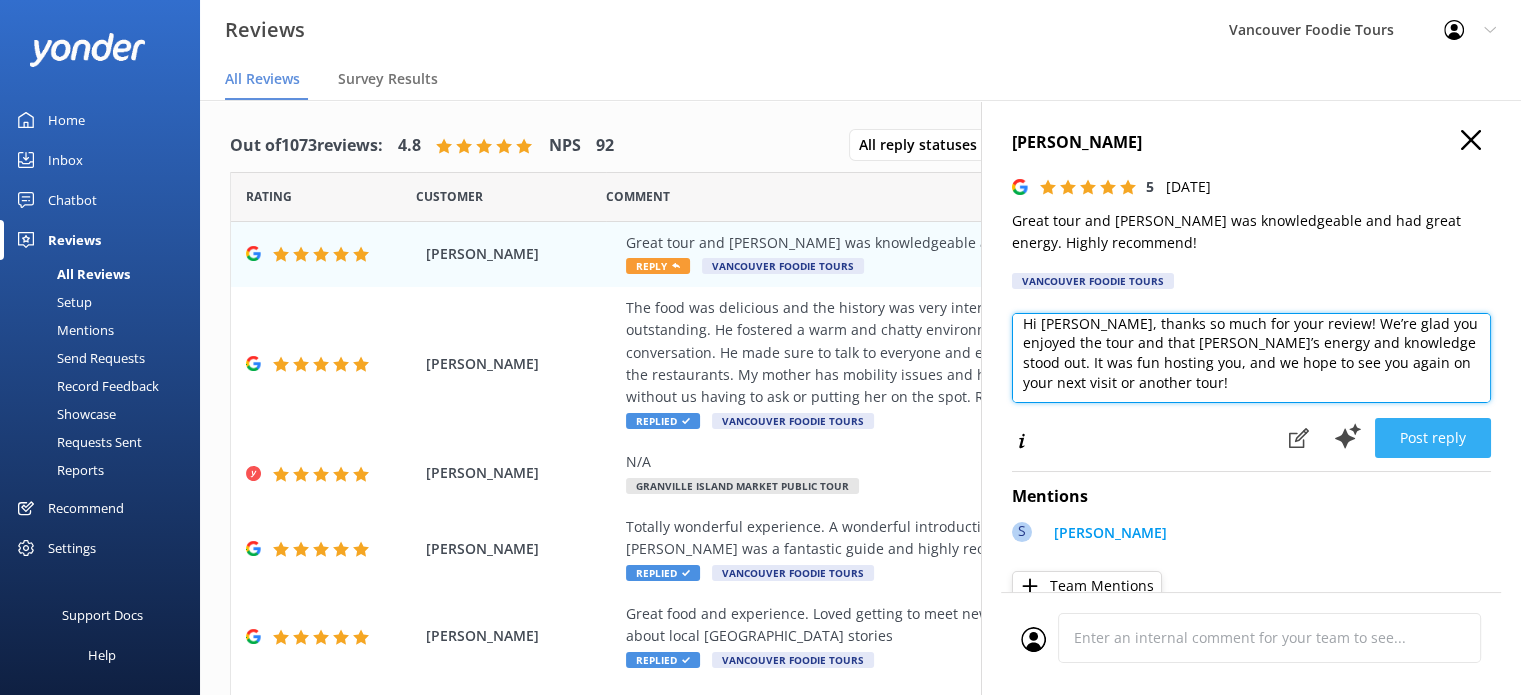 type on "Hi [PERSON_NAME], thanks so much for your review! We’re glad you enjoyed the tour and that [PERSON_NAME]’s energy and knowledge stood out. It was fun hosting you, and we hope to see you again on your next visit or another tour!
Vancouver Foodie Tours Team x" 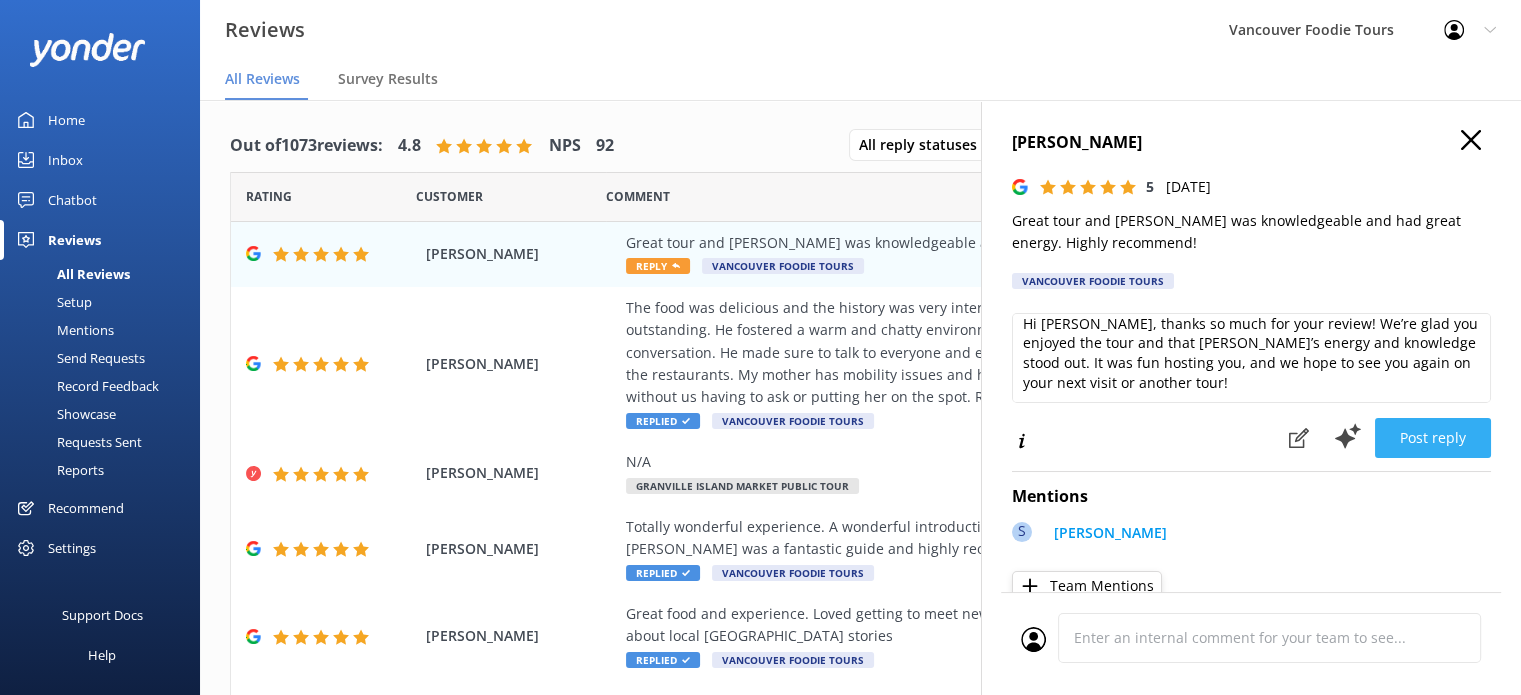 click on "Post reply" at bounding box center [1433, 438] 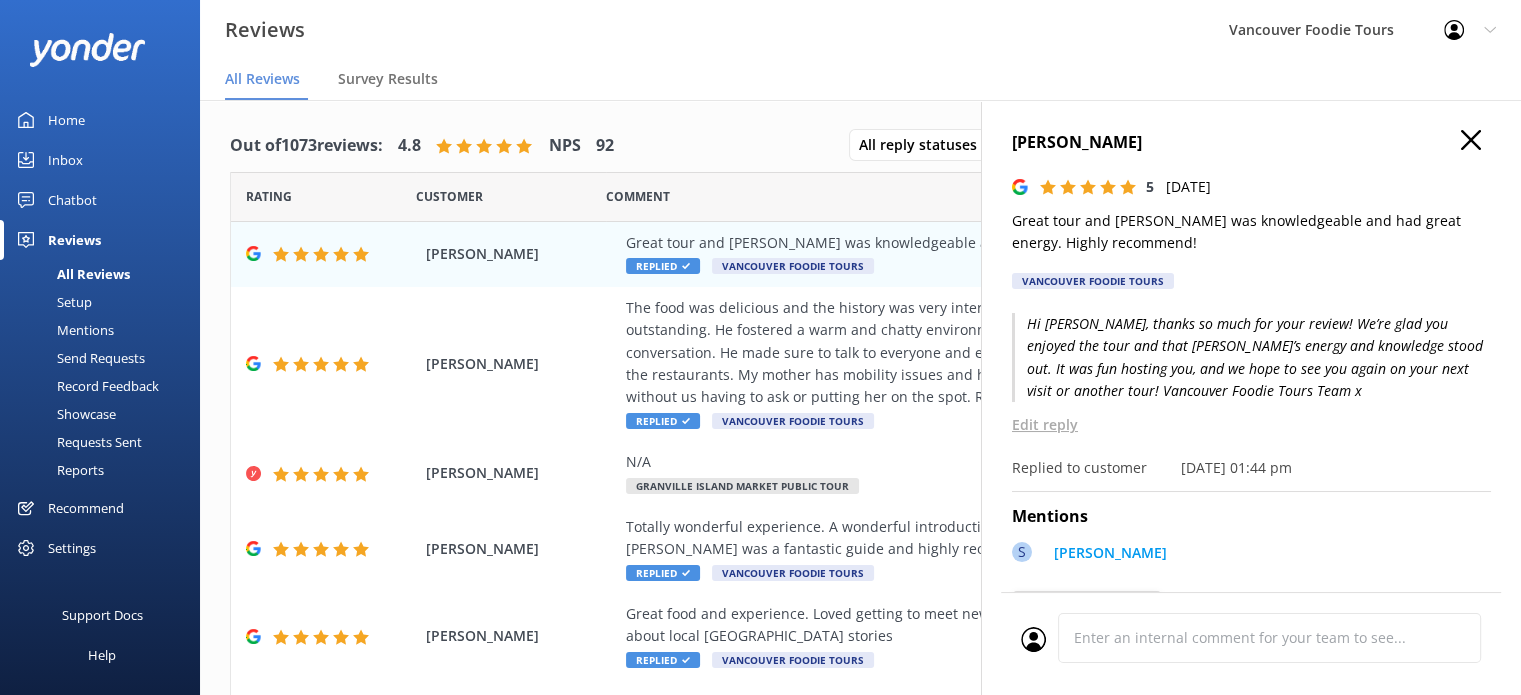 click 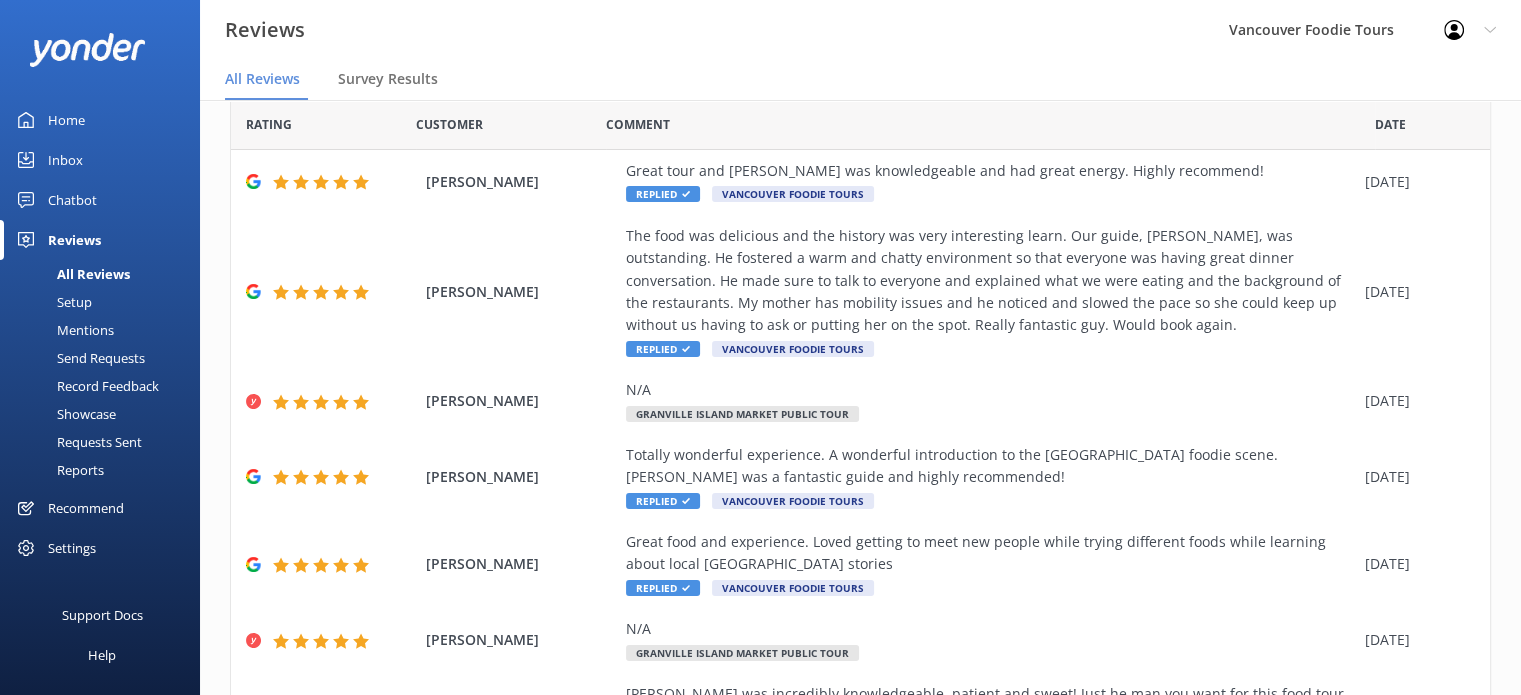scroll, scrollTop: 420, scrollLeft: 0, axis: vertical 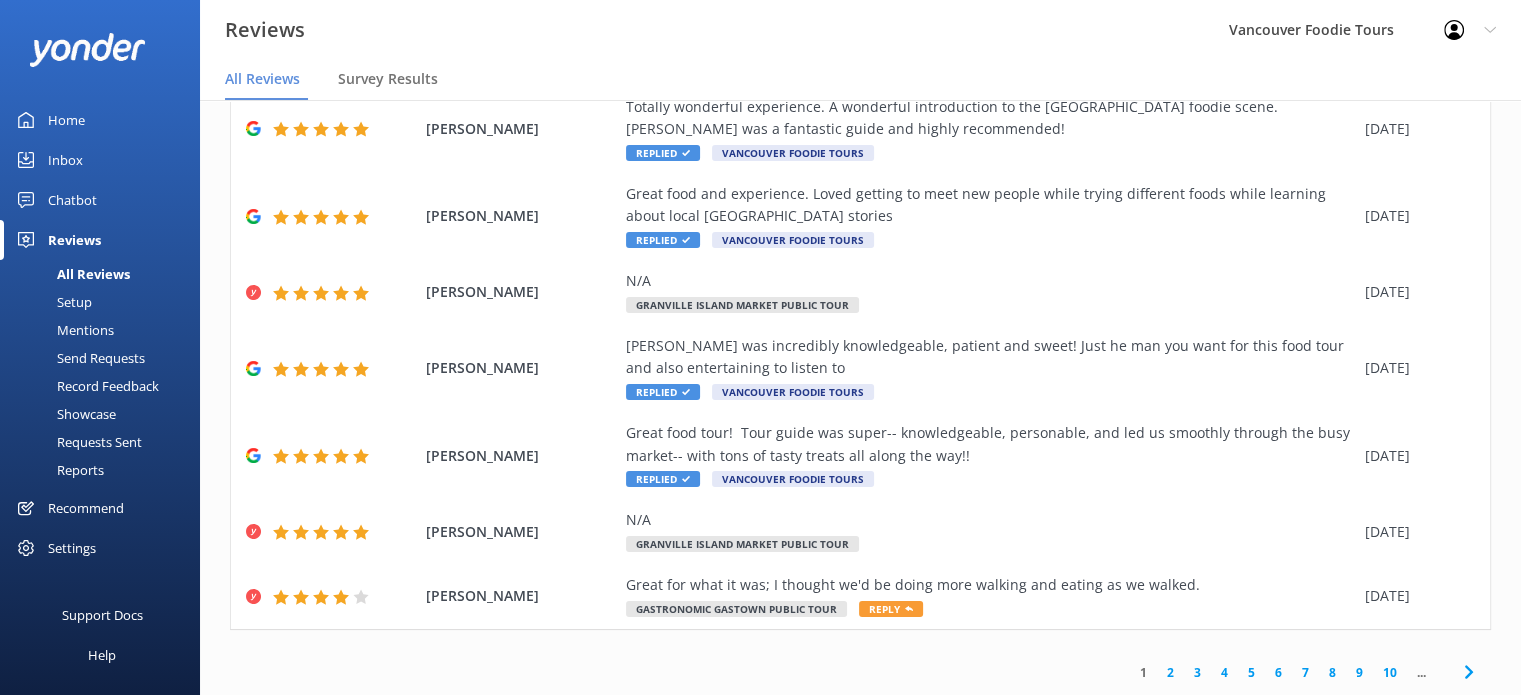 click on "2" at bounding box center [1170, 672] 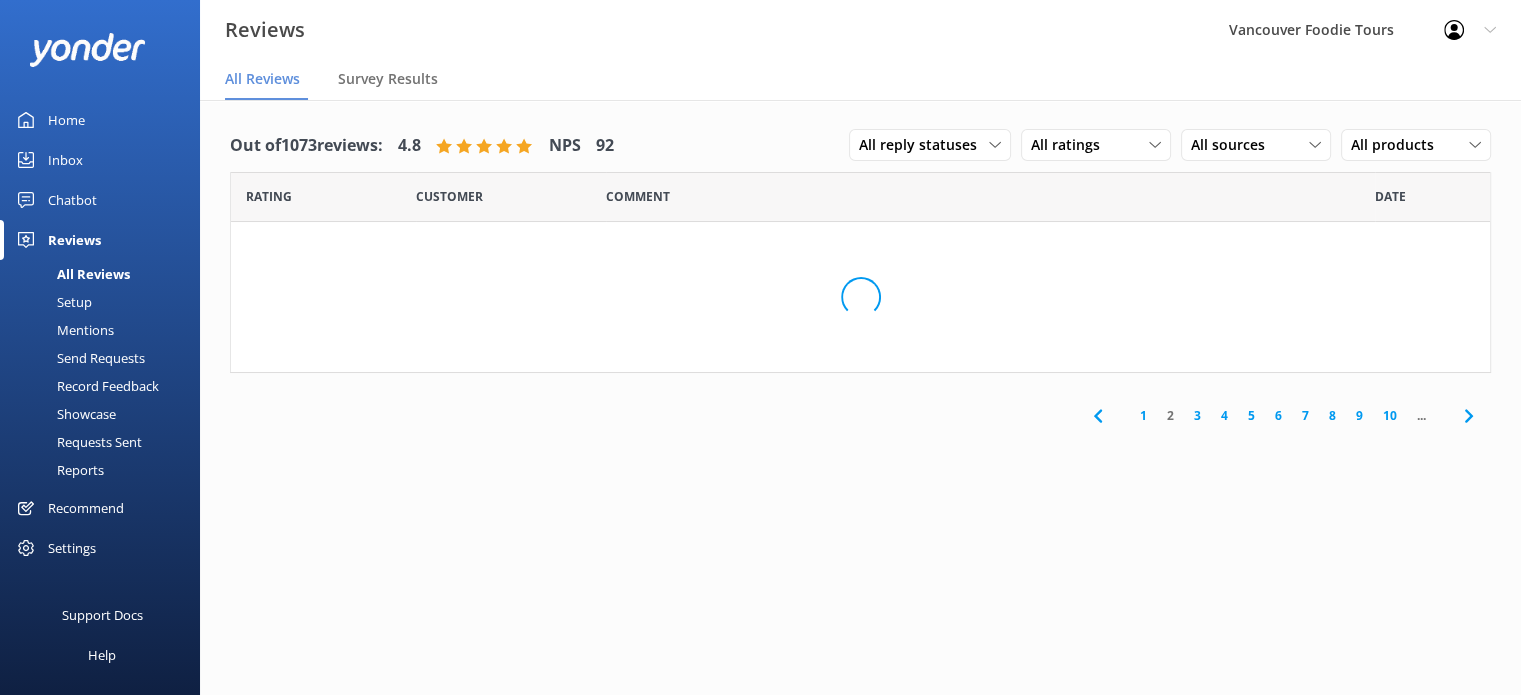 scroll, scrollTop: 0, scrollLeft: 0, axis: both 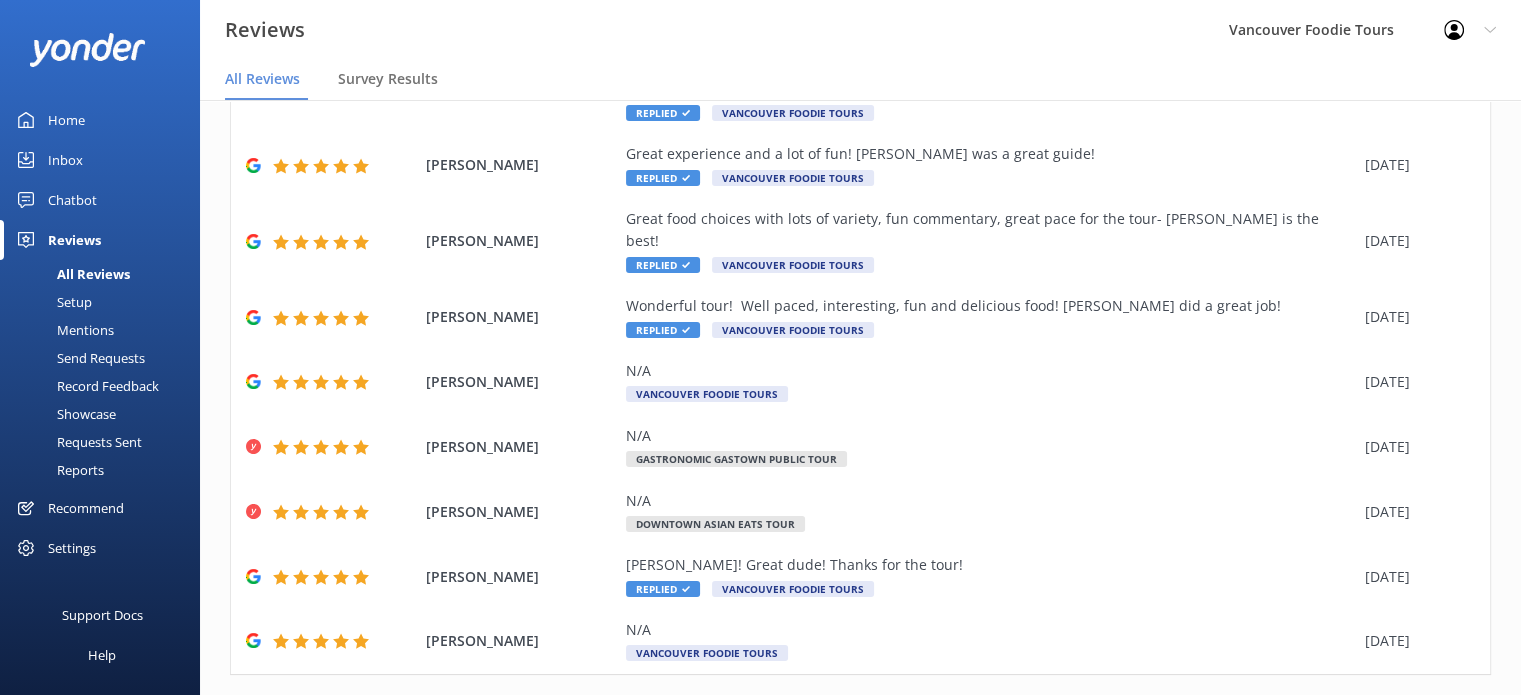 click on "3" at bounding box center (1197, 717) 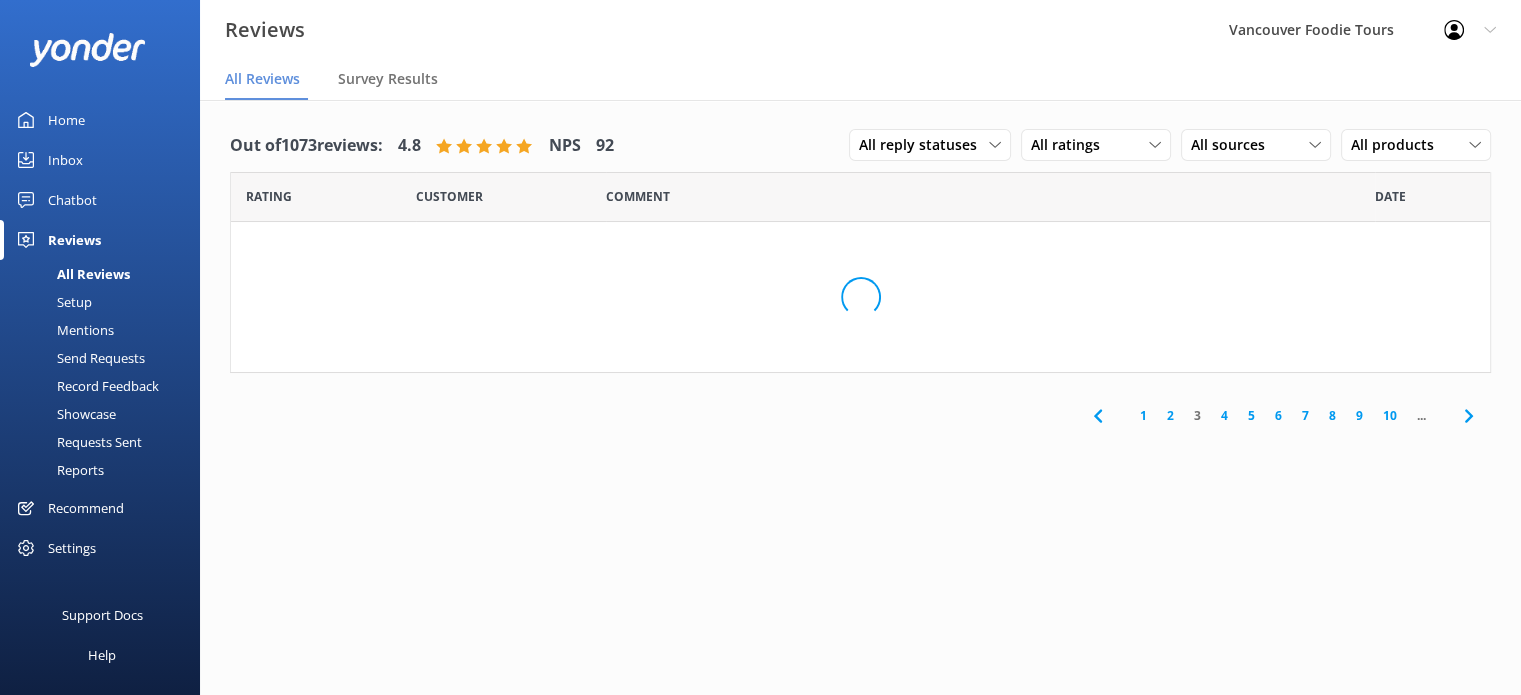 scroll, scrollTop: 0, scrollLeft: 0, axis: both 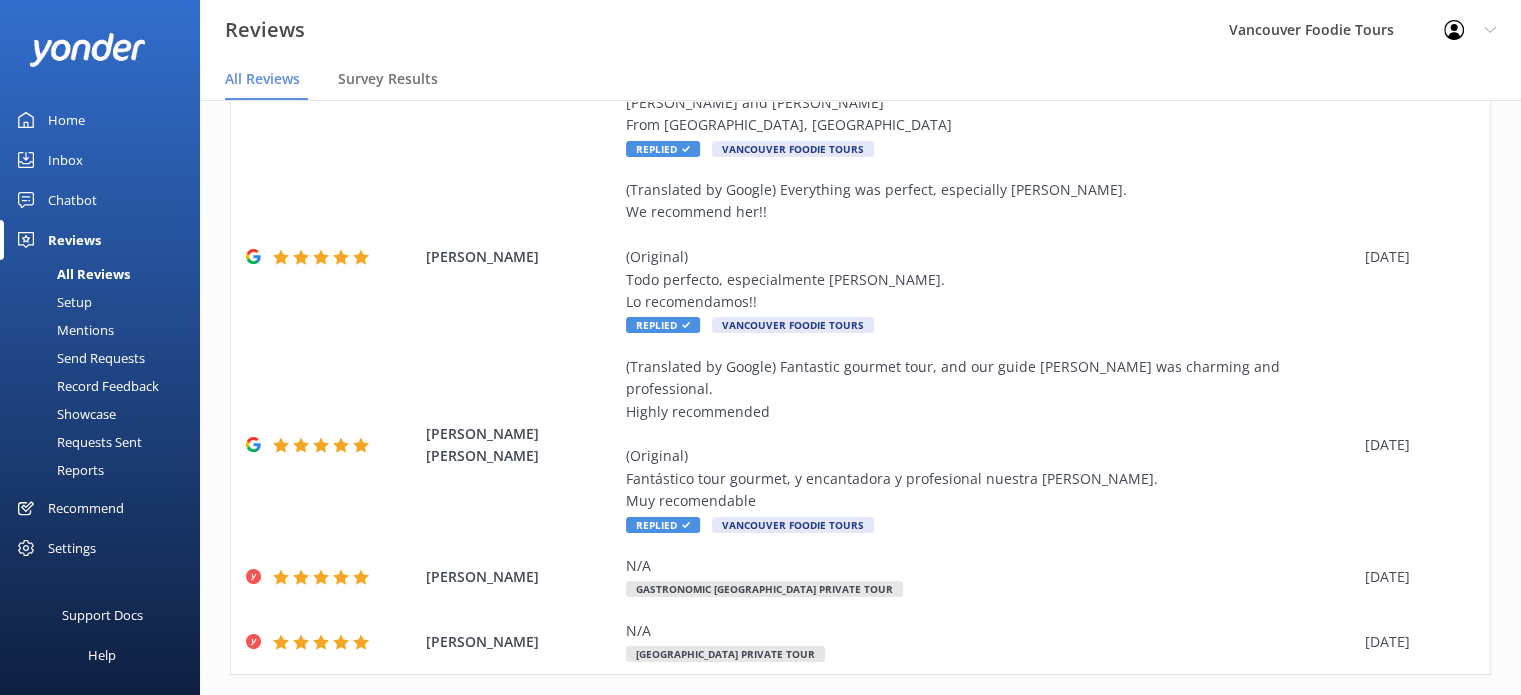 click on "4" at bounding box center [1224, 717] 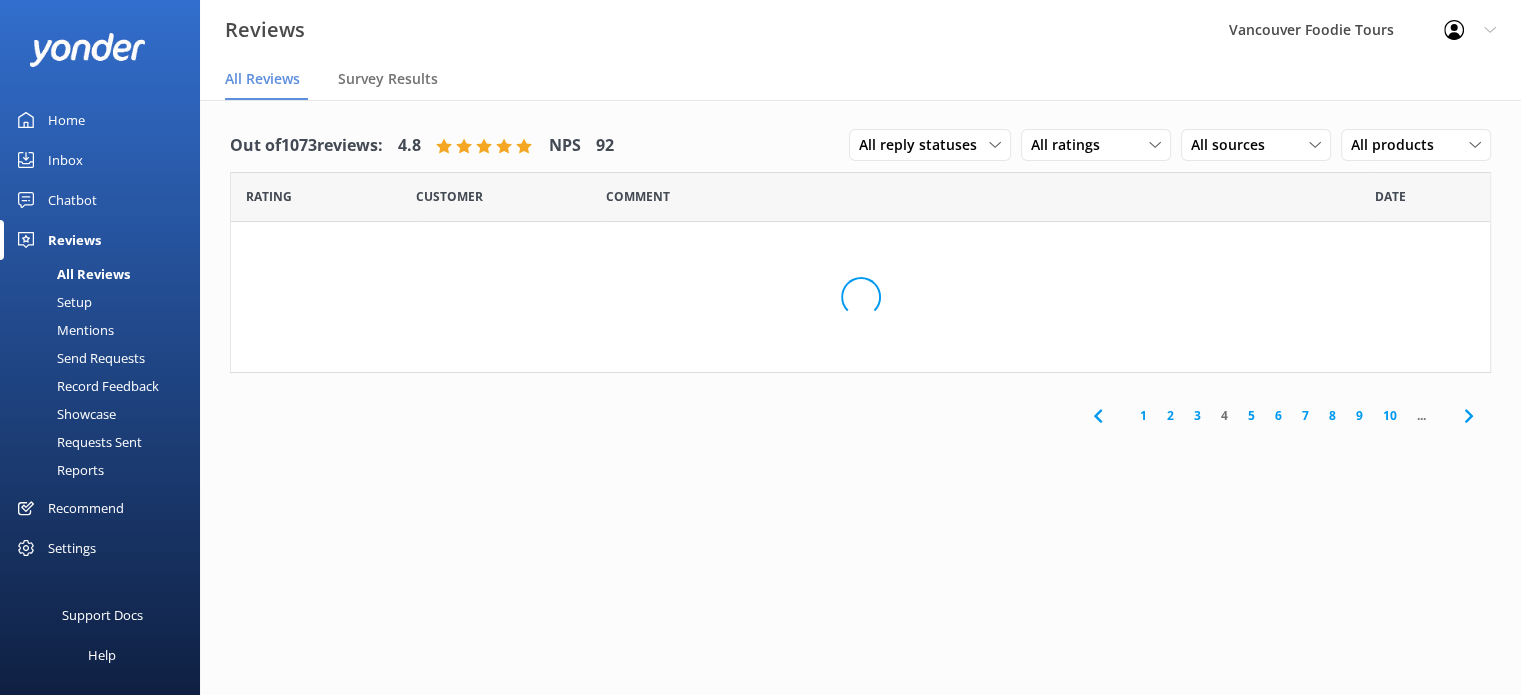 scroll, scrollTop: 0, scrollLeft: 0, axis: both 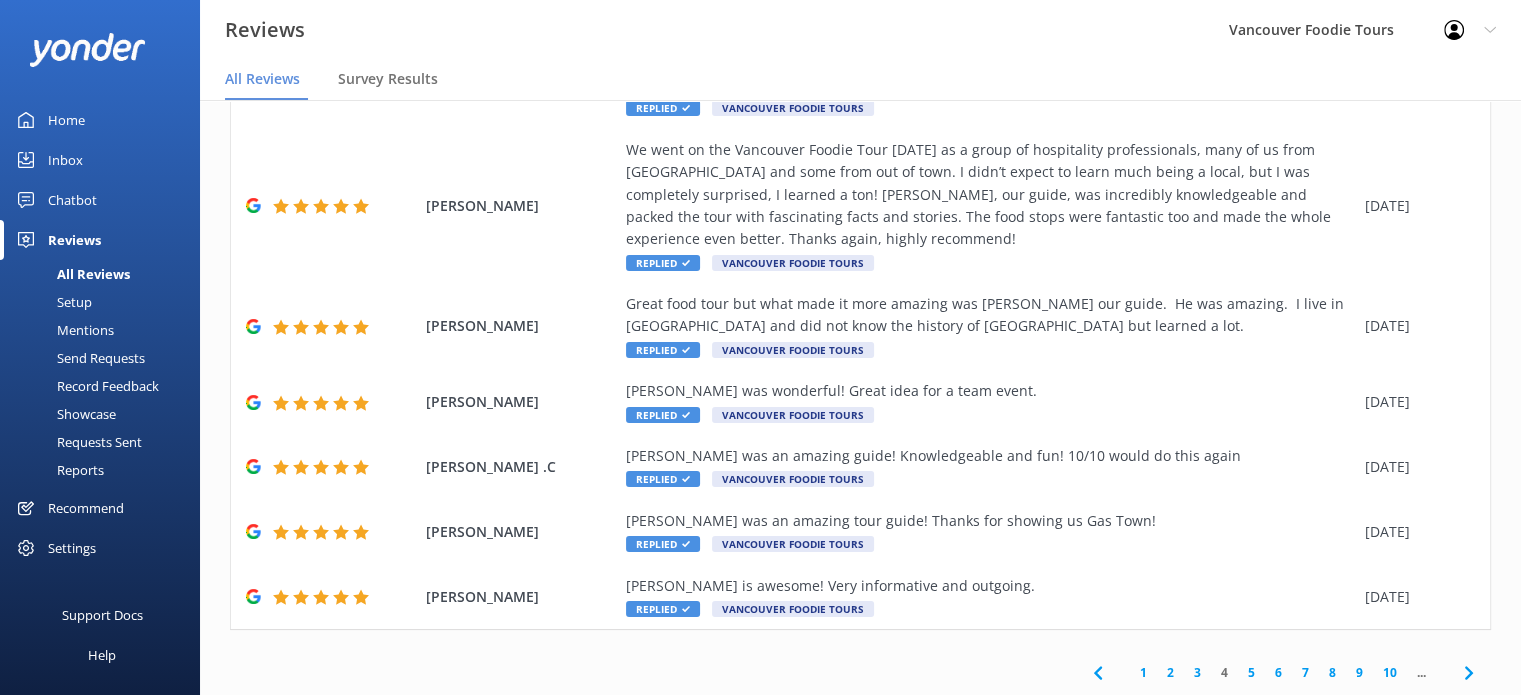 click on "Inbox" at bounding box center [100, 160] 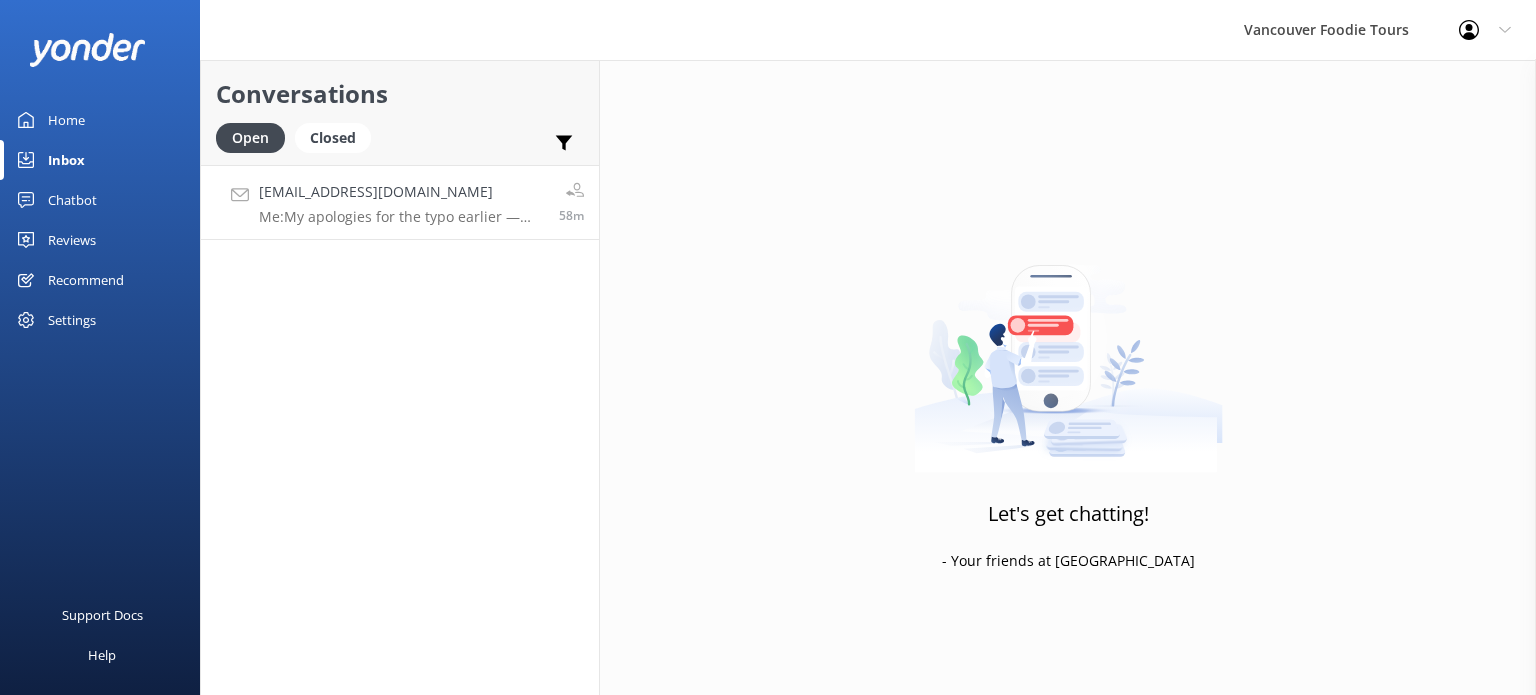 click on "[EMAIL_ADDRESS][DOMAIN_NAME]" at bounding box center [401, 192] 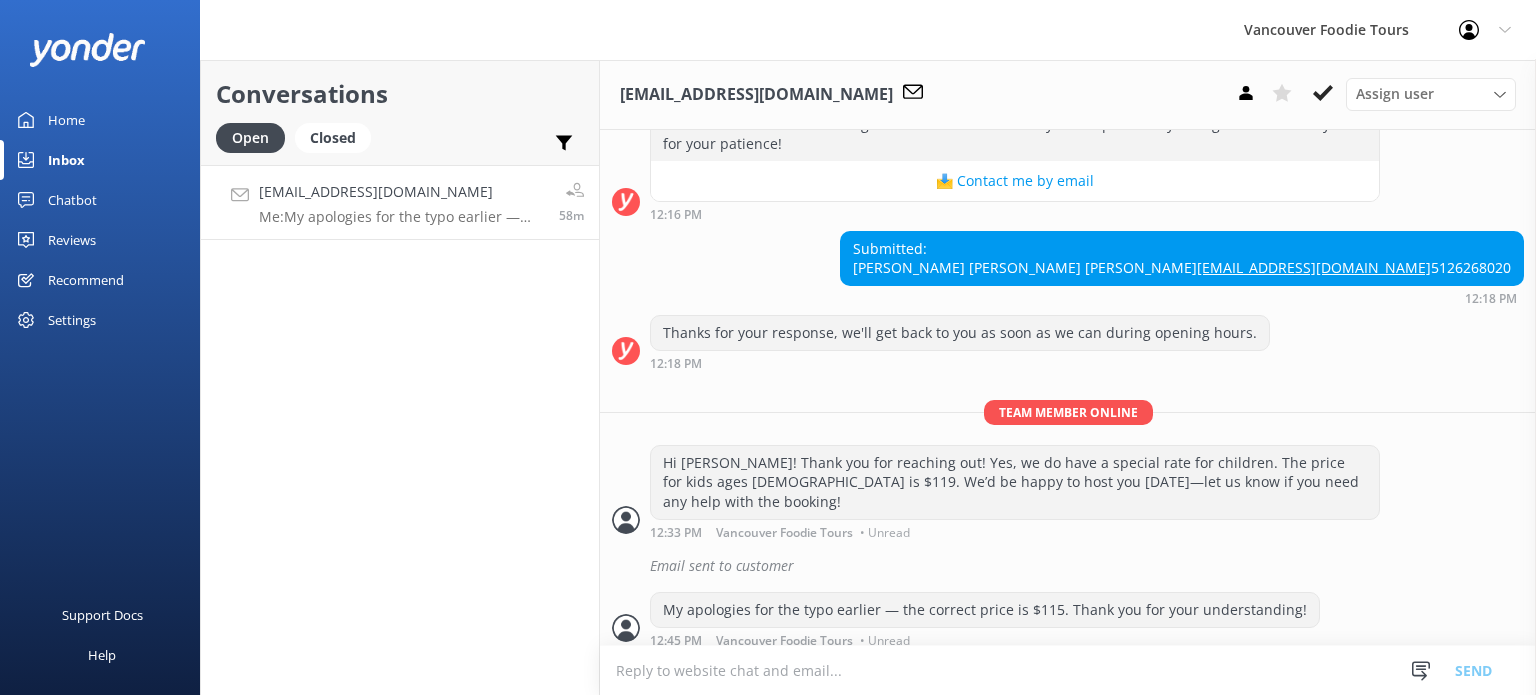 scroll, scrollTop: 688, scrollLeft: 0, axis: vertical 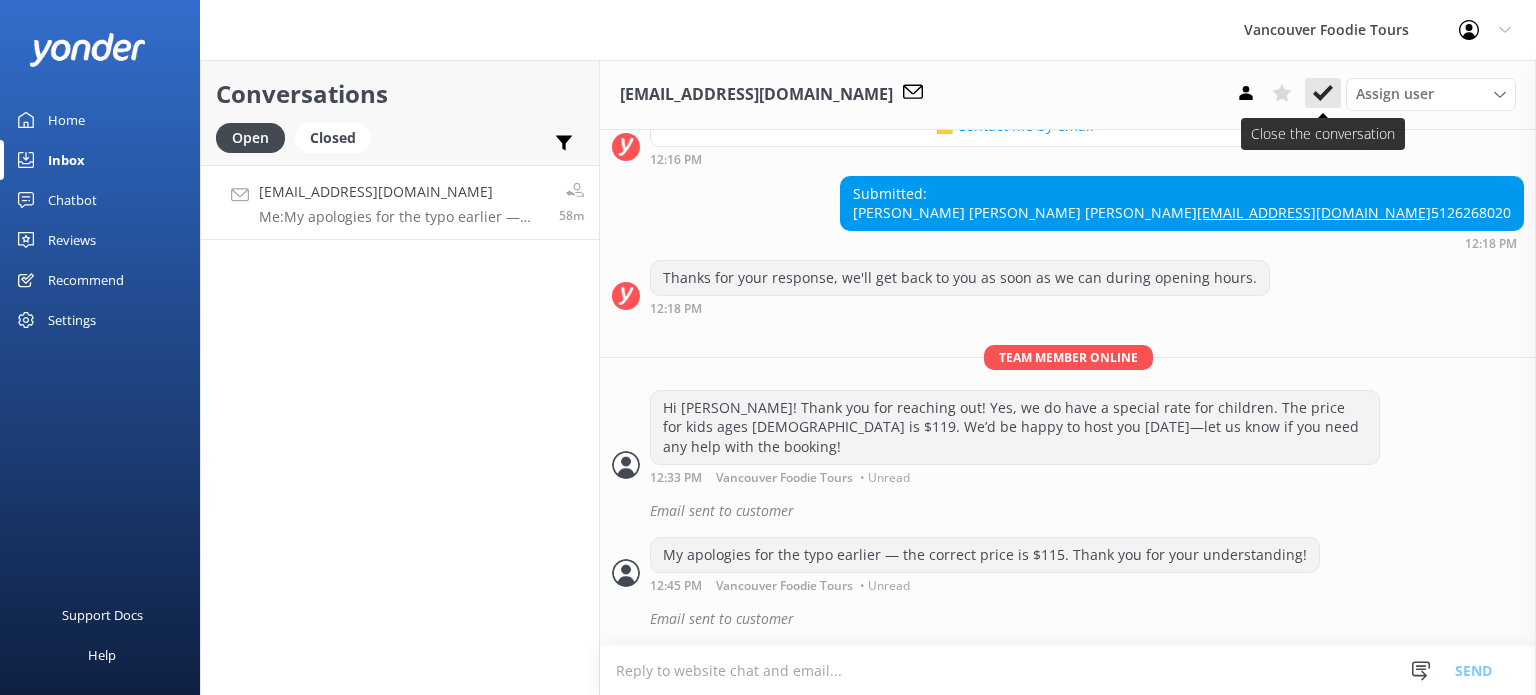 click 